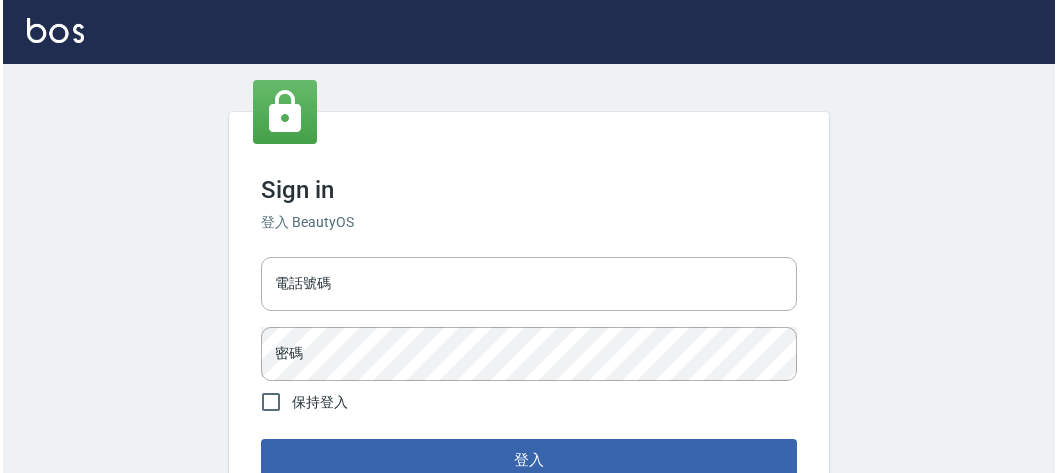 scroll, scrollTop: 0, scrollLeft: 0, axis: both 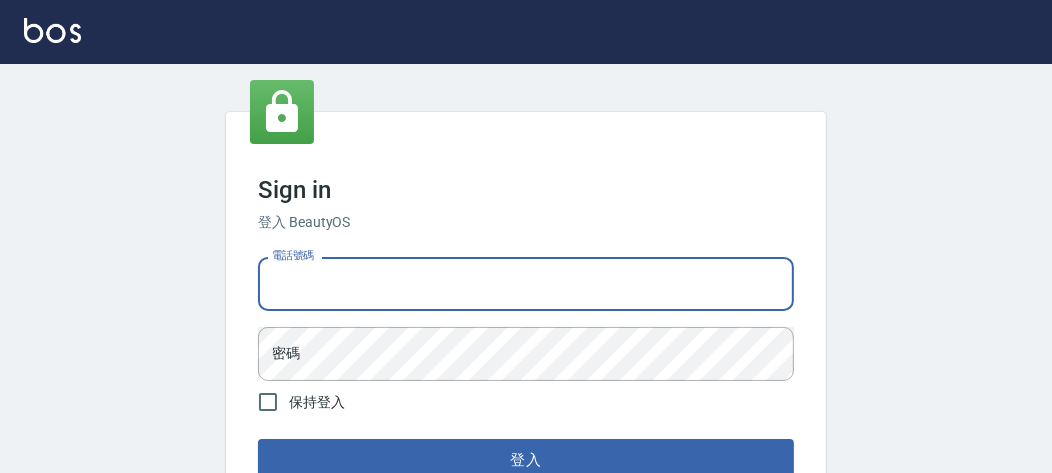 click on "電話號碼" at bounding box center [526, 284] 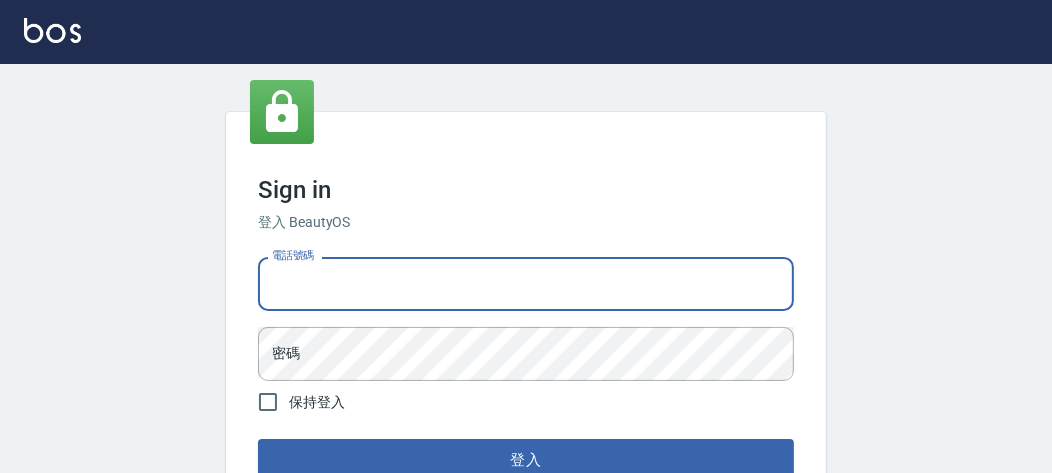 type on "[PHONE]" 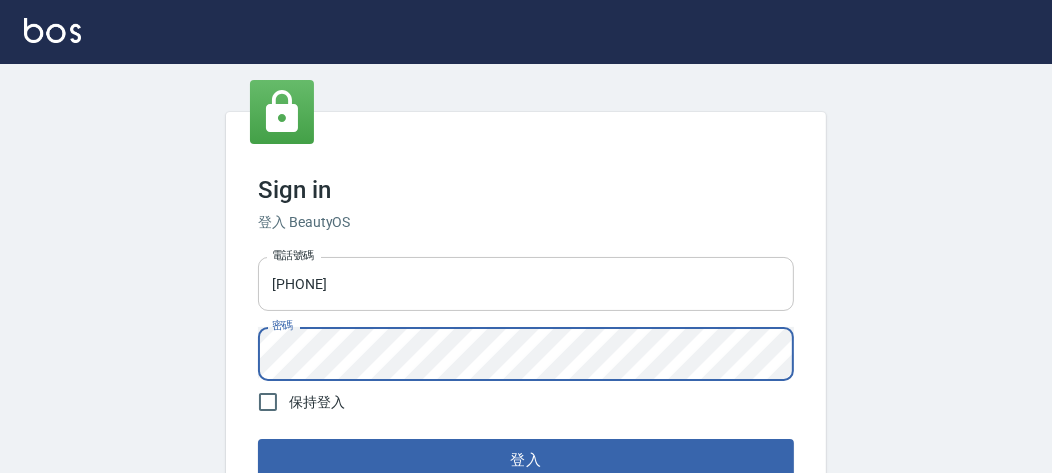 click on "登入" at bounding box center [526, 460] 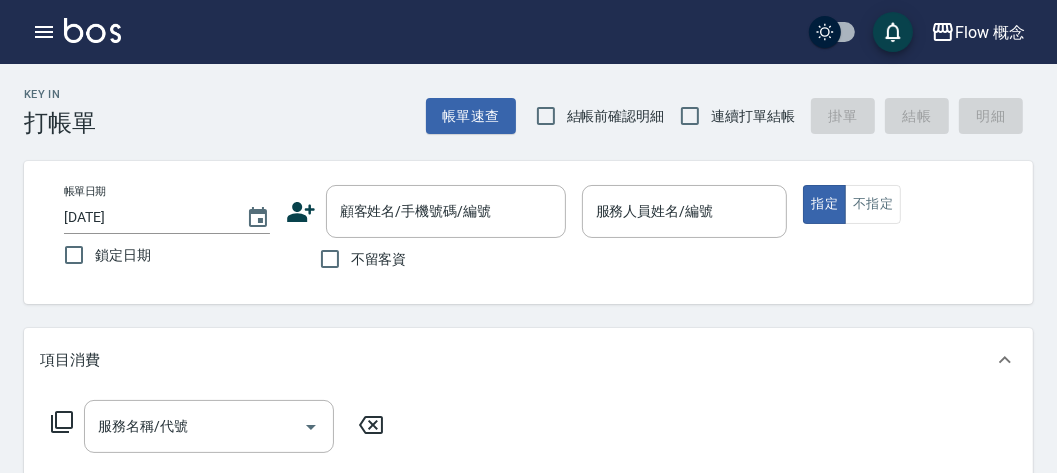 click on "Flow 概念 登出" at bounding box center (528, 32) 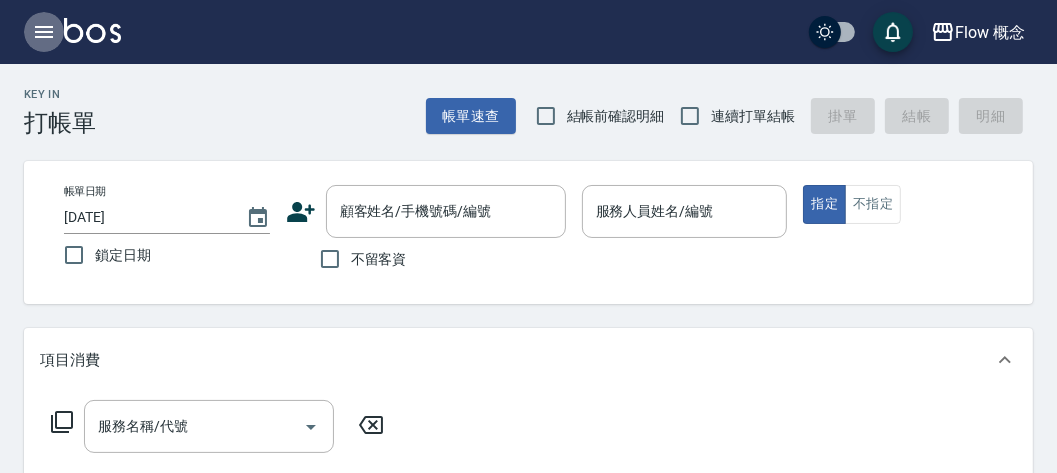 click 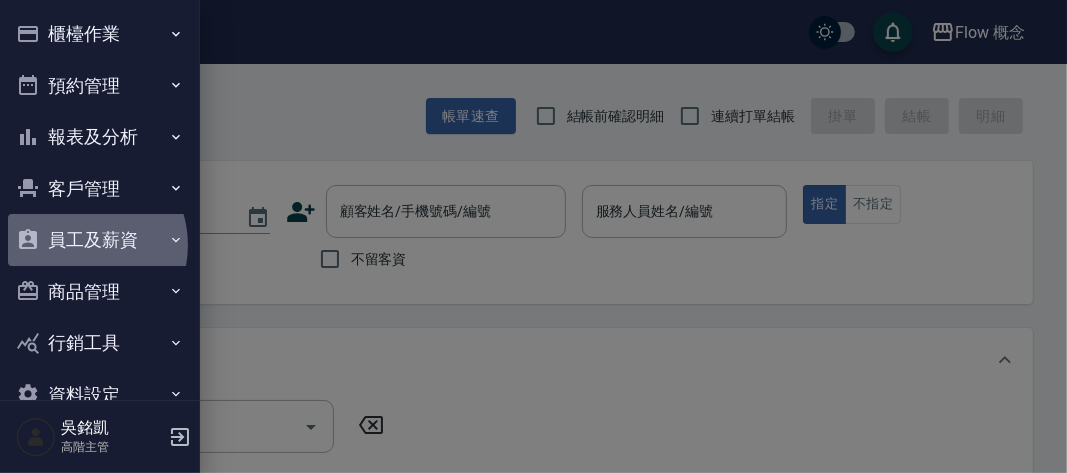 click on "員工及薪資" at bounding box center (100, 240) 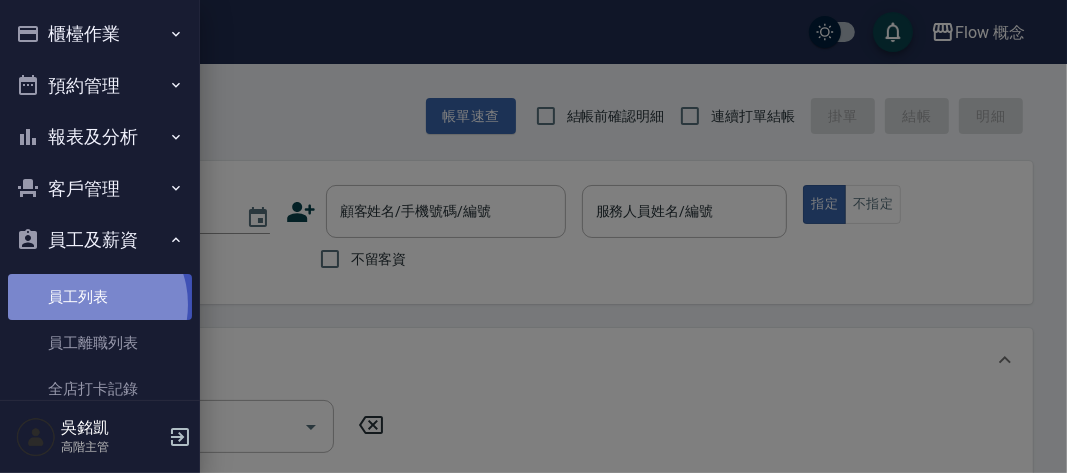 click on "員工列表" at bounding box center (100, 297) 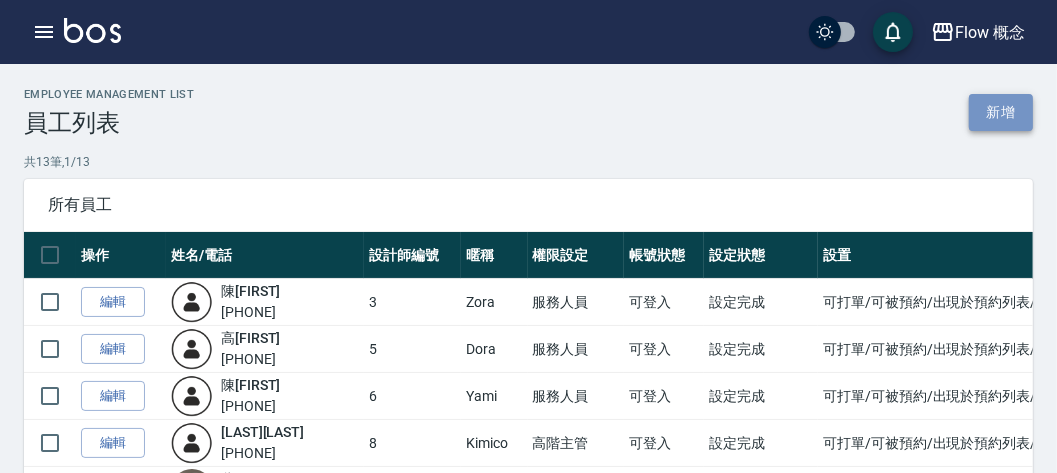click on "新增" at bounding box center (1001, 112) 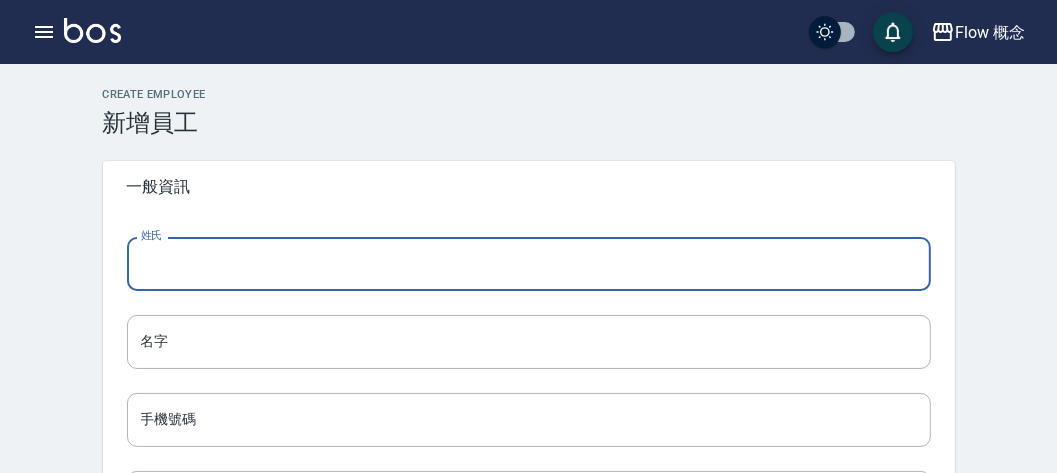 click on "姓氏" at bounding box center [529, 264] 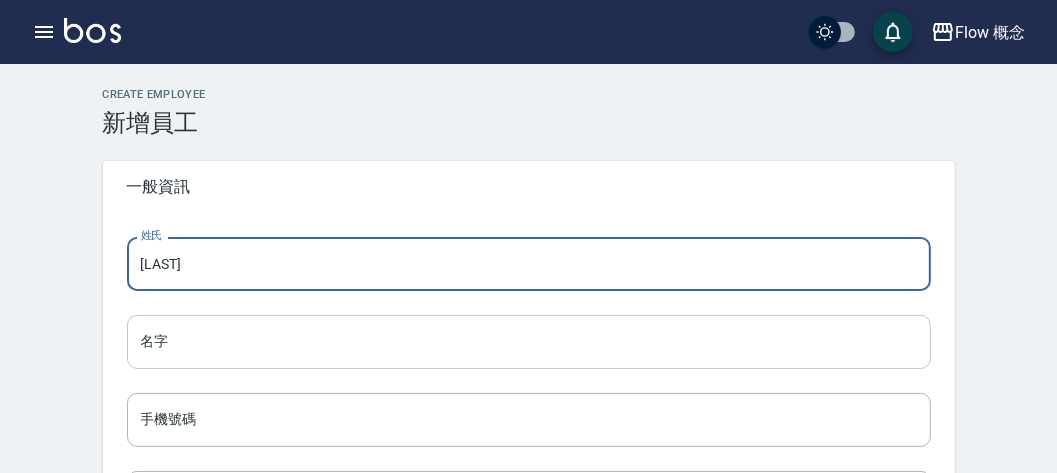 type on "[LAST]" 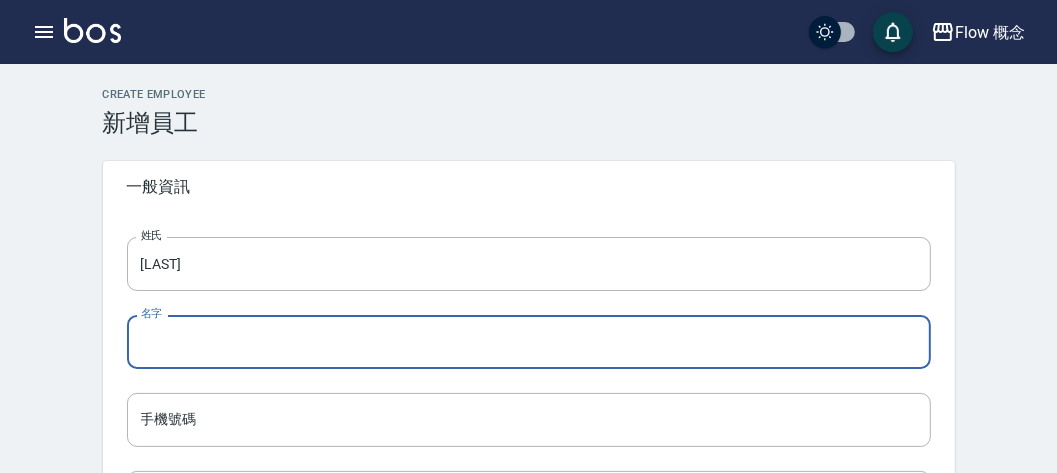 click on "名字" at bounding box center [529, 342] 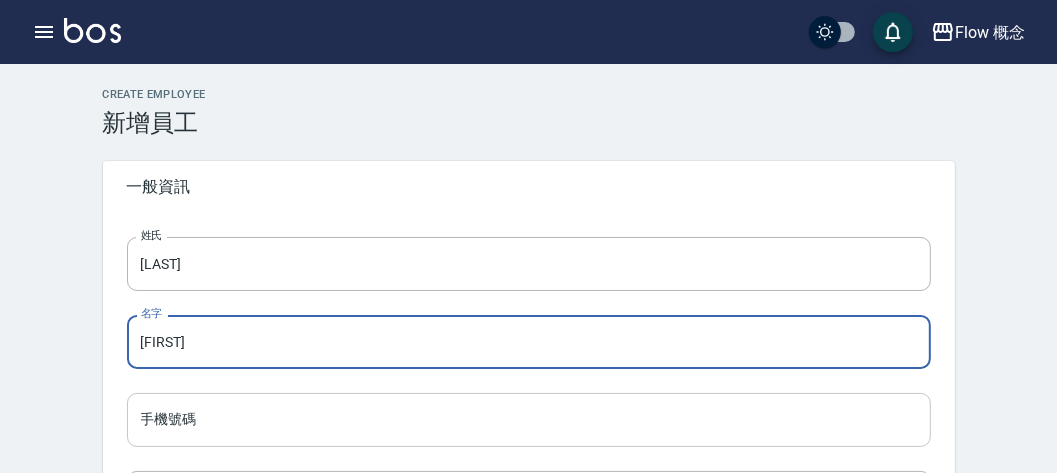 type on "[FIRST]" 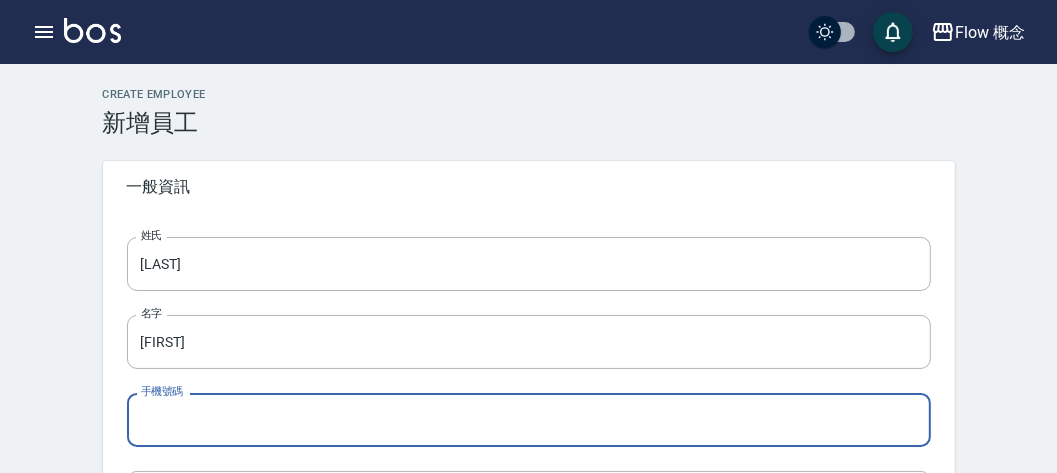 click on "手機號碼" at bounding box center [529, 420] 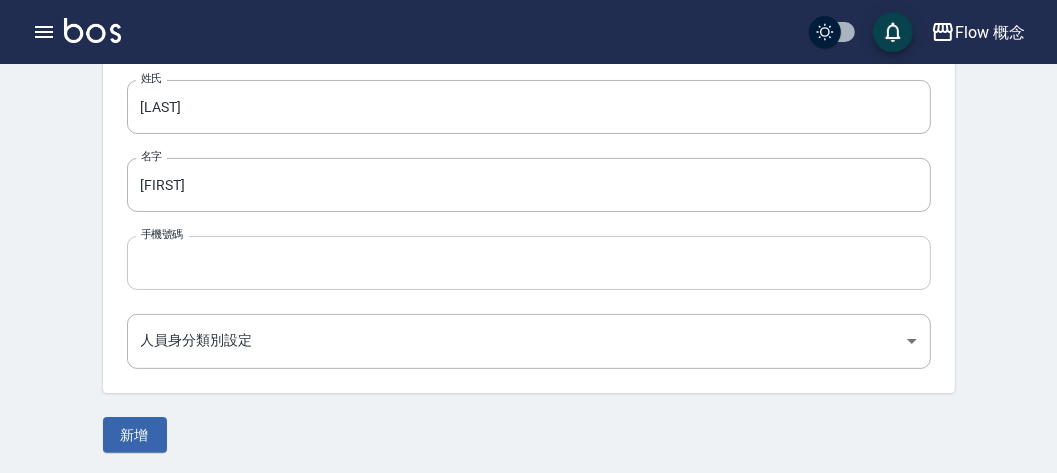 scroll, scrollTop: 160, scrollLeft: 0, axis: vertical 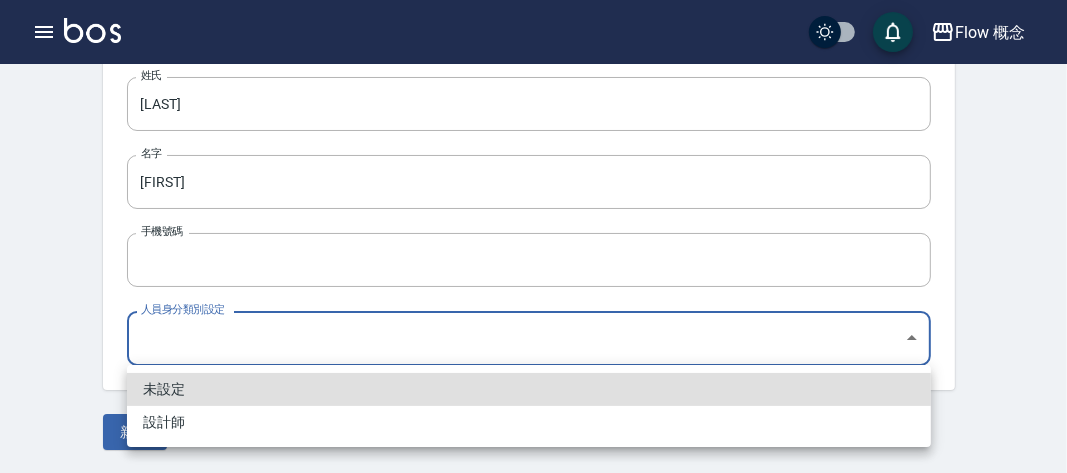 click on "[LAST]" at bounding box center (533, 157) 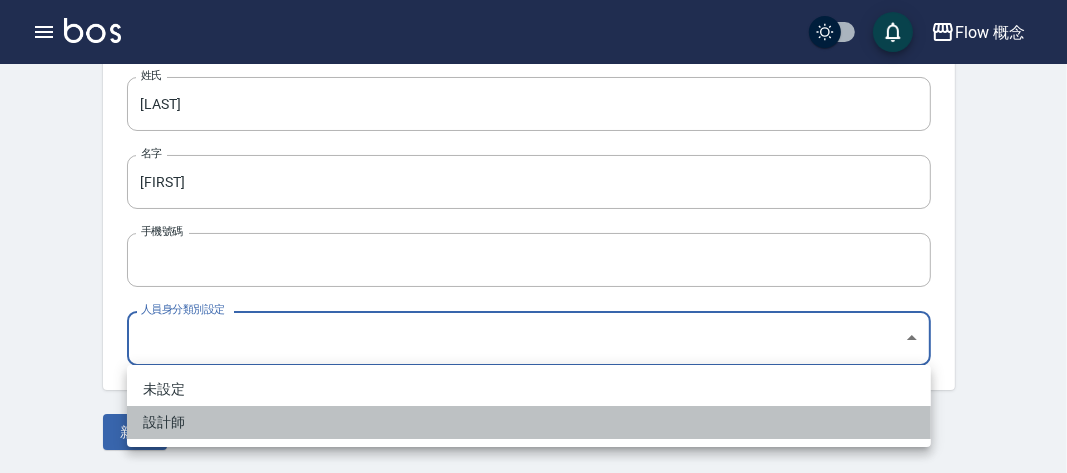 click on "設計師" at bounding box center (529, 422) 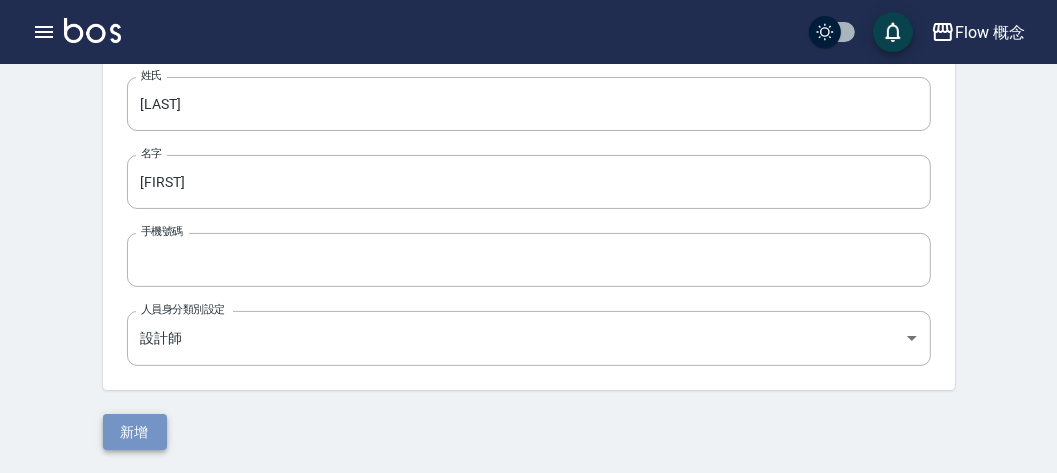 click on "新增" at bounding box center [135, 432] 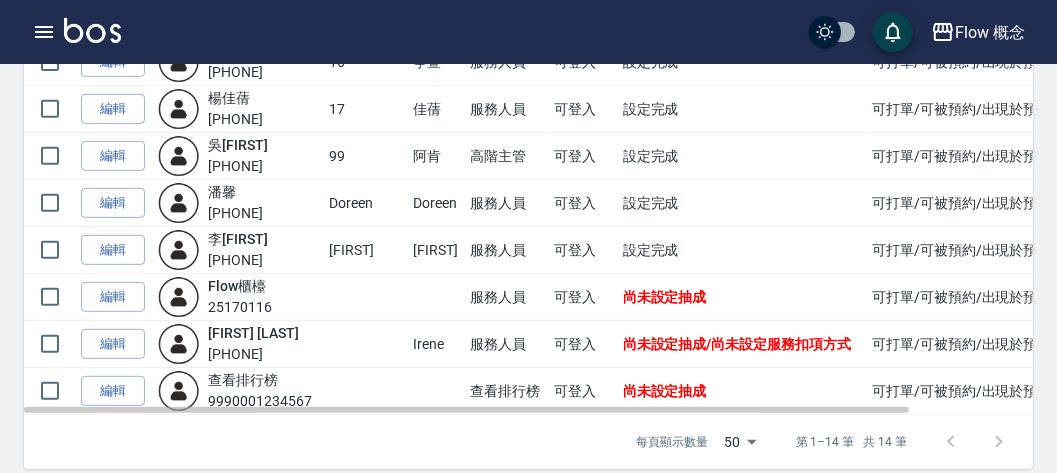 scroll, scrollTop: 522, scrollLeft: 0, axis: vertical 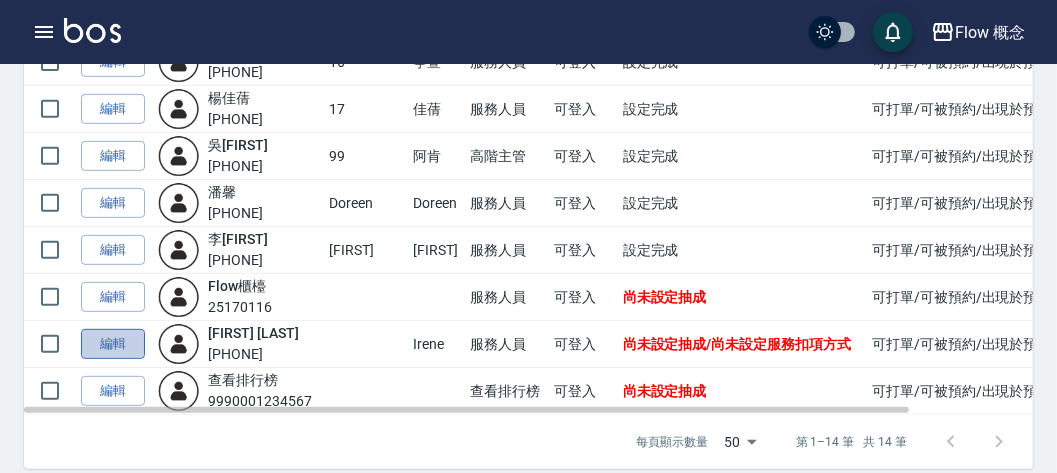 click on "編輯" at bounding box center (113, 344) 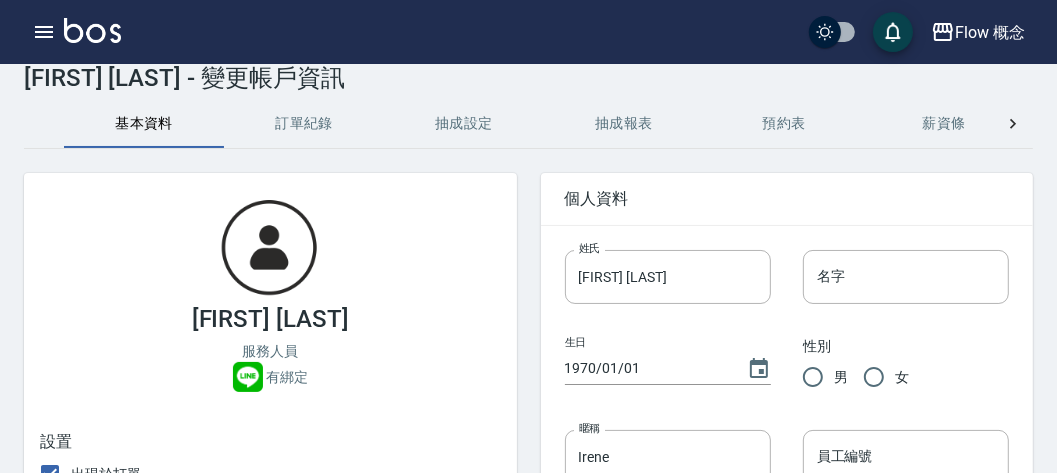 scroll, scrollTop: 0, scrollLeft: 0, axis: both 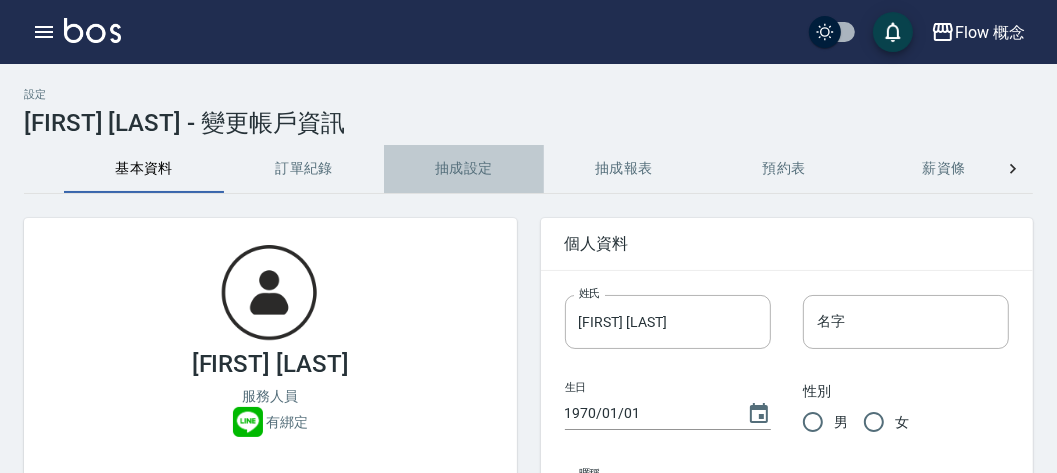 click on "抽成設定" at bounding box center [464, 169] 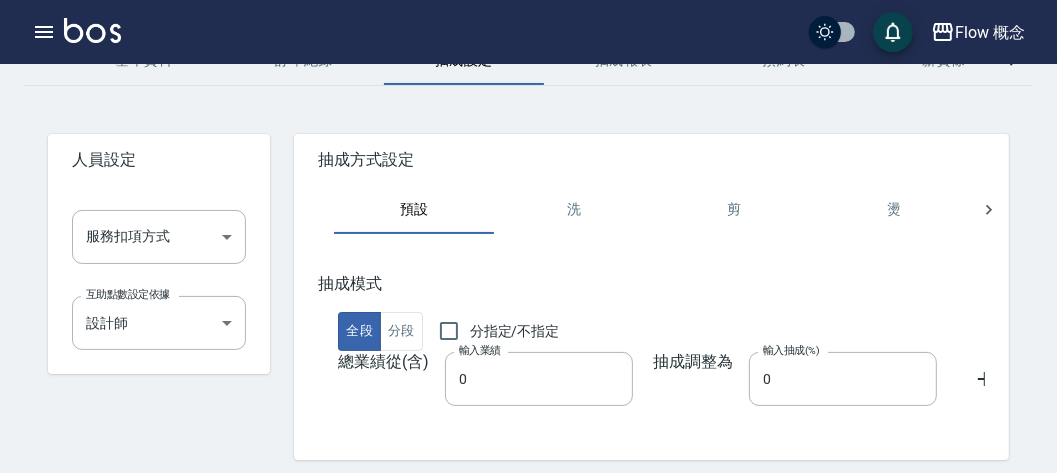 scroll, scrollTop: 138, scrollLeft: 0, axis: vertical 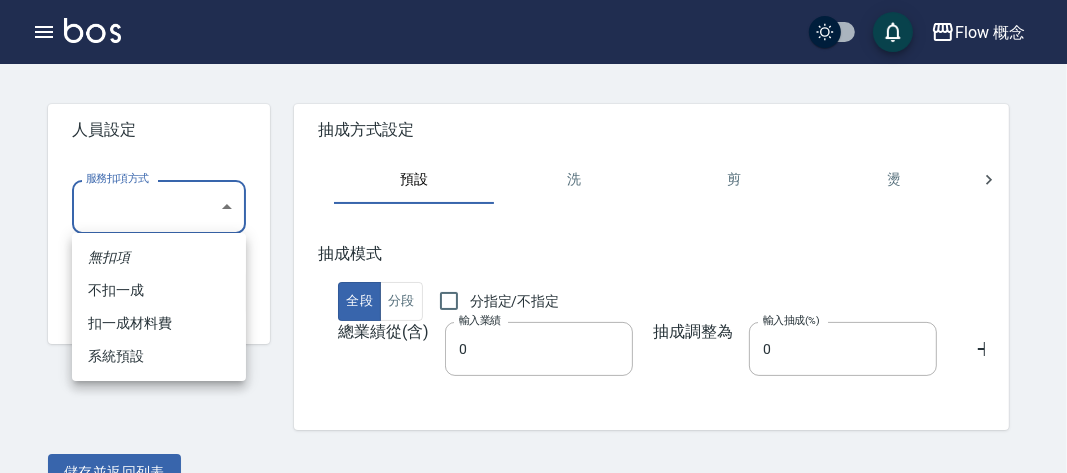 click on "Flow 概念 登出 櫃檯作業 打帳單 帳單列表 掛單列表 座位開單 營業儀表板 現金收支登錄 高階收支登錄 材料自購登錄 每日結帳 排班表 現場電腦打卡 掃碼打卡 預約管理 預約管理 單日預約紀錄 單週預約紀錄 報表及分析 報表目錄 消費分析儀表板 店家區間累計表 店家日報表 店家排行榜 互助日報表 互助月報表 互助排行榜 互助點數明細 互助業績報表 全店業績分析表 每日業績分析表 營業統計分析表 營業項目月分析表 設計師業績表 設計師日報表 設計師業績分析表 設計師業績月報表 設計師抽成報表 設計師排行榜 商品銷售排行榜 商品消耗明細 商品進銷貨報表 商品庫存表 商品庫存盤點表 會員卡銷售報表 服務扣項明細表 單一服務項目查詢 店販抽成明細 店販分類抽成明細 顧客入金餘額表 顧客卡券餘額表 每日非現金明細 每日收支明細 收支分類明細表 收支匯款表 ​" at bounding box center [533, 188] 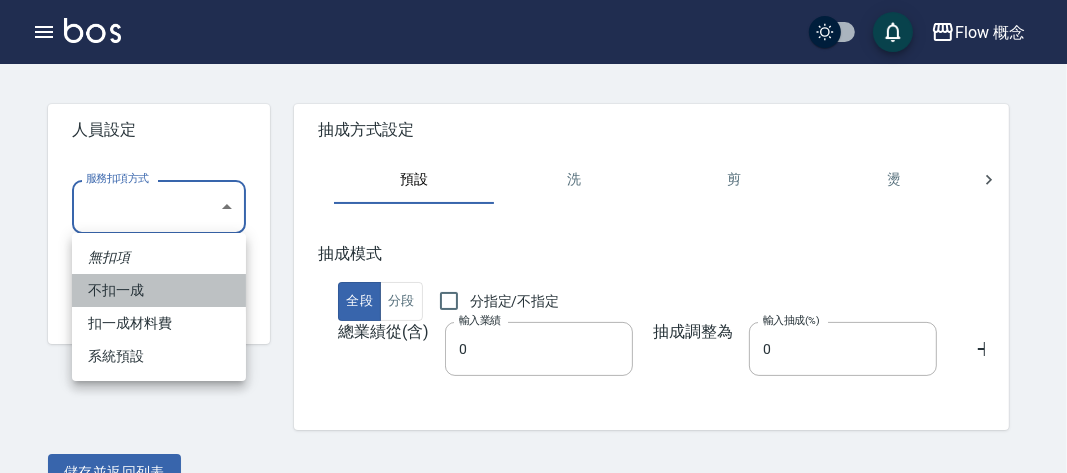 click on "不扣一成" at bounding box center [159, 290] 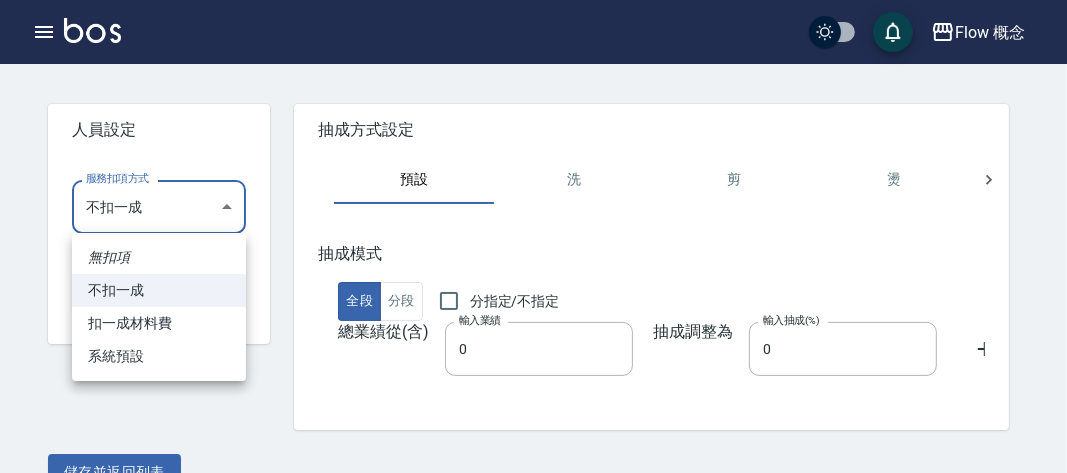 click on "Flow 概念 登出 櫃檯作業 打帳單 帳單列表 掛單列表 座位開單 營業儀表板 現金收支登錄 高階收支登錄 材料自購登錄 每日結帳 排班表 現場電腦打卡 掃碼打卡 預約管理 預約管理 單日預約紀錄 單週預約紀錄 報表及分析 報表目錄 消費分析儀表板 店家區間累計表 店家日報表 店家排行榜 互助日報表 互助月報表 互助排行榜 互助點數明細 互助業績報表 全店業績分析表 每日業績分析表 營業統計分析表 營業項目月分析表 設計師業績表 設計師日報表 設計師業績分析表 設計師業績月報表 設計師抽成報表 設計師排行榜 商品銷售排行榜 商品消耗明細 商品進銷貨報表 商品庫存表 商品庫存盤點表 會員卡銷售報表 服務扣項明細表 單一服務項目查詢 店販抽成明細 店販分類抽成明細 顧客入金餘額表 顧客卡券餘額表 每日非現金明細 每日收支明細 收支分類明細表 收支匯款表 洗" at bounding box center (533, 188) 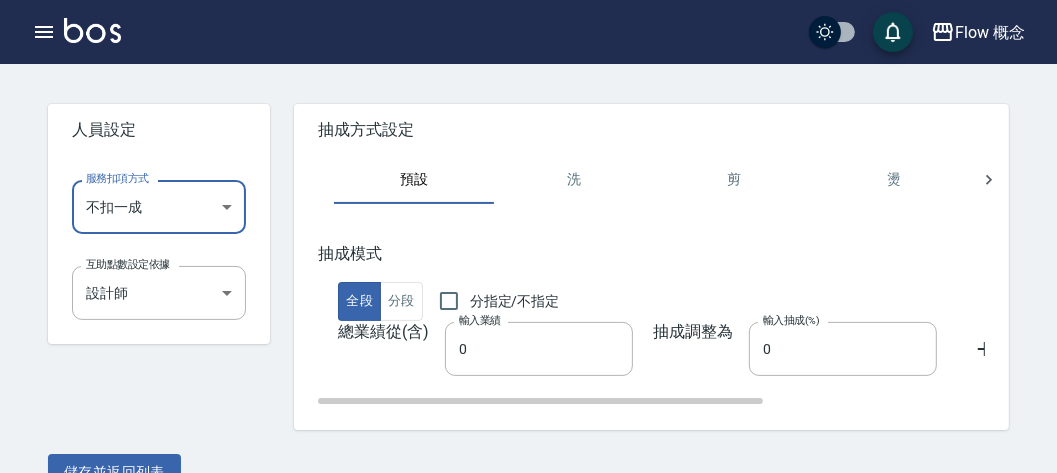 scroll, scrollTop: 179, scrollLeft: 0, axis: vertical 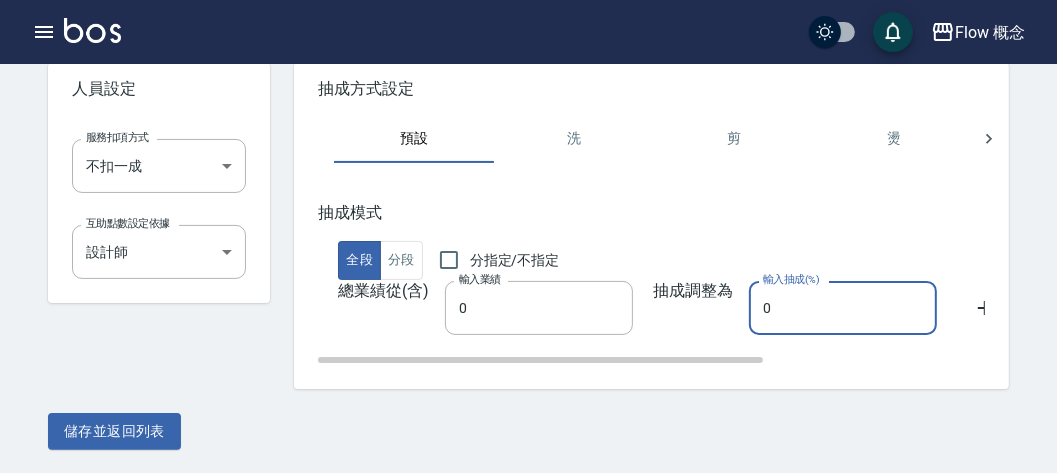 click on "0" at bounding box center [843, 308] 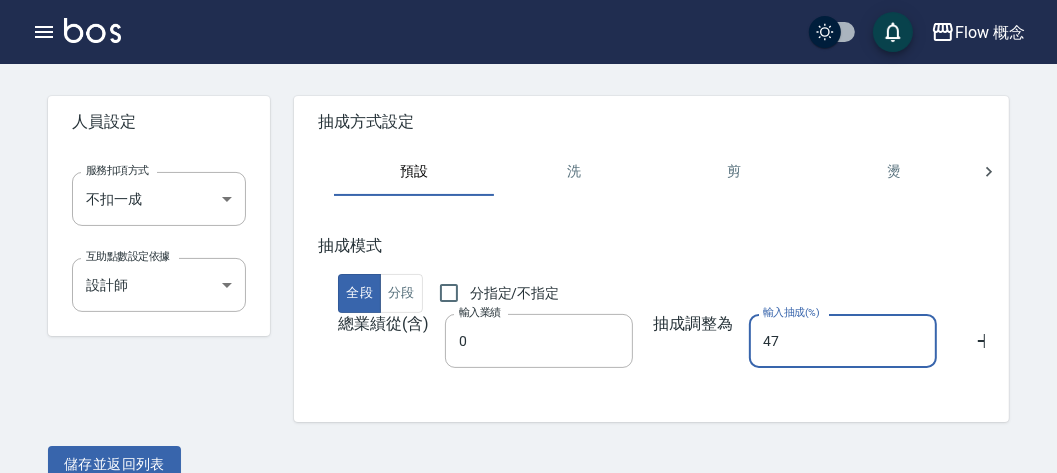 scroll, scrollTop: 179, scrollLeft: 0, axis: vertical 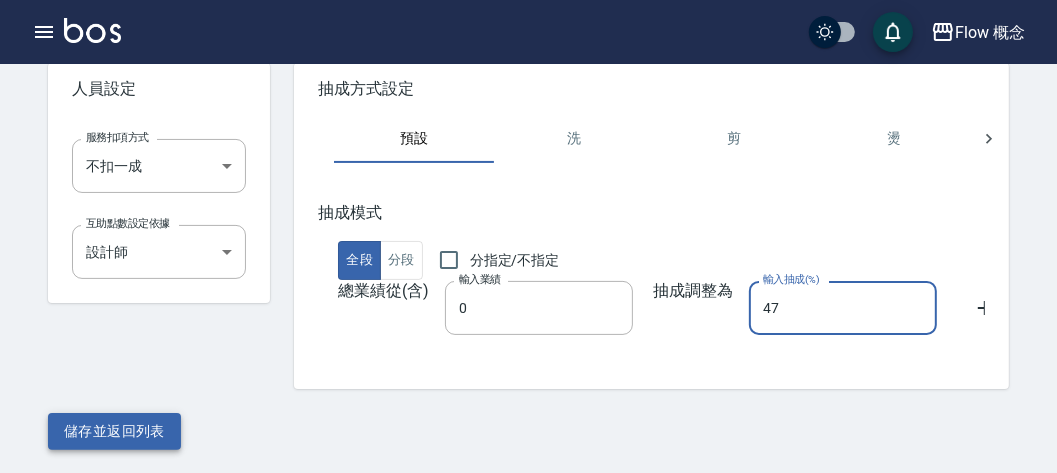 type on "47" 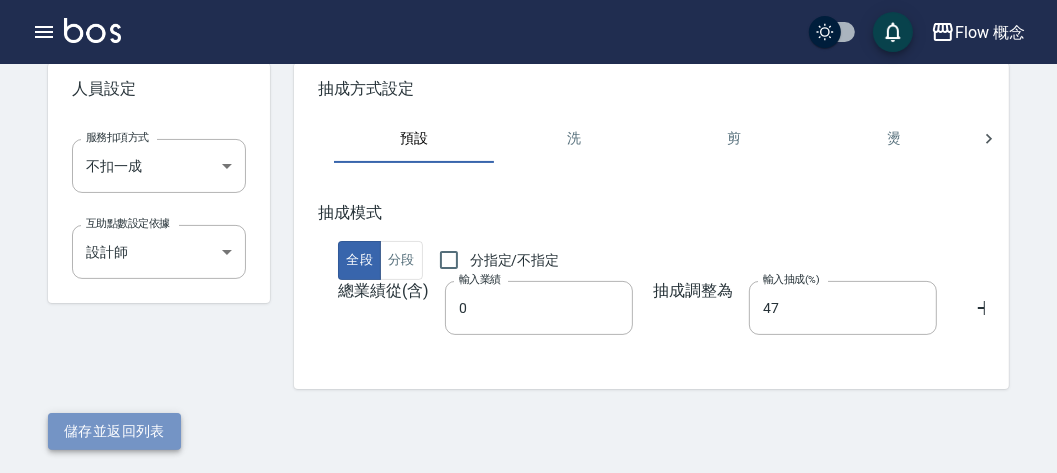 click on "儲存並返回列表" at bounding box center (114, 431) 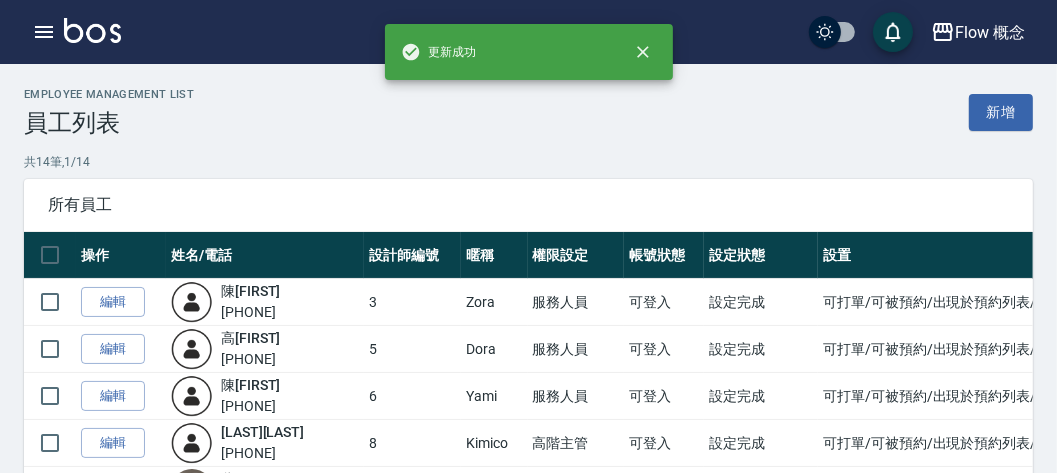 scroll, scrollTop: 57, scrollLeft: 0, axis: vertical 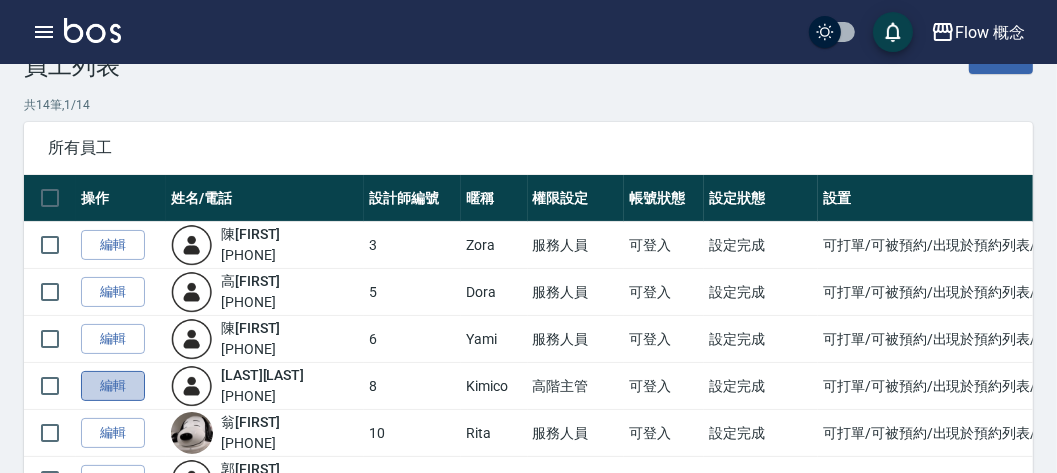 click on "編輯" at bounding box center (113, 386) 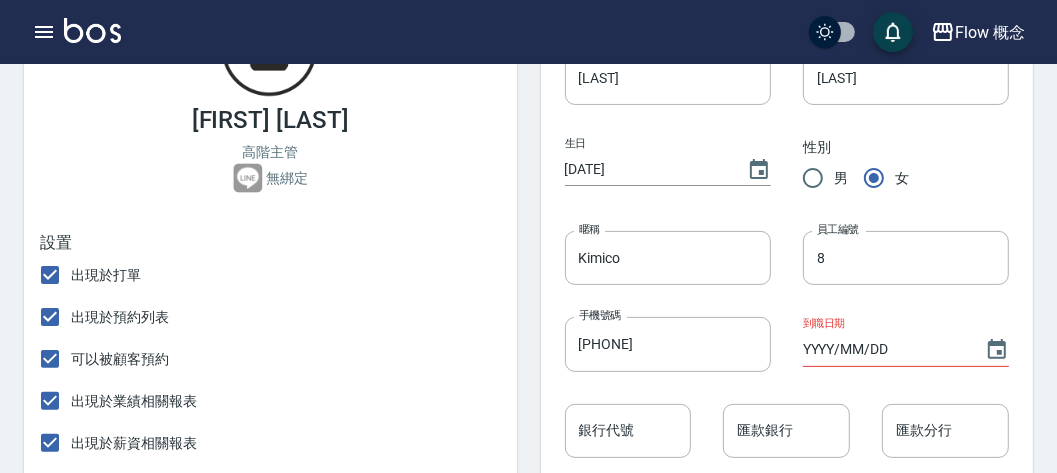 scroll, scrollTop: 0, scrollLeft: 0, axis: both 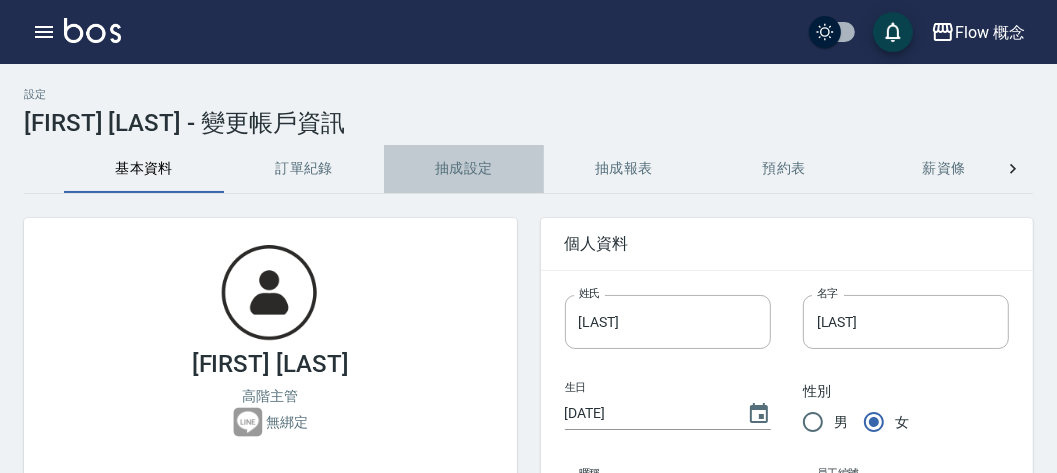 click on "抽成設定" at bounding box center [464, 169] 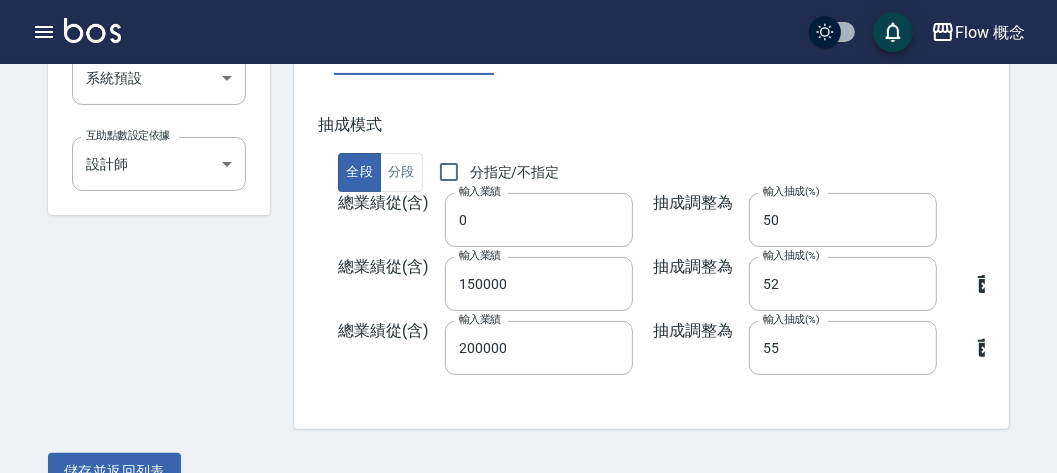 scroll, scrollTop: 307, scrollLeft: 0, axis: vertical 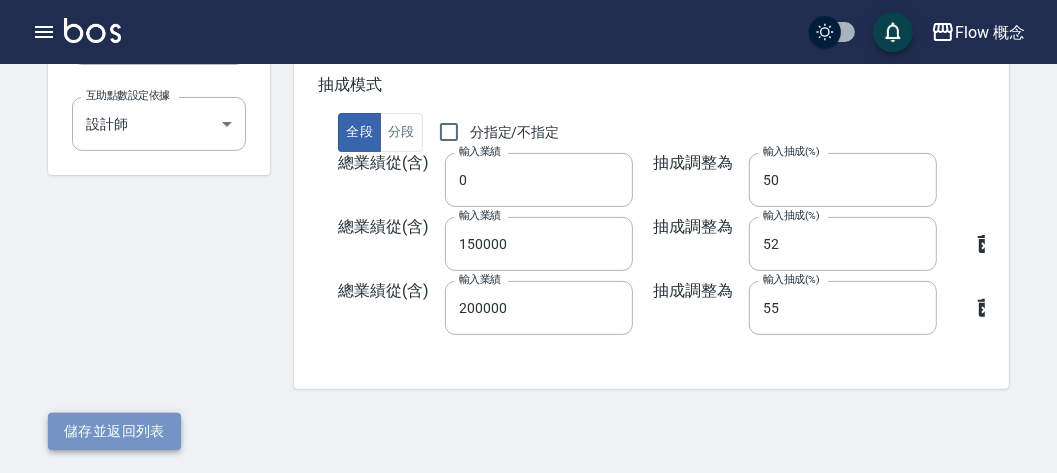 click on "儲存並返回列表" at bounding box center (114, 431) 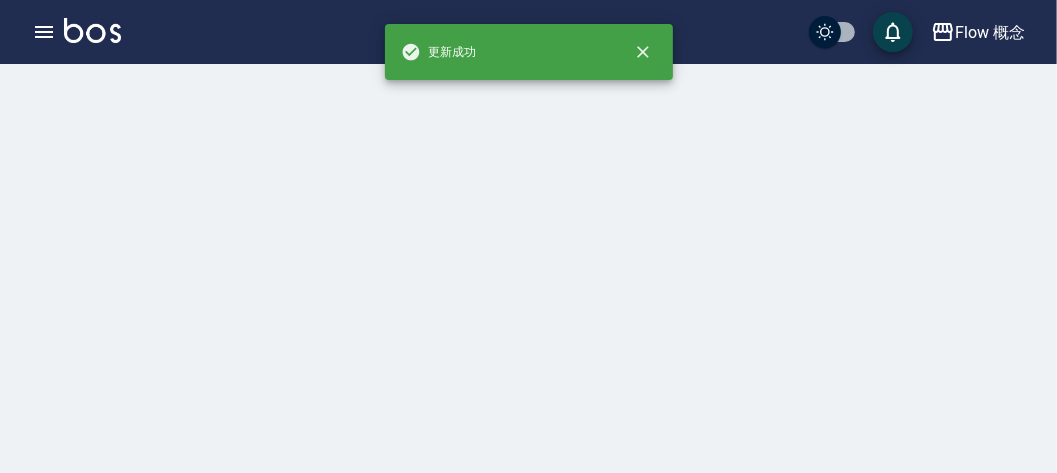 scroll, scrollTop: 0, scrollLeft: 0, axis: both 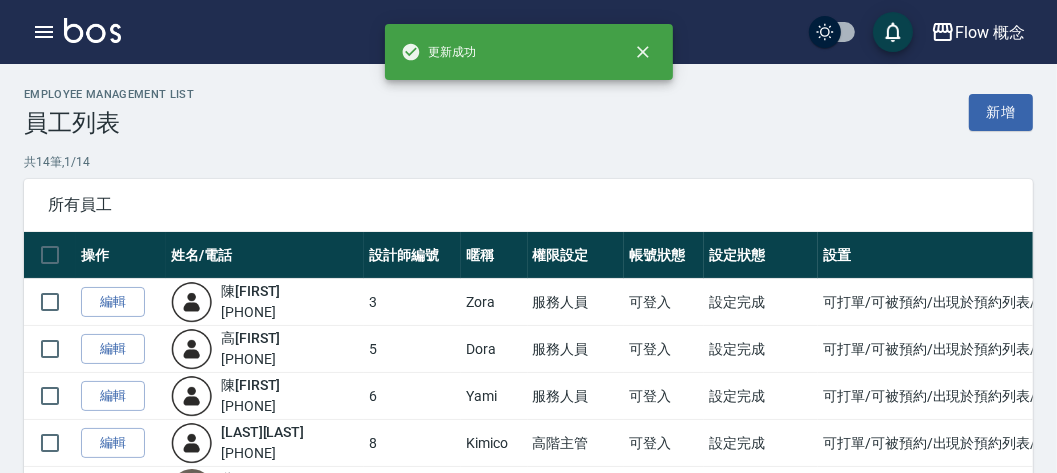 click on "所有員工" at bounding box center (528, 205) 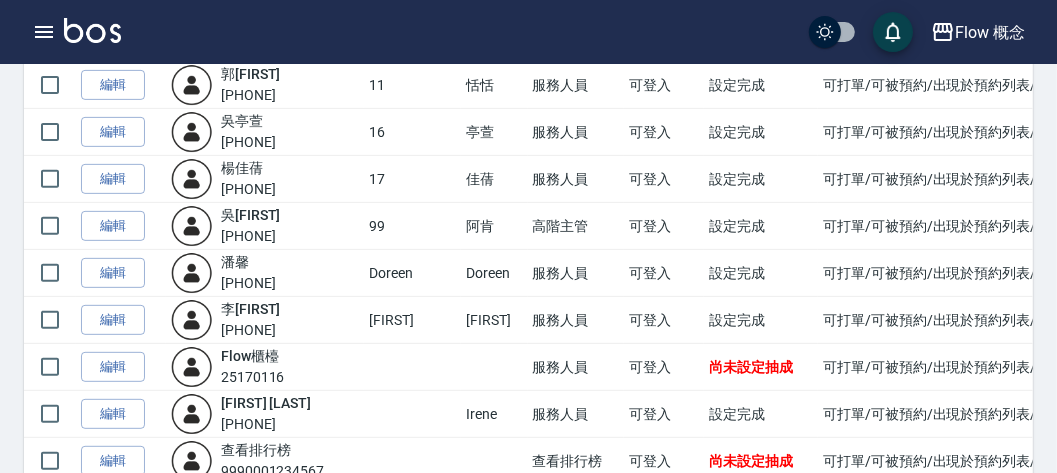 scroll, scrollTop: 534, scrollLeft: 0, axis: vertical 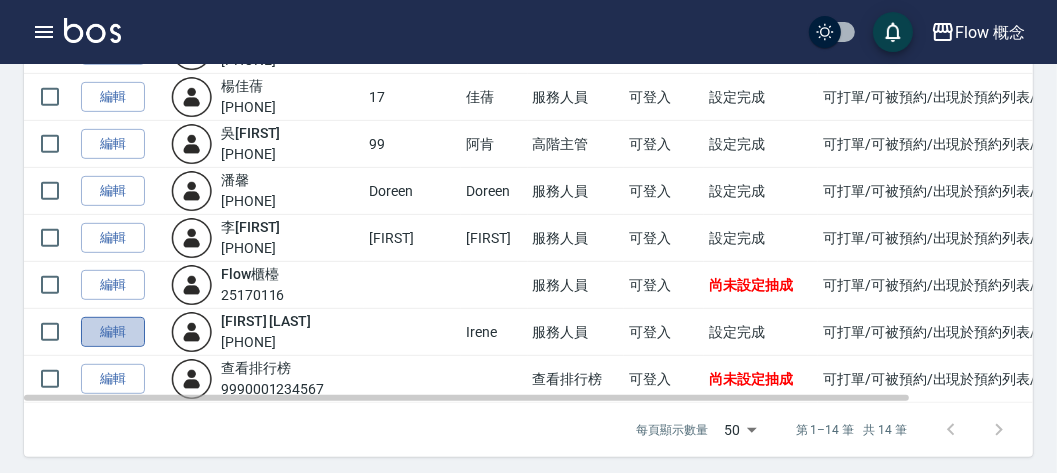 click on "編輯" at bounding box center [113, 332] 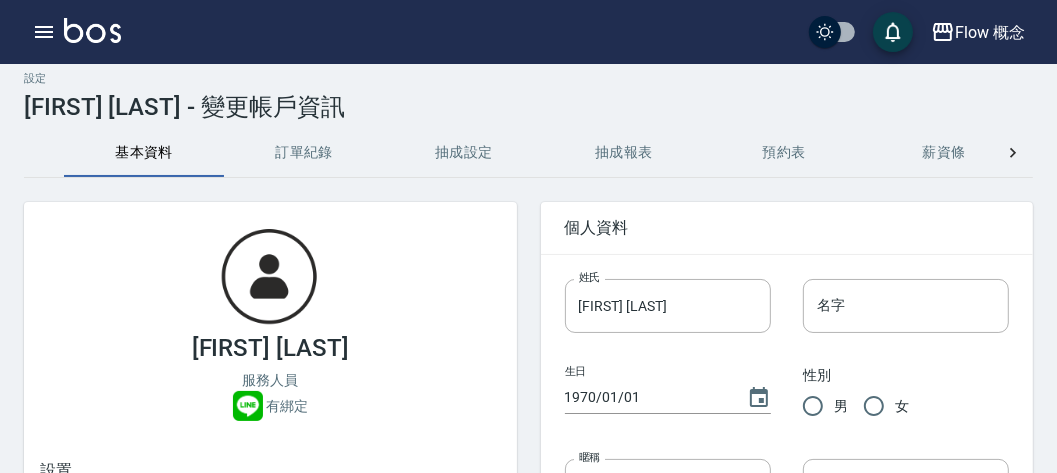 scroll, scrollTop: 0, scrollLeft: 0, axis: both 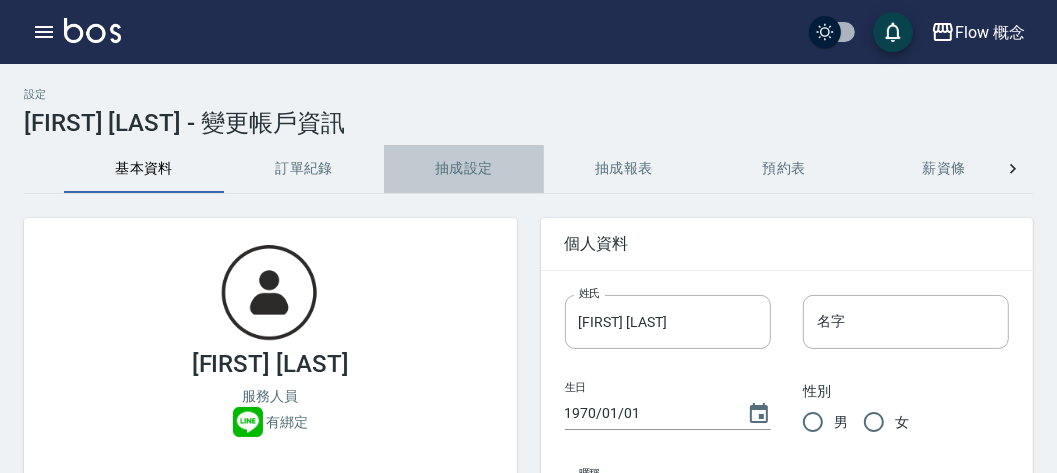 click on "抽成設定" at bounding box center (464, 169) 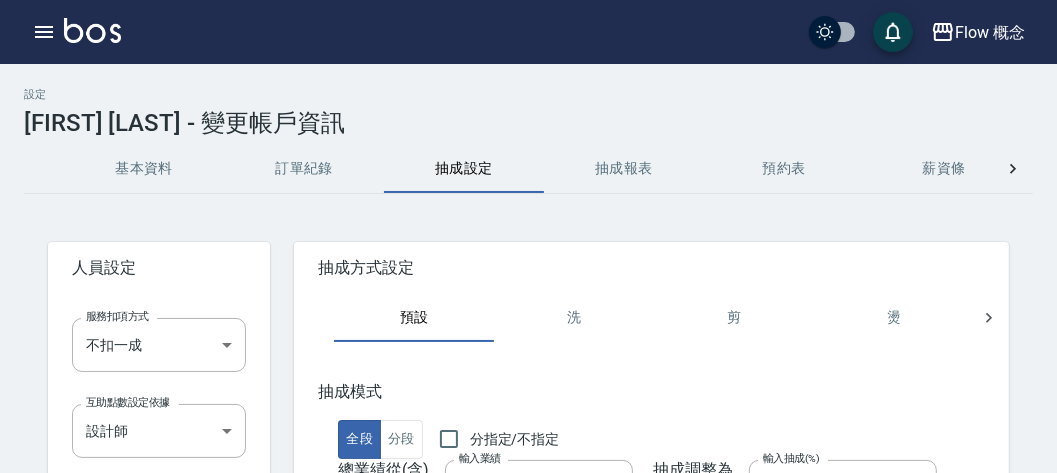 scroll, scrollTop: 1, scrollLeft: 0, axis: vertical 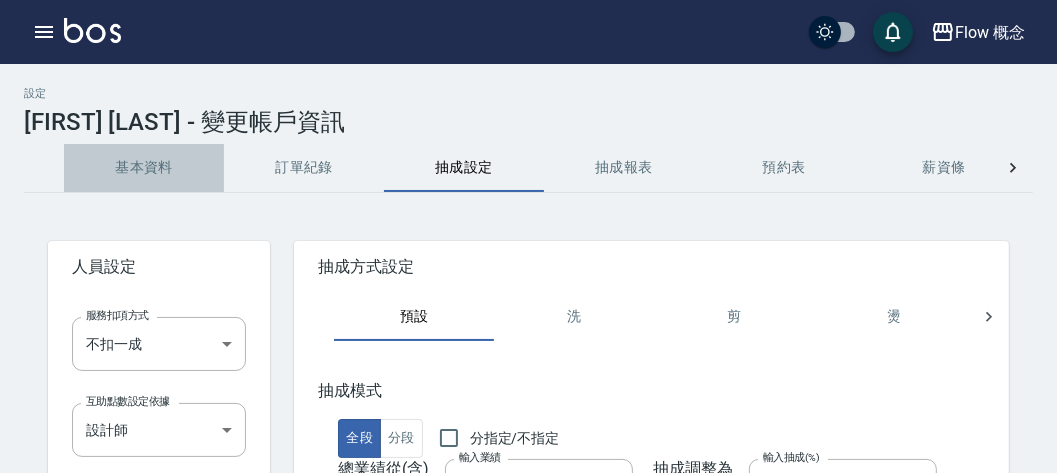 click on "基本資料" at bounding box center (144, 168) 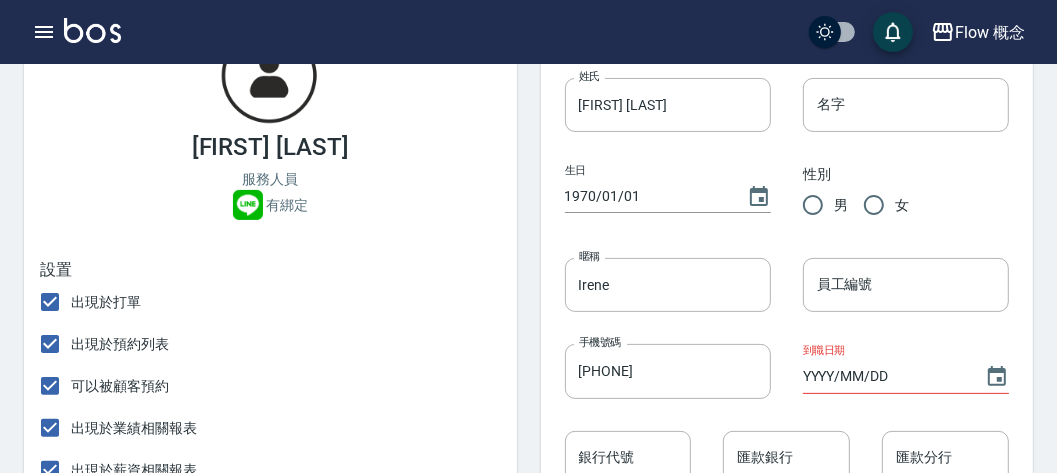 scroll, scrollTop: 288, scrollLeft: 0, axis: vertical 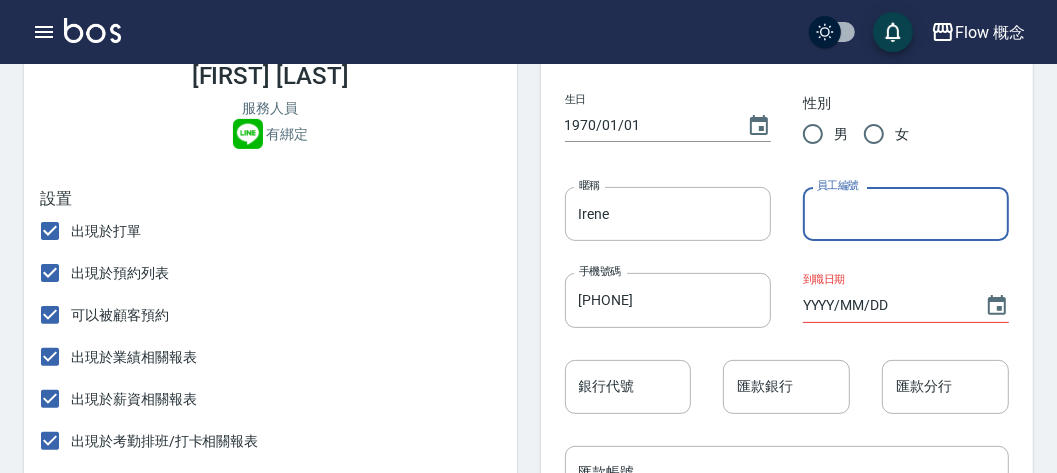 click on "員工編號" at bounding box center (906, 214) 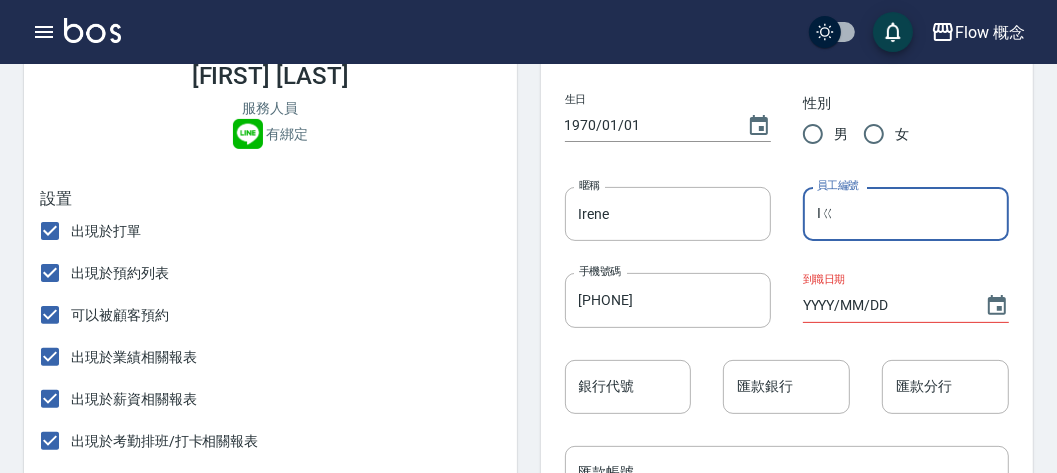 type on "I" 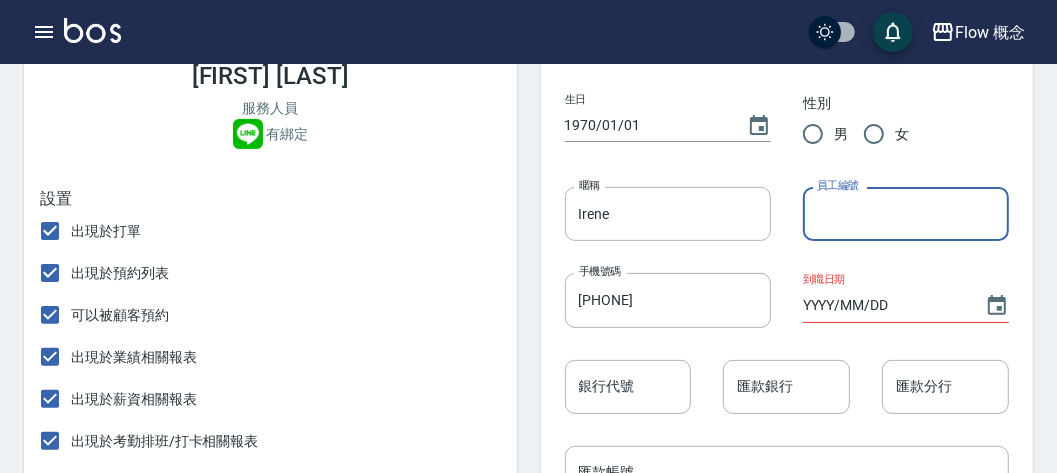 type on "ㄛ" 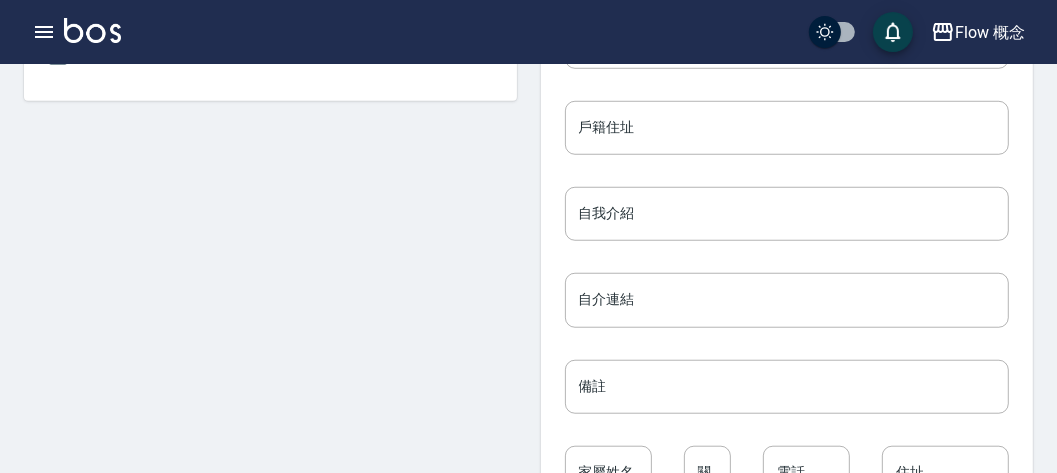 scroll, scrollTop: 1120, scrollLeft: 0, axis: vertical 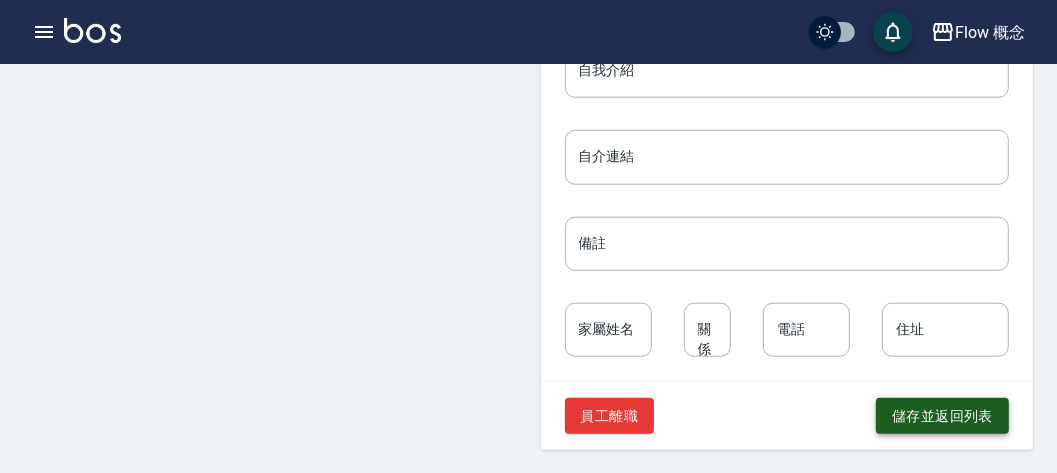 type on "Irene" 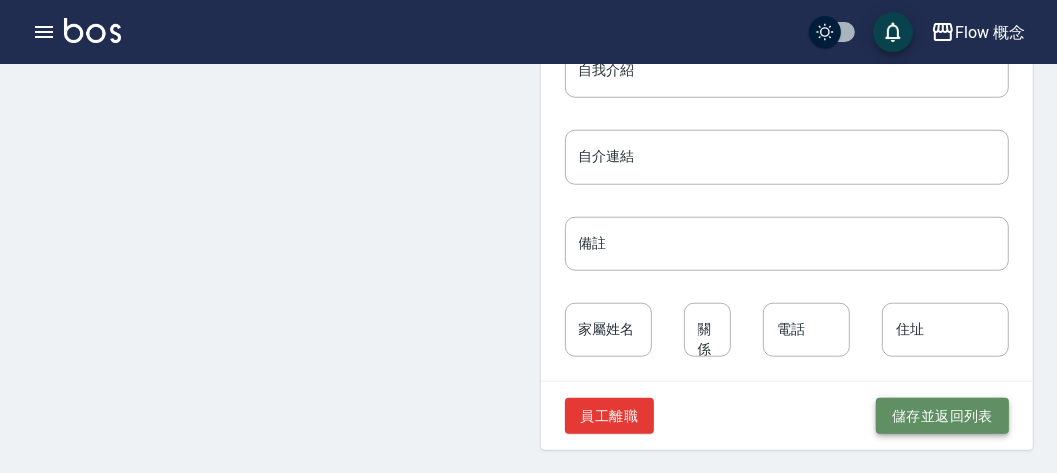 click on "儲存並返回列表" at bounding box center [942, 416] 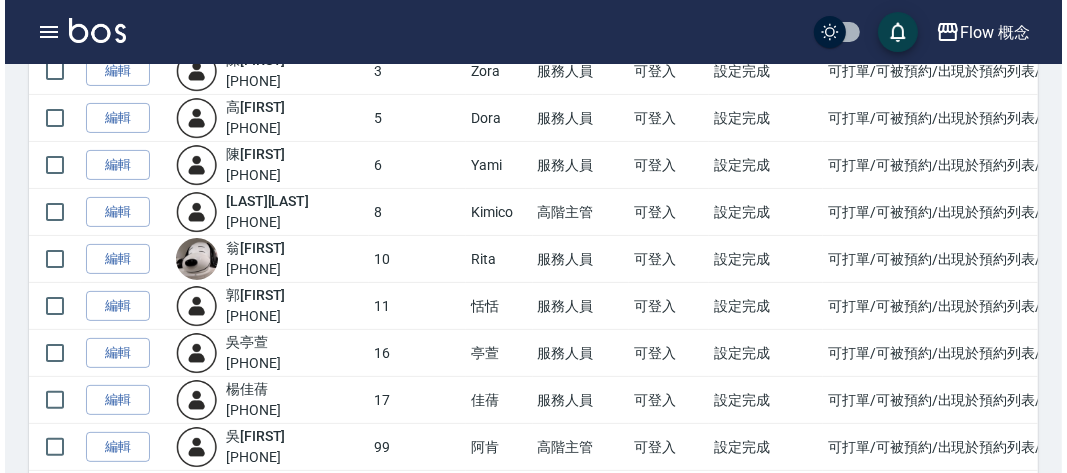scroll, scrollTop: 52, scrollLeft: 0, axis: vertical 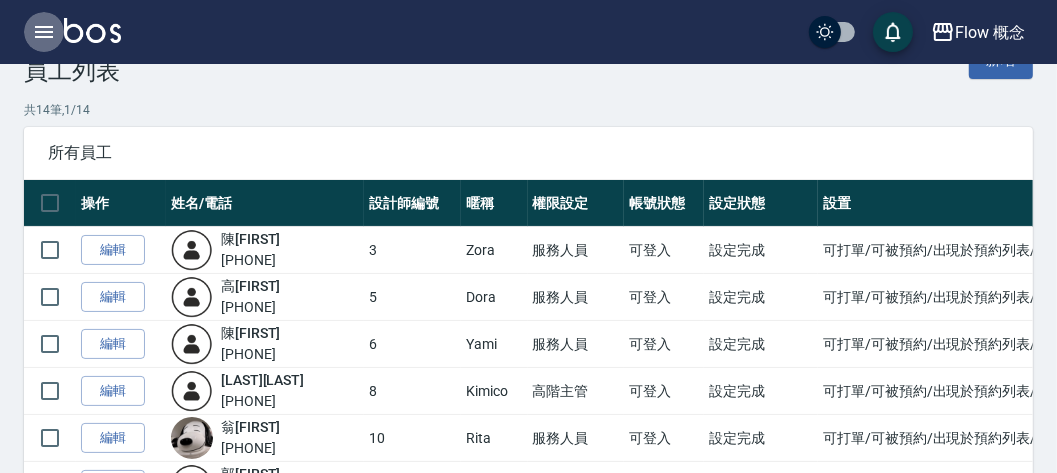 click at bounding box center [44, 32] 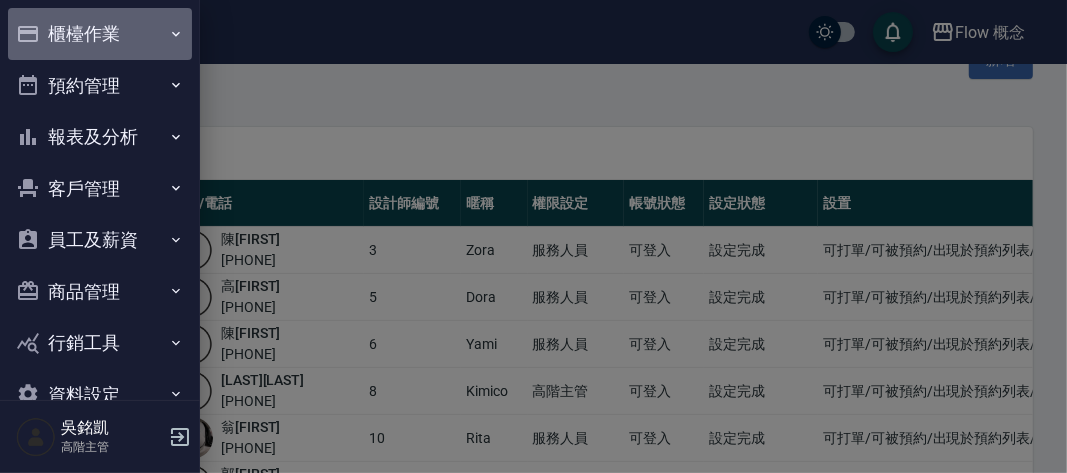 click on "櫃檯作業" at bounding box center [100, 34] 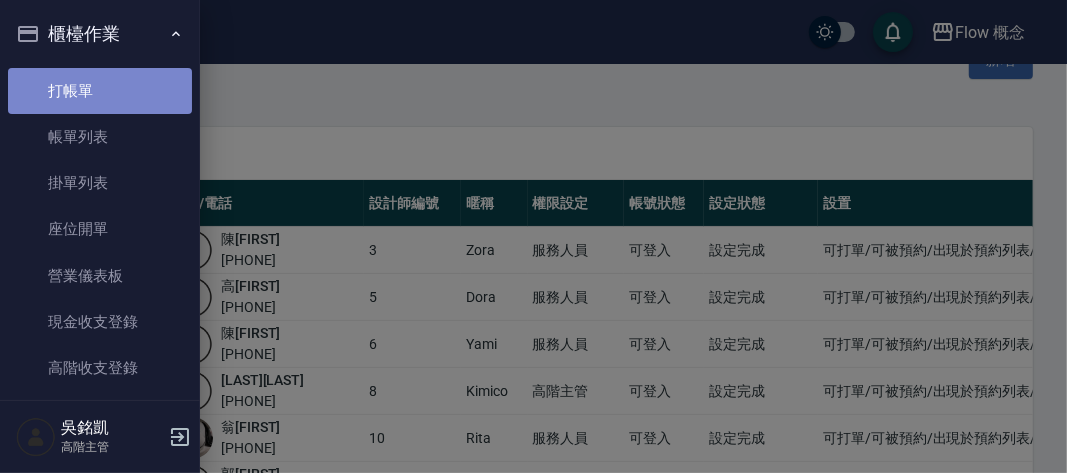 click on "打帳單" at bounding box center [100, 91] 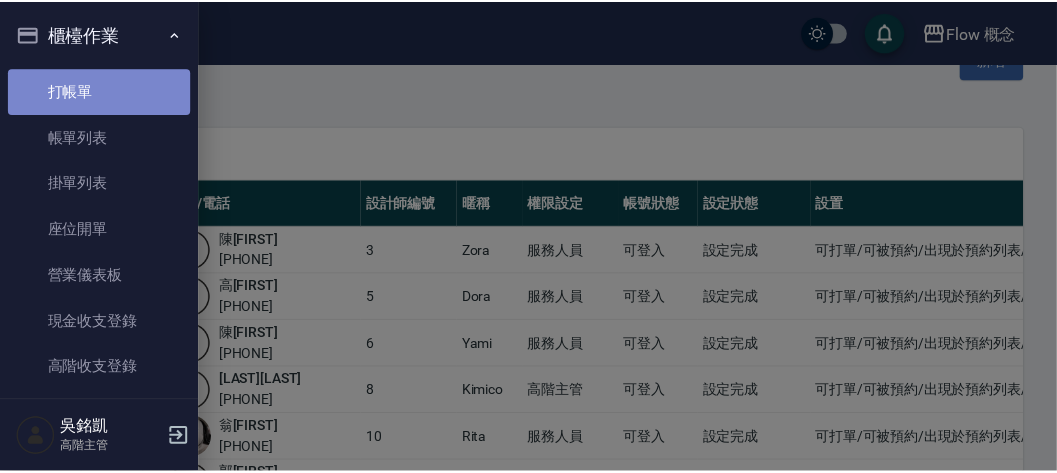scroll, scrollTop: 0, scrollLeft: 0, axis: both 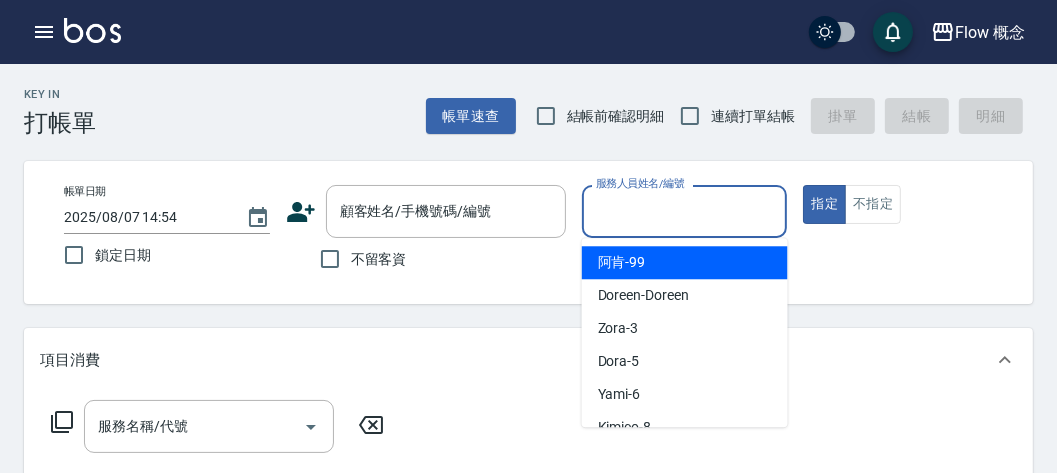 click on "服務人員姓名/編號" at bounding box center (685, 211) 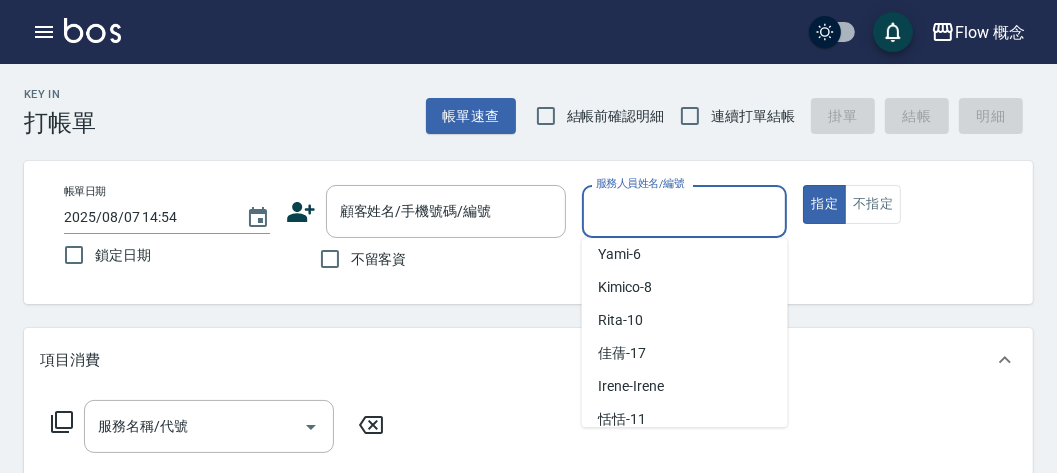 scroll, scrollTop: 222, scrollLeft: 0, axis: vertical 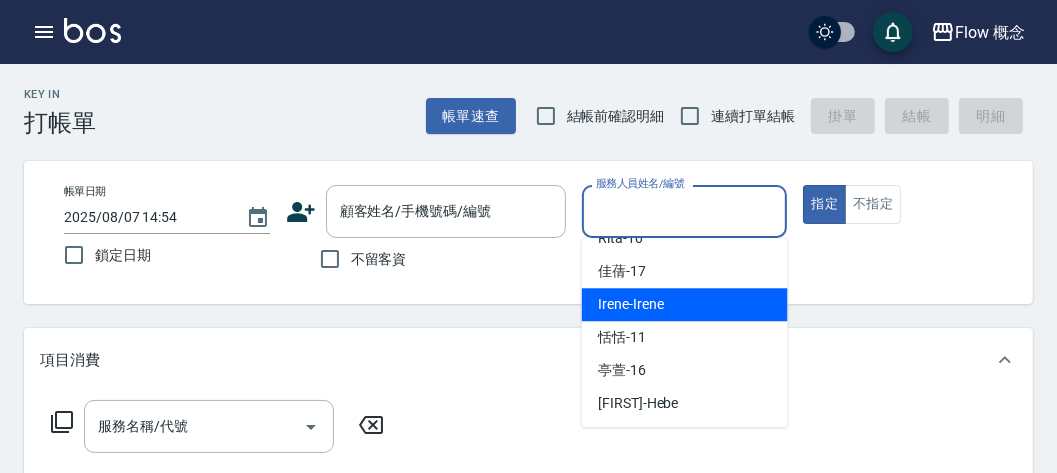 click on "[FIRST] -[FIRST]" at bounding box center (685, 304) 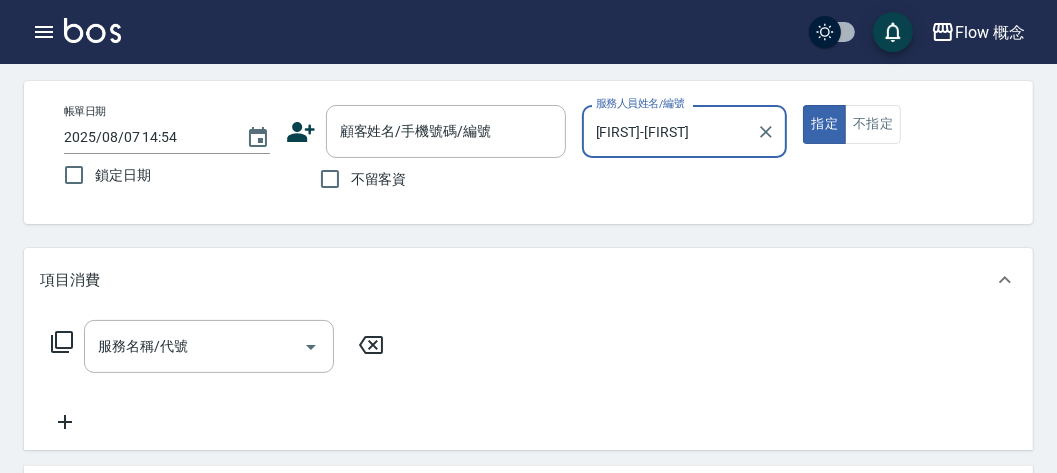 scroll, scrollTop: 81, scrollLeft: 0, axis: vertical 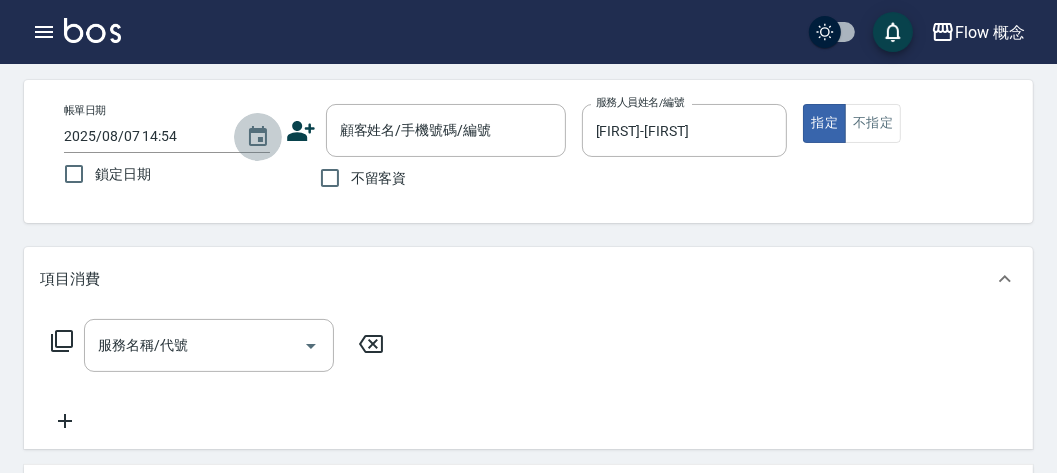 click 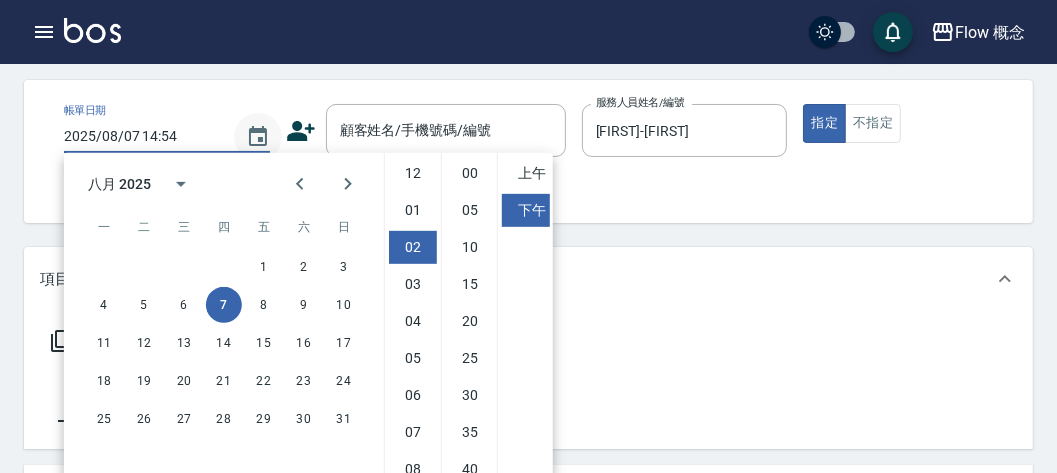 scroll, scrollTop: 73, scrollLeft: 0, axis: vertical 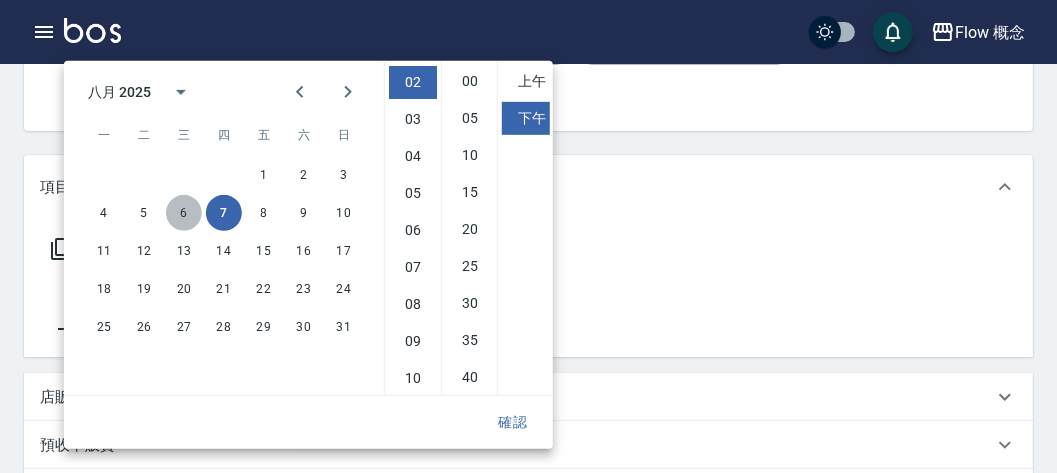 click on "6" at bounding box center (184, 213) 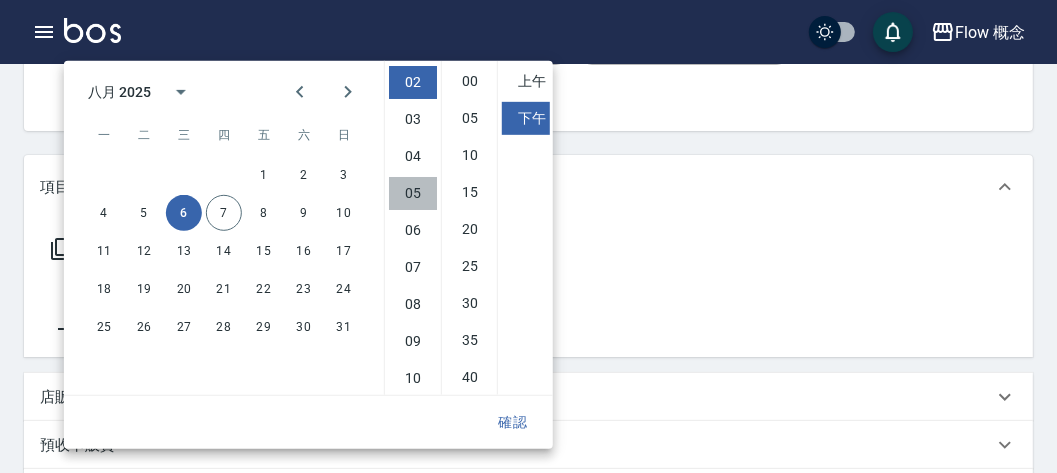 click on "05" at bounding box center (413, 193) 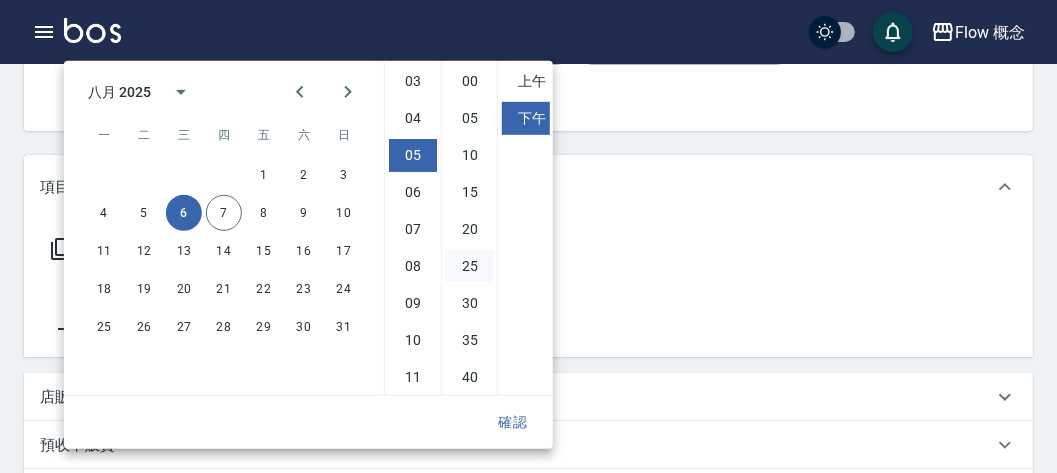 scroll, scrollTop: 112, scrollLeft: 0, axis: vertical 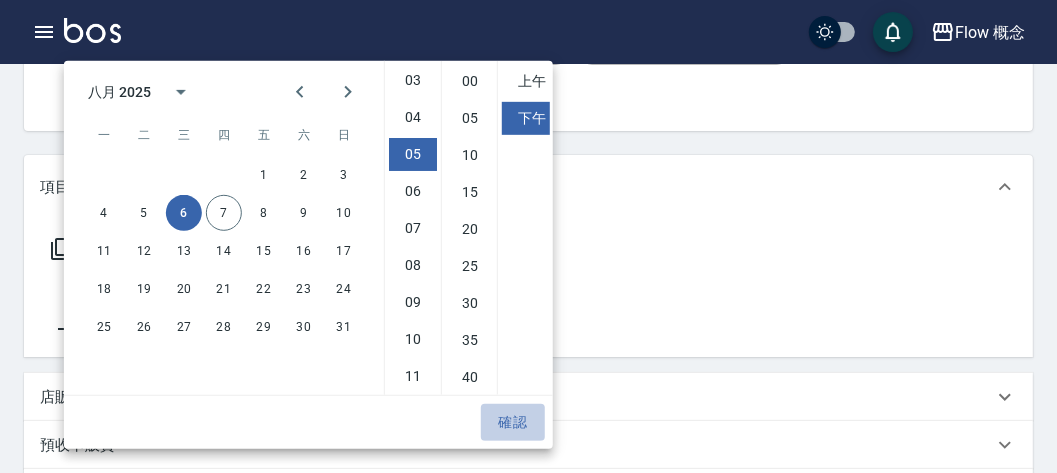 click on "確認" at bounding box center [513, 422] 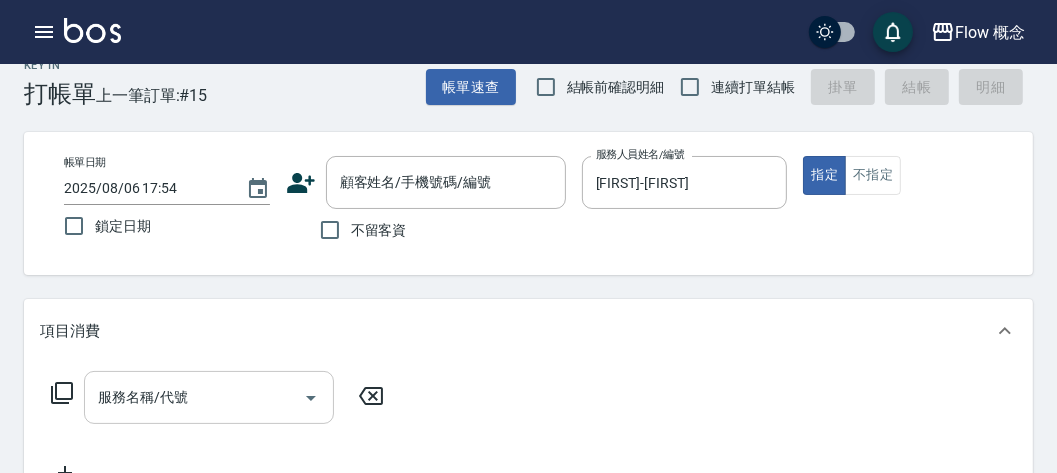 scroll, scrollTop: 28, scrollLeft: 0, axis: vertical 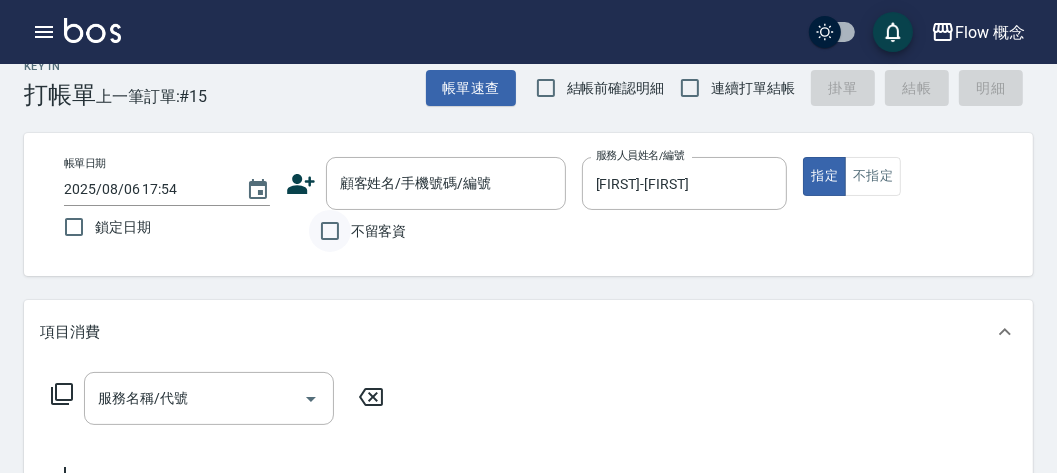 click on "不留客資" at bounding box center (330, 231) 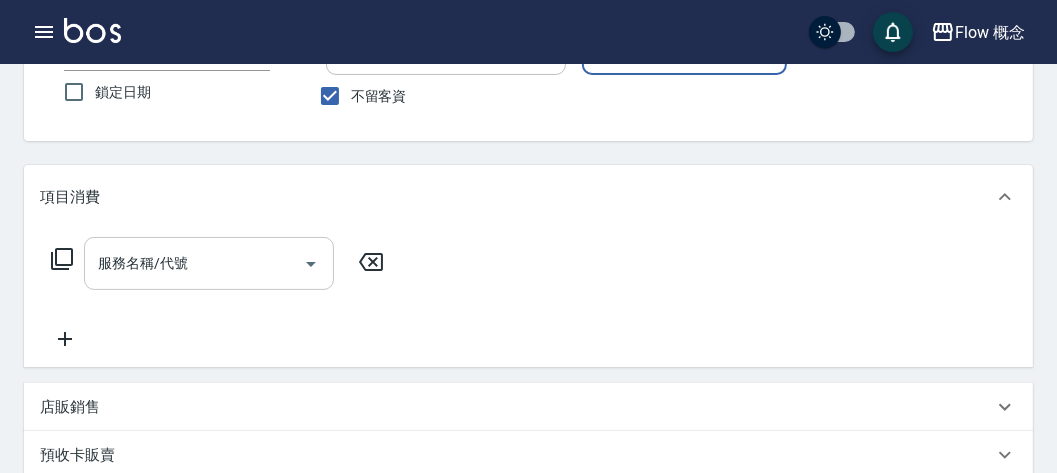 scroll, scrollTop: 167, scrollLeft: 0, axis: vertical 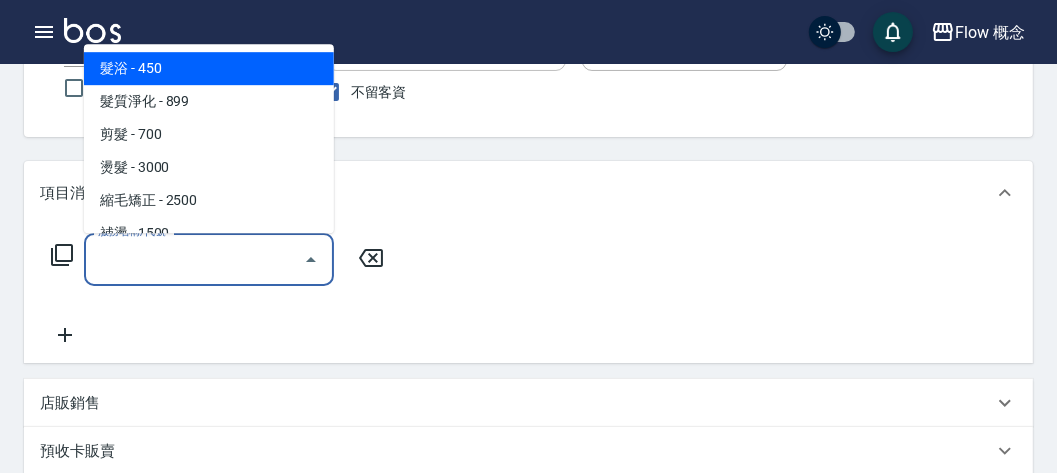click on "服務名稱/代號" at bounding box center (194, 259) 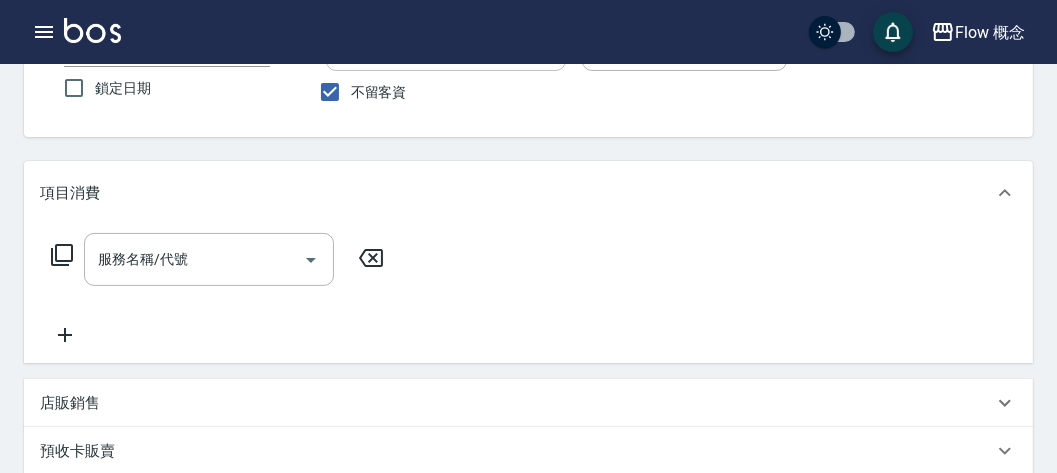 click on "Key In 打帳單 上一筆訂單:#15 帳單速查 結帳前確認明細 連續打單結帳 掛單 結帳 明細 帳單日期 2025/08/06 17:54 鎖定日期 顧客姓名/手機號碼/編號 顧客姓名/手機號碼/編號 不留客資 服務人員姓名/編號 Irene-Irene 服務人員姓名/編號 指定 不指定 項目消費 服務名稱/代號 服務名稱/代號 店販銷售 服務人員姓名/編號 服務人員姓名/編號 商品代號/名稱 商品代號/名稱 預收卡販賣 卡券名稱/代號 卡券名稱/代號 其他付款方式 其他付款方式 其他付款方式 備註及來源 備註 備註 訂單來源 ​ 訂單來源 隱藏業績明細 服務消費  0 店販消費  0 使用預收卡  0 業績合計   0 預收卡販賣  0 會員卡販賣  0 扣入金  0 現金應收   0 其他付款方式  0 紅利點數折抵  0 掛單 結帳 明細" at bounding box center (528, 396) 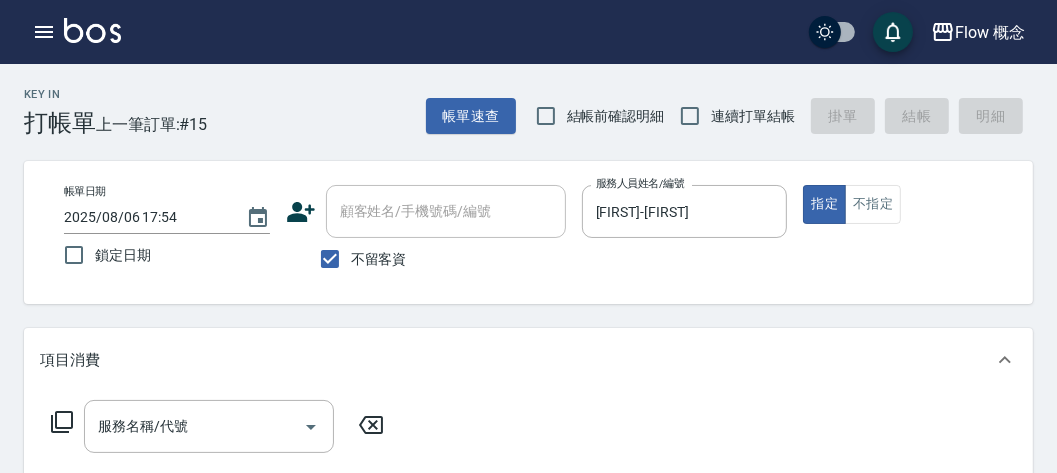scroll, scrollTop: 63, scrollLeft: 0, axis: vertical 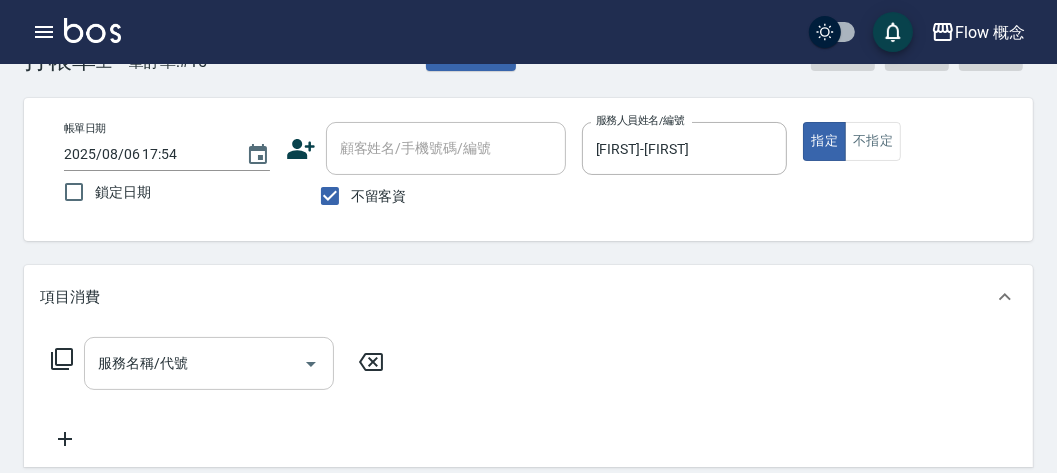 click on "服務名稱/代號" at bounding box center (194, 363) 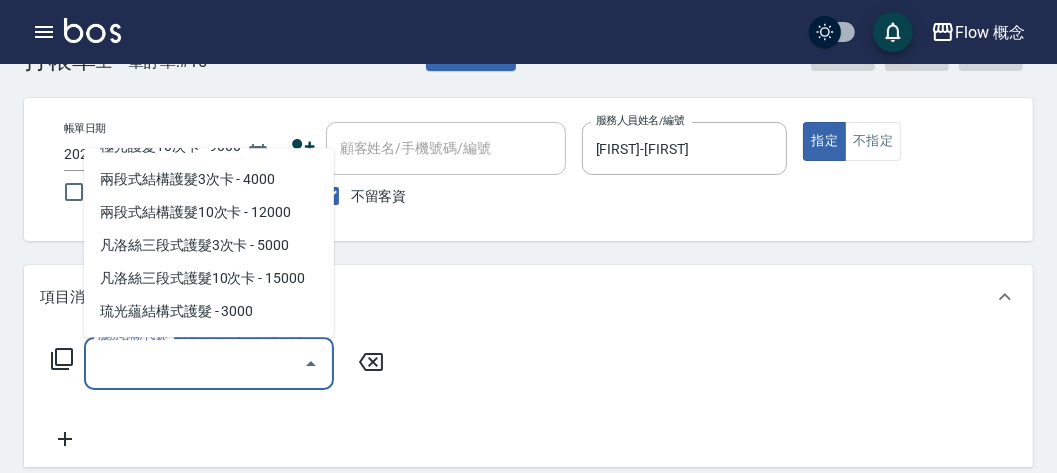 scroll, scrollTop: 522, scrollLeft: 0, axis: vertical 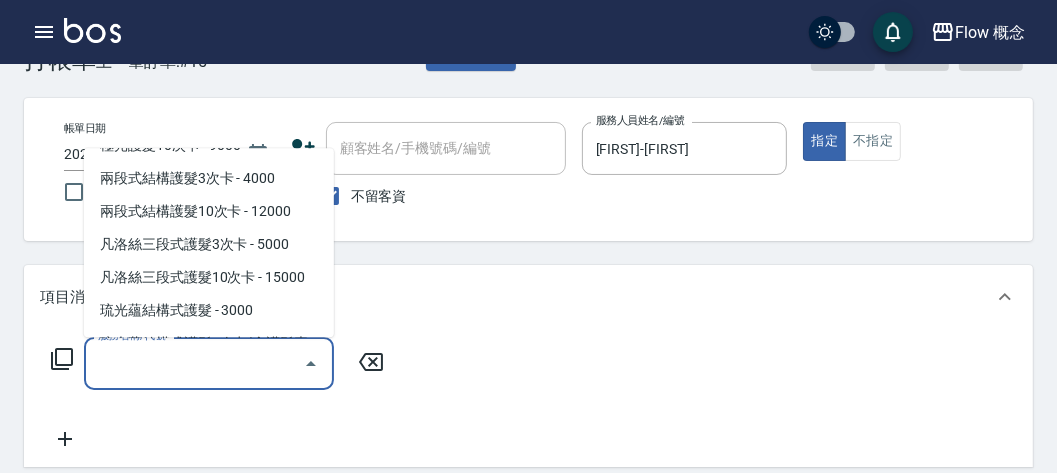 click on "凡洛絲三段式護髮10次卡 - 15000" at bounding box center [209, 277] 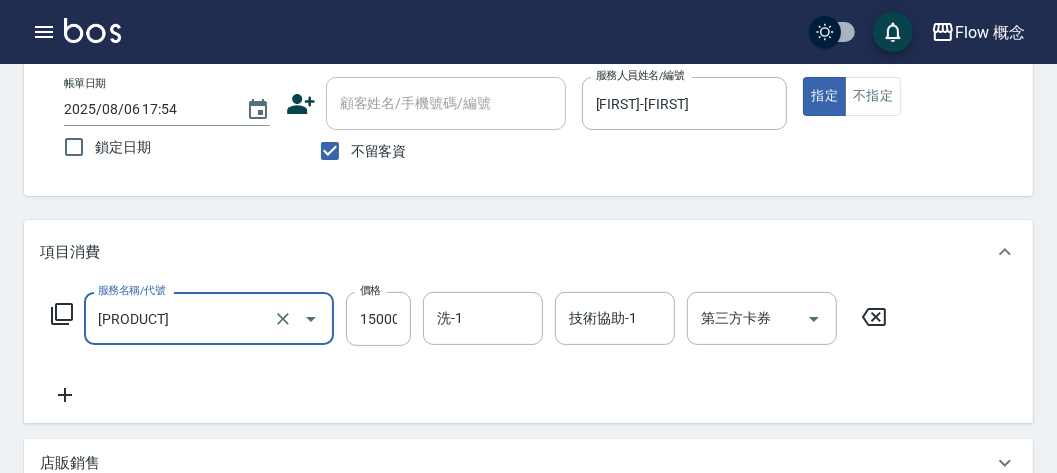 scroll, scrollTop: 106, scrollLeft: 0, axis: vertical 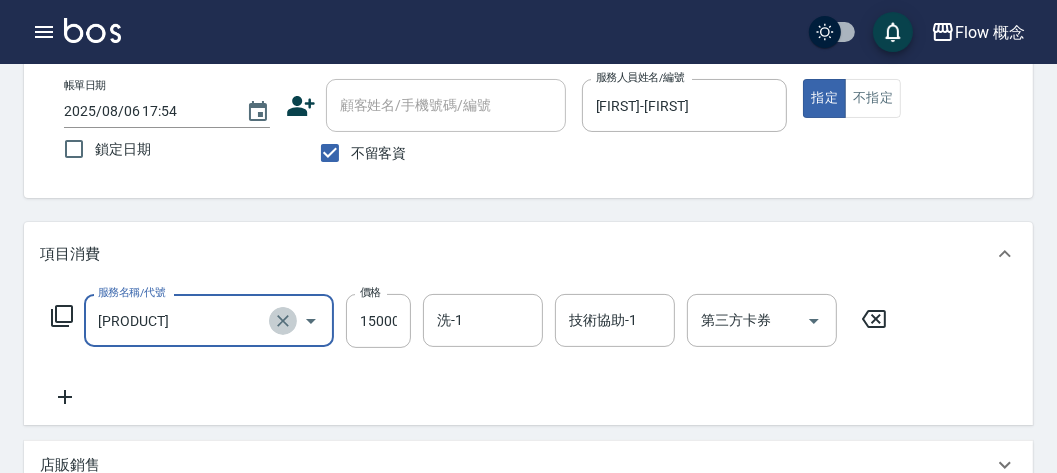 click 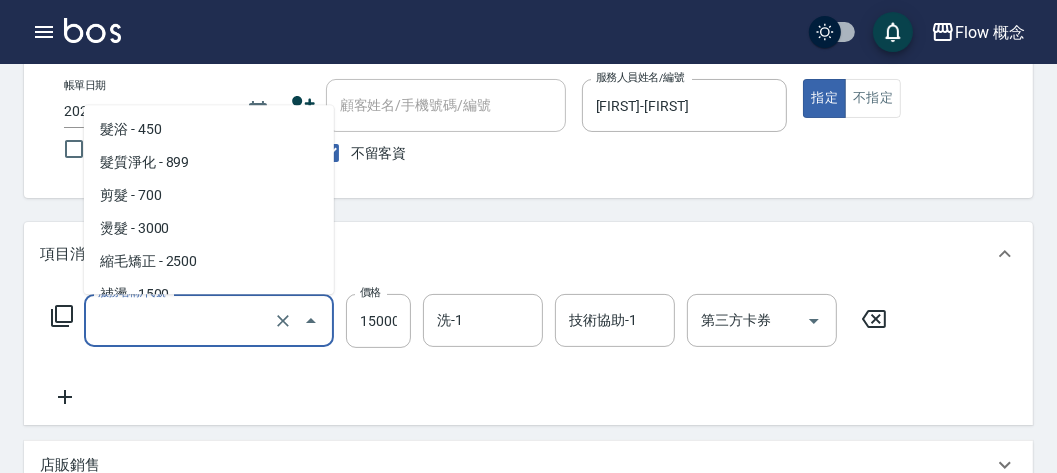 click on "服務名稱/代號" at bounding box center [181, 320] 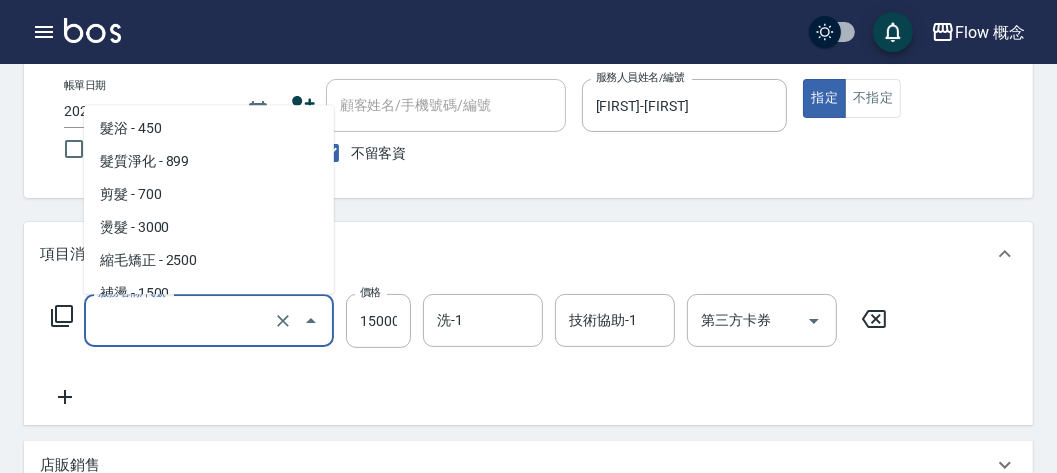 scroll, scrollTop: 0, scrollLeft: 0, axis: both 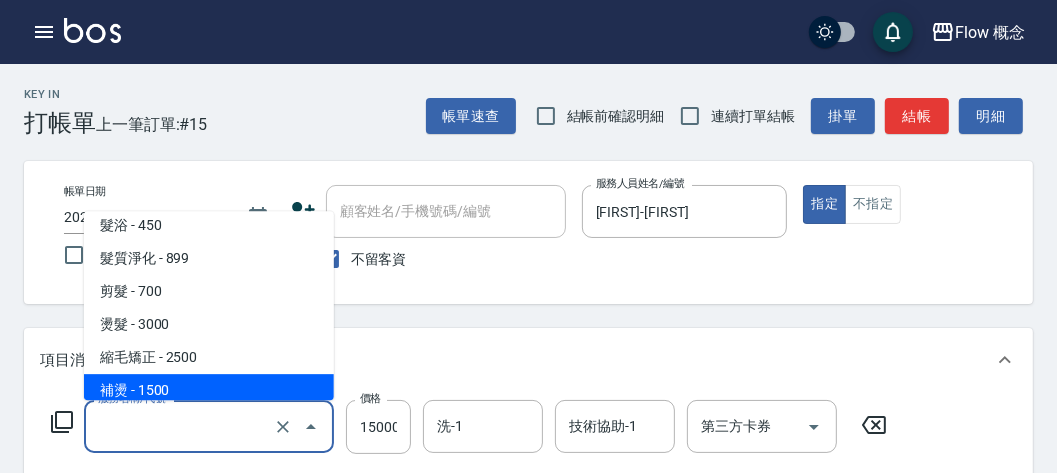 type on "凡洛絲三段式護髮10次卡(512)" 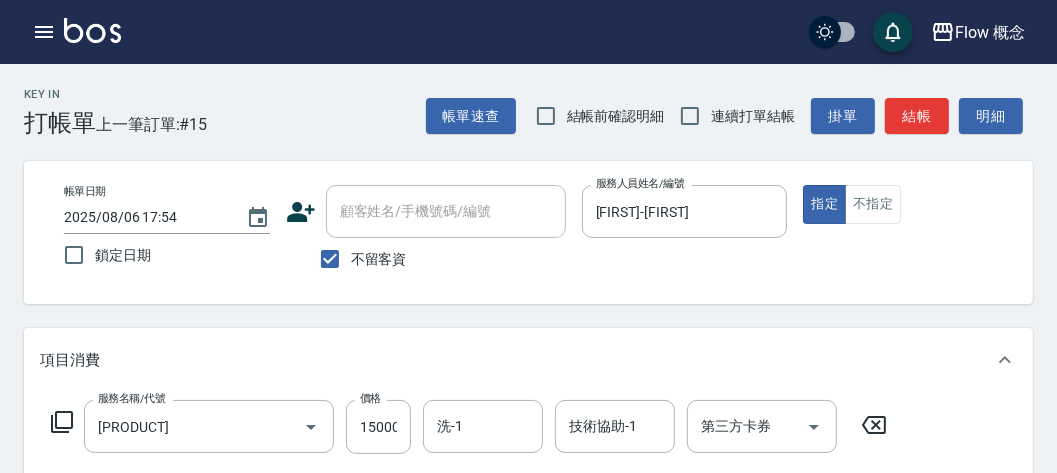 click 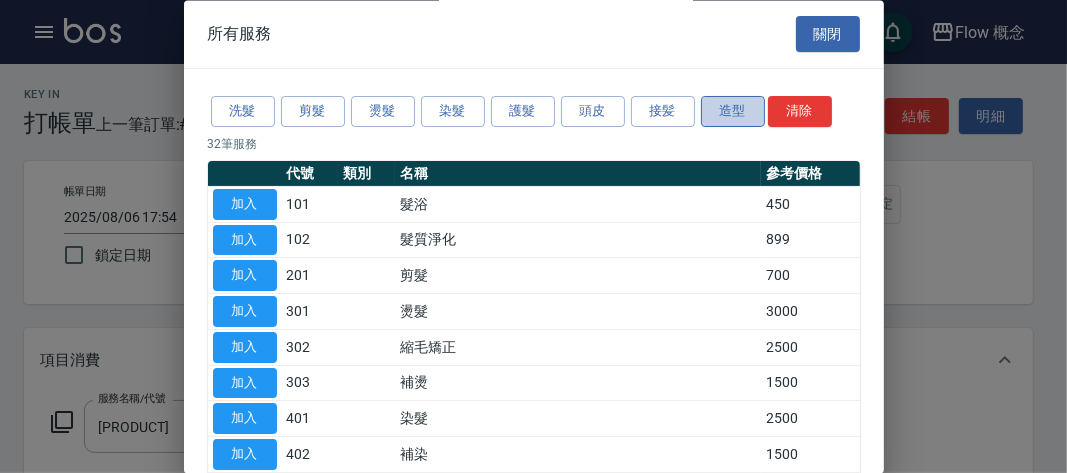 click on "造型" at bounding box center (733, 112) 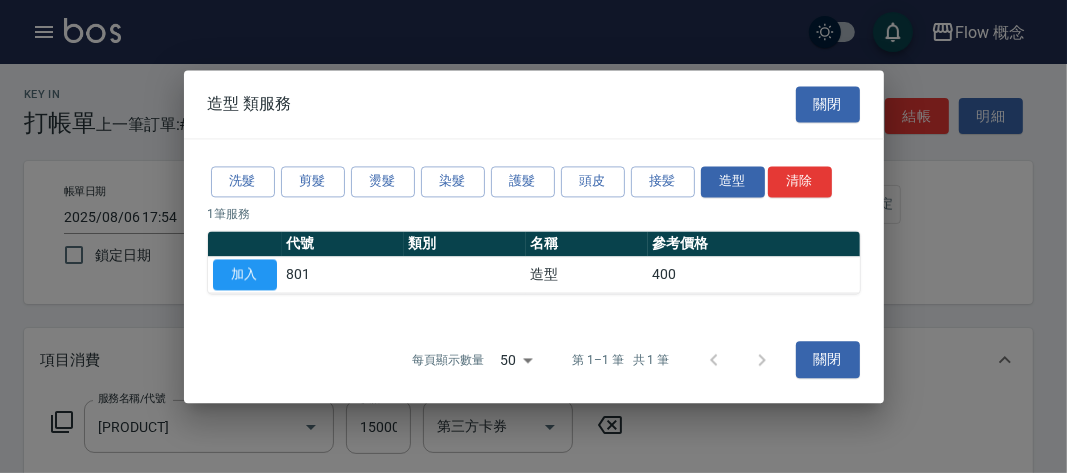click at bounding box center [533, 236] 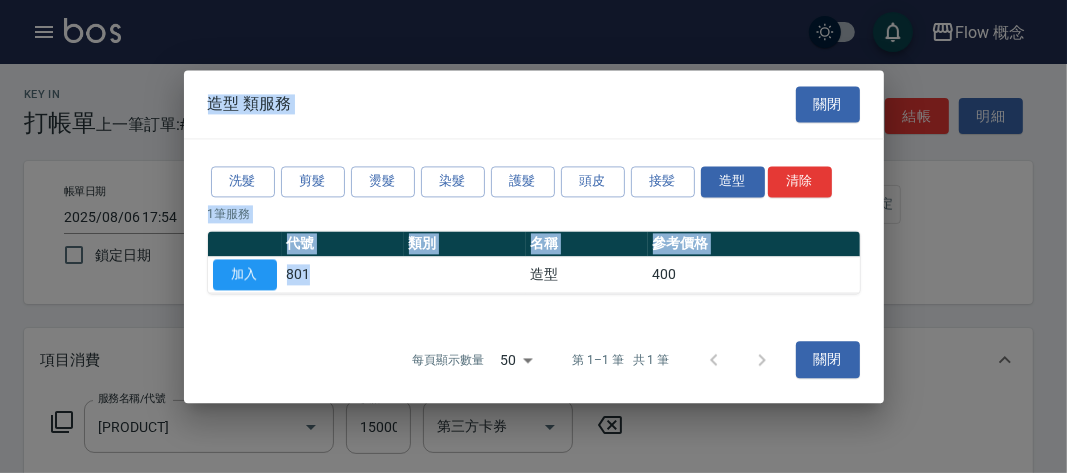 drag, startPoint x: 168, startPoint y: 260, endPoint x: 751, endPoint y: 389, distance: 597.1013 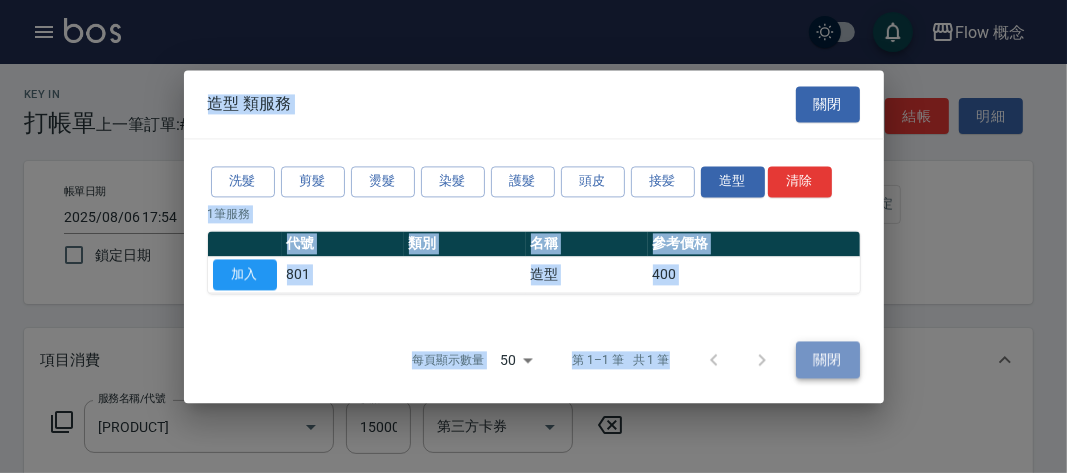click on "關閉" at bounding box center (828, 360) 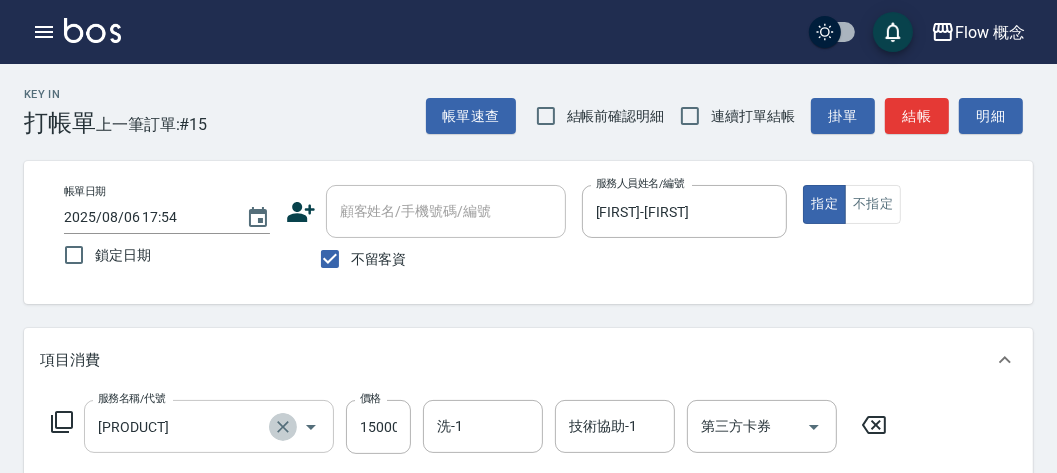 click 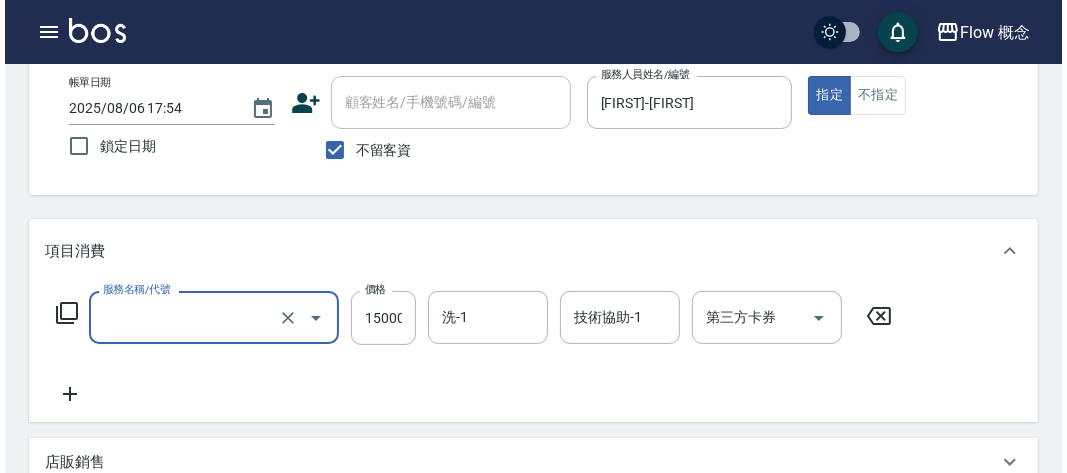scroll, scrollTop: 0, scrollLeft: 0, axis: both 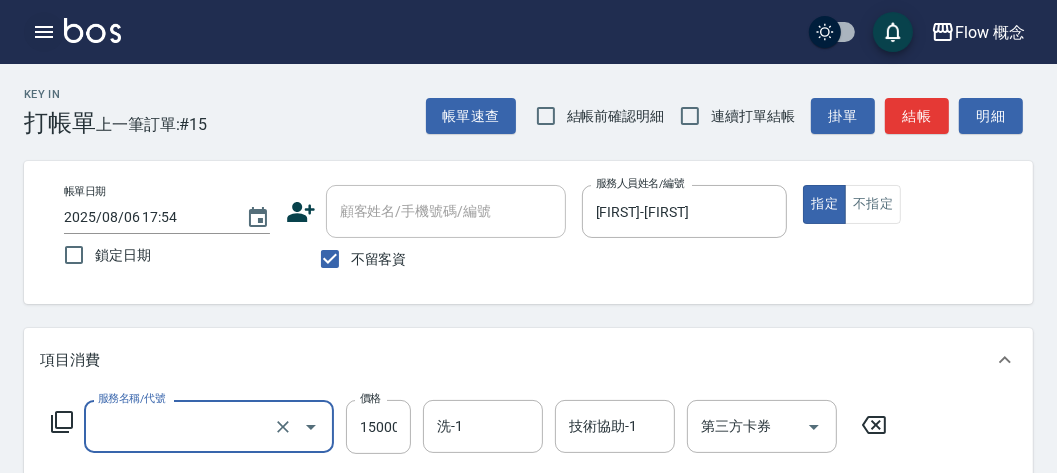 type on "凡洛絲三段式護髮10次卡(512)" 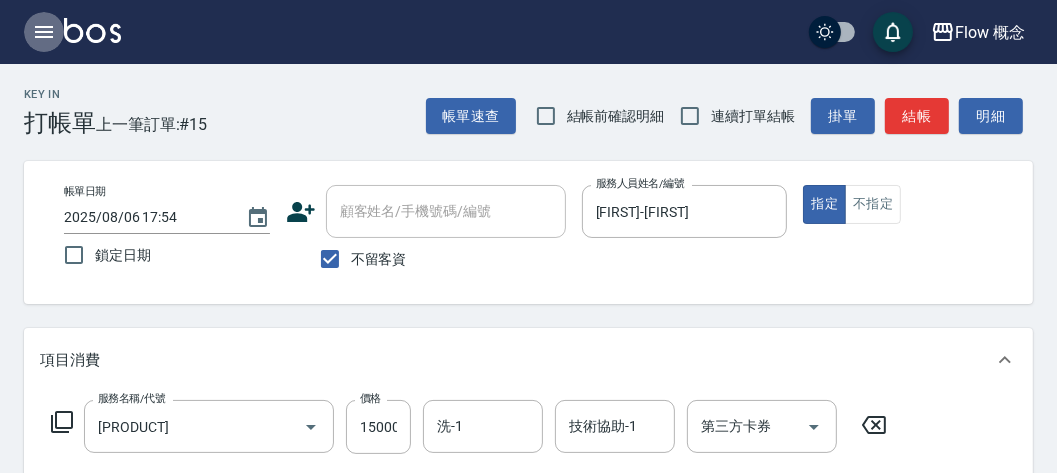 click at bounding box center [44, 32] 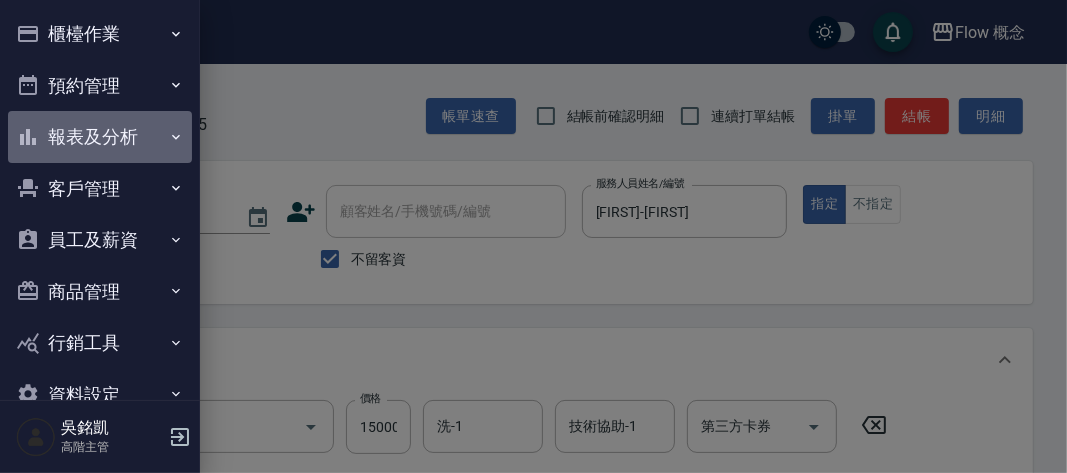 click on "報表及分析" at bounding box center [100, 137] 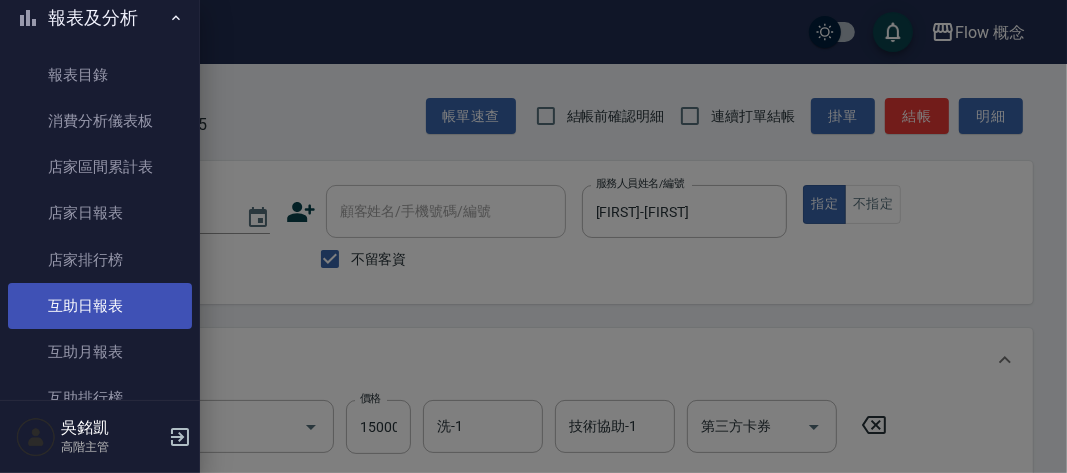 scroll, scrollTop: 0, scrollLeft: 0, axis: both 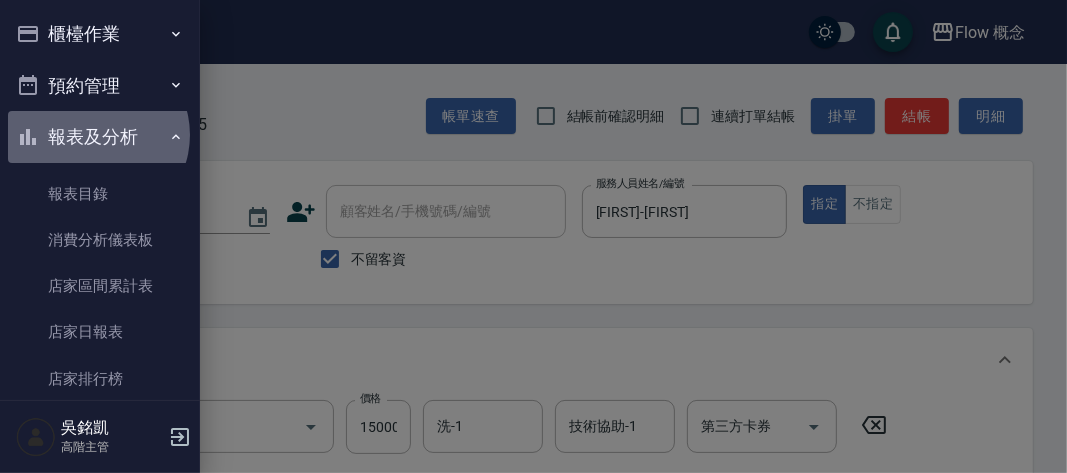 click on "報表及分析" at bounding box center (100, 137) 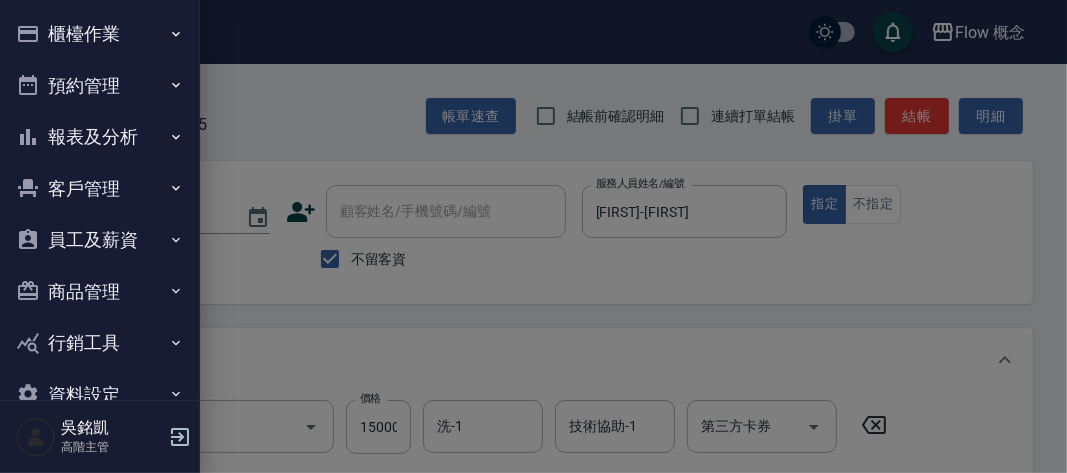 scroll, scrollTop: 43, scrollLeft: 0, axis: vertical 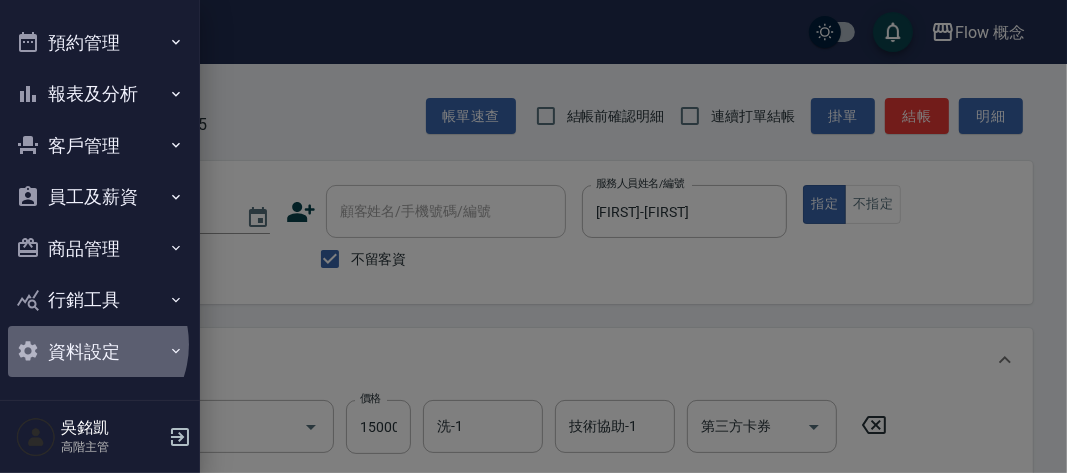 click on "資料設定" at bounding box center (100, 352) 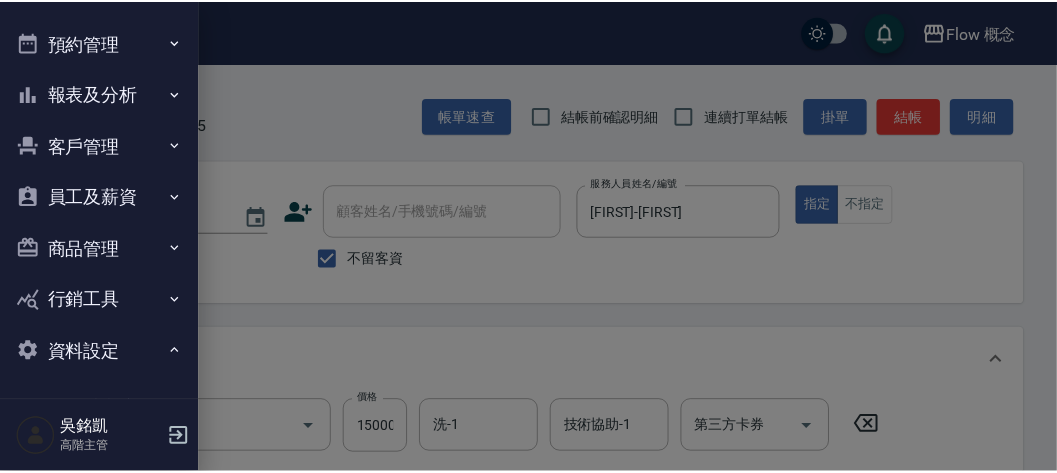scroll, scrollTop: 114, scrollLeft: 0, axis: vertical 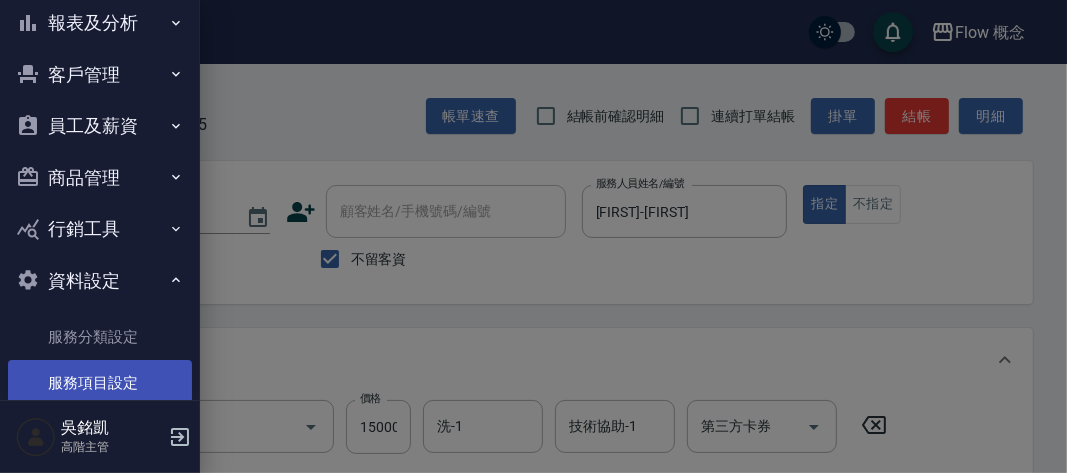click on "服務項目設定" at bounding box center (100, 383) 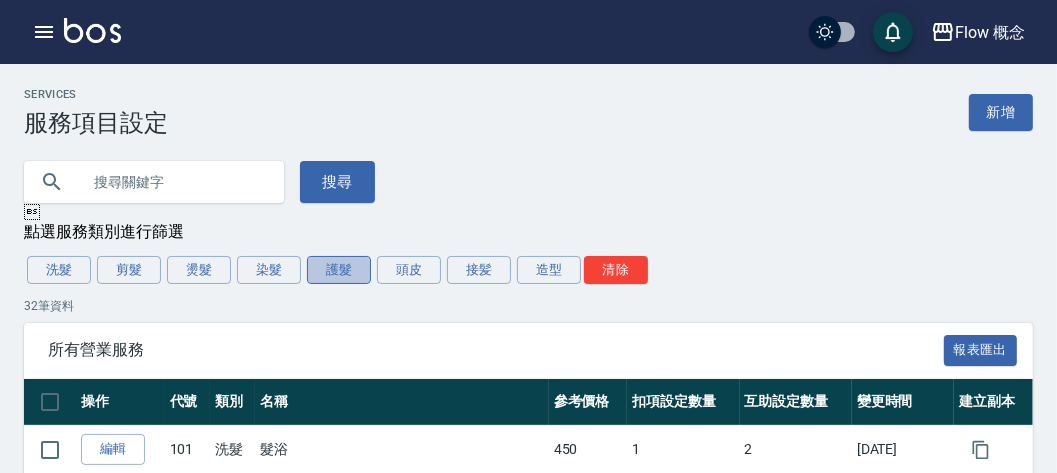 click on "護髮" at bounding box center [339, 270] 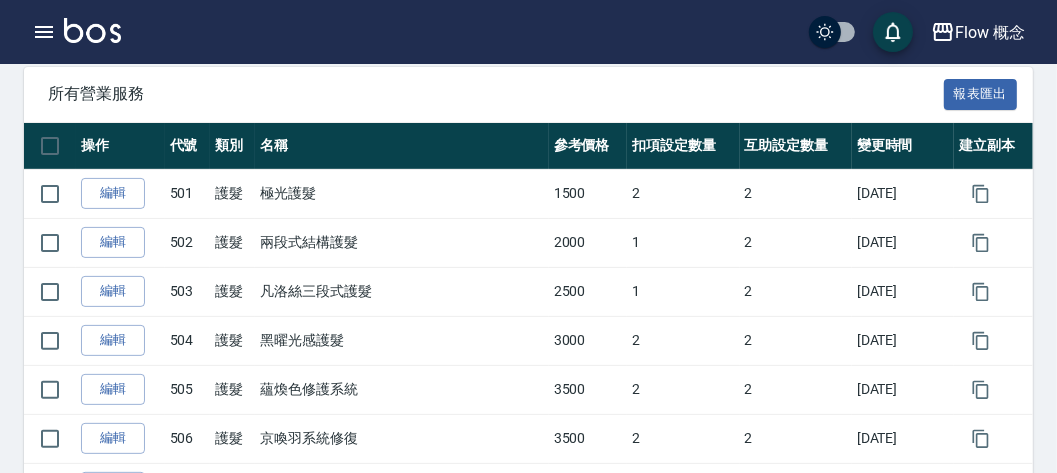 scroll, scrollTop: 371, scrollLeft: 0, axis: vertical 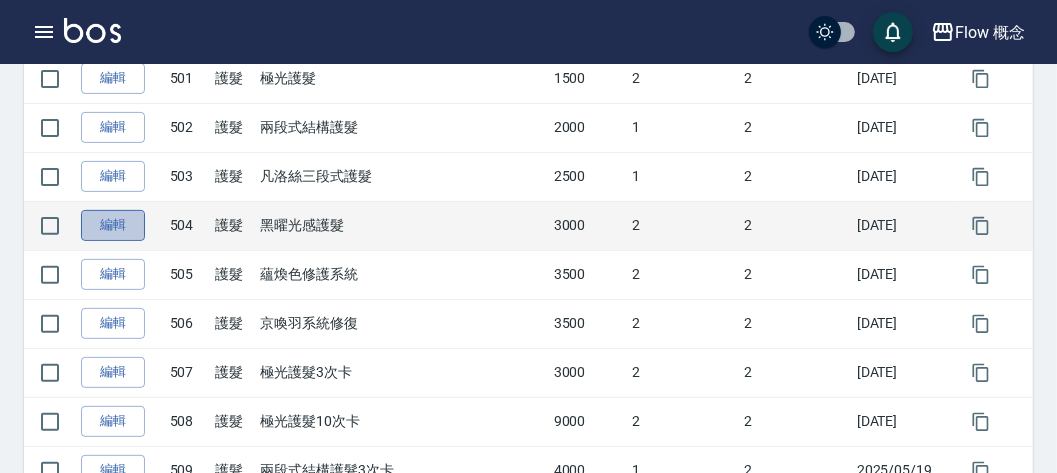 click on "編輯" at bounding box center (113, 225) 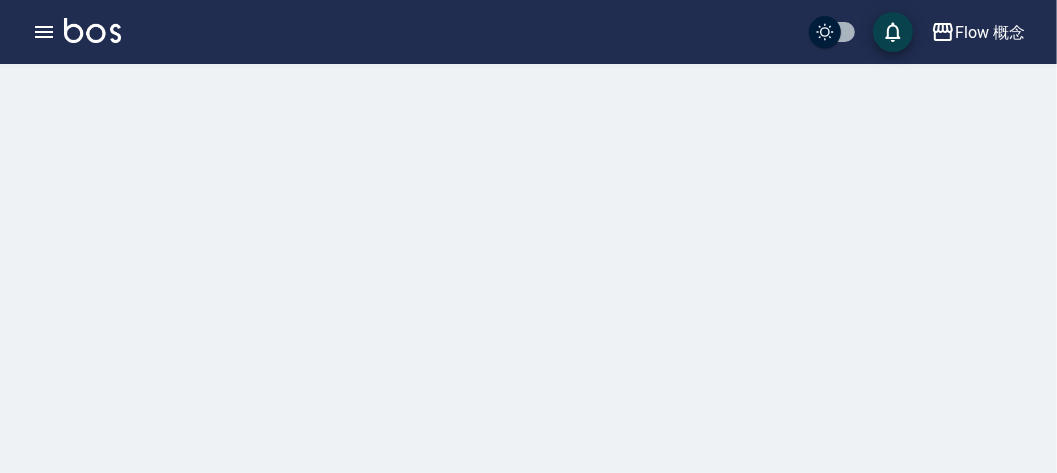 scroll, scrollTop: 0, scrollLeft: 0, axis: both 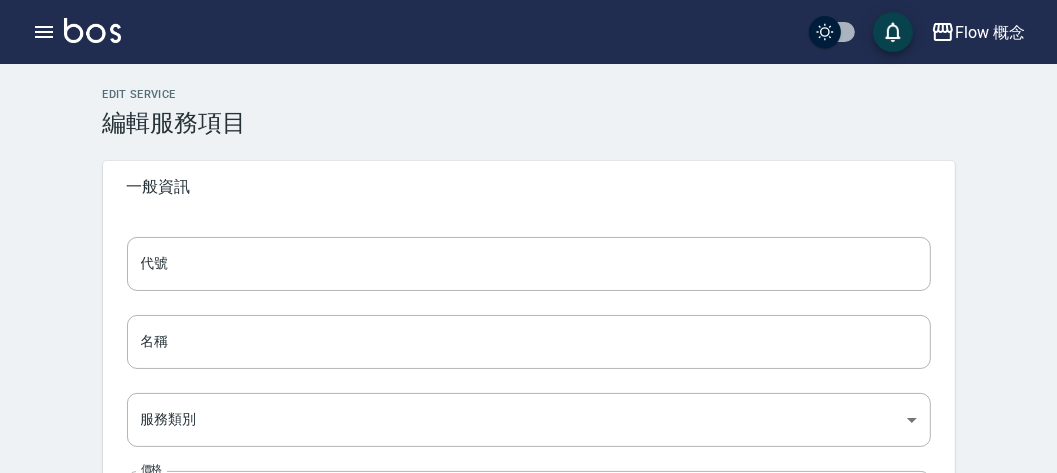 type on "504" 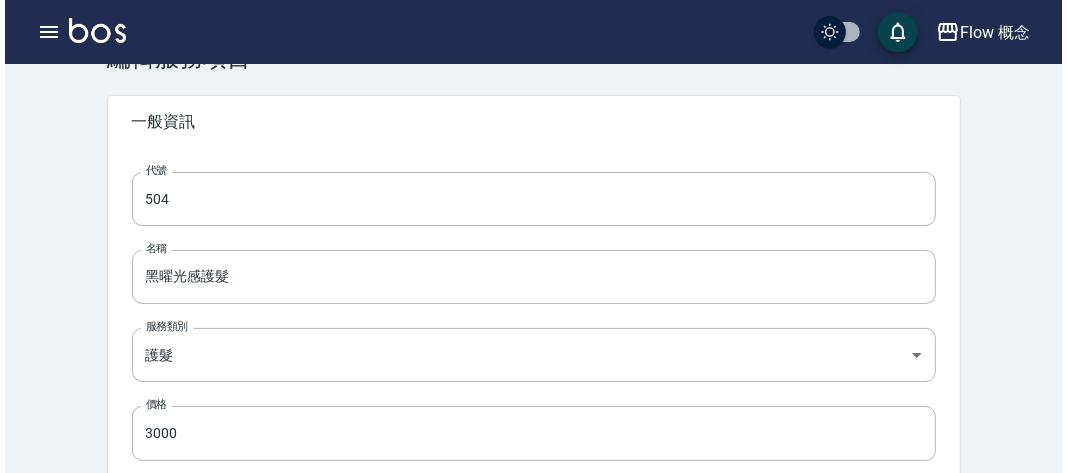 scroll, scrollTop: 0, scrollLeft: 0, axis: both 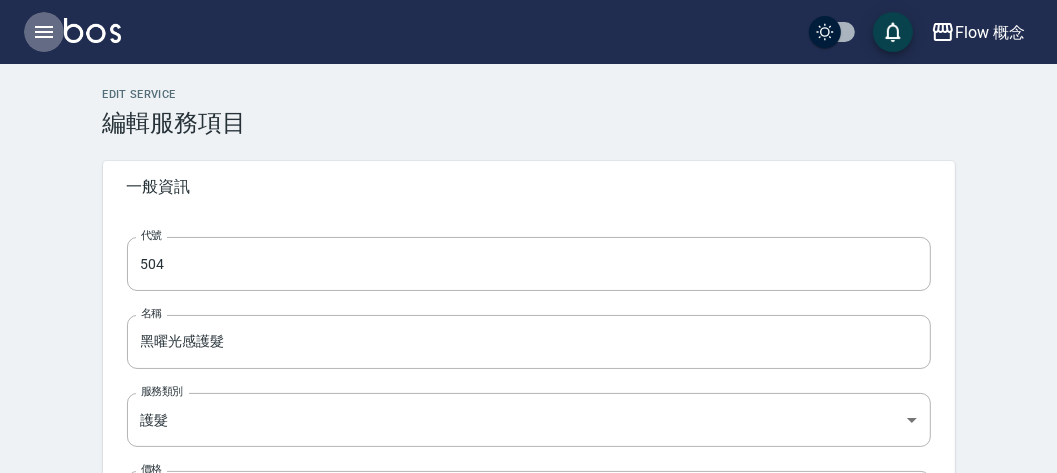 click at bounding box center [44, 32] 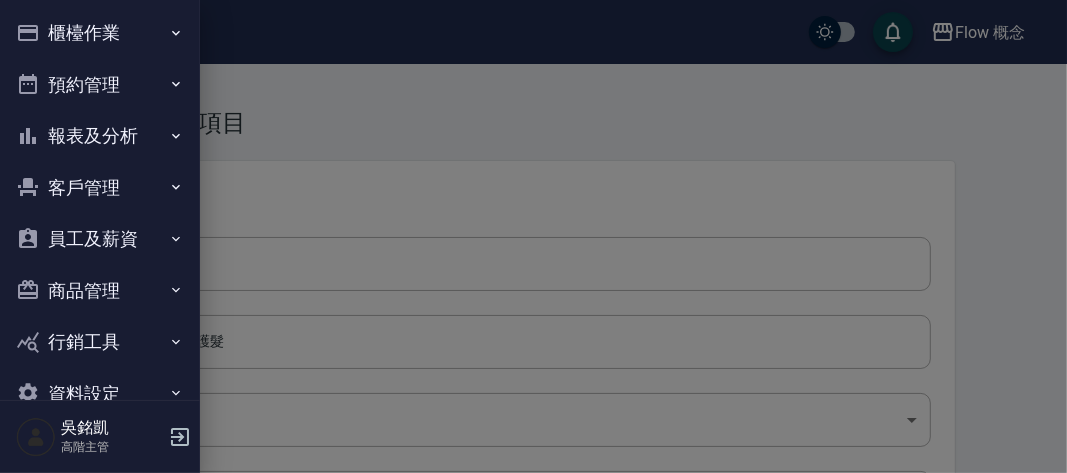 scroll, scrollTop: 43, scrollLeft: 0, axis: vertical 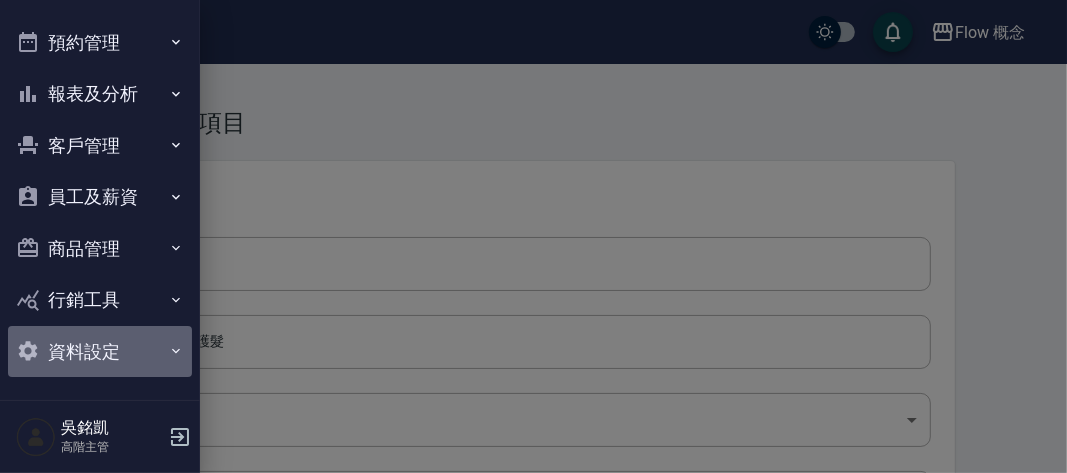 click on "資料設定" at bounding box center (100, 352) 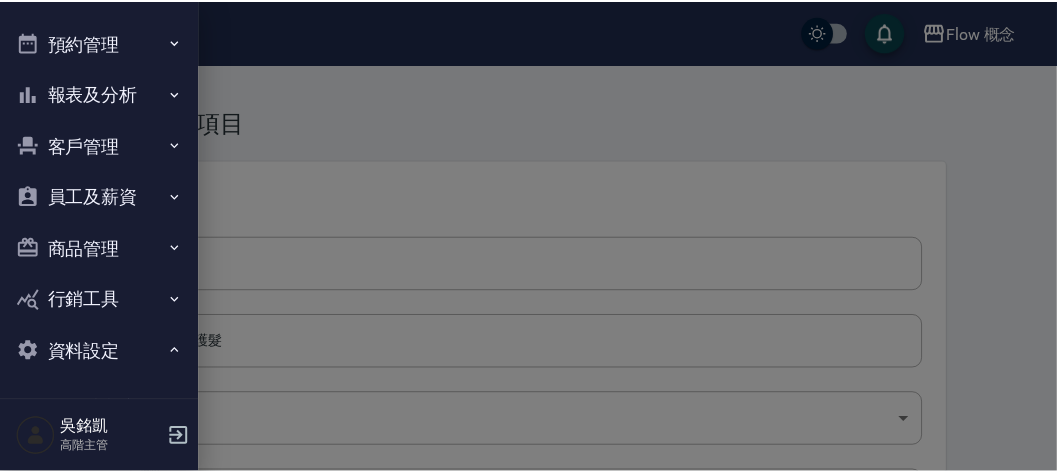 scroll, scrollTop: 228, scrollLeft: 0, axis: vertical 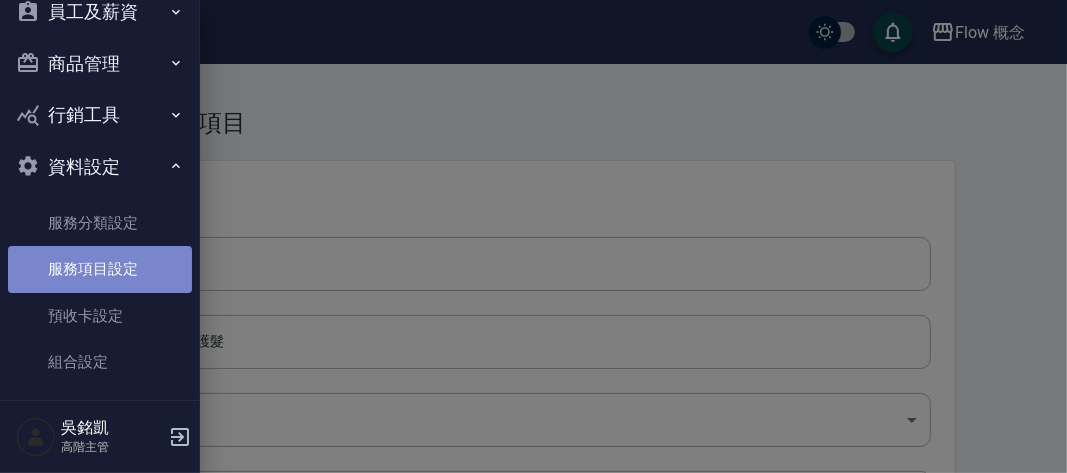 click on "服務項目設定" at bounding box center [100, 269] 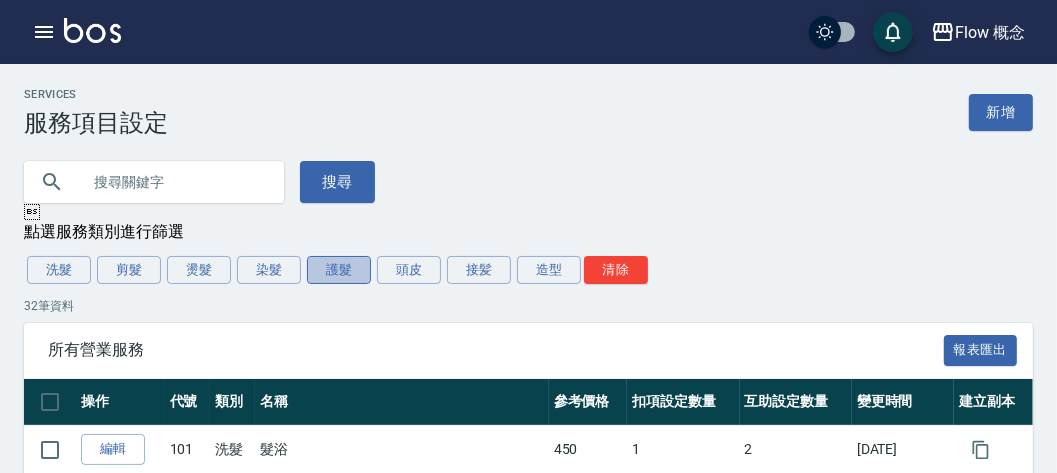 click on "護髮" at bounding box center (339, 270) 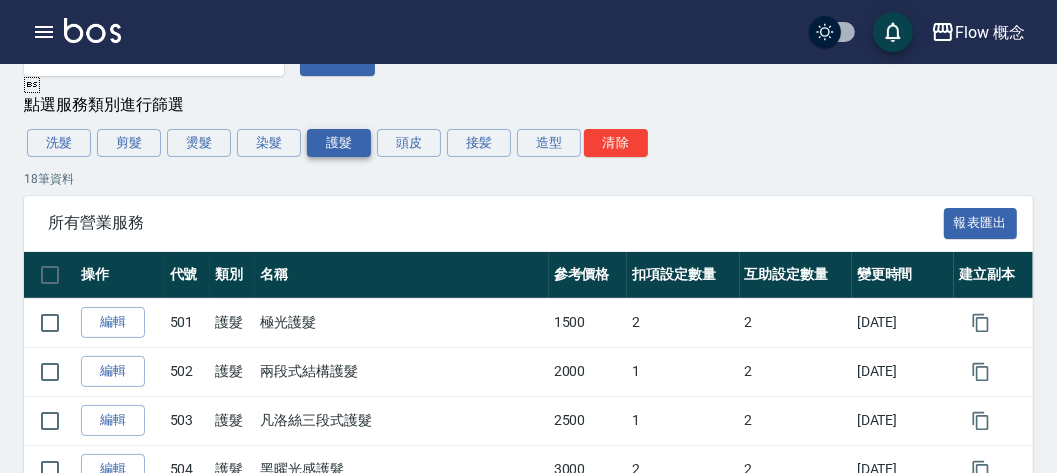 scroll, scrollTop: 0, scrollLeft: 0, axis: both 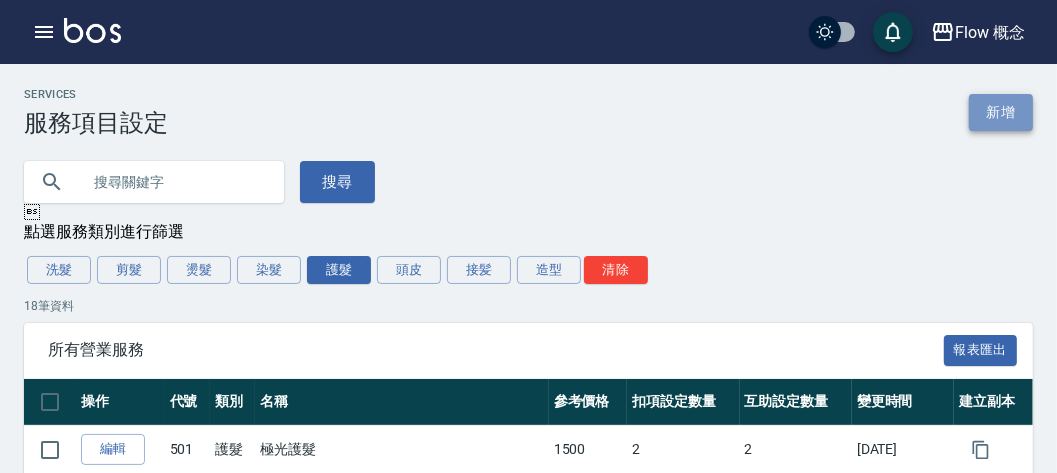 click on "新增" at bounding box center [1001, 112] 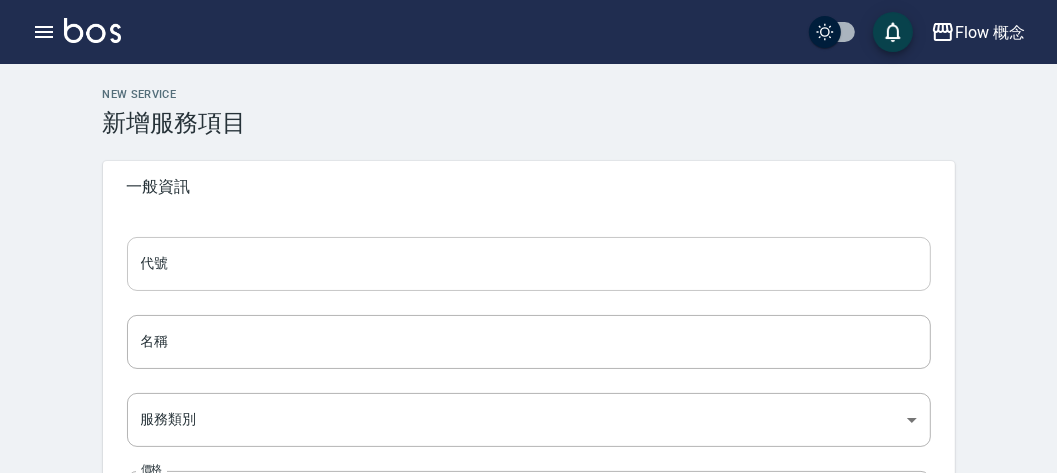 click on "代號" at bounding box center (529, 264) 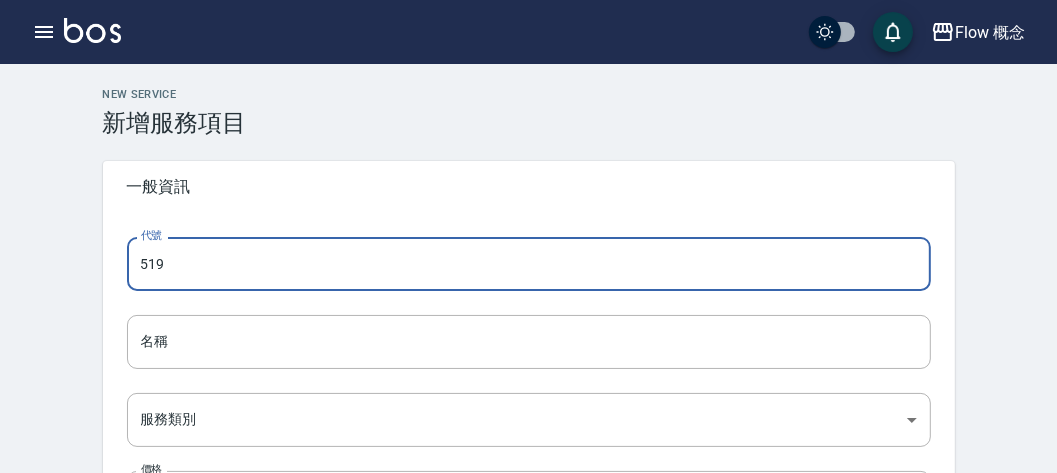 type on "519" 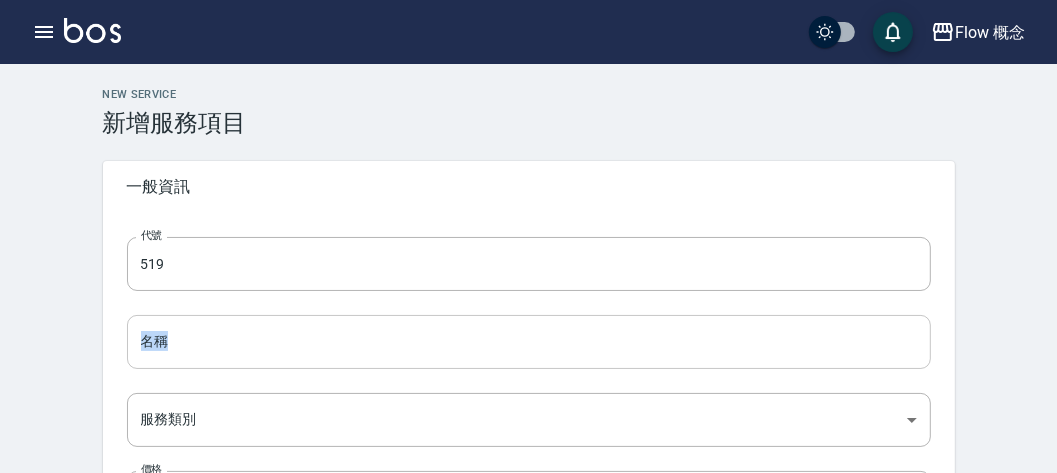 drag, startPoint x: 292, startPoint y: 308, endPoint x: 271, endPoint y: 326, distance: 27.658634 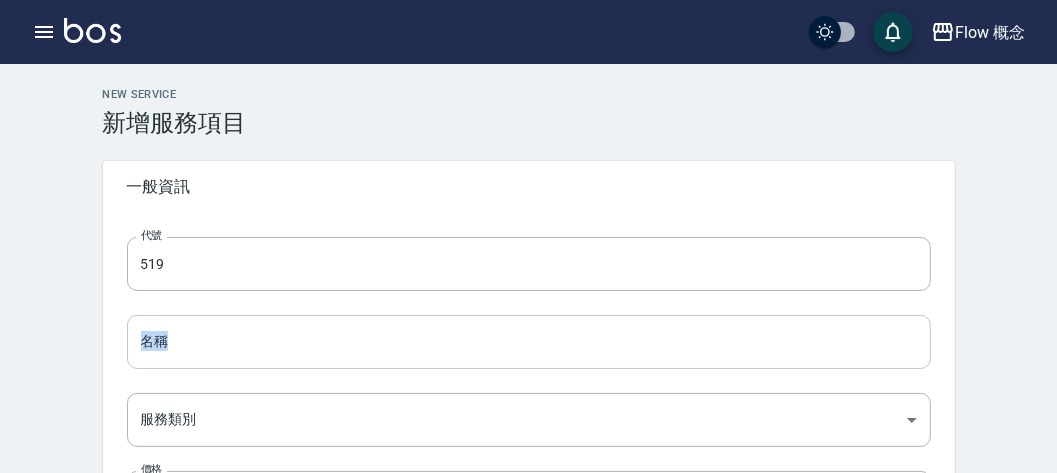 click on "代號 519 代號 名稱 名稱 服務類別 ​ 服務類別 價格 0 價格 打帳單是否能更改預設價格 依系統參數設定 UNSET 打帳單是否能更改預設價格 特殊抽成 綁定第三方卡券 無 none 綁定第三方卡券 是否鎖定第三方卡券 依系統參數設定 UNSET 是否鎖定第三方卡券" at bounding box center (529, 543) 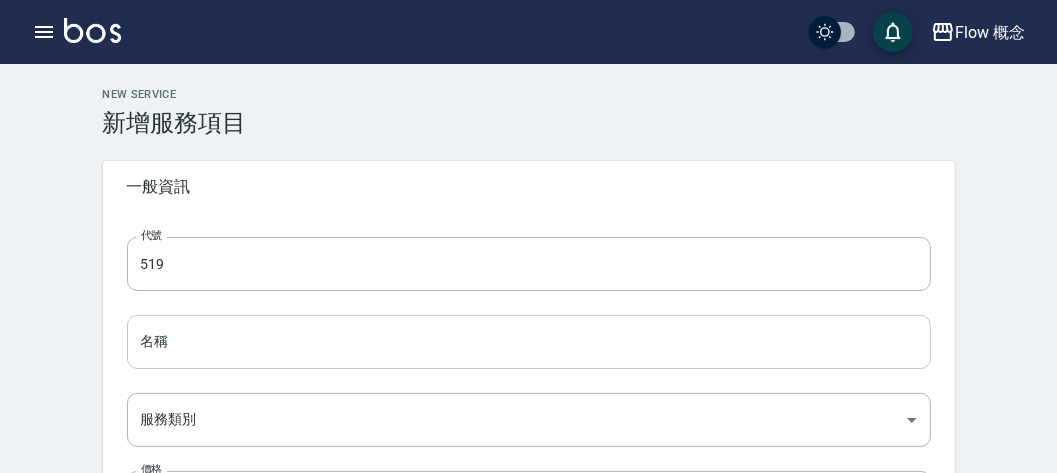 type on "d" 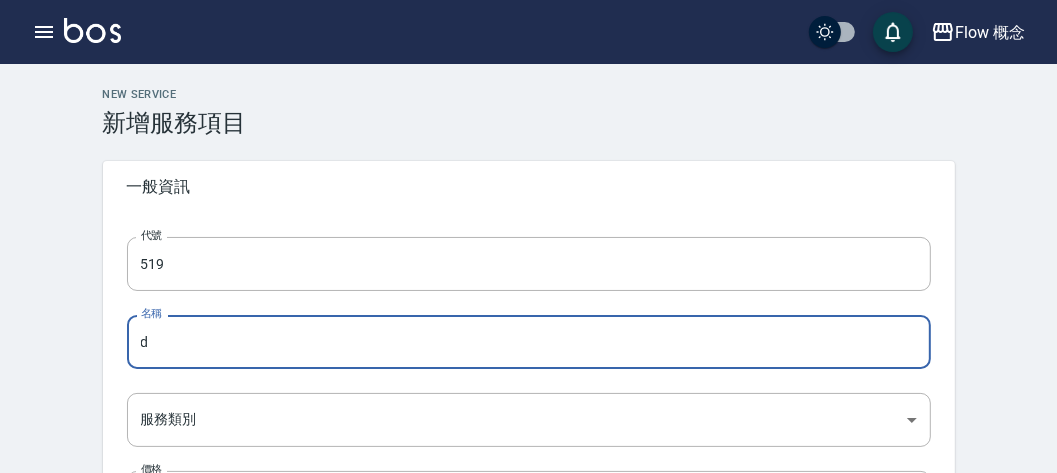 click on "d" at bounding box center (529, 342) 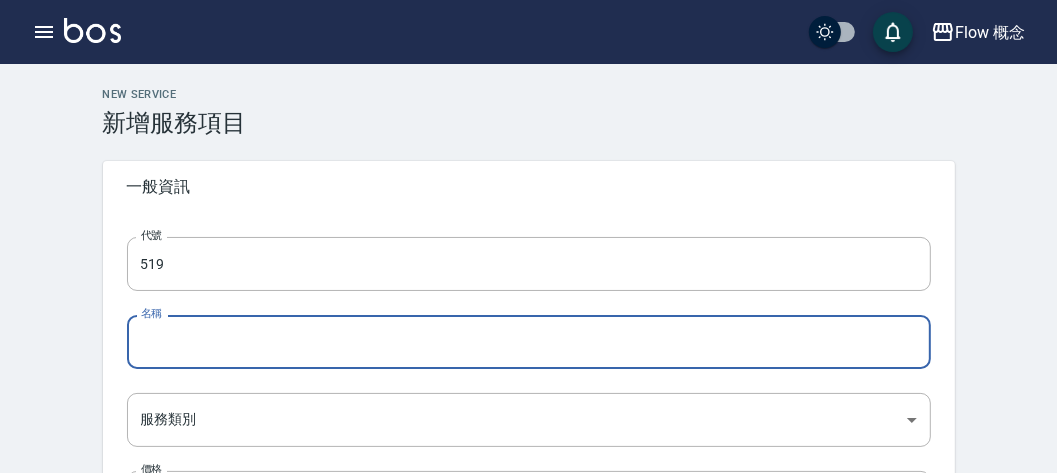 type on "D" 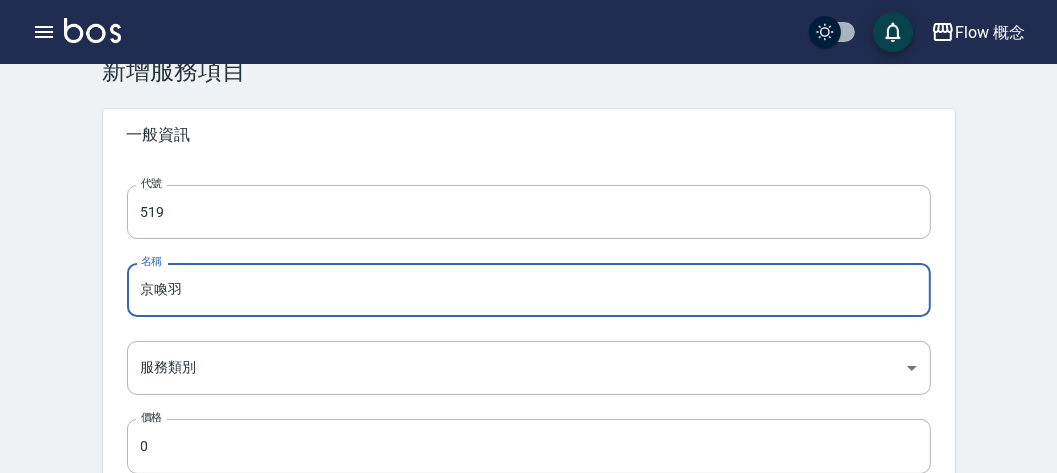 scroll, scrollTop: 53, scrollLeft: 0, axis: vertical 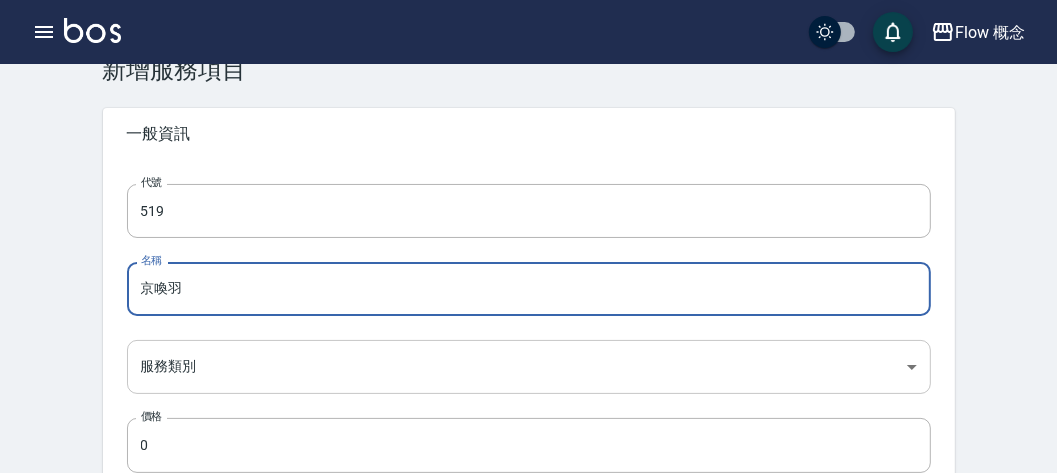 type on "京喚羽" 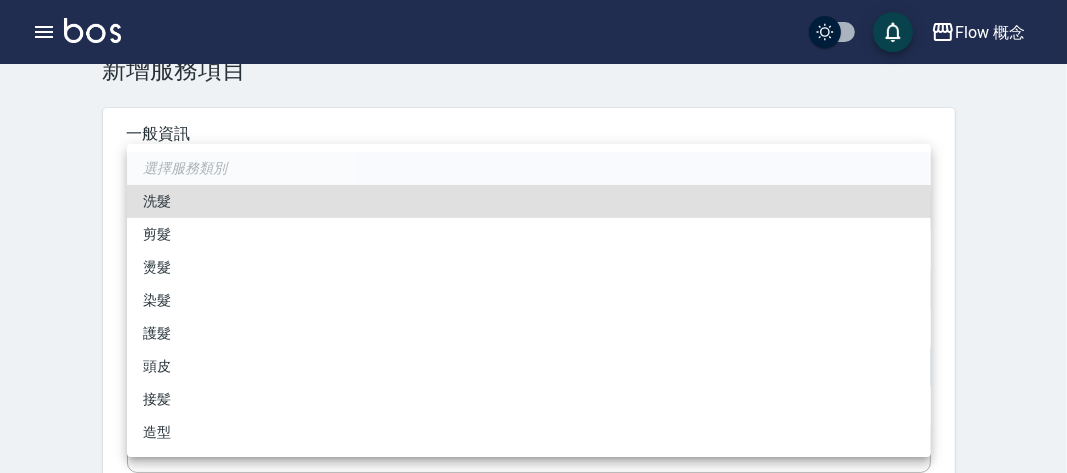 click on "Flow 概念 登出 櫃檯作業 打帳單 帳單列表 掛單列表 座位開單 營業儀表板 現金收支登錄 高階收支登錄 材料自購登錄 每日結帳 排班表 現場電腦打卡 掃碼打卡 預約管理 預約管理 單日預約紀錄 單週預約紀錄 報表及分析 報表目錄 消費分析儀表板 店家區間累計表 店家日報表 店家排行榜 互助日報表 互助月報表 互助排行榜 互助點數明細 互助業績報表 全店業績分析表 每日業績分析表 營業統計分析表 營業項目月分析表 設計師業績表 設計師日報表 設計師業績分析表 設計師業績月報表 設計師抽成報表 設計師排行榜 商品銷售排行榜 商品消耗明細 商品進銷貨報表 商品庫存表 商品庫存盤點表 會員卡銷售報表 服務扣項明細表 單一服務項目查詢 店販抽成明細 店販分類抽成明細 顧客入金餘額表 顧客卡券餘額表 每日非現金明細 每日收支明細 收支分類明細表 收支匯款表 519" at bounding box center [533, 870] 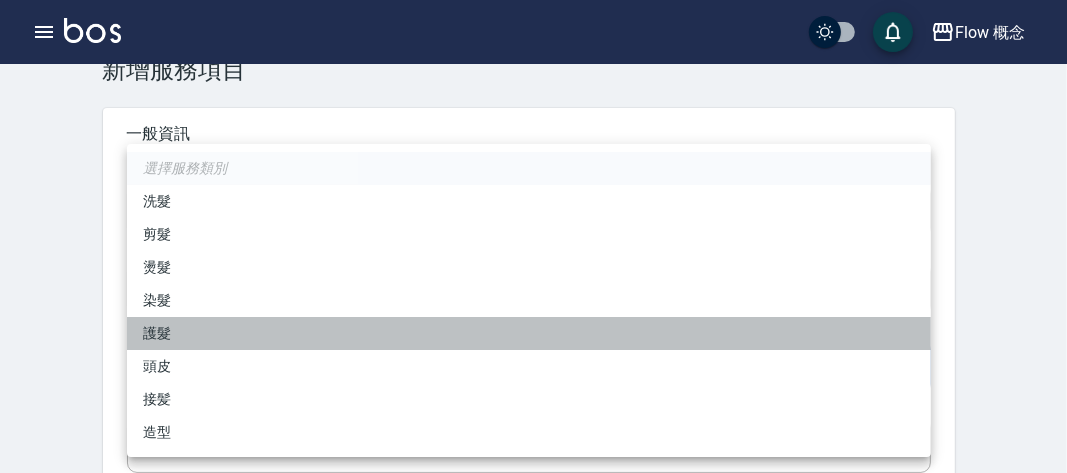 click on "護髮" at bounding box center (529, 333) 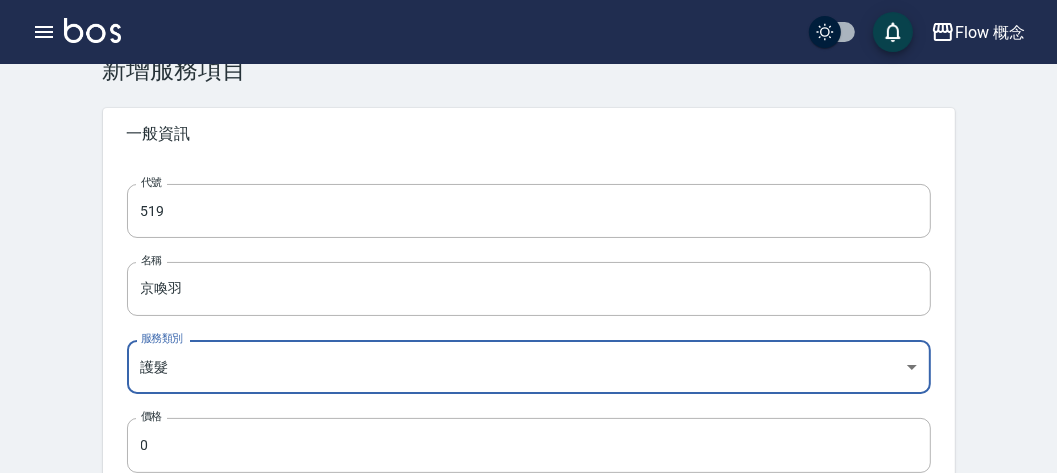 scroll, scrollTop: 160, scrollLeft: 0, axis: vertical 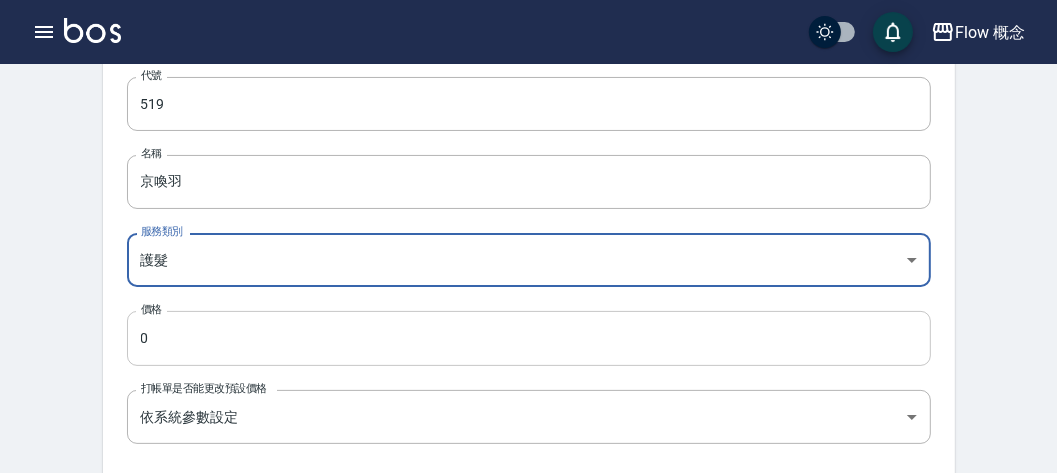 click on "0" at bounding box center (529, 338) 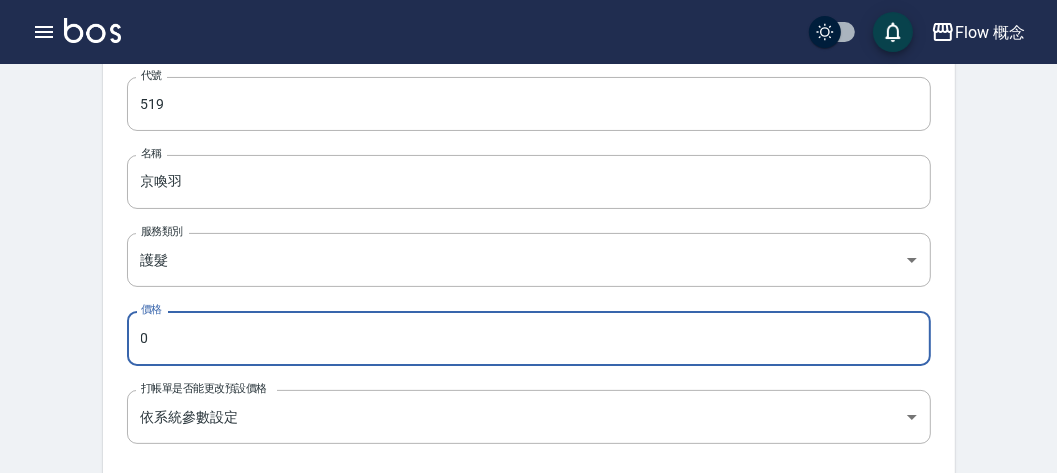 click on "02980" at bounding box center [529, 338] 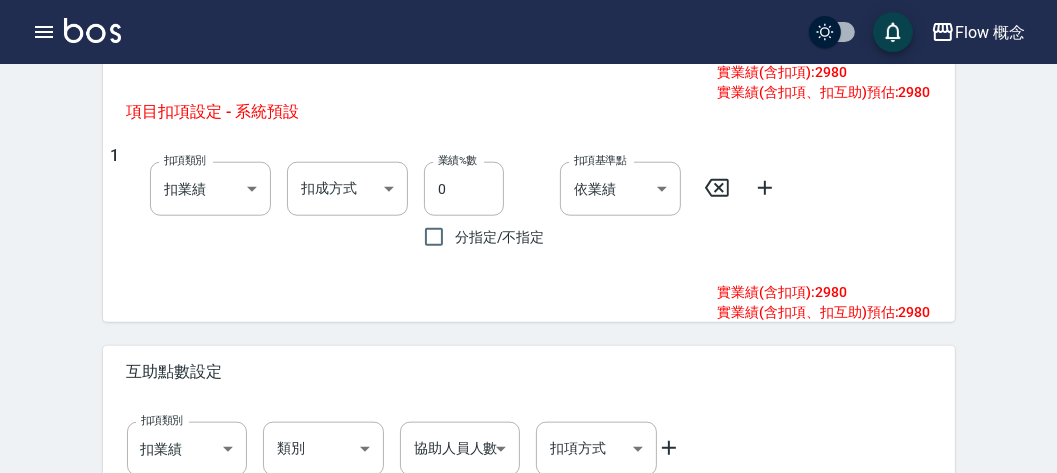 scroll, scrollTop: 1373, scrollLeft: 0, axis: vertical 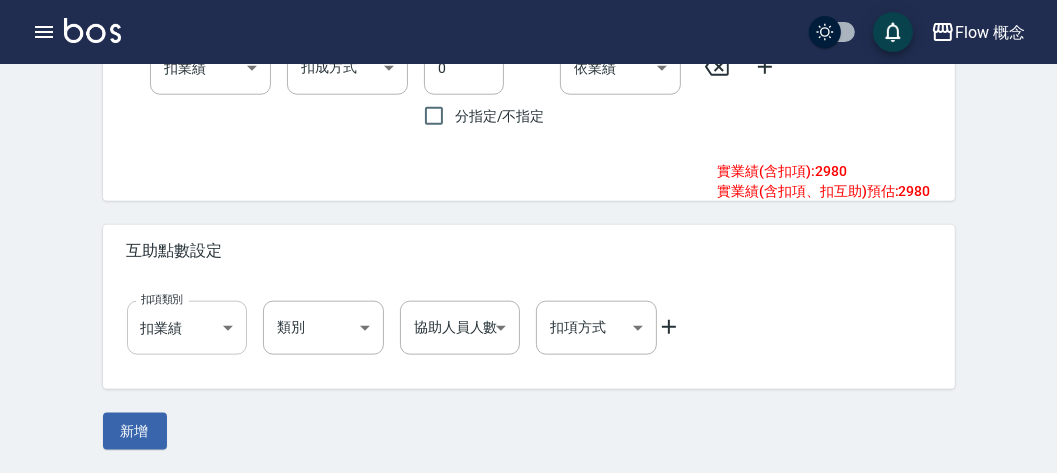 type on "2980" 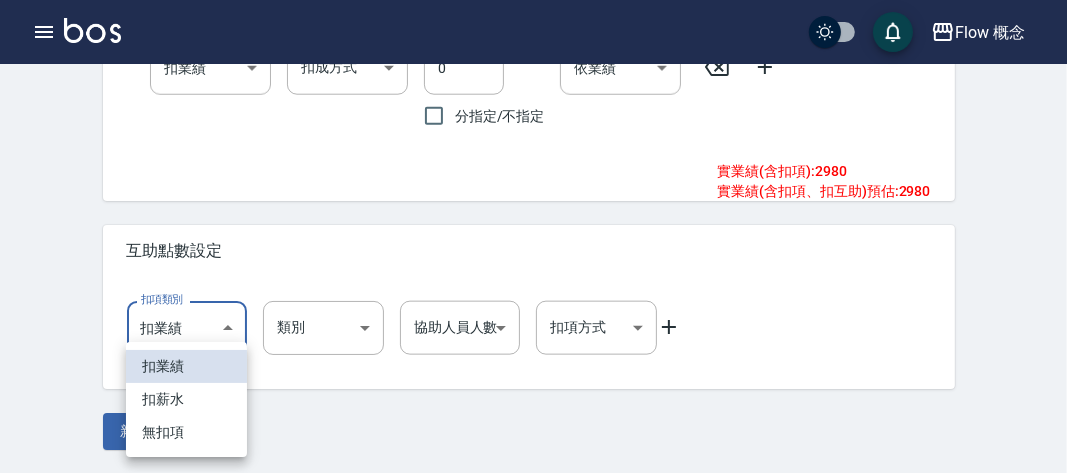 click on "Flow 概念 登出 櫃檯作業 打帳單 帳單列表 掛單列表 座位開單 營業儀表板 現金收支登錄 高階收支登錄 材料自購登錄 每日結帳 排班表 現場電腦打卡 掃碼打卡 預約管理 預約管理 單日預約紀錄 單週預約紀錄 報表及分析 報表目錄 消費分析儀表板 店家區間累計表 店家日報表 店家排行榜 互助日報表 互助月報表 互助排行榜 互助點數明細 互助業績報表 全店業績分析表 每日業績分析表 營業統計分析表 營業項目月分析表 設計師業績表 設計師日報表 設計師業績分析表 設計師業績月報表 設計師抽成報表 設計師排行榜 商品銷售排行榜 商品消耗明細 商品進銷貨報表 商品庫存表 商品庫存盤點表 會員卡銷售報表 服務扣項明細表 單一服務項目查詢 店販抽成明細 店販分類抽成明細 顧客入金餘額表 顧客卡券餘額表 每日非現金明細 每日收支明細 收支分類明細表 收支匯款表 519" at bounding box center (533, -450) 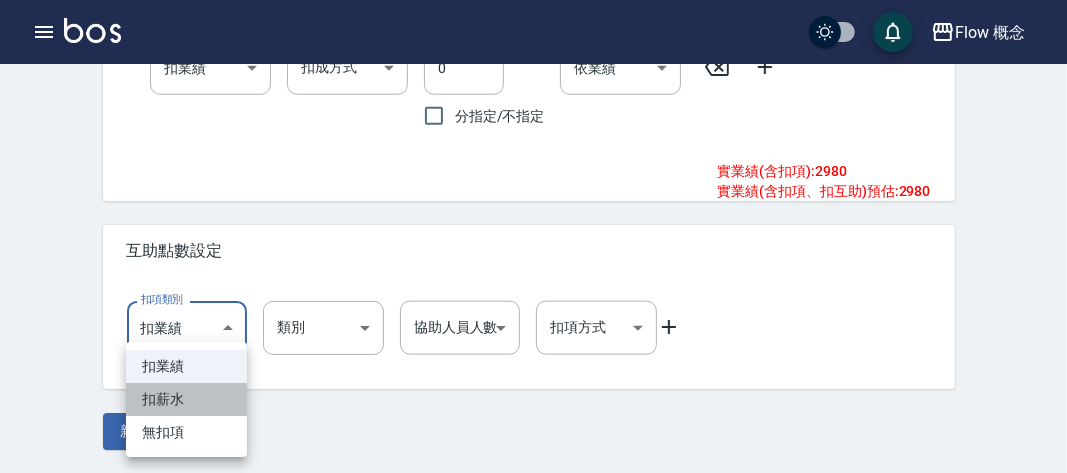 click on "扣薪水" at bounding box center (186, 399) 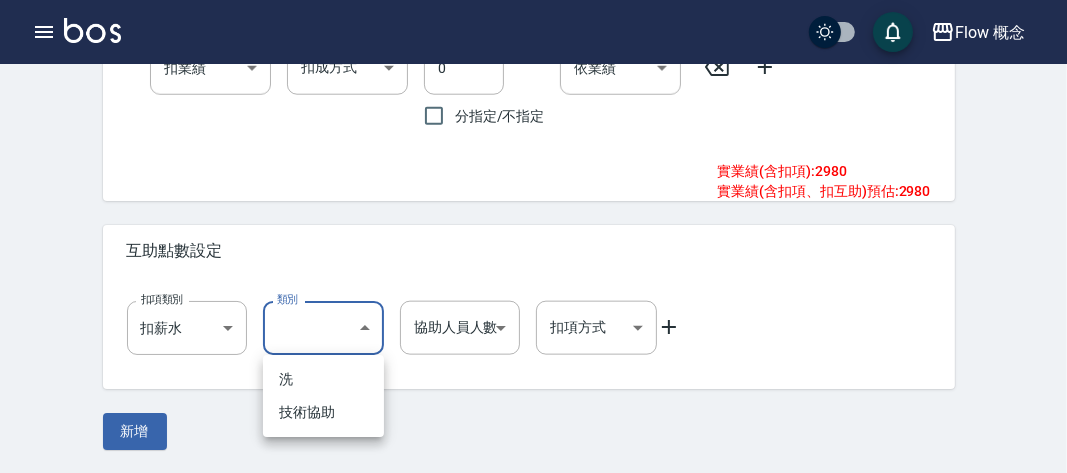 click on "Flow 概念 登出 櫃檯作業 打帳單 帳單列表 掛單列表 座位開單 營業儀表板 現金收支登錄 高階收支登錄 材料自購登錄 每日結帳 排班表 現場電腦打卡 掃碼打卡 預約管理 預約管理 單日預約紀錄 單週預約紀錄 報表及分析 報表目錄 消費分析儀表板 店家區間累計表 店家日報表 店家排行榜 互助日報表 互助月報表 互助排行榜 互助點數明細 互助業績報表 全店業績分析表 每日業績分析表 營業統計分析表 營業項目月分析表 設計師業績表 設計師日報表 設計師業績分析表 設計師業績月報表 設計師抽成報表 設計師排行榜 商品銷售排行榜 商品消耗明細 商品進銷貨報表 商品庫存表 商品庫存盤點表 會員卡銷售報表 服務扣項明細表 單一服務項目查詢 店販抽成明細 店販分類抽成明細 顧客入金餘額表 顧客卡券餘額表 每日非現金明細 每日收支明細 收支分類明細表 收支匯款表 519" at bounding box center [533, -450] 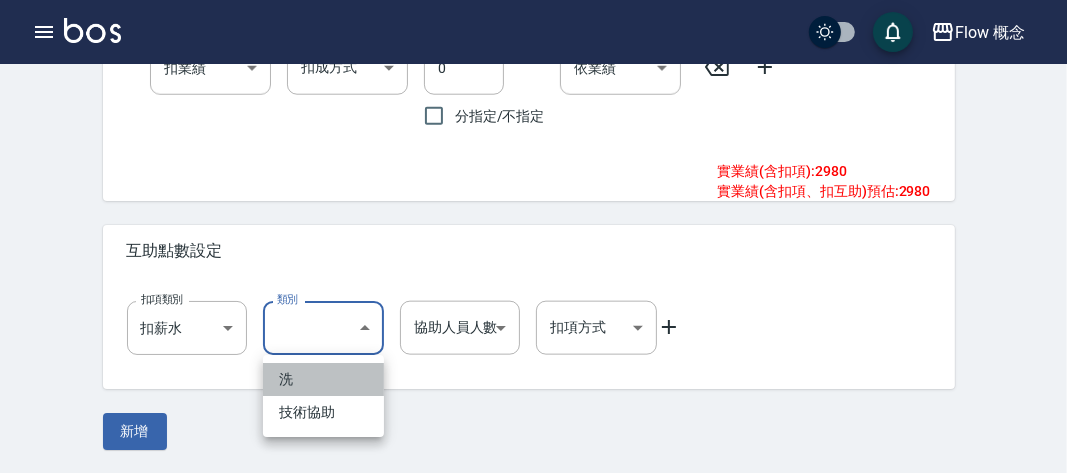 click on "洗" at bounding box center [323, 379] 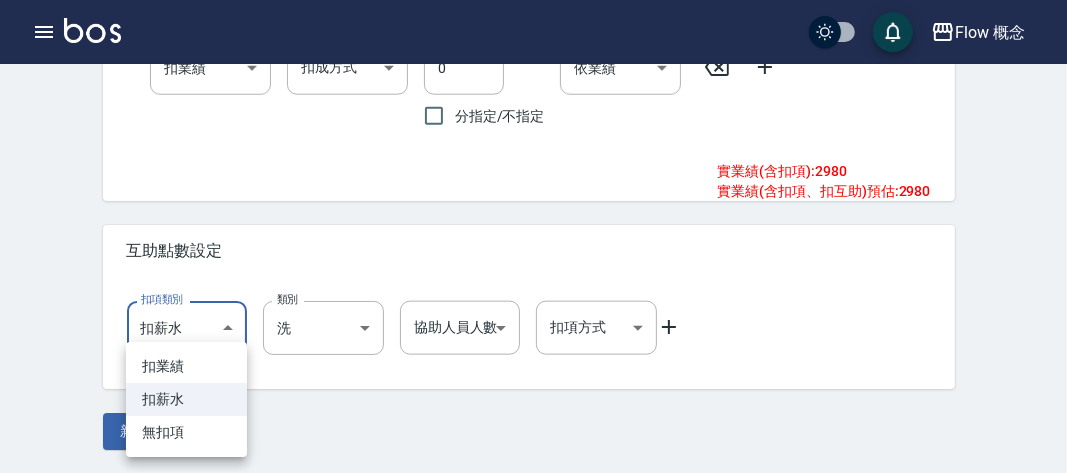 click on "Flow 概念 登出 櫃檯作業 打帳單 帳單列表 掛單列表 座位開單 營業儀表板 現金收支登錄 高階收支登錄 材料自購登錄 每日結帳 排班表 現場電腦打卡 掃碼打卡 預約管理 預約管理 單日預約紀錄 單週預約紀錄 報表及分析 報表目錄 消費分析儀表板 店家區間累計表 店家日報表 店家排行榜 互助日報表 互助月報表 互助排行榜 互助點數明細 互助業績報表 全店業績分析表 每日業績分析表 營業統計分析表 營業項目月分析表 設計師業績表 設計師日報表 設計師業績分析表 設計師業績月報表 設計師抽成報表 設計師排行榜 商品銷售排行榜 商品消耗明細 商品進銷貨報表 商品庫存表 商品庫存盤點表 會員卡銷售報表 服務扣項明細表 單一服務項目查詢 店販抽成明細 店販分類抽成明細 顧客入金餘額表 顧客卡券餘額表 每日非現金明細 每日收支明細 收支分類明細表 收支匯款表 519" at bounding box center (533, -450) 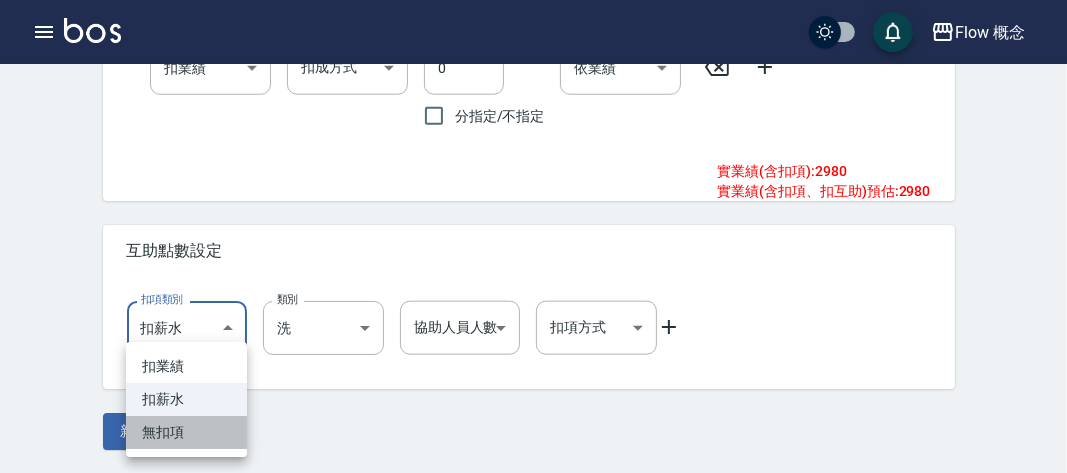 click on "無扣項" at bounding box center [186, 432] 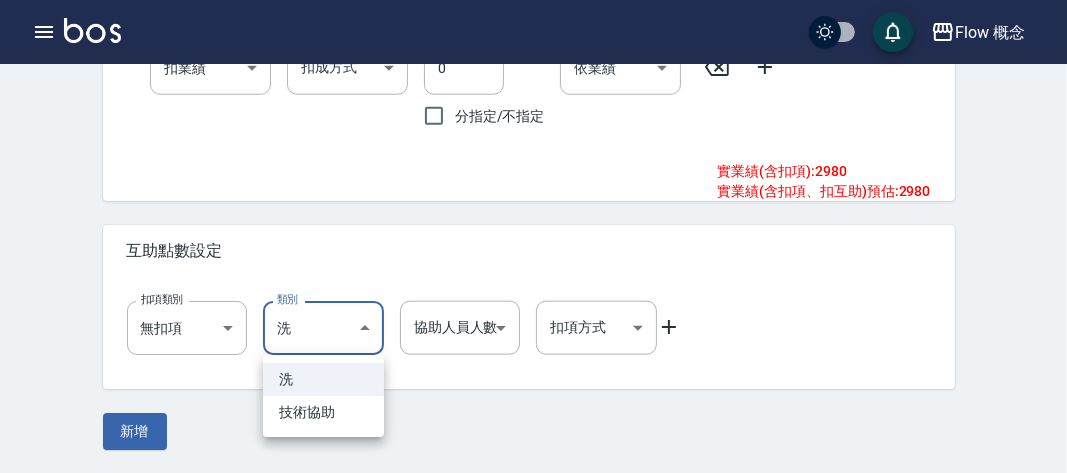 click on "Flow 概念 登出 櫃檯作業 打帳單 帳單列表 掛單列表 座位開單 營業儀表板 現金收支登錄 高階收支登錄 材料自購登錄 每日結帳 排班表 現場電腦打卡 掃碼打卡 預約管理 預約管理 單日預約紀錄 單週預約紀錄 報表及分析 報表目錄 消費分析儀表板 店家區間累計表 店家日報表 店家排行榜 互助日報表 互助月報表 互助排行榜 互助點數明細 互助業績報表 全店業績分析表 每日業績分析表 營業統計分析表 營業項目月分析表 設計師業績表 設計師日報表 設計師業績分析表 設計師業績月報表 設計師抽成報表 設計師排行榜 商品銷售排行榜 商品消耗明細 商品進銷貨報表 商品庫存表 商品庫存盤點表 會員卡銷售報表 服務扣項明細表 單一服務項目查詢 店販抽成明細 店販分類抽成明細 顧客入金餘額表 顧客卡券餘額表 每日非現金明細 每日收支明細 收支分類明細表 收支匯款表 519" at bounding box center [533, -450] 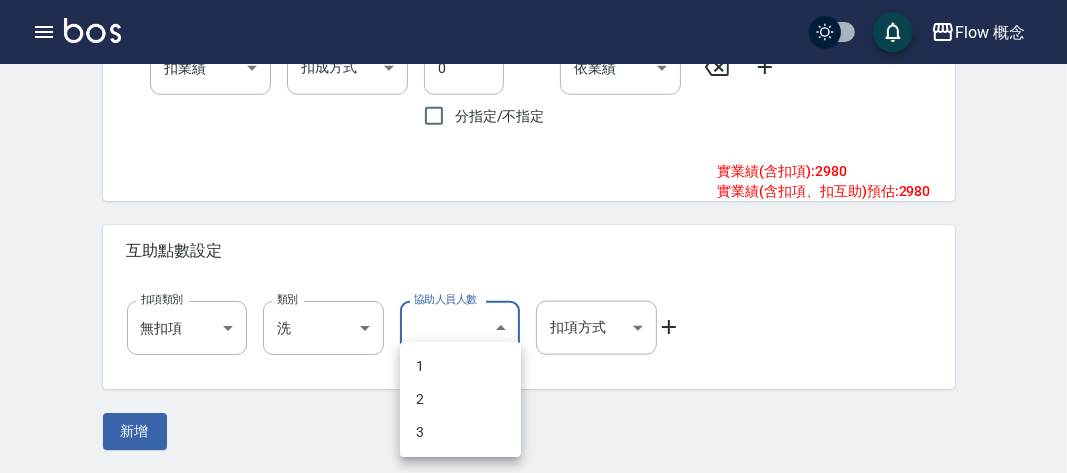 click on "Flow 概念 登出 櫃檯作業 打帳單 帳單列表 掛單列表 座位開單 營業儀表板 現金收支登錄 高階收支登錄 材料自購登錄 每日結帳 排班表 現場電腦打卡 掃碼打卡 預約管理 預約管理 單日預約紀錄 單週預約紀錄 報表及分析 報表目錄 消費分析儀表板 店家區間累計表 店家日報表 店家排行榜 互助日報表 互助月報表 互助排行榜 互助點數明細 互助業績報表 全店業績分析表 每日業績分析表 營業統計分析表 營業項目月分析表 設計師業績表 設計師日報表 設計師業績分析表 設計師業績月報表 設計師抽成報表 設計師排行榜 商品銷售排行榜 商品消耗明細 商品進銷貨報表 商品庫存表 商品庫存盤點表 會員卡銷售報表 服務扣項明細表 單一服務項目查詢 店販抽成明細 店販分類抽成明細 顧客入金餘額表 顧客卡券餘額表 每日非現金明細 每日收支明細 收支分類明細表 收支匯款表 519" at bounding box center [533, -450] 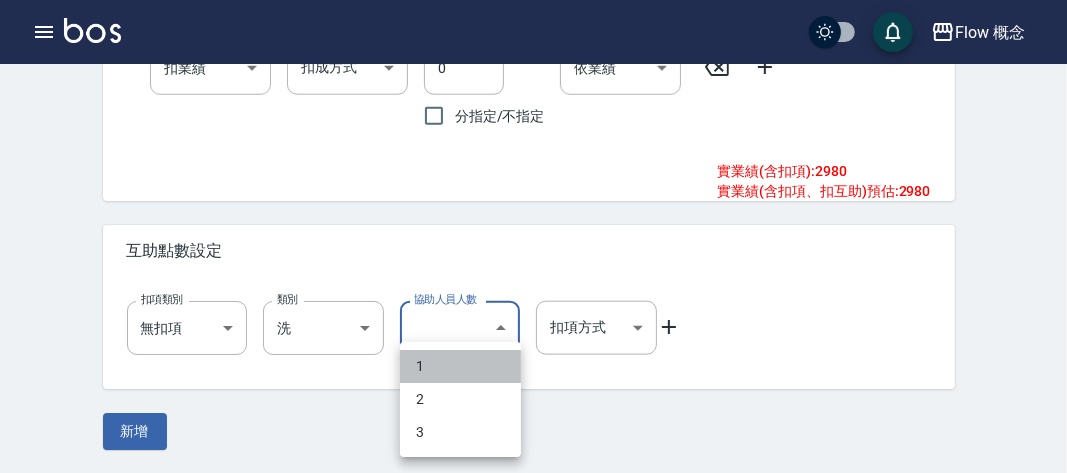 click on "1" at bounding box center [460, 366] 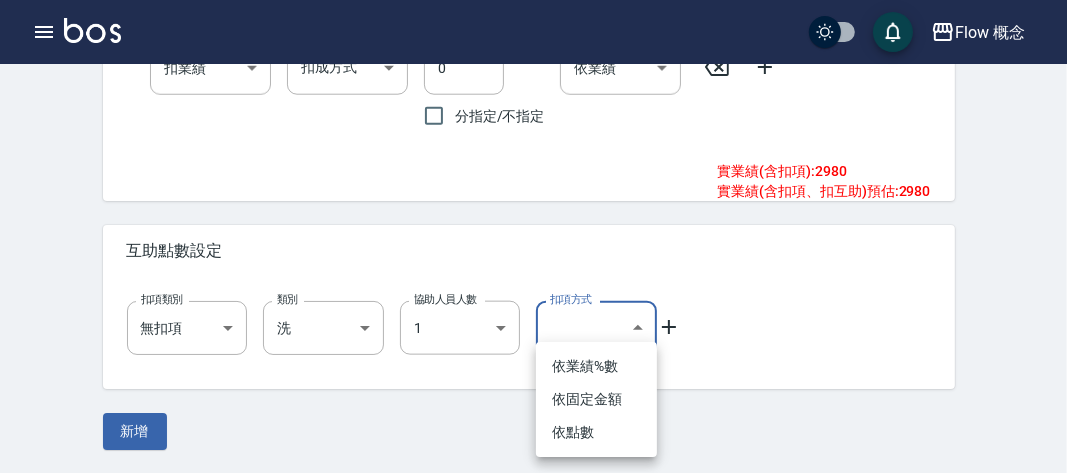 click on "Flow 概念 登出 櫃檯作業 打帳單 帳單列表 掛單列表 座位開單 營業儀表板 現金收支登錄 高階收支登錄 材料自購登錄 每日結帳 排班表 現場電腦打卡 掃碼打卡 預約管理 預約管理 單日預約紀錄 單週預約紀錄 報表及分析 報表目錄 消費分析儀表板 店家區間累計表 店家日報表 店家排行榜 互助日報表 互助月報表 互助排行榜 互助點數明細 互助業績報表 全店業績分析表 每日業績分析表 營業統計分析表 營業項目月分析表 設計師業績表 設計師日報表 設計師業績分析表 設計師業績月報表 設計師抽成報表 設計師排行榜 商品銷售排行榜 商品消耗明細 商品進銷貨報表 商品庫存表 商品庫存盤點表 會員卡銷售報表 服務扣項明細表 單一服務項目查詢 店販抽成明細 店販分類抽成明細 顧客入金餘額表 顧客卡券餘額表 每日非現金明細 每日收支明細 收支分類明細表 收支匯款表 519" at bounding box center (533, -450) 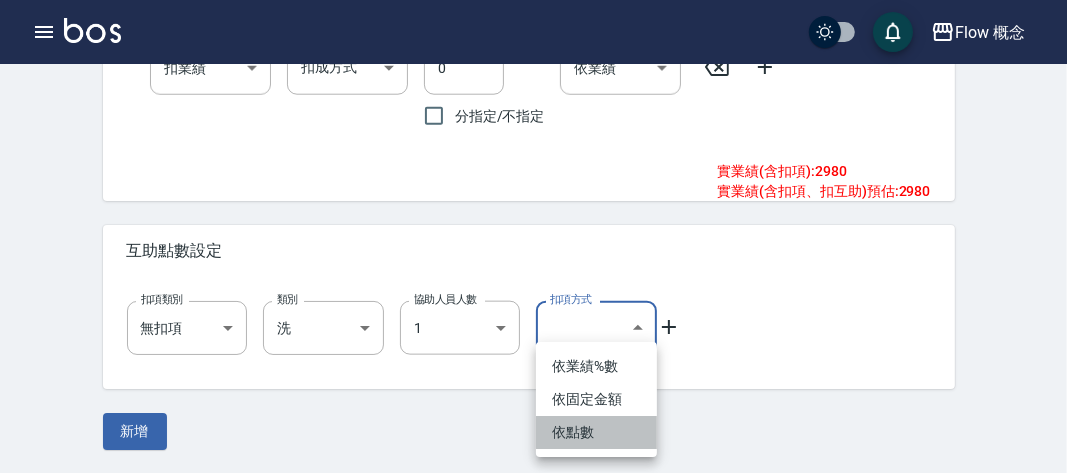 click on "依點數" at bounding box center [596, 432] 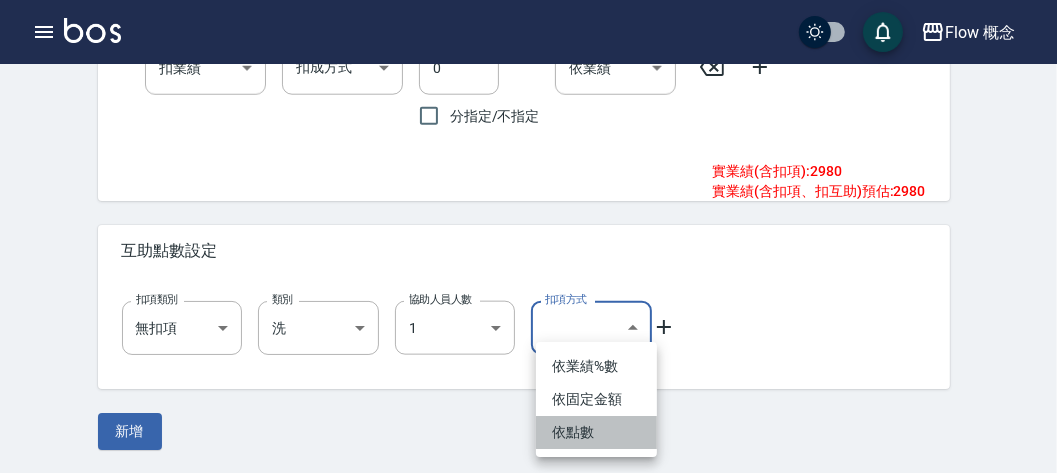 type on "點數" 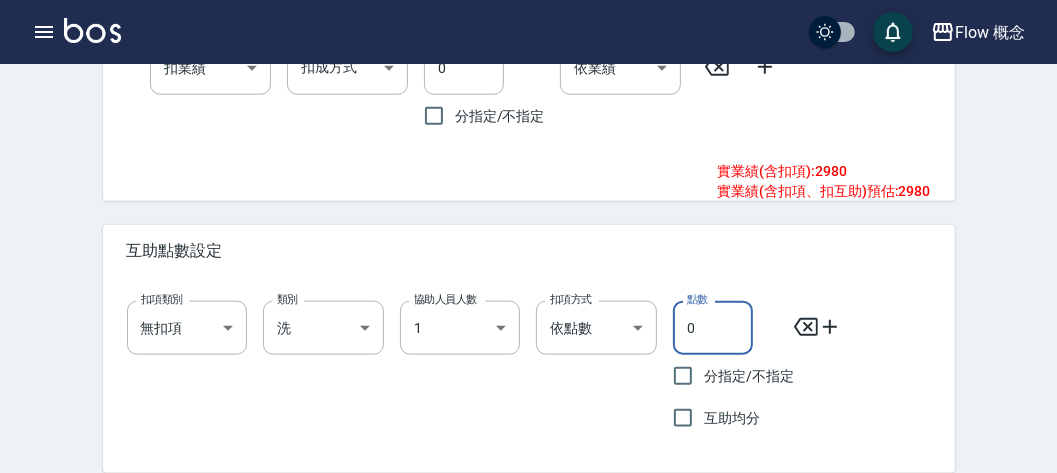 click on "0" at bounding box center [713, 328] 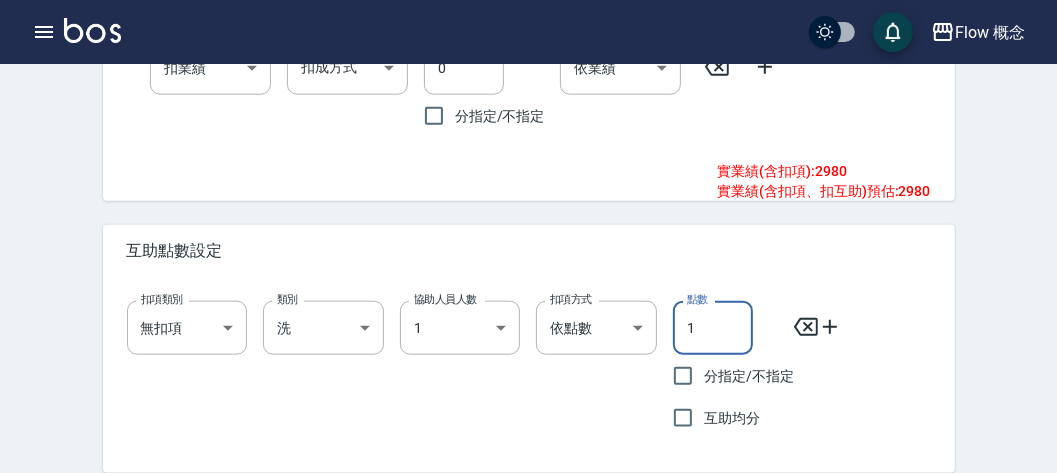 type on "1" 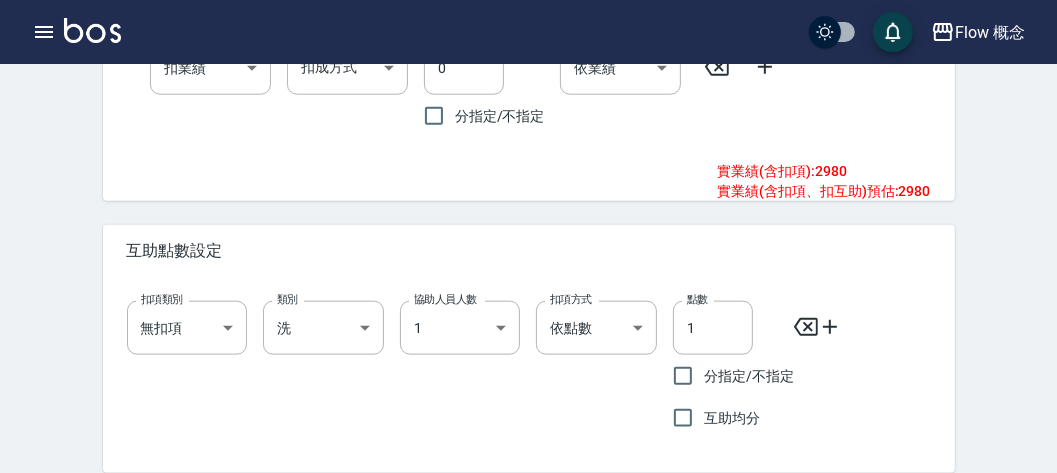 click 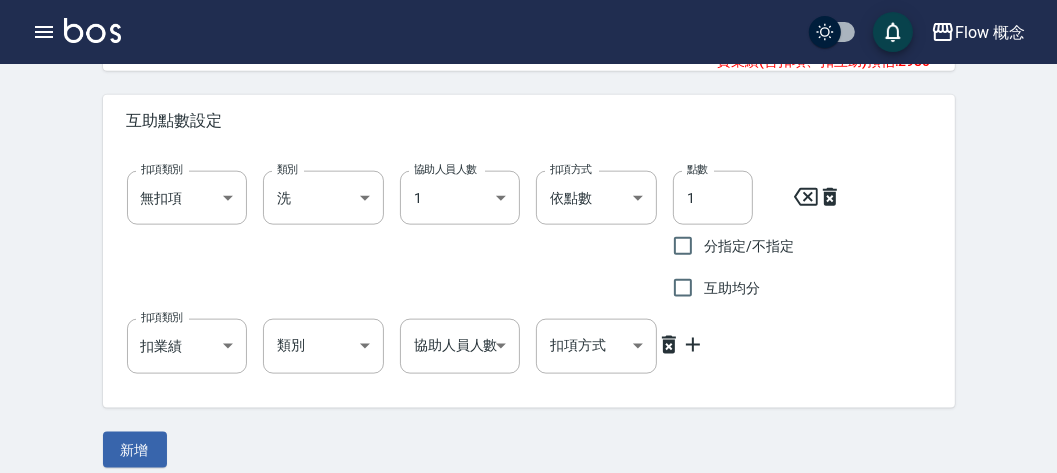 scroll, scrollTop: 1505, scrollLeft: 0, axis: vertical 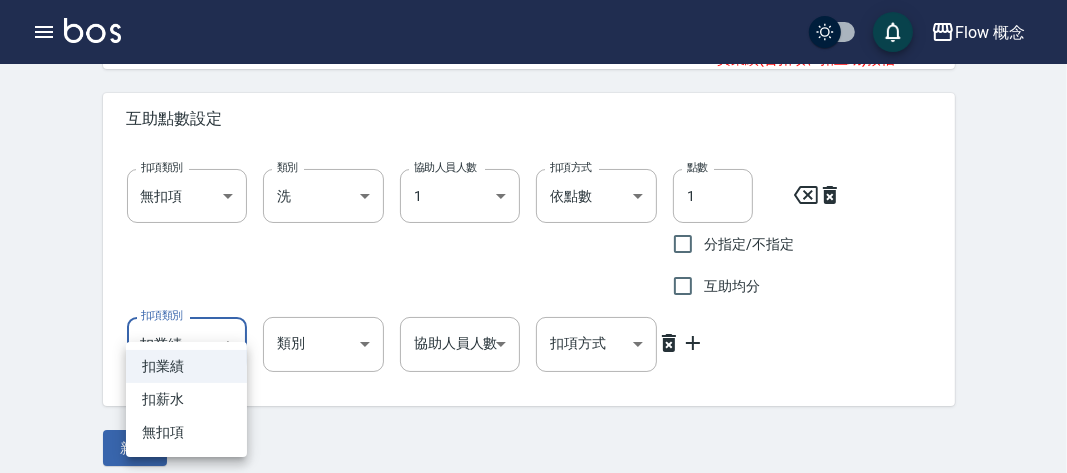 click on "Flow 概念 登出 櫃檯作業 打帳單 帳單列表 掛單列表 座位開單 營業儀表板 現金收支登錄 高階收支登錄 材料自購登錄 每日結帳 排班表 現場電腦打卡 掃碼打卡 預約管理 預約管理 單日預約紀錄 單週預約紀錄 報表及分析 報表目錄 消費分析儀表板 店家區間累計表 店家日報表 店家排行榜 互助日報表 互助月報表 互助排行榜 互助點數明細 互助業績報表 全店業績分析表 每日業績分析表 營業統計分析表 營業項目月分析表 設計師業績表 設計師日報表 設計師業績分析表 設計師業績月報表 設計師抽成報表 設計師排行榜 商品銷售排行榜 商品消耗明細 商品進銷貨報表 商品庫存表 商品庫存盤點表 會員卡銷售報表 服務扣項明細表 單一服務項目查詢 店販抽成明細 店販分類抽成明細 顧客入金餘額表 顧客卡券餘額表 每日非現金明細 每日收支明細 收支分類明細表 收支匯款表 519" at bounding box center (533, -508) 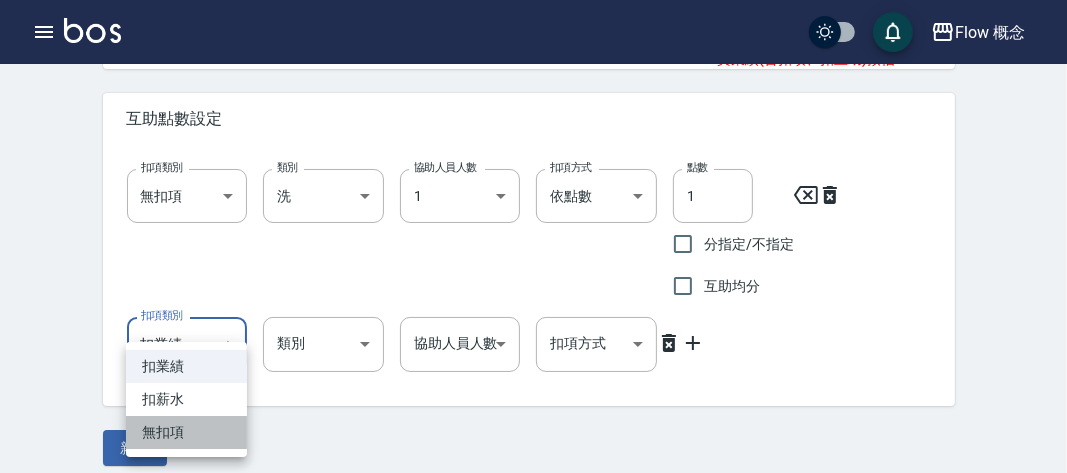 click on "無扣項" at bounding box center (186, 432) 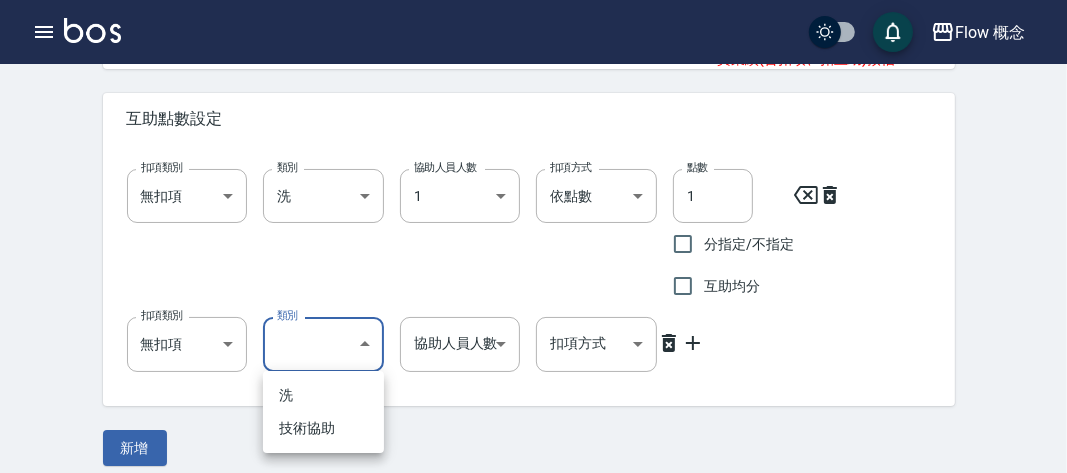 click on "Flow 概念 登出 櫃檯作業 打帳單 帳單列表 掛單列表 座位開單 營業儀表板 現金收支登錄 高階收支登錄 材料自購登錄 每日結帳 排班表 現場電腦打卡 掃碼打卡 預約管理 預約管理 單日預約紀錄 單週預約紀錄 報表及分析 報表目錄 消費分析儀表板 店家區間累計表 店家日報表 店家排行榜 互助日報表 互助月報表 互助排行榜 互助點數明細 互助業績報表 全店業績分析表 每日業績分析表 營業統計分析表 營業項目月分析表 設計師業績表 設計師日報表 設計師業績分析表 設計師業績月報表 設計師抽成報表 設計師排行榜 商品銷售排行榜 商品消耗明細 商品進銷貨報表 商品庫存表 商品庫存盤點表 會員卡銷售報表 服務扣項明細表 單一服務項目查詢 店販抽成明細 店販分類抽成明細 顧客入金餘額表 顧客卡券餘額表 每日非現金明細 每日收支明細 收支分類明細表 收支匯款表 519" at bounding box center [533, -508] 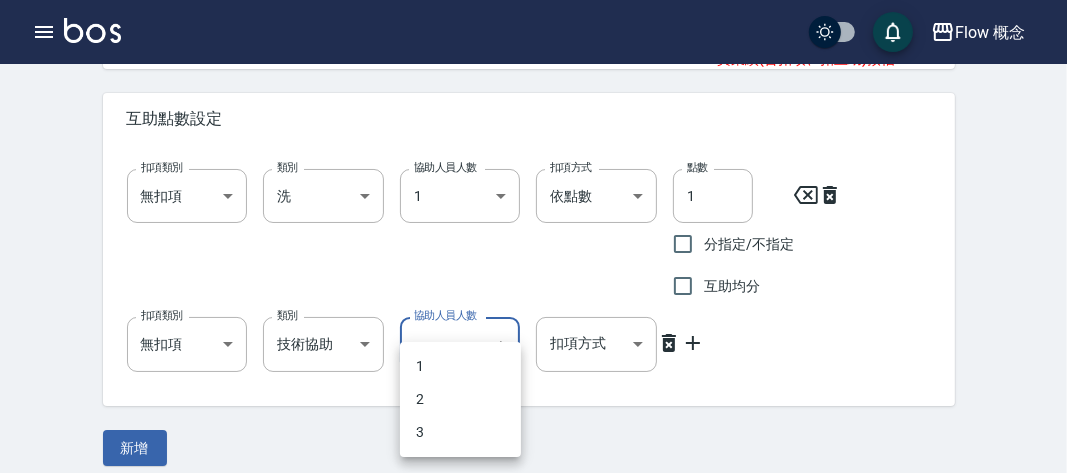 drag, startPoint x: 458, startPoint y: 345, endPoint x: 420, endPoint y: 374, distance: 47.801674 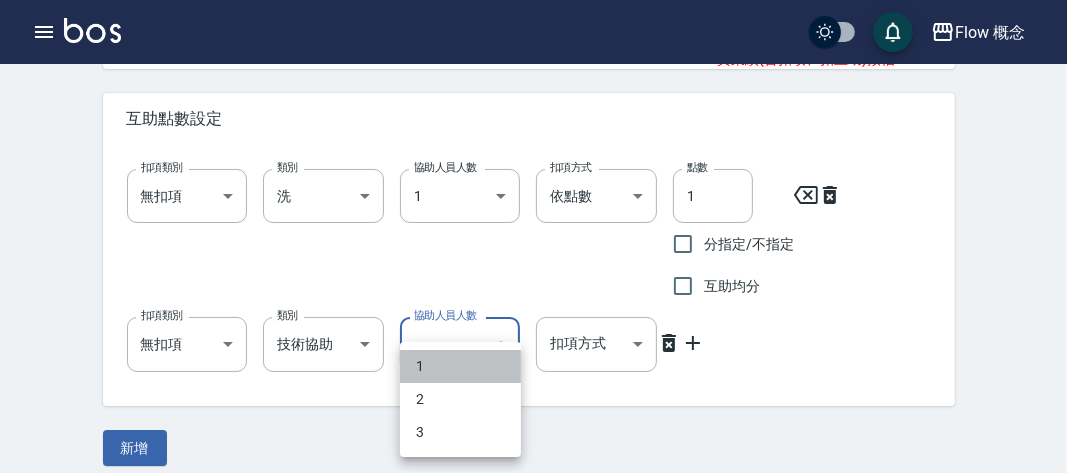 click on "1" at bounding box center [460, 366] 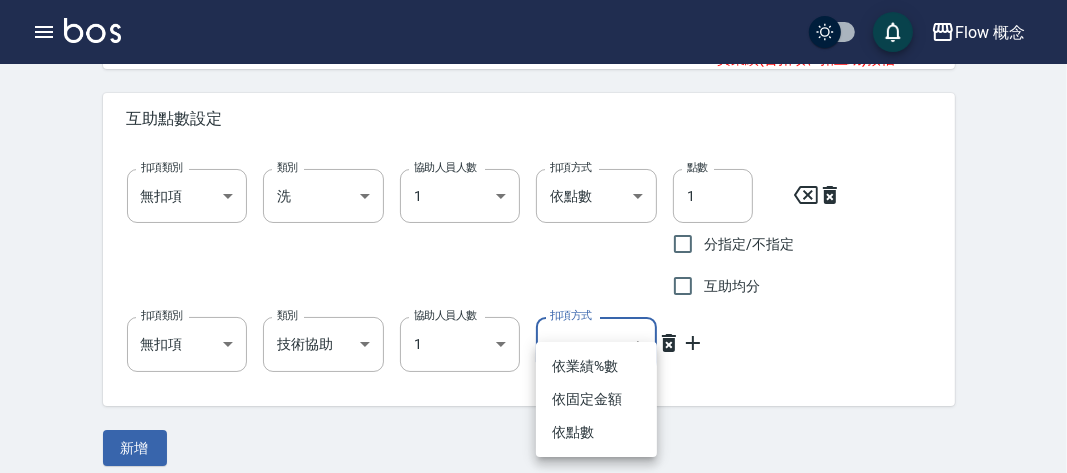 drag, startPoint x: 547, startPoint y: 355, endPoint x: 558, endPoint y: 462, distance: 107.563934 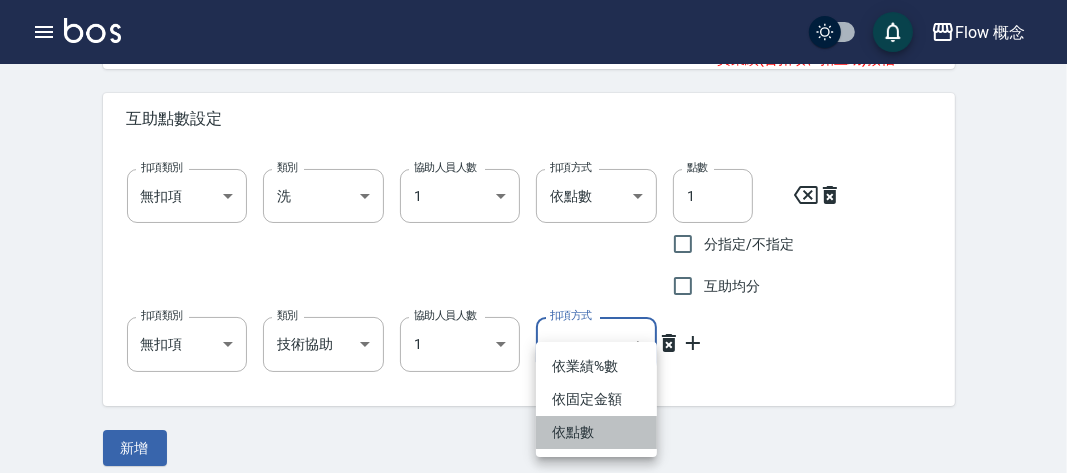 click on "依點數" at bounding box center [596, 432] 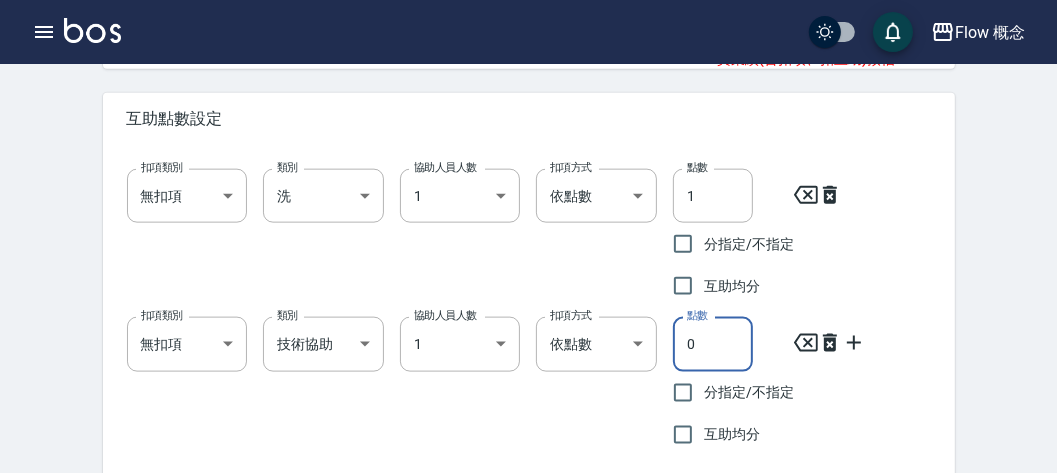 click on "0" at bounding box center [713, 344] 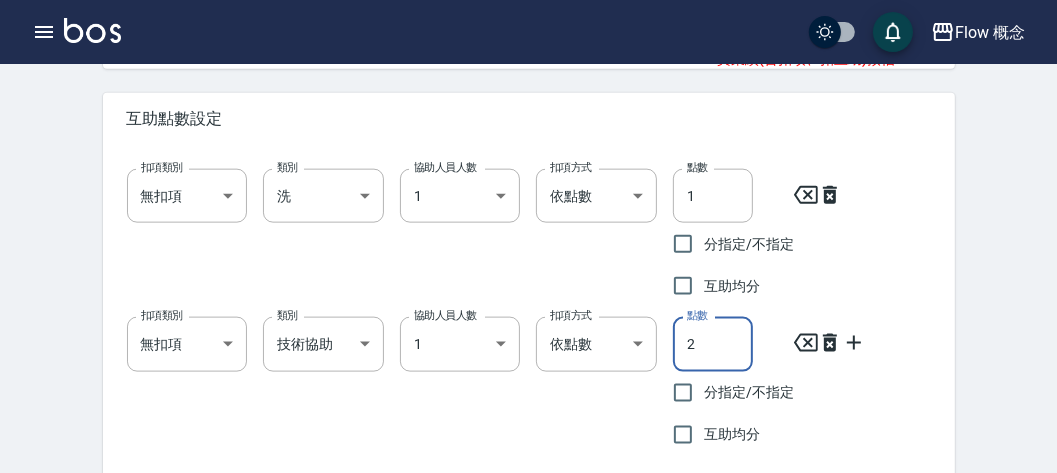 type on "2" 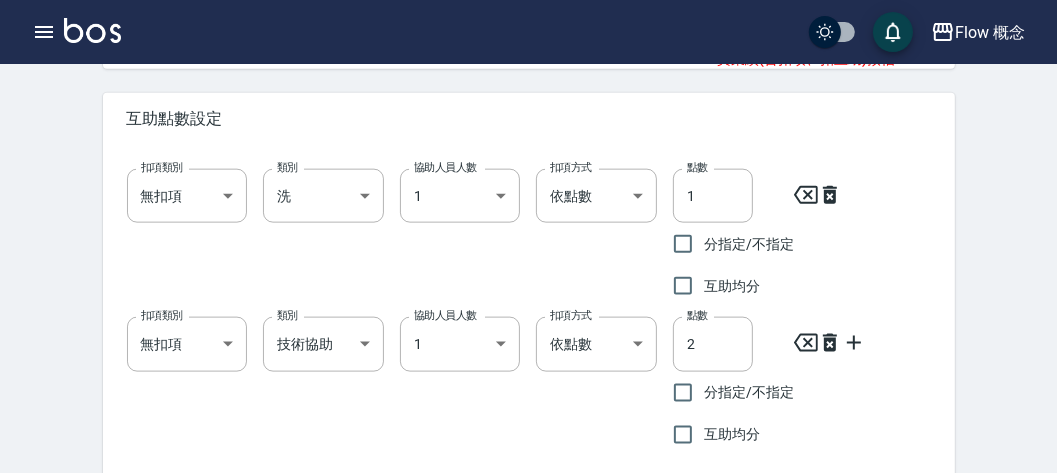 click 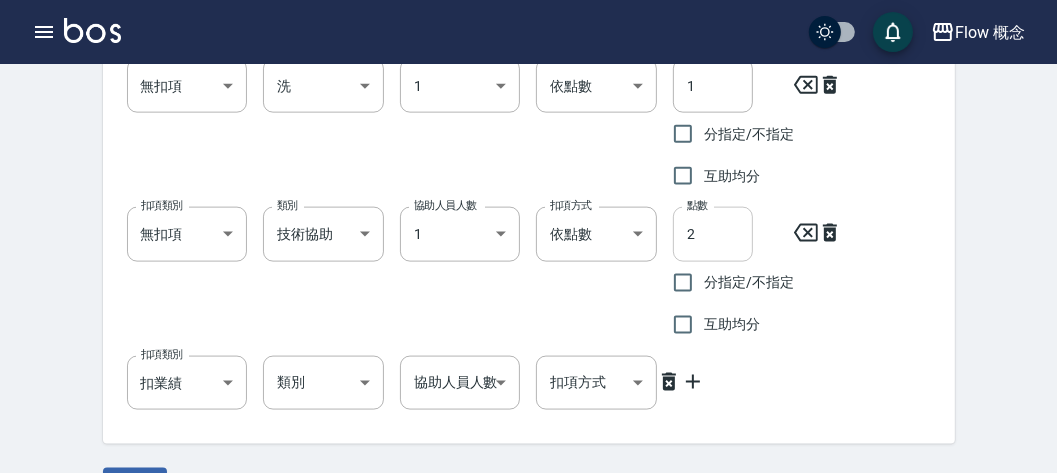 scroll, scrollTop: 1617, scrollLeft: 0, axis: vertical 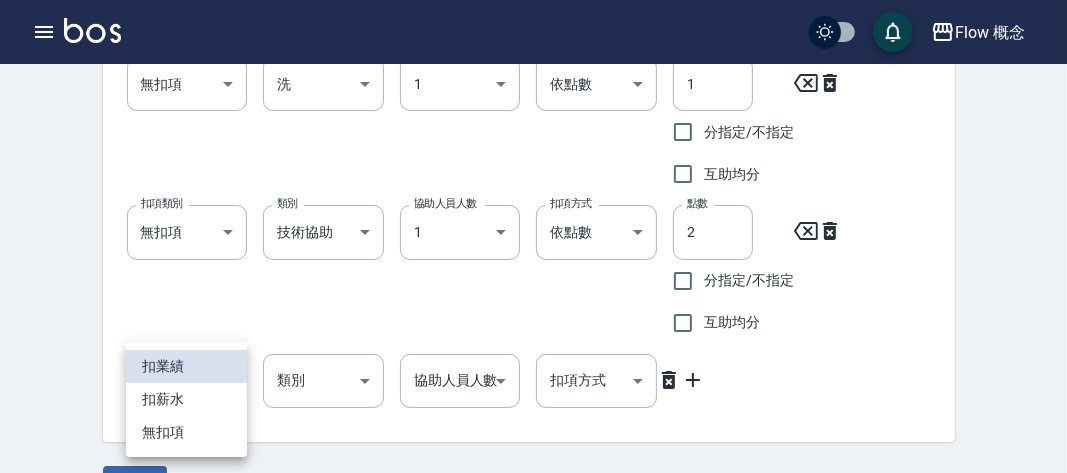 click on "Flow 概念 登出 櫃檯作業 打帳單 帳單列表 掛單列表 座位開單 營業儀表板 現金收支登錄 高階收支登錄 材料自購登錄 每日結帳 排班表 現場電腦打卡 掃碼打卡 預約管理 預約管理 單日預約紀錄 單週預約紀錄 報表及分析 報表目錄 消費分析儀表板 店家區間累計表 店家日報表 店家排行榜 互助日報表 互助月報表 互助排行榜 互助點數明細 互助業績報表 全店業績分析表 每日業績分析表 營業統計分析表 營業項目月分析表 設計師業績表 設計師日報表 設計師業績分析表 設計師業績月報表 設計師抽成報表 設計師排行榜 商品銷售排行榜 商品消耗明細 商品進銷貨報表 商品庫存表 商品庫存盤點表 會員卡銷售報表 服務扣項明細表 單一服務項目查詢 店販抽成明細 店販分類抽成明細 顧客入金餘額表 顧客卡券餘額表 每日非現金明細 每日收支明細 收支分類明細表 收支匯款表 519" at bounding box center (533, -546) 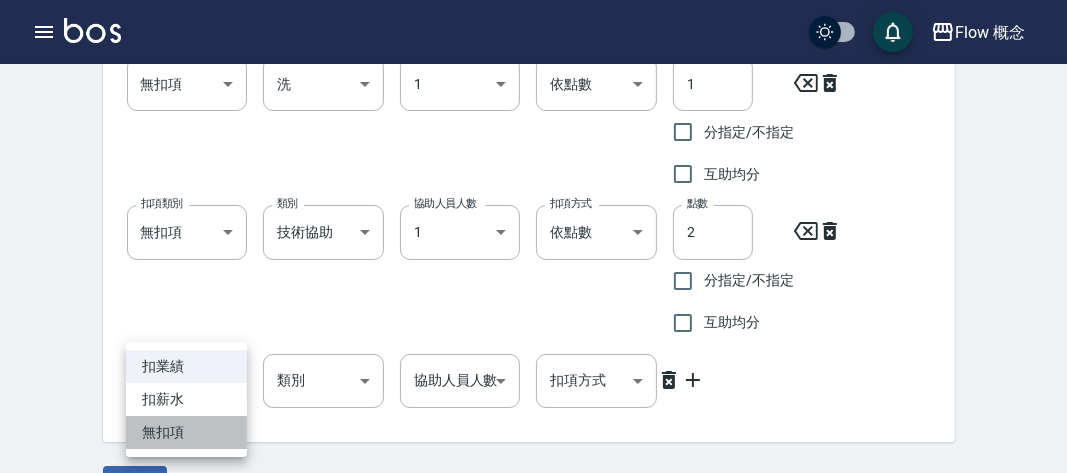 click on "無扣項" at bounding box center [186, 432] 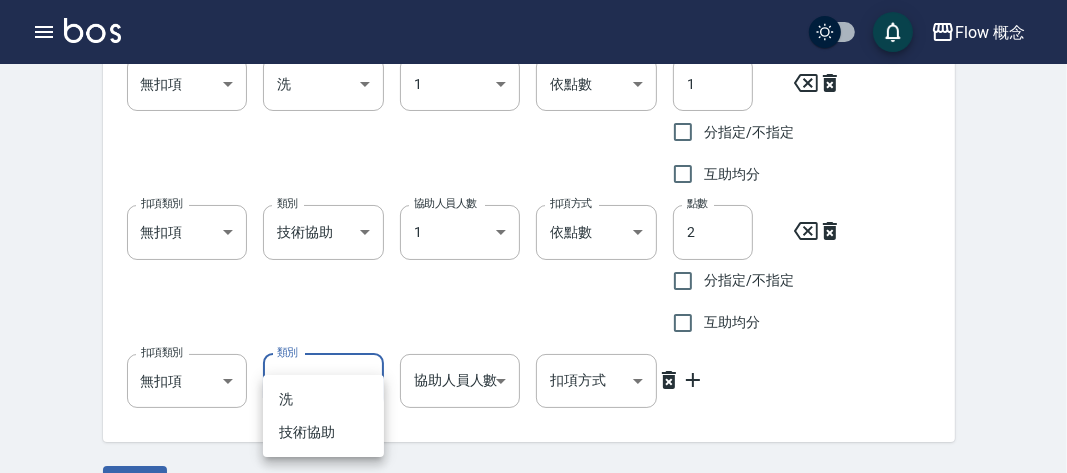 click on "Flow 概念 登出 櫃檯作業 打帳單 帳單列表 掛單列表 座位開單 營業儀表板 現金收支登錄 高階收支登錄 材料自購登錄 每日結帳 排班表 現場電腦打卡 掃碼打卡 預約管理 預約管理 單日預約紀錄 單週預約紀錄 報表及分析 報表目錄 消費分析儀表板 店家區間累計表 店家日報表 店家排行榜 互助日報表 互助月報表 互助排行榜 互助點數明細 互助業績報表 全店業績分析表 每日業績分析表 營業統計分析表 營業項目月分析表 設計師業績表 設計師日報表 設計師業績分析表 設計師業績月報表 設計師抽成報表 設計師排行榜 商品銷售排行榜 商品消耗明細 商品進銷貨報表 商品庫存表 商品庫存盤點表 會員卡銷售報表 服務扣項明細表 單一服務項目查詢 店販抽成明細 店販分類抽成明細 顧客入金餘額表 顧客卡券餘額表 每日非現金明細 每日收支明細 收支分類明細表 收支匯款表 519" at bounding box center [533, -546] 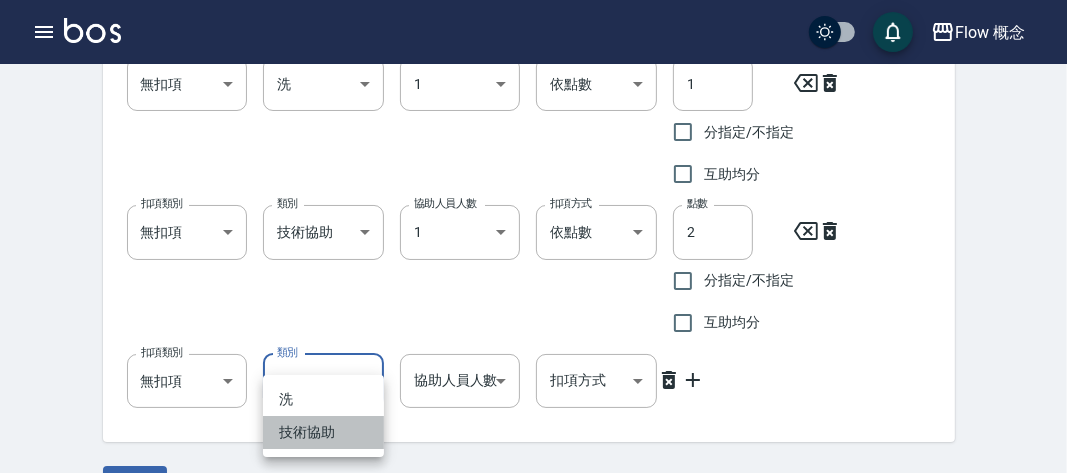 click on "技術協助" at bounding box center [323, 432] 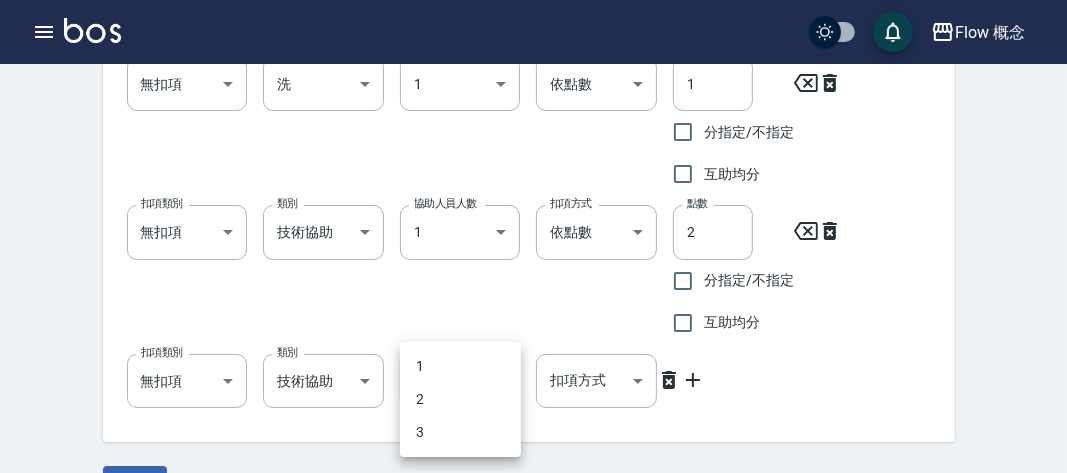 click on "Flow 概念 登出 櫃檯作業 打帳單 帳單列表 掛單列表 座位開單 營業儀表板 現金收支登錄 高階收支登錄 材料自購登錄 每日結帳 排班表 現場電腦打卡 掃碼打卡 預約管理 預約管理 單日預約紀錄 單週預約紀錄 報表及分析 報表目錄 消費分析儀表板 店家區間累計表 店家日報表 店家排行榜 互助日報表 互助月報表 互助排行榜 互助點數明細 互助業績報表 全店業績分析表 每日業績分析表 營業統計分析表 營業項目月分析表 設計師業績表 設計師日報表 設計師業績分析表 設計師業績月報表 設計師抽成報表 設計師排行榜 商品銷售排行榜 商品消耗明細 商品進銷貨報表 商品庫存表 商品庫存盤點表 會員卡銷售報表 服務扣項明細表 單一服務項目查詢 店販抽成明細 店販分類抽成明細 顧客入金餘額表 顧客卡券餘額表 每日非現金明細 每日收支明細 收支分類明細表 收支匯款表 519" at bounding box center (533, -546) 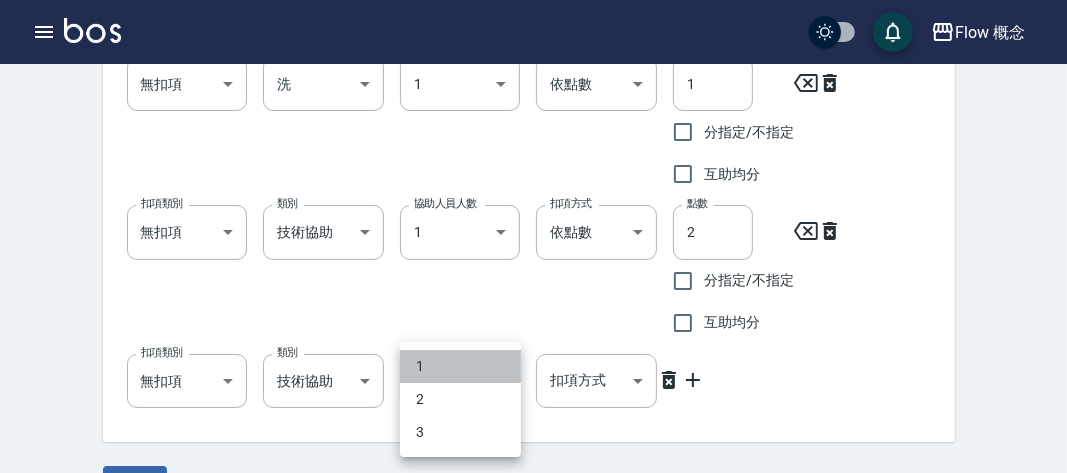 click on "1" at bounding box center (460, 366) 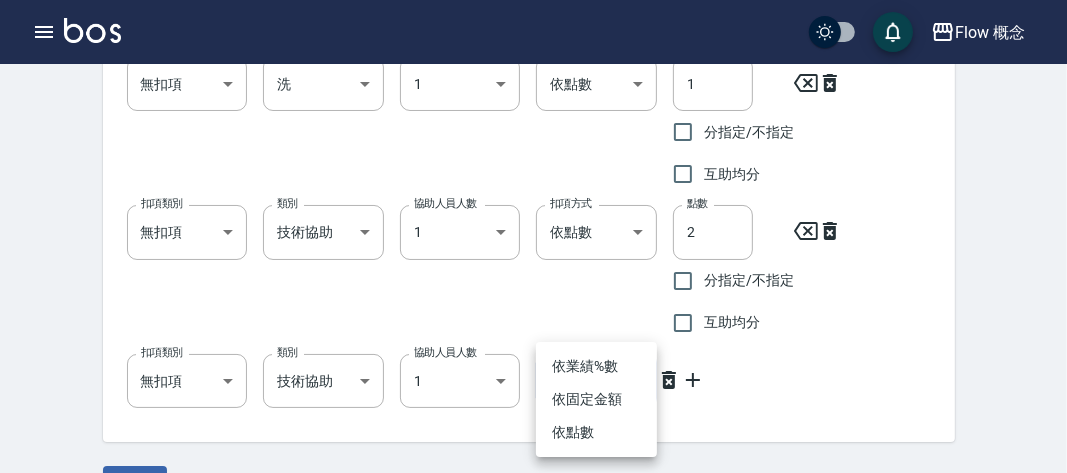 click on "Flow 概念 登出 櫃檯作業 打帳單 帳單列表 掛單列表 座位開單 營業儀表板 現金收支登錄 高階收支登錄 材料自購登錄 每日結帳 排班表 現場電腦打卡 掃碼打卡 預約管理 預約管理 單日預約紀錄 單週預約紀錄 報表及分析 報表目錄 消費分析儀表板 店家區間累計表 店家日報表 店家排行榜 互助日報表 互助月報表 互助排行榜 互助點數明細 互助業績報表 全店業績分析表 每日業績分析表 營業統計分析表 營業項目月分析表 設計師業績表 設計師日報表 設計師業績分析表 設計師業績月報表 設計師抽成報表 設計師排行榜 商品銷售排行榜 商品消耗明細 商品進銷貨報表 商品庫存表 商品庫存盤點表 會員卡銷售報表 服務扣項明細表 單一服務項目查詢 店販抽成明細 店販分類抽成明細 顧客入金餘額表 顧客卡券餘額表 每日非現金明細 每日收支明細 收支分類明細表 收支匯款表 519" at bounding box center (533, -546) 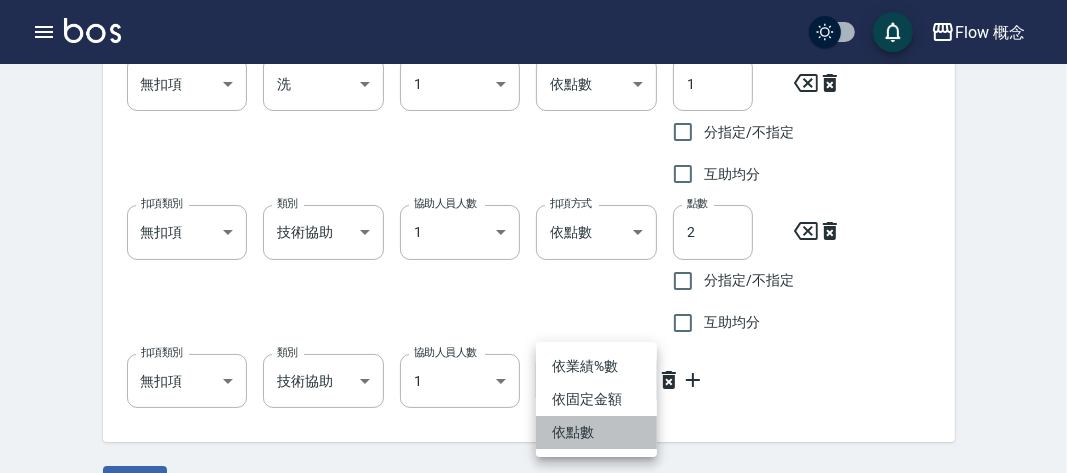 click on "依點數" at bounding box center (596, 432) 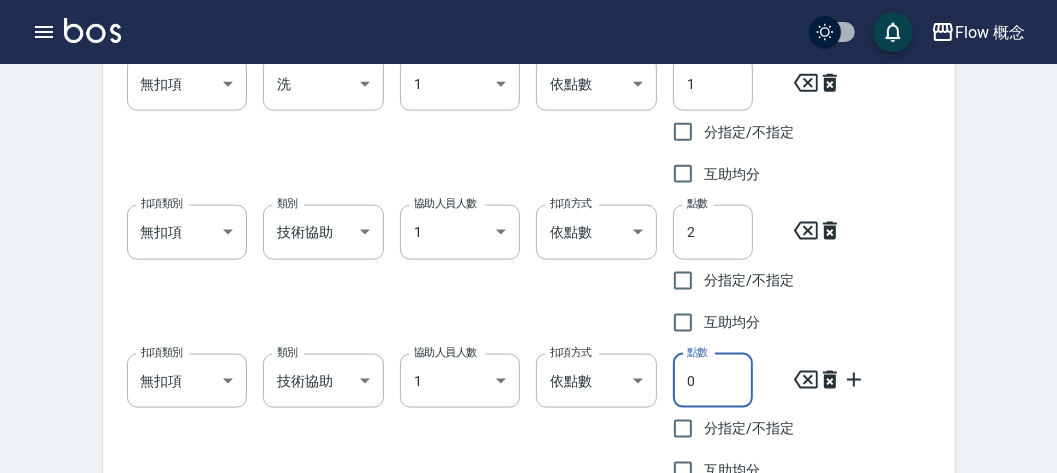 click on "0" at bounding box center (713, 381) 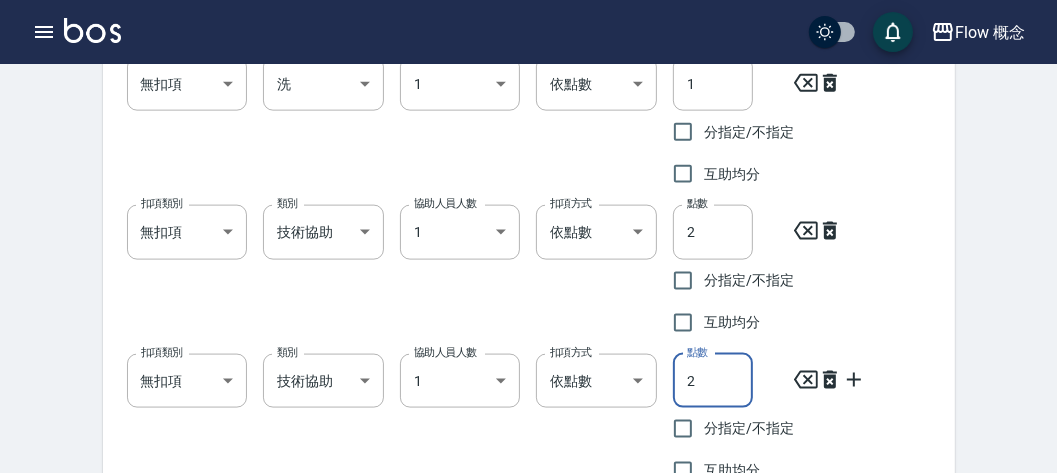 type on "2" 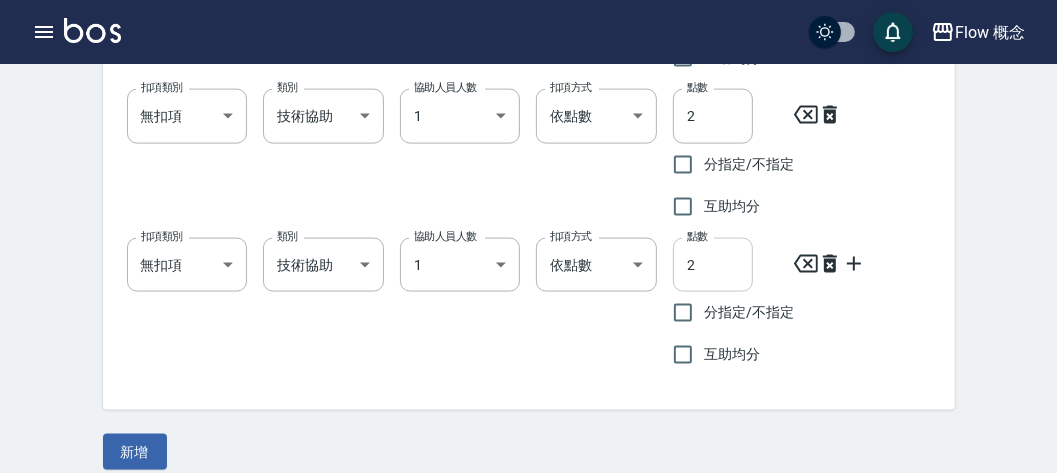 scroll, scrollTop: 1736, scrollLeft: 0, axis: vertical 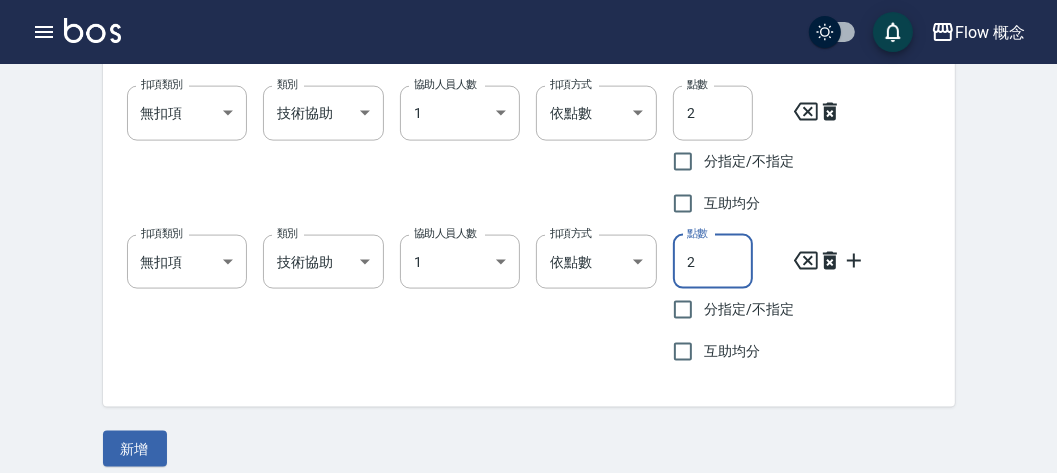 click on "2" at bounding box center (713, 262) 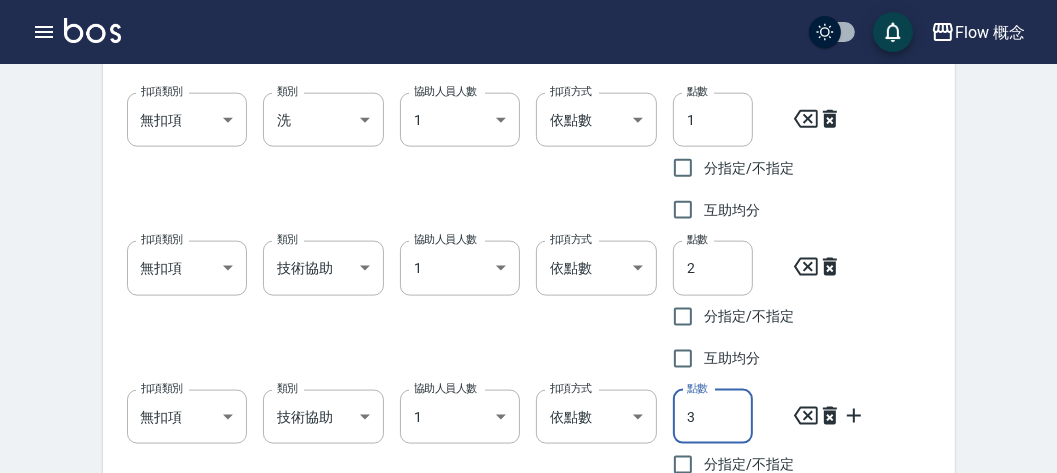 scroll, scrollTop: 1753, scrollLeft: 0, axis: vertical 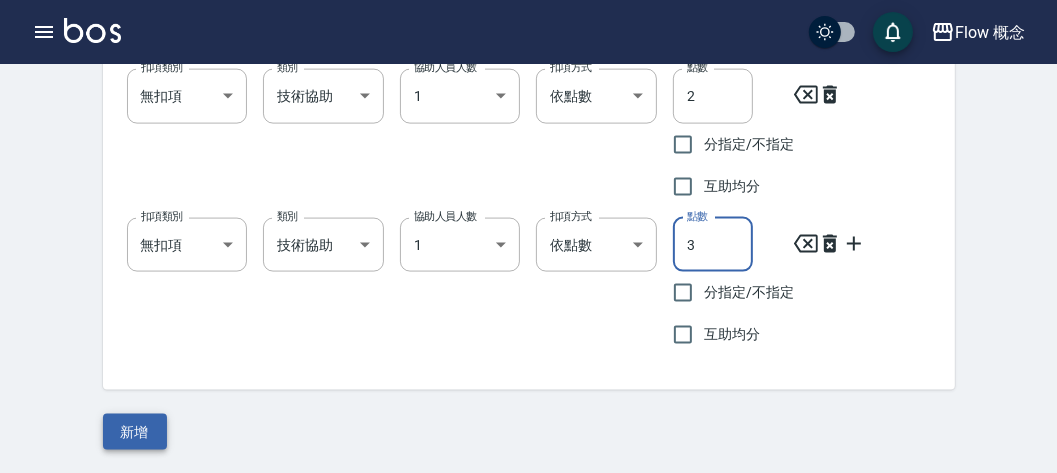 type on "3" 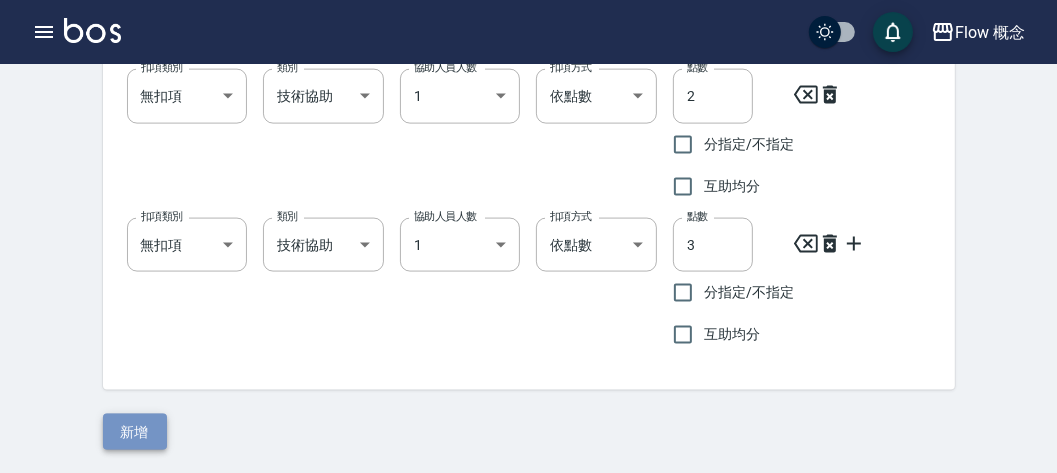 click on "新增" at bounding box center (135, 432) 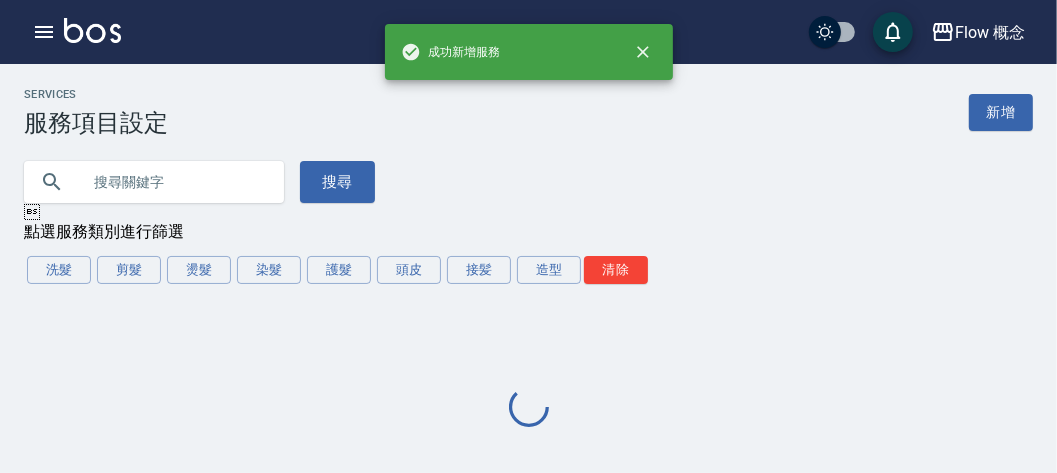 scroll, scrollTop: 0, scrollLeft: 0, axis: both 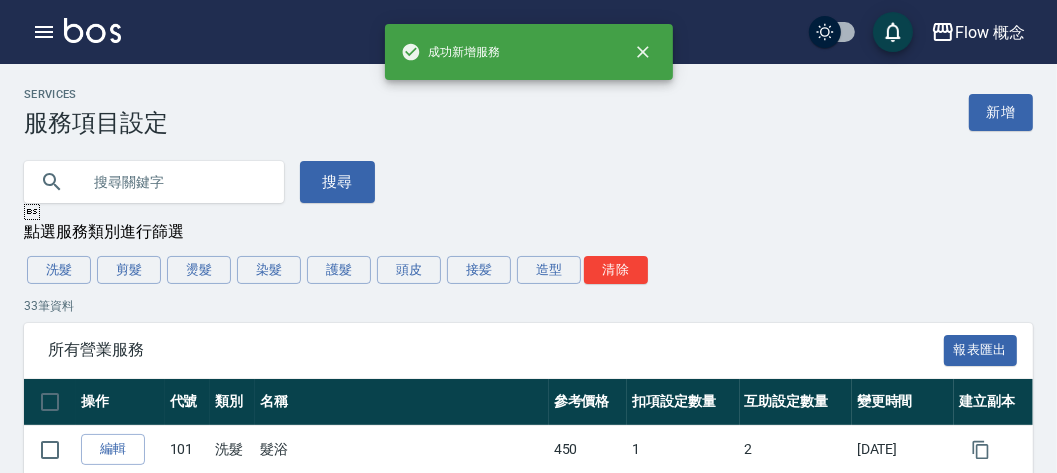 click on "Flow 概念 登出" at bounding box center [528, 32] 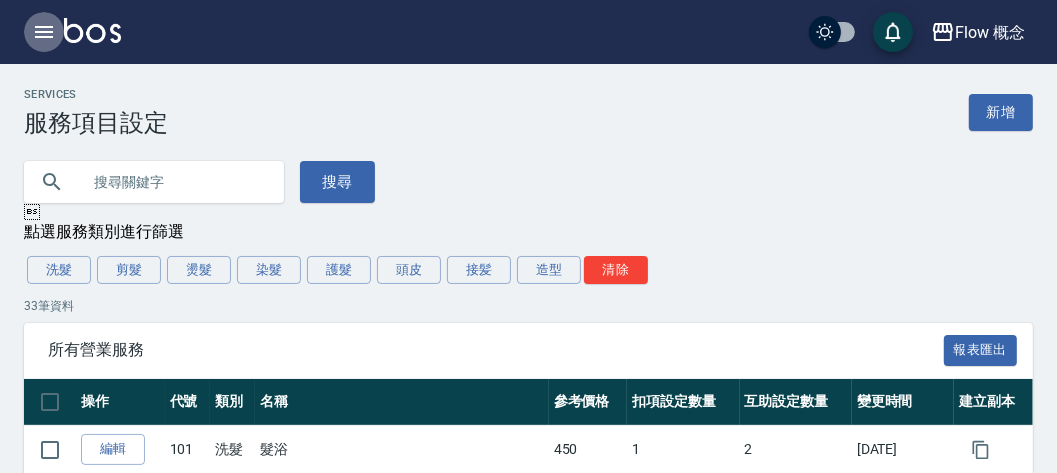 click 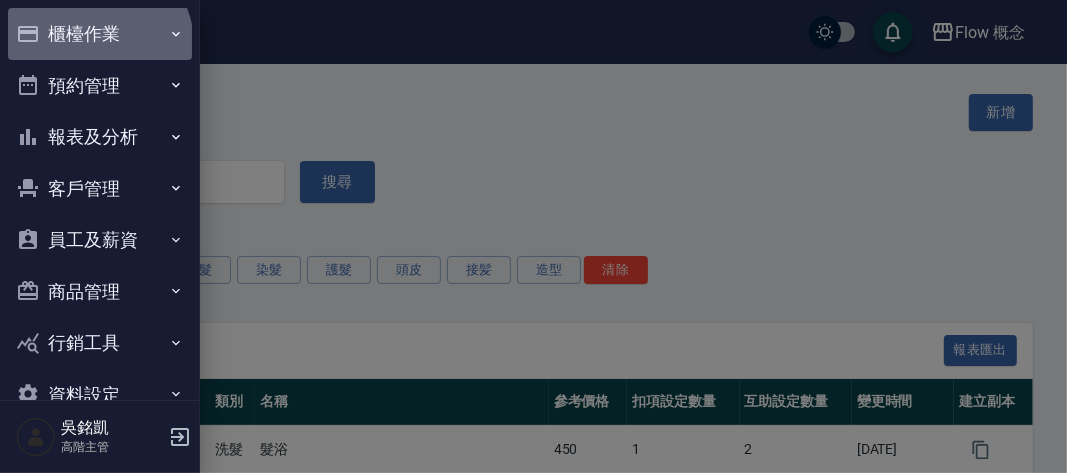 click on "櫃檯作業" at bounding box center (100, 34) 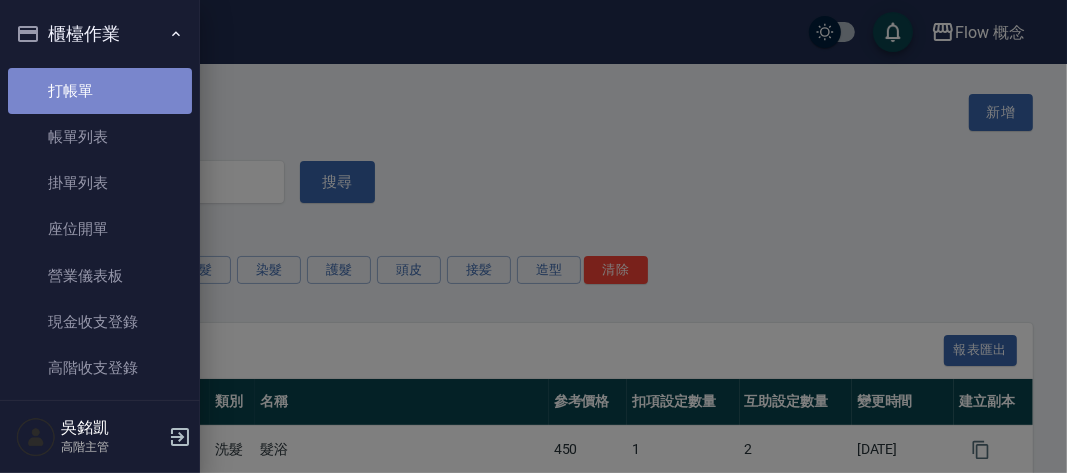 click on "打帳單" at bounding box center (100, 91) 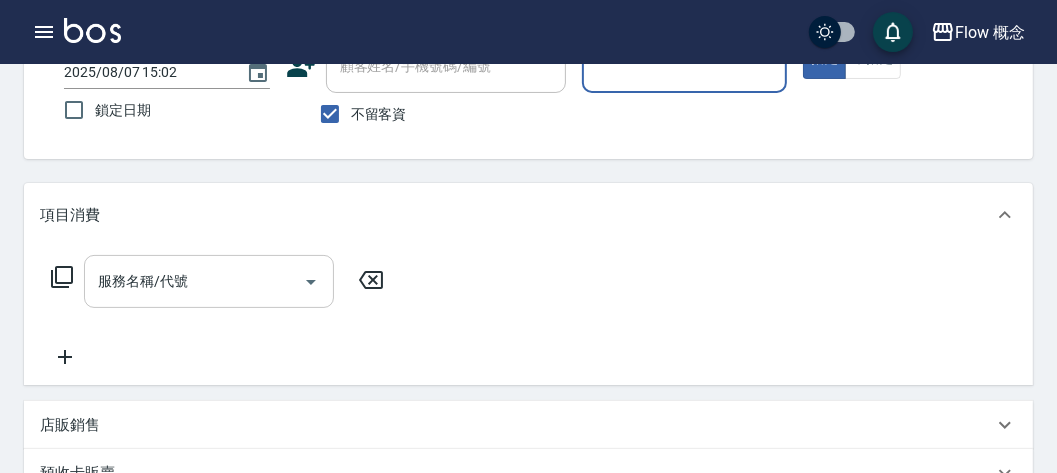 scroll, scrollTop: 146, scrollLeft: 0, axis: vertical 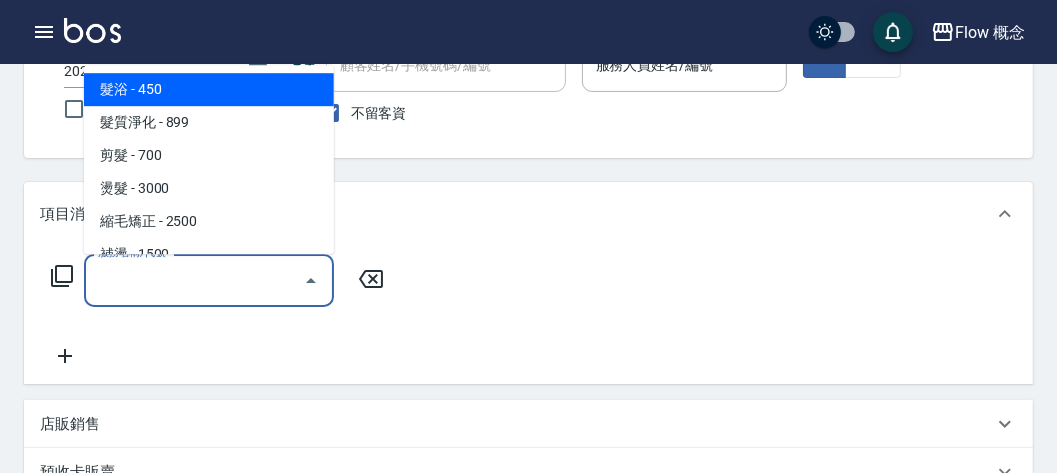 click on "服務名稱/代號" at bounding box center [194, 280] 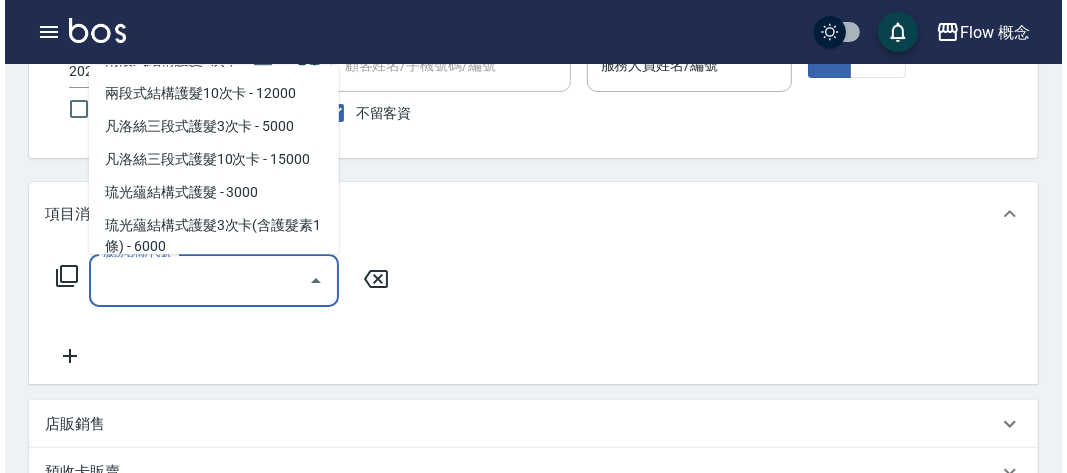 scroll, scrollTop: 557, scrollLeft: 0, axis: vertical 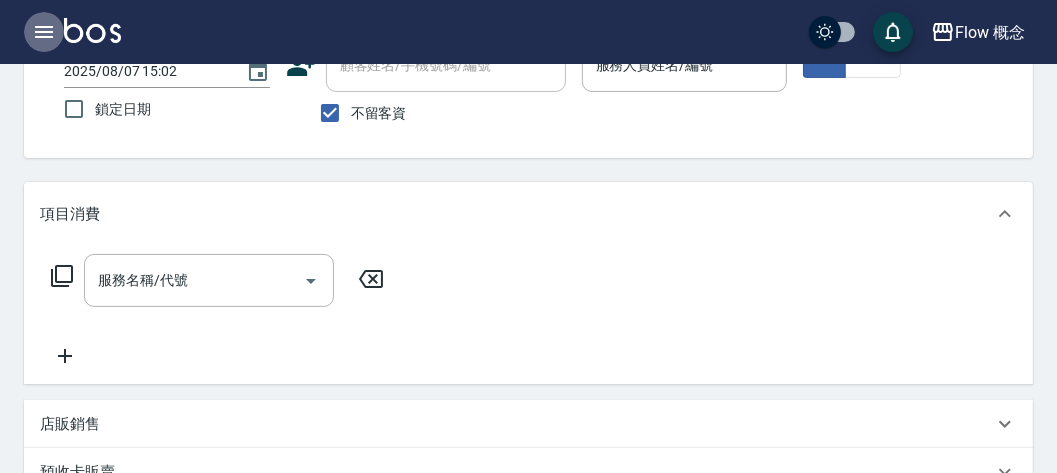 click at bounding box center [44, 32] 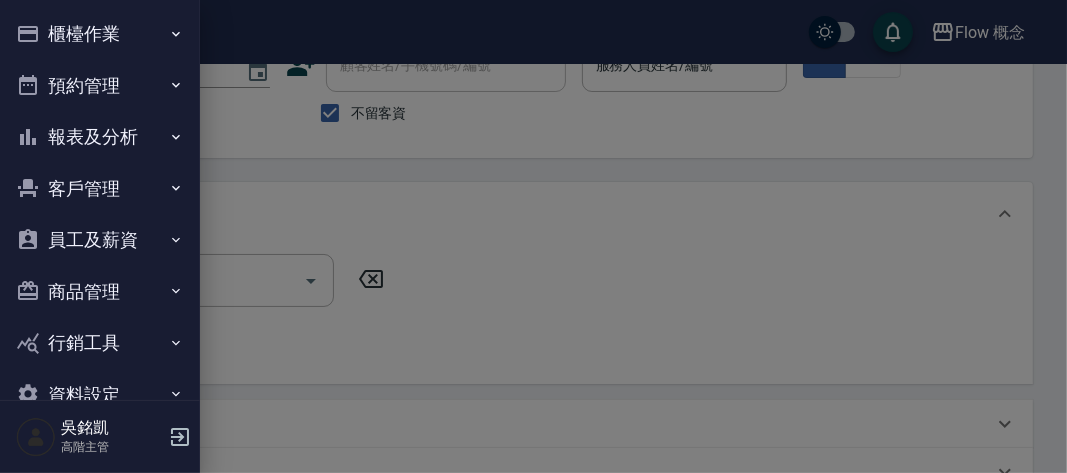 click on "吳銘凱 高階主管" at bounding box center (100, 437) 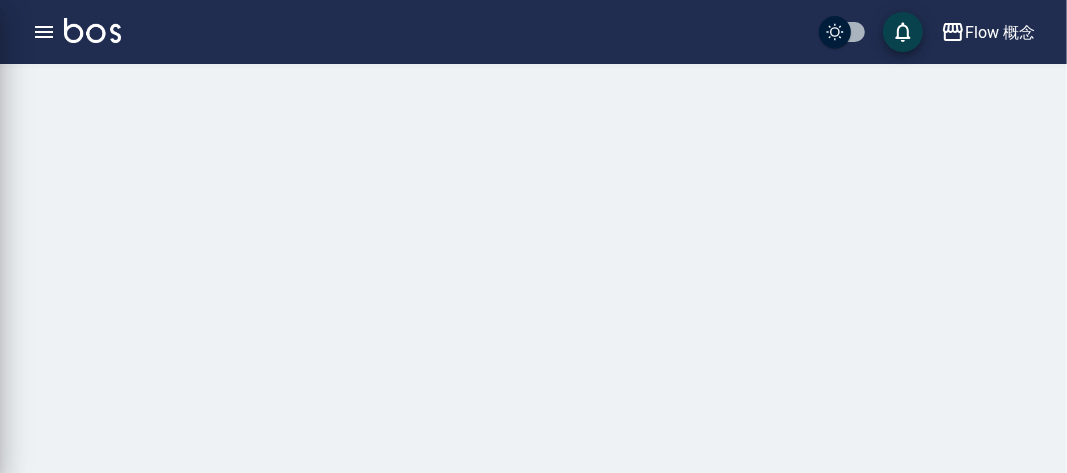 scroll, scrollTop: 0, scrollLeft: 0, axis: both 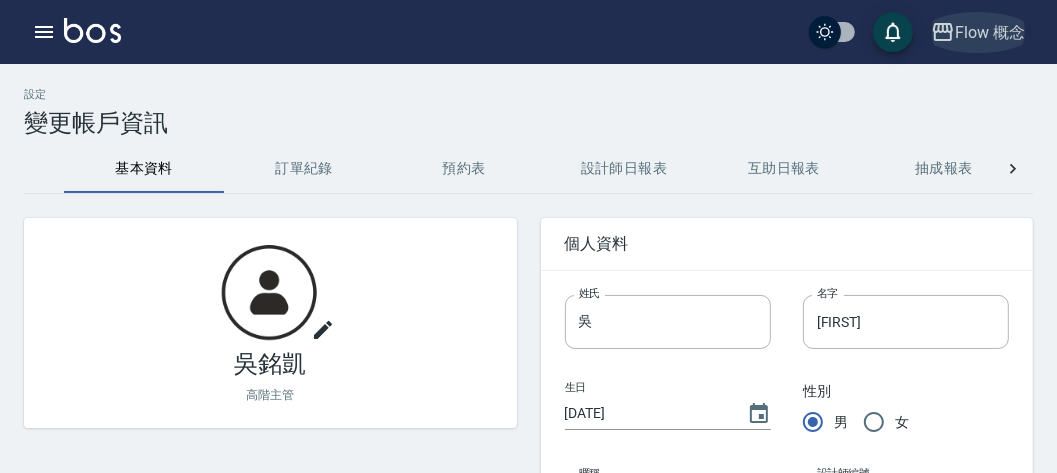 click on "Flow 概念" at bounding box center (990, 32) 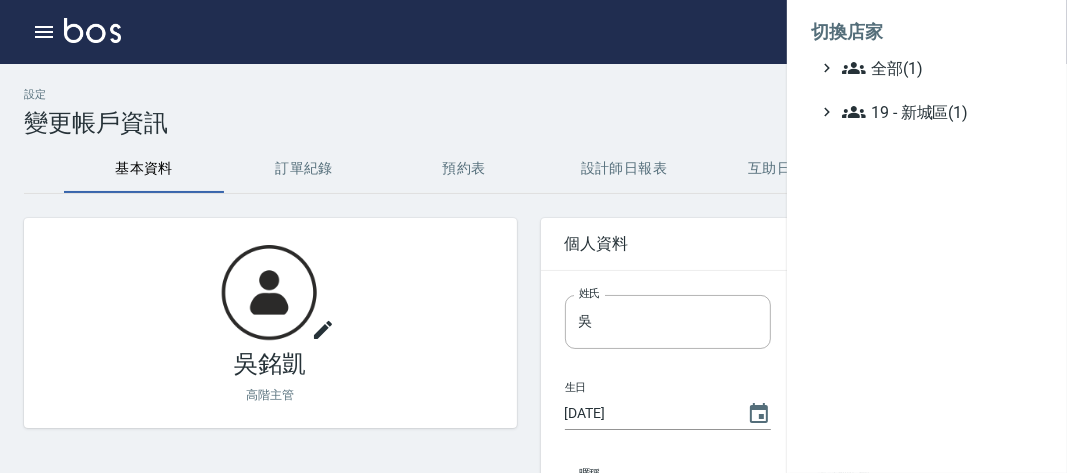 click at bounding box center [533, 236] 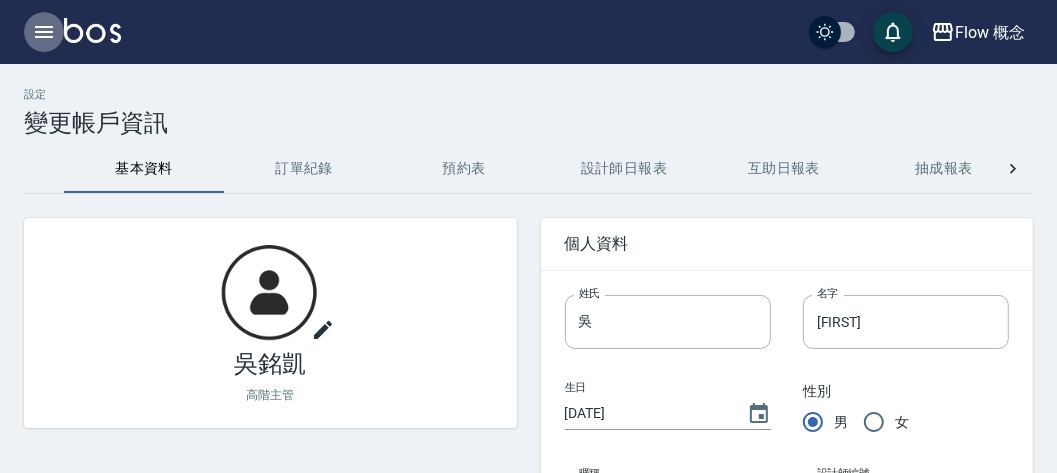 click 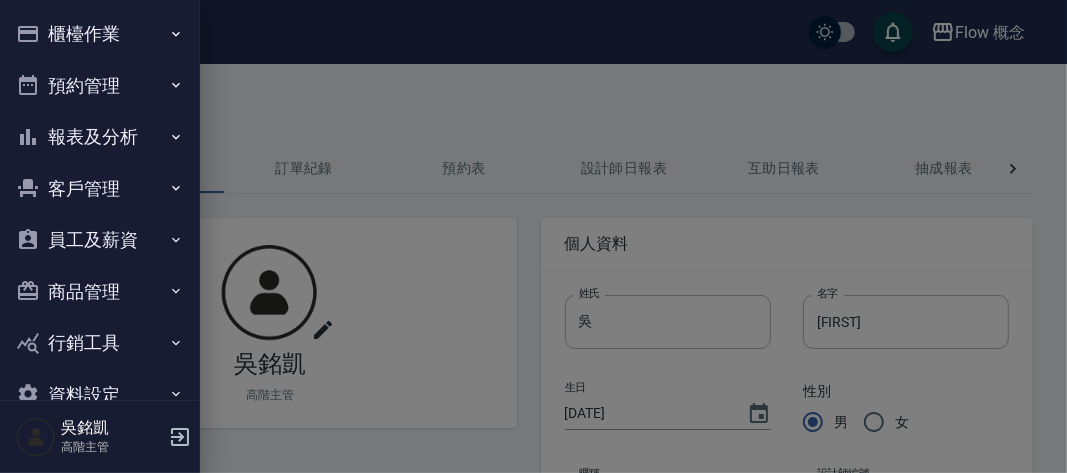 scroll, scrollTop: 43, scrollLeft: 0, axis: vertical 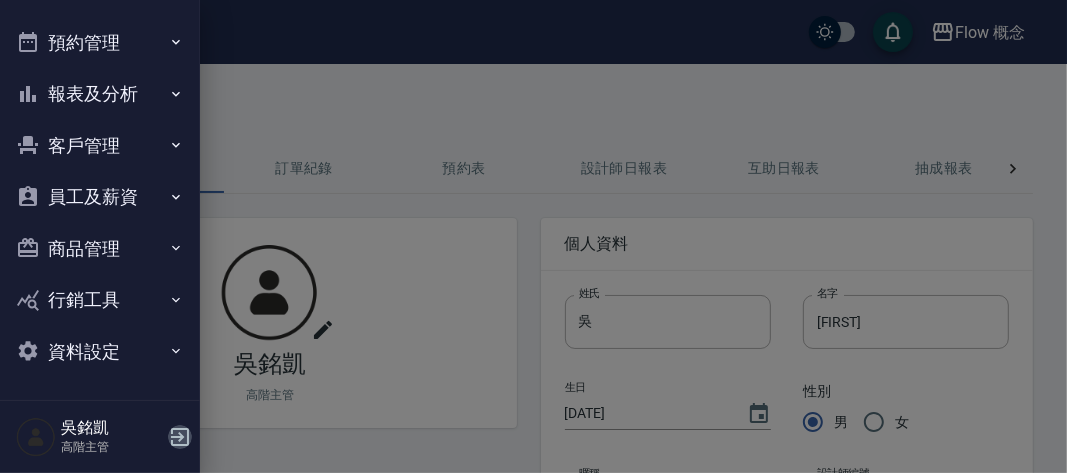 click 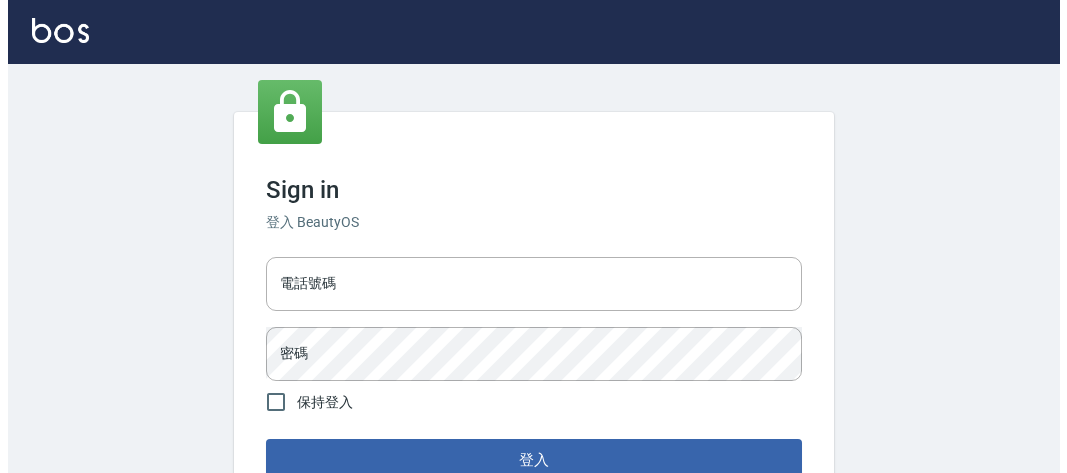 scroll, scrollTop: 0, scrollLeft: 0, axis: both 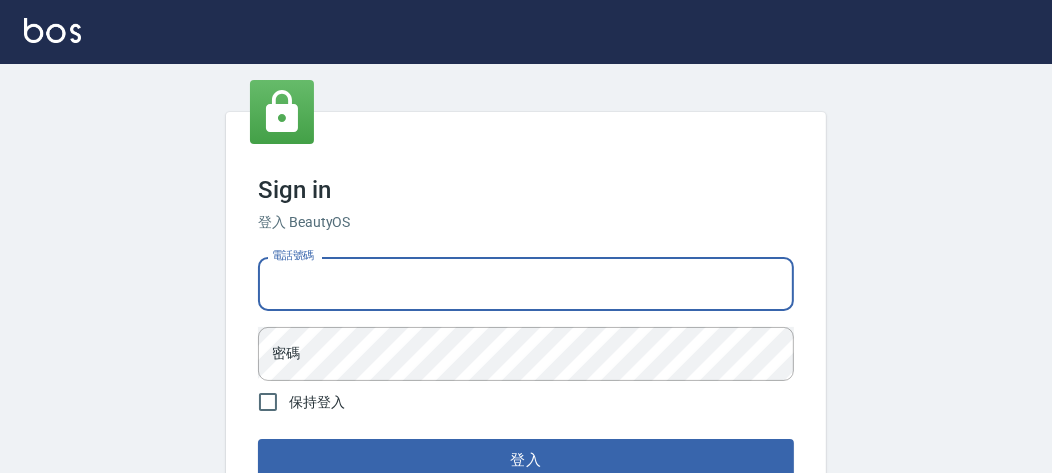 drag, startPoint x: 0, startPoint y: 0, endPoint x: 353, endPoint y: 301, distance: 463.90732 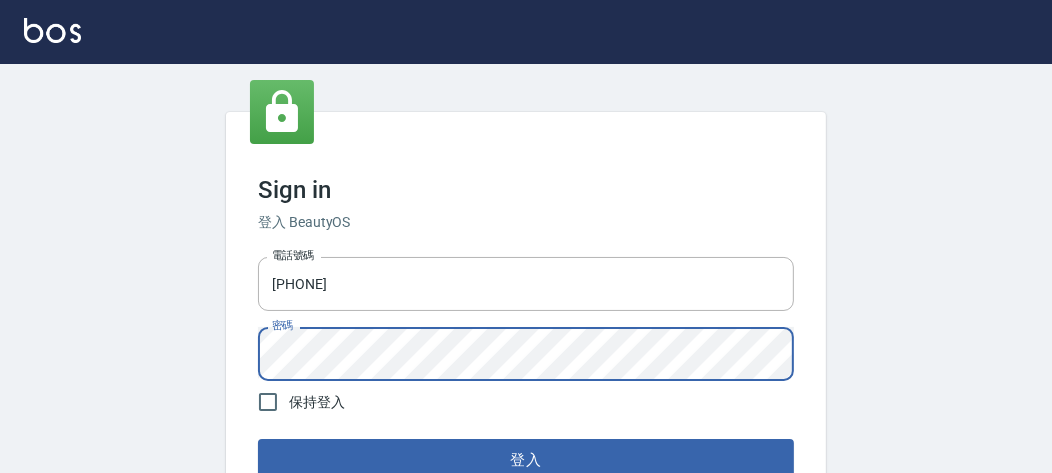 click on "登入" at bounding box center (526, 460) 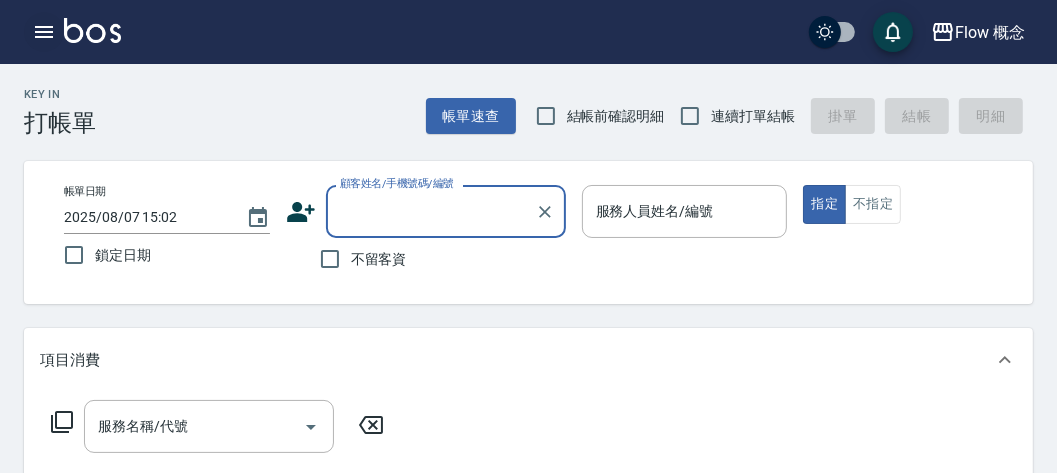 click 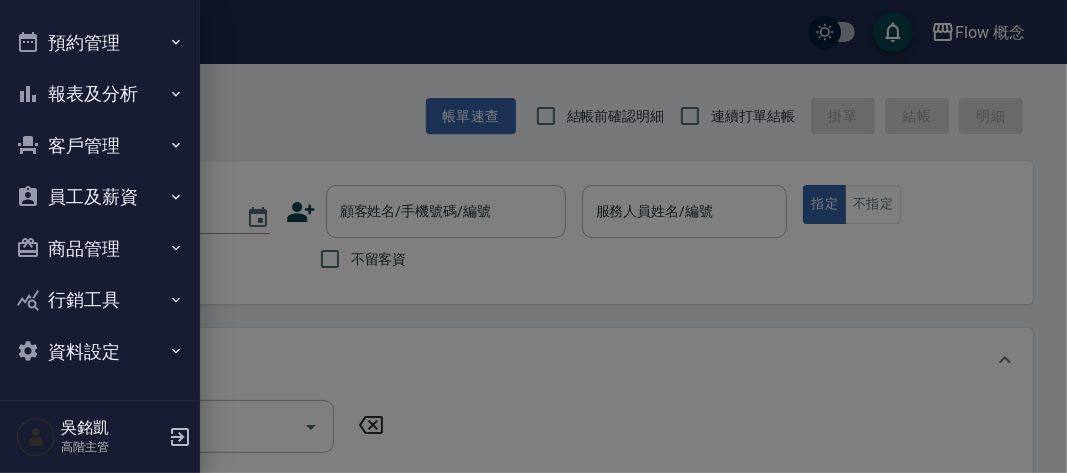 scroll, scrollTop: 0, scrollLeft: 0, axis: both 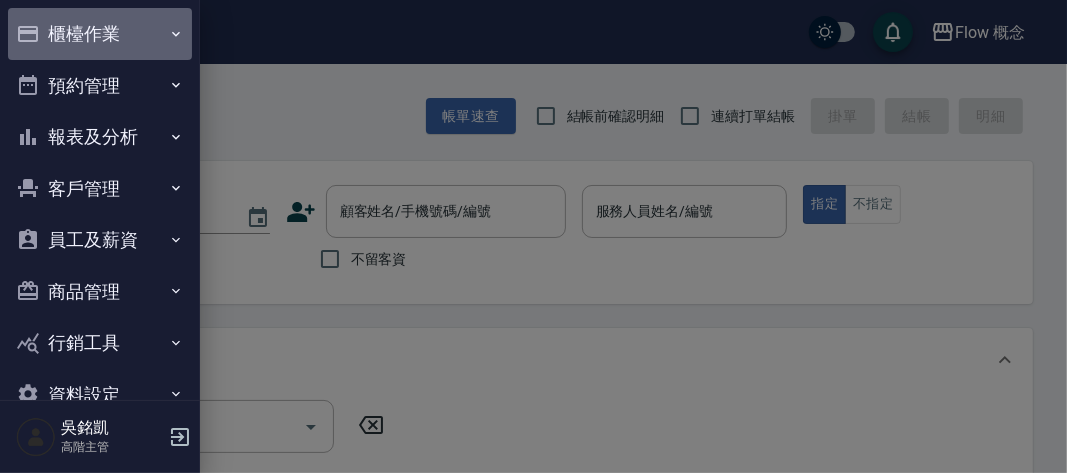 click on "櫃檯作業" at bounding box center [100, 34] 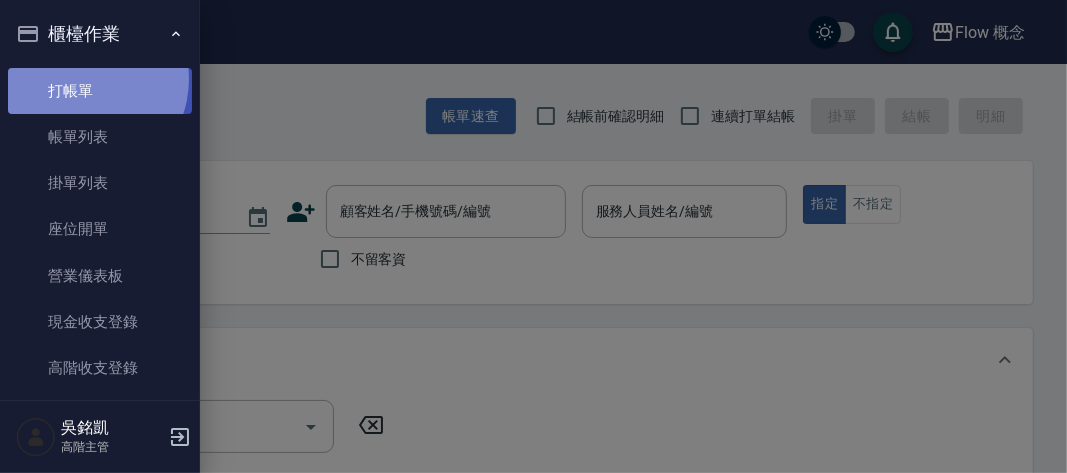 click on "打帳單" at bounding box center [100, 91] 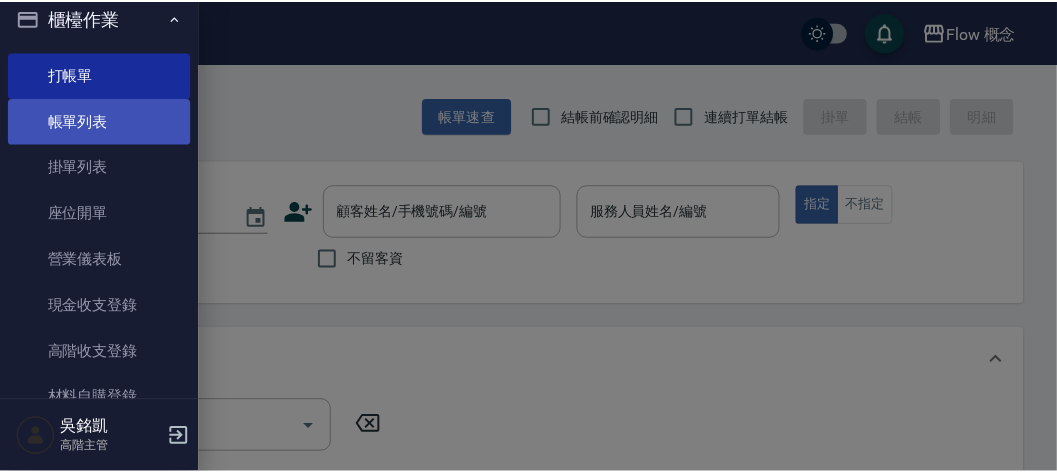 scroll, scrollTop: 14, scrollLeft: 0, axis: vertical 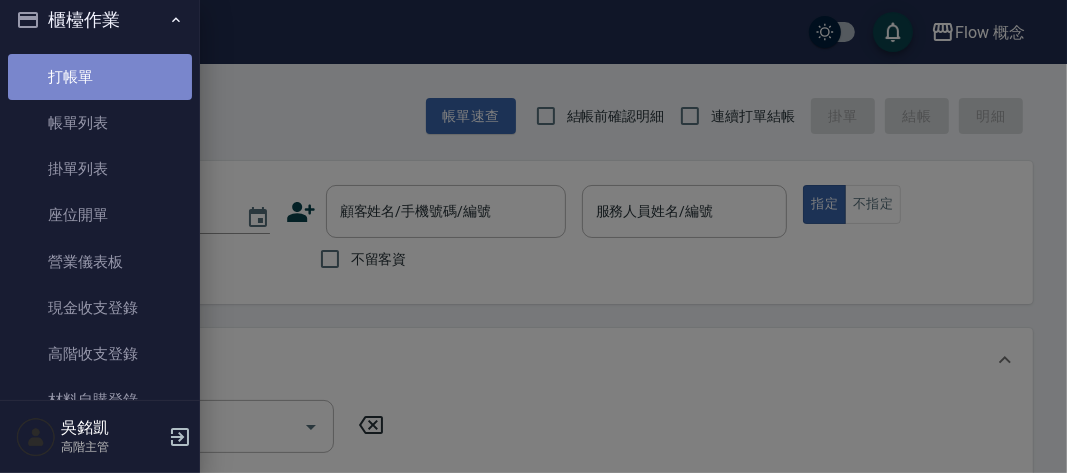 click on "打帳單" at bounding box center (100, 77) 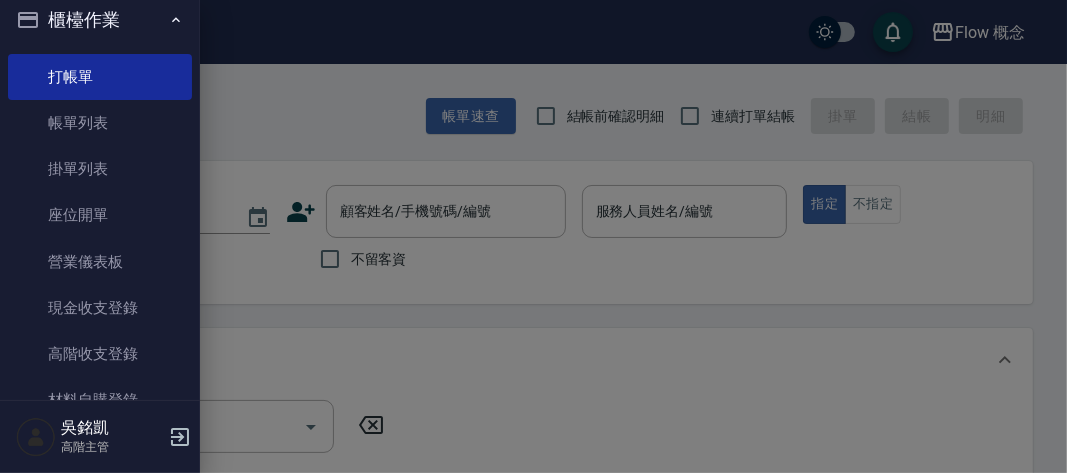 click at bounding box center [533, 236] 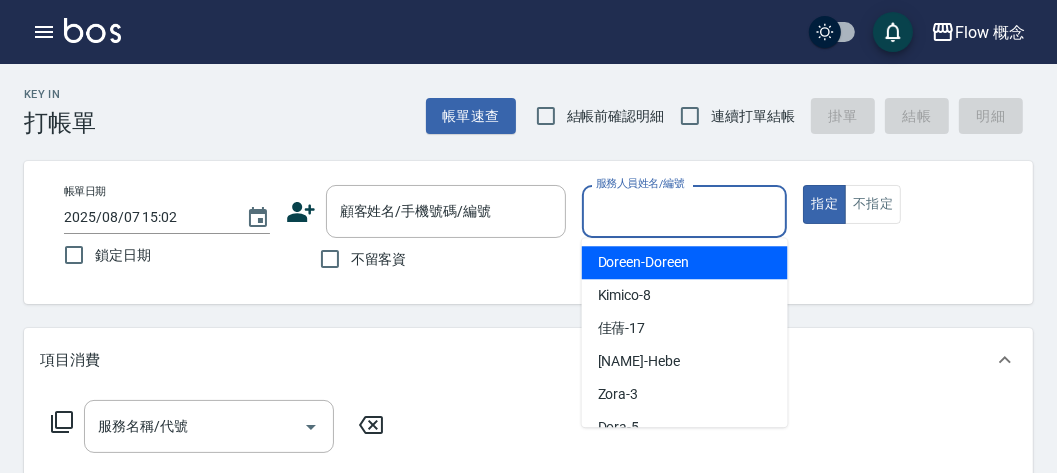 click on "服務人員姓名/編號" at bounding box center (685, 211) 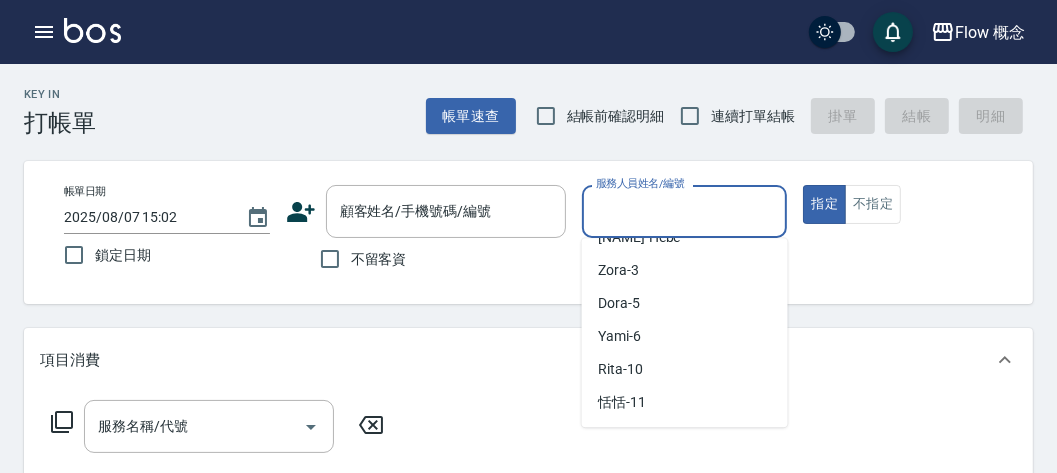 scroll, scrollTop: 222, scrollLeft: 0, axis: vertical 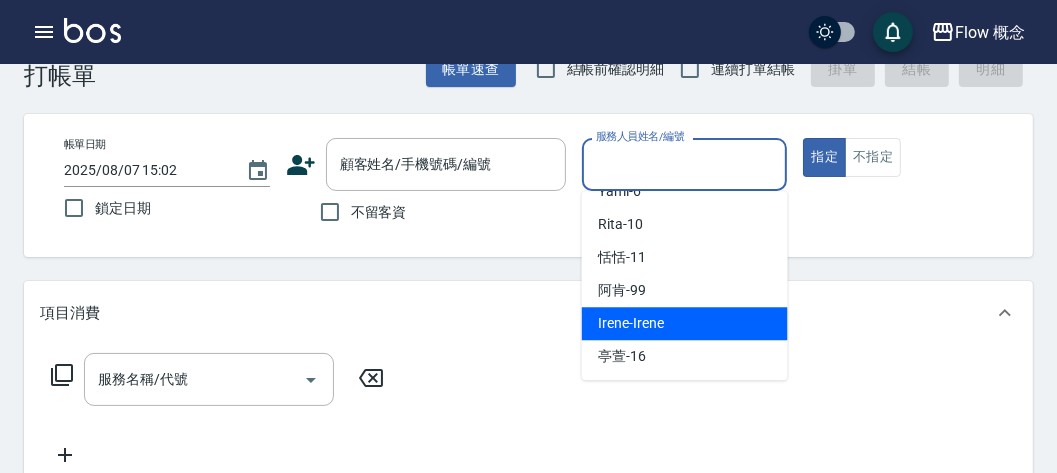 click on "[FIRST] -[FIRST]" at bounding box center (630, 323) 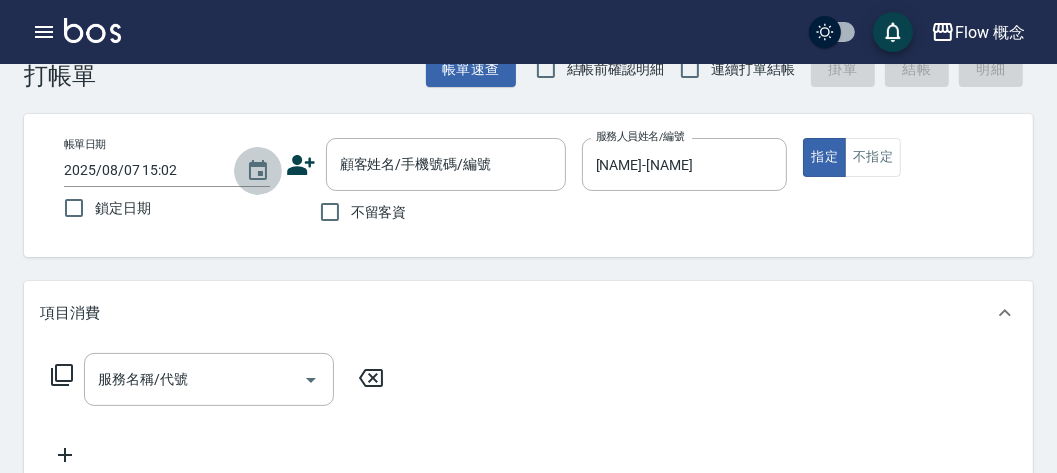 click 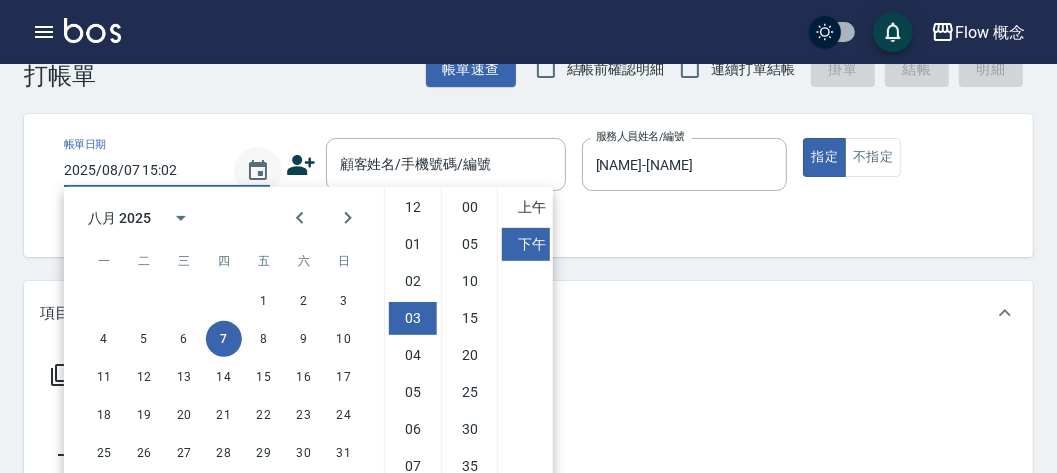 scroll, scrollTop: 111, scrollLeft: 0, axis: vertical 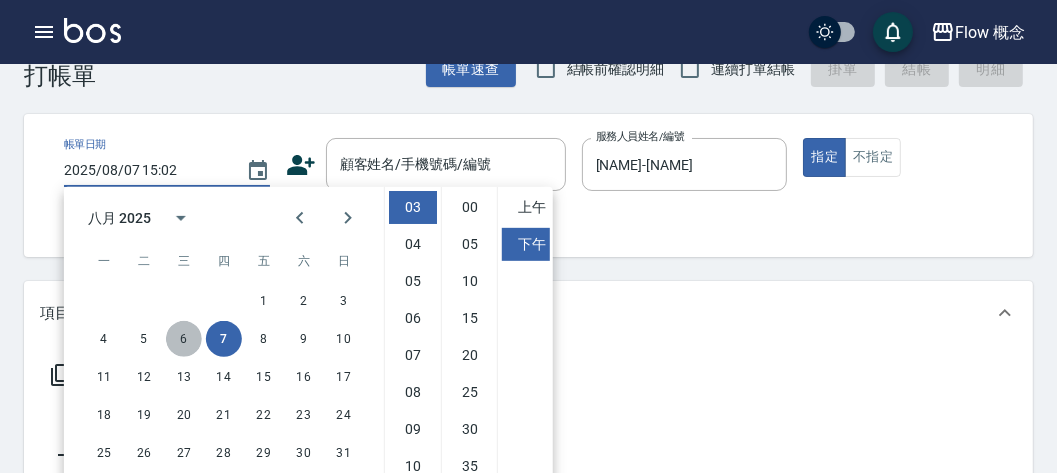 click on "6" at bounding box center [184, 339] 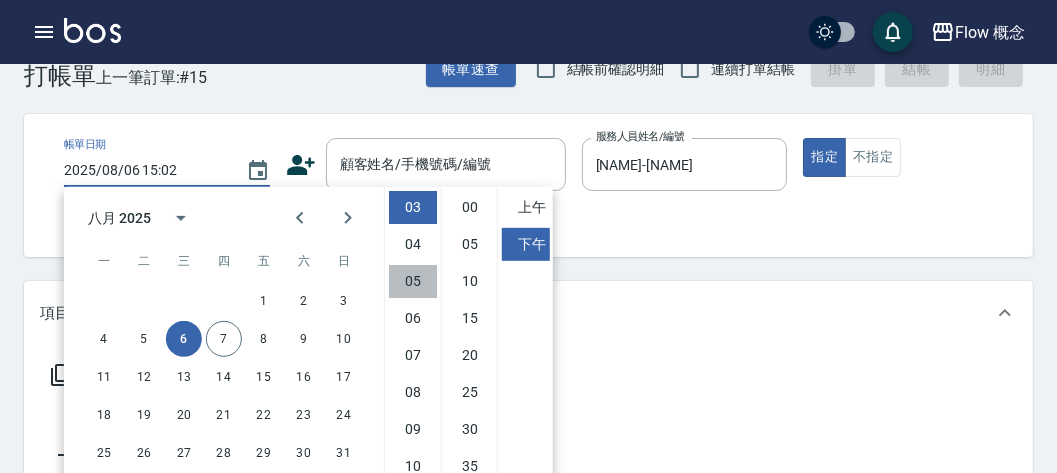 click on "05" at bounding box center [413, 281] 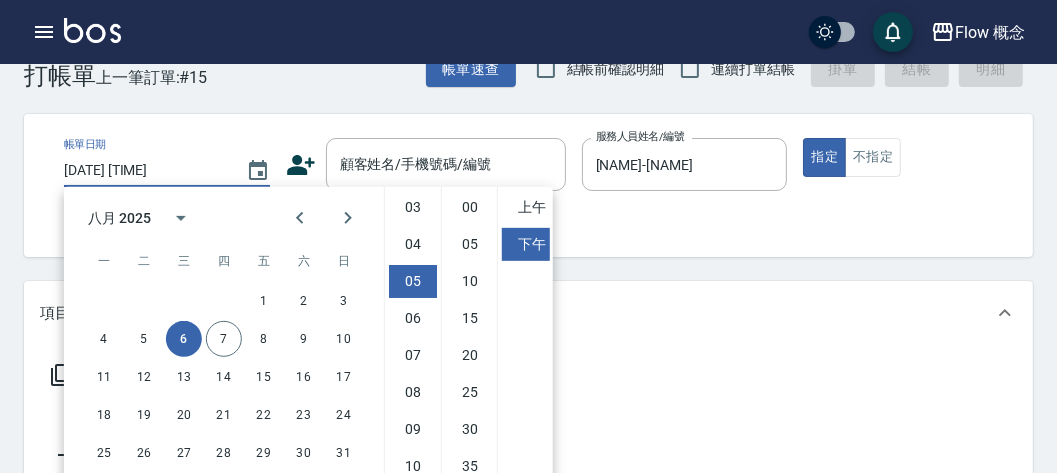 scroll, scrollTop: 112, scrollLeft: 0, axis: vertical 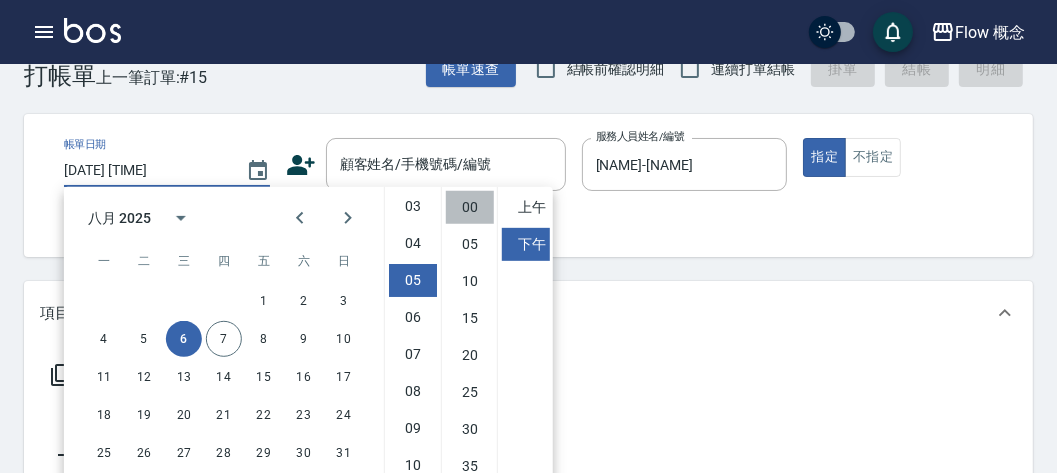 click on "00" at bounding box center [470, 207] 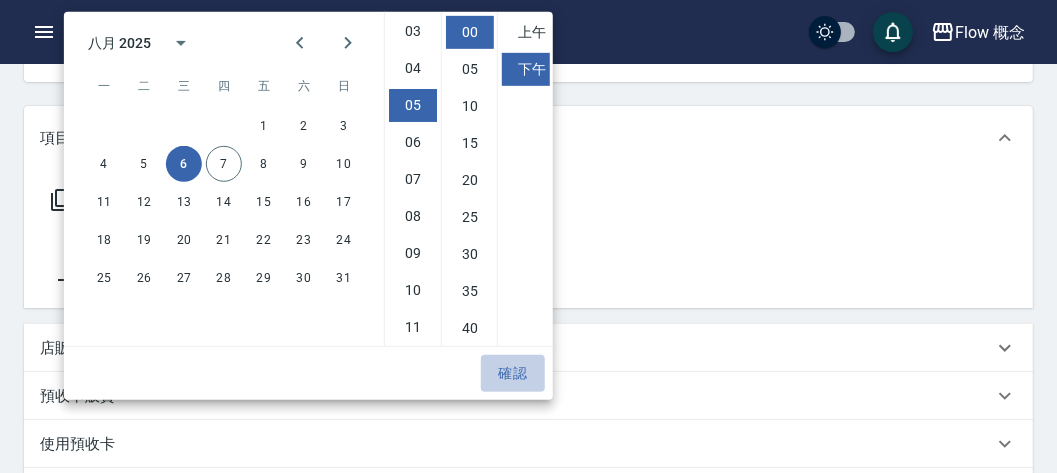 click on "確認" at bounding box center (513, 373) 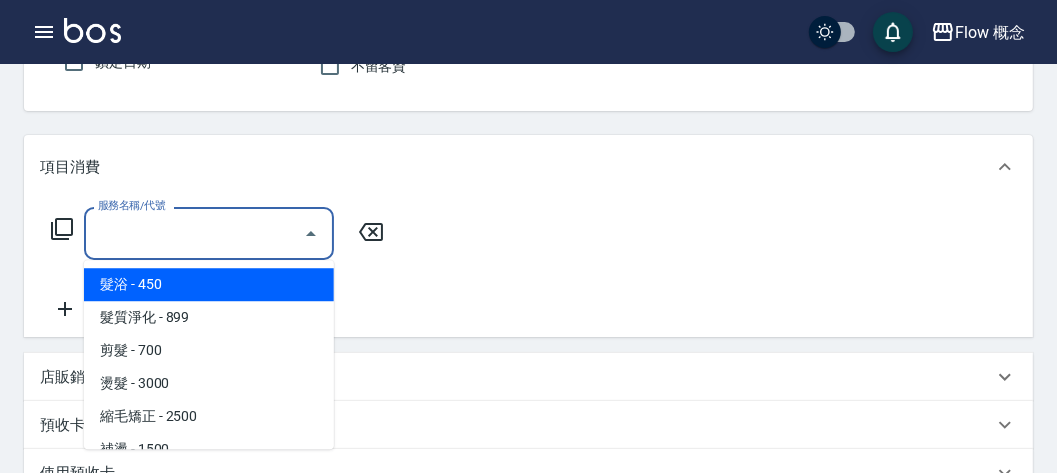 click on "服務名稱/代號" at bounding box center [194, 233] 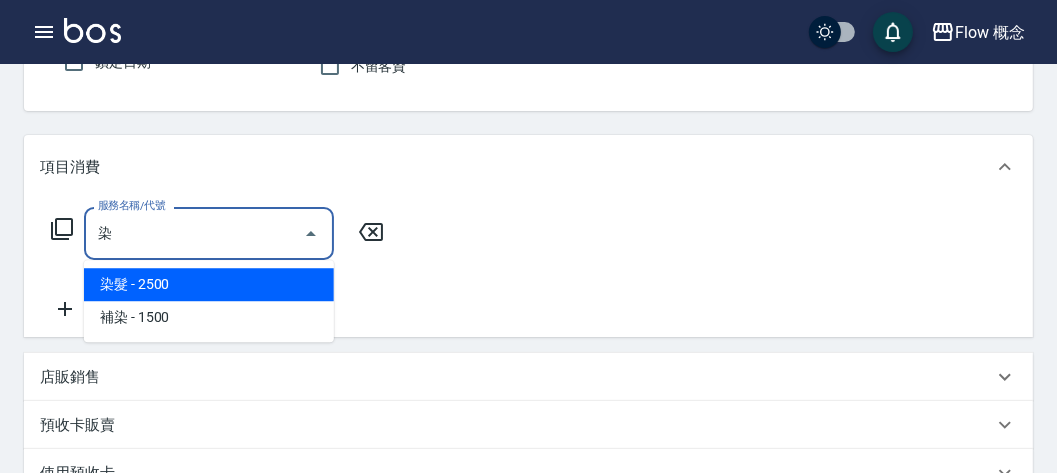 click on "染髮 - 2500" at bounding box center [209, 284] 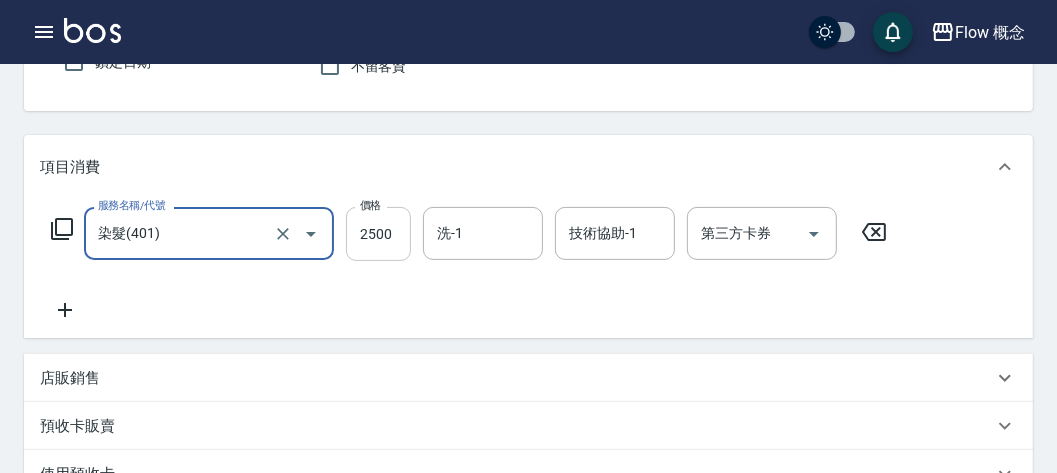 type on "染髮(401)" 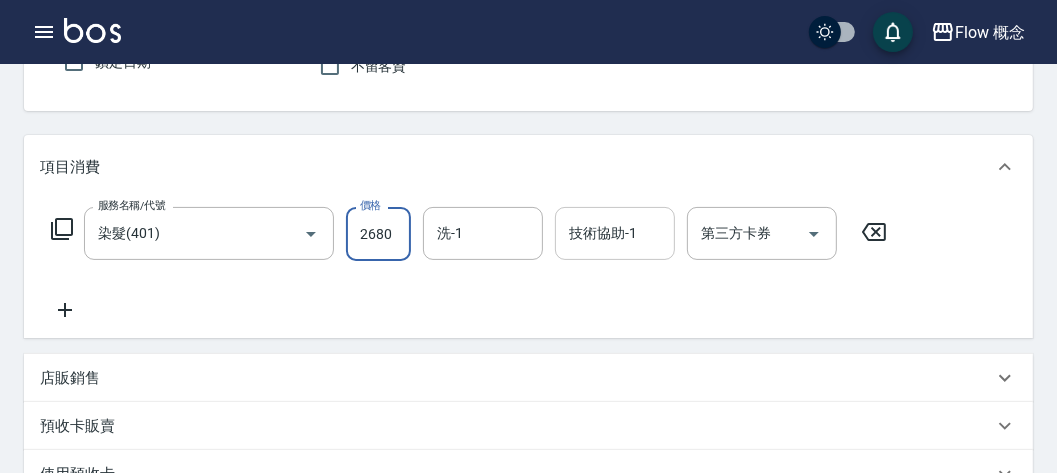 type on "2680" 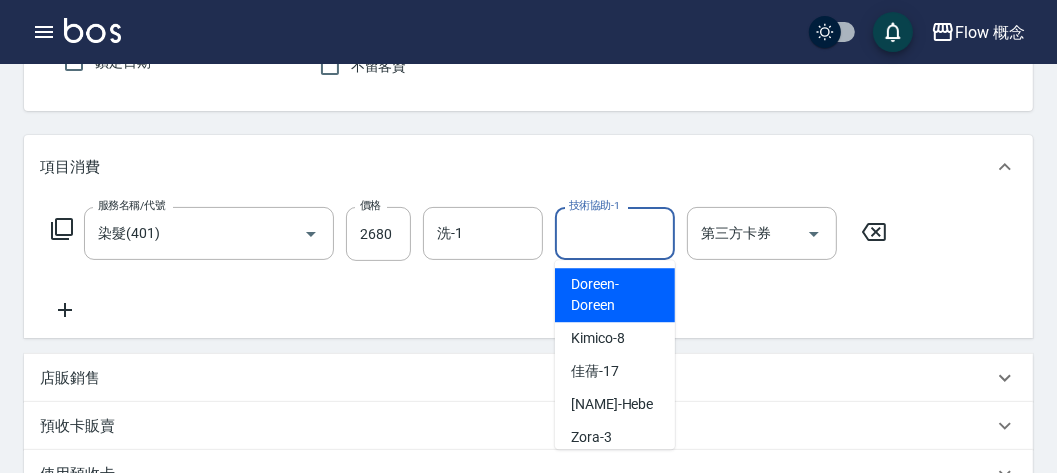 click on "技術協助-1" at bounding box center [615, 233] 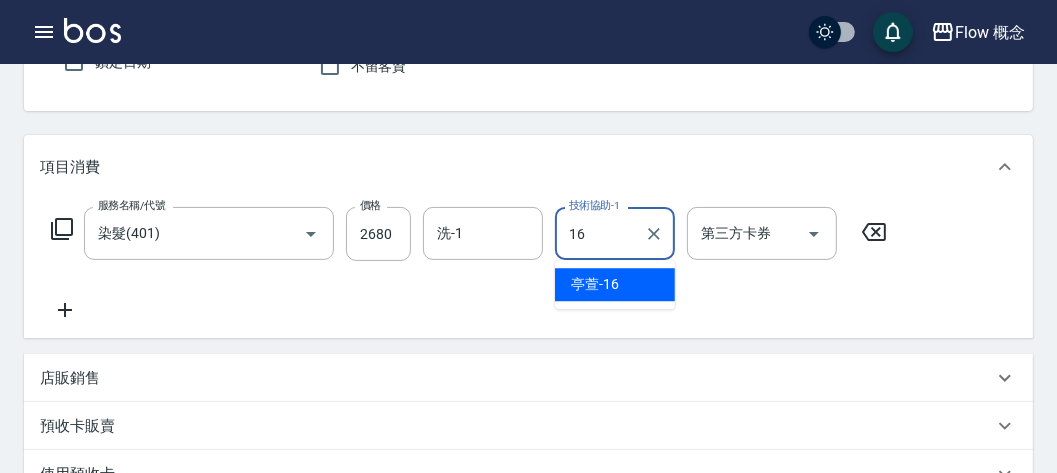 type on "亭萱-16" 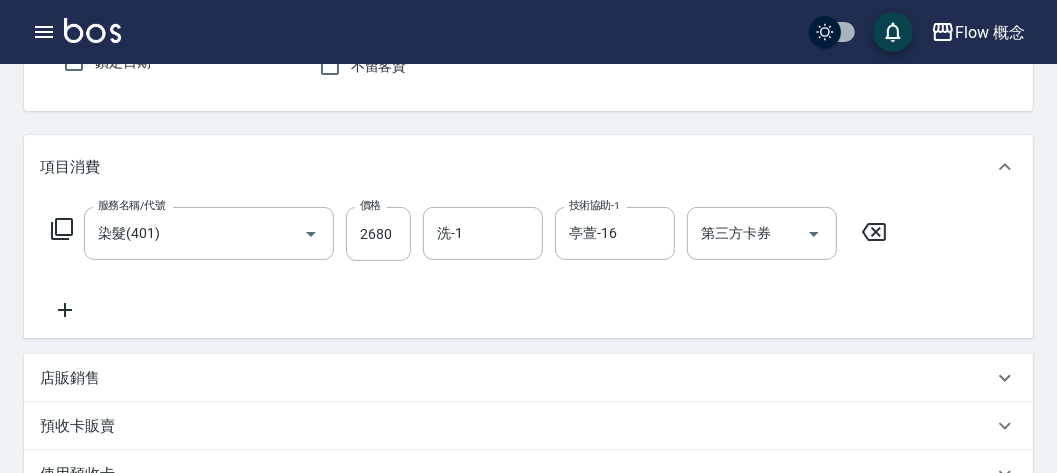 click 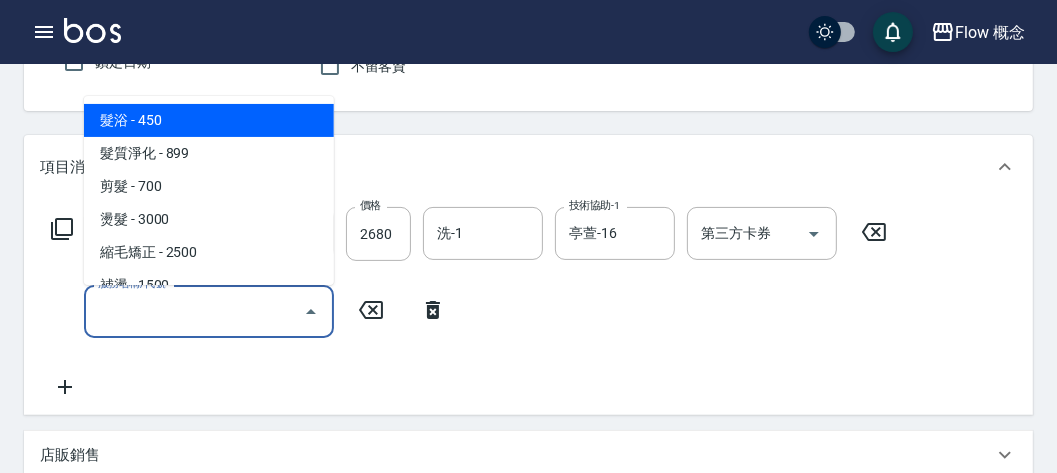 click on "服務名稱/代號" at bounding box center [194, 311] 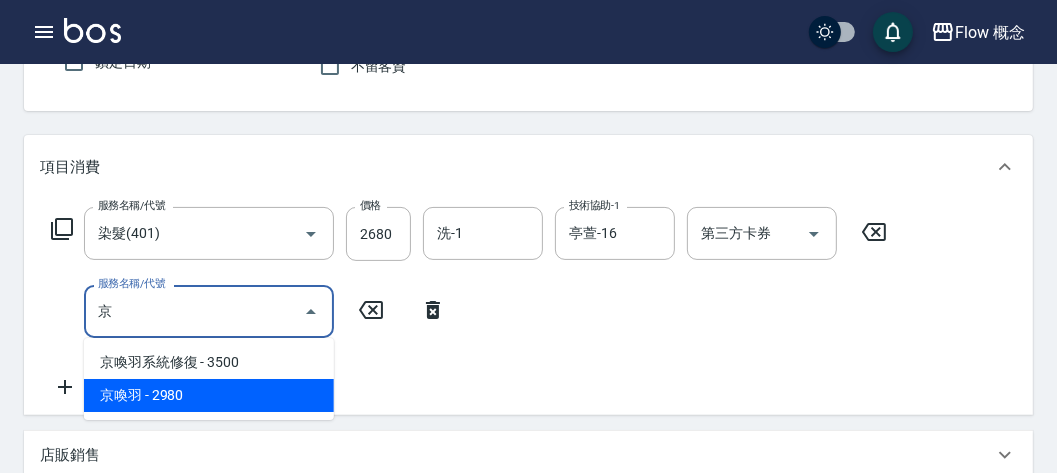 click on "京喚羽 - 2980" at bounding box center (209, 395) 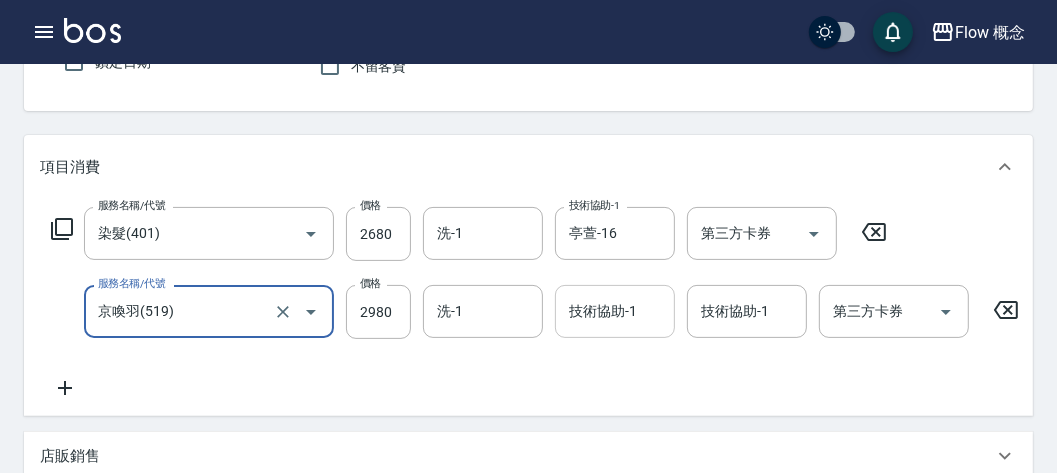 type on "京喚羽(519)" 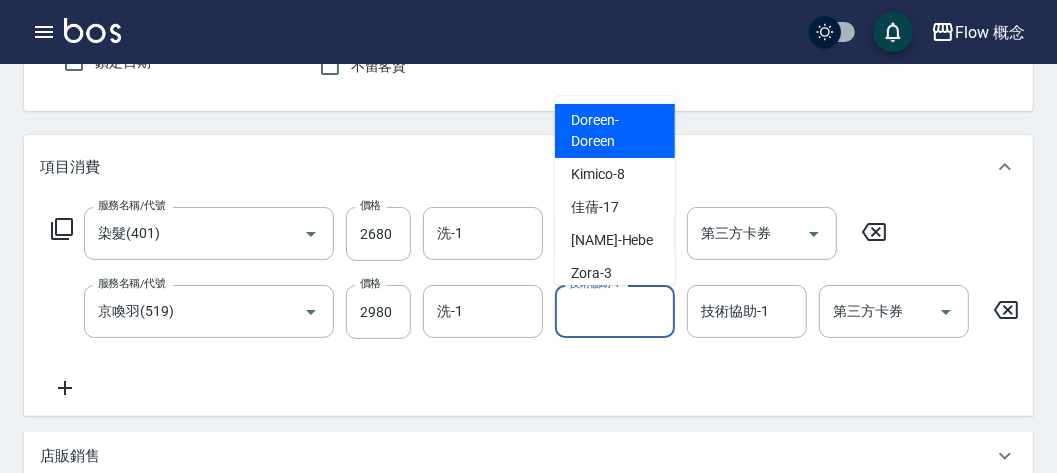 click on "技術協助-1" at bounding box center (615, 311) 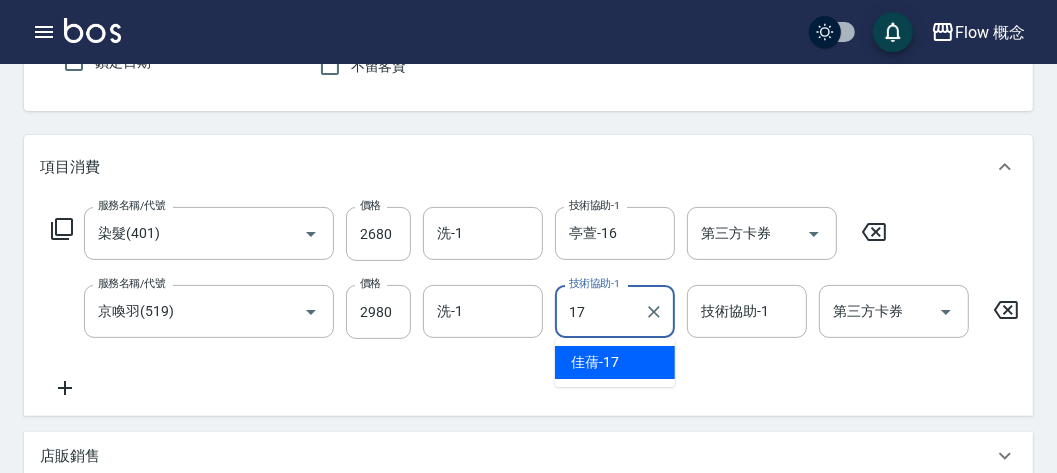 type on "佳蒨-17" 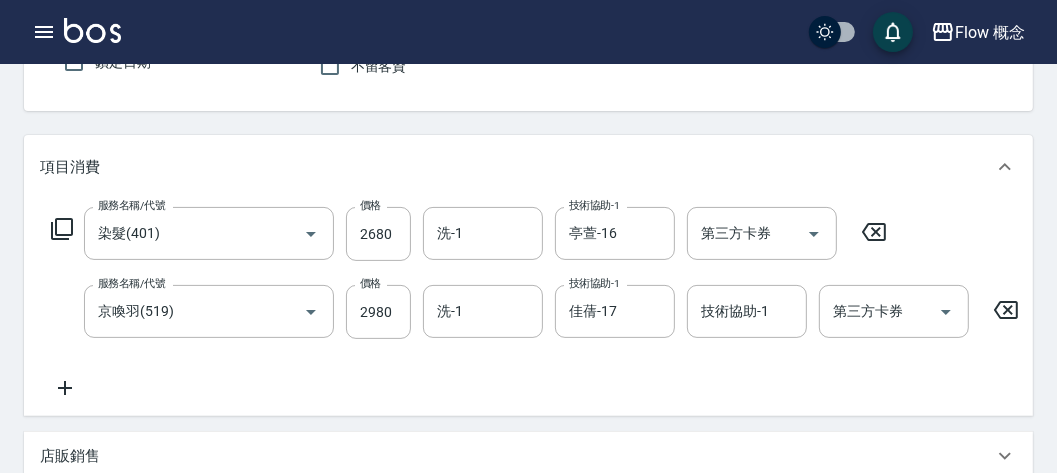 click 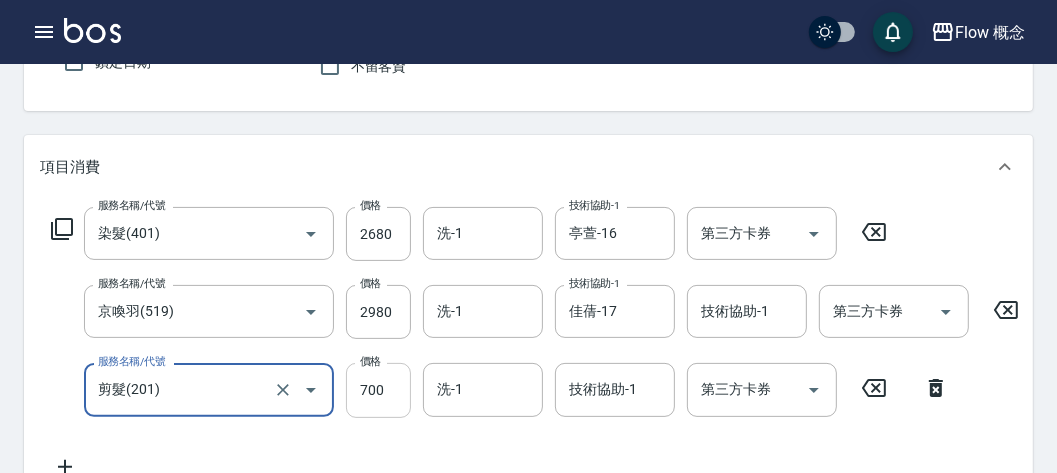 type on "剪髮(201)" 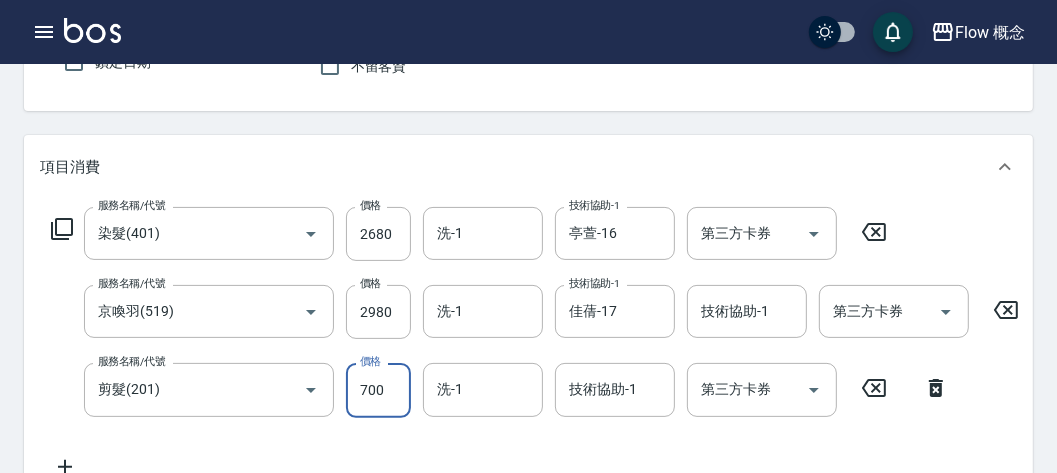click on "700" at bounding box center [378, 390] 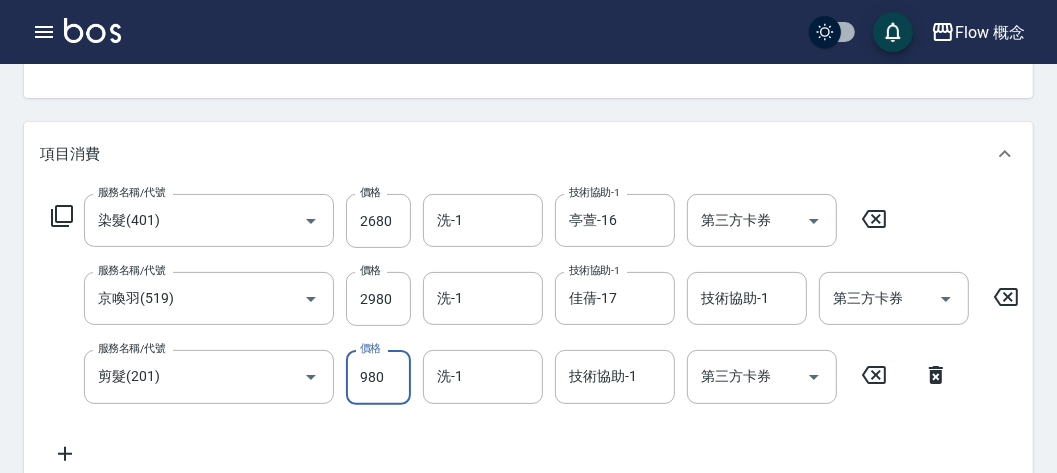 scroll, scrollTop: 204, scrollLeft: 0, axis: vertical 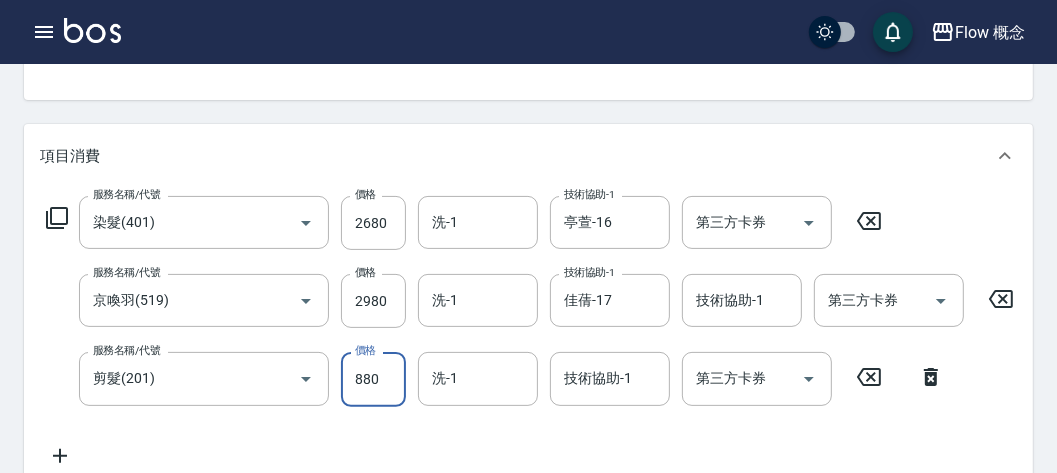 type on "880" 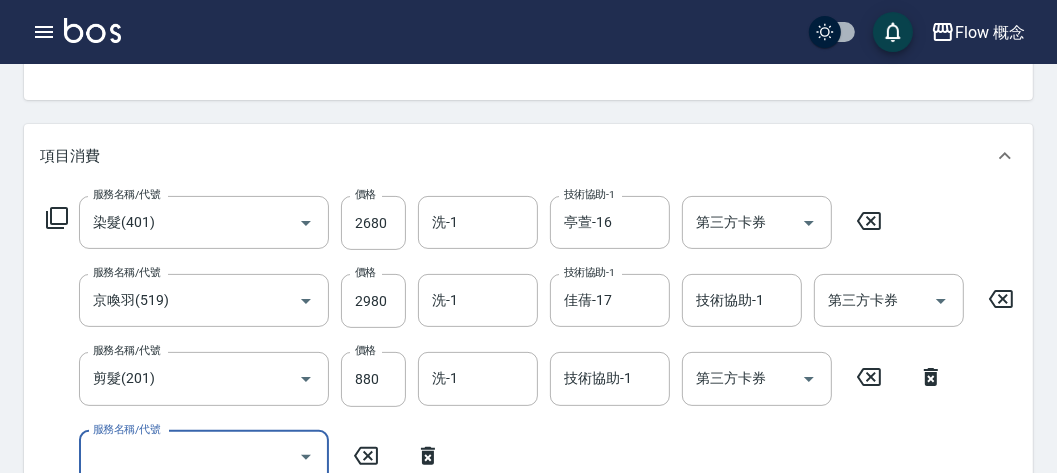 scroll, scrollTop: 204, scrollLeft: 0, axis: vertical 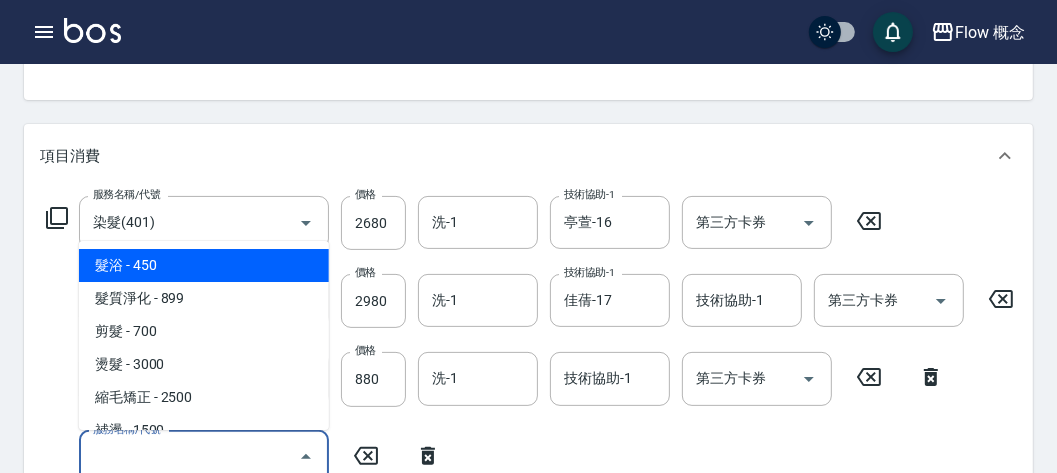 click on "服務名稱/代號" at bounding box center [189, 457] 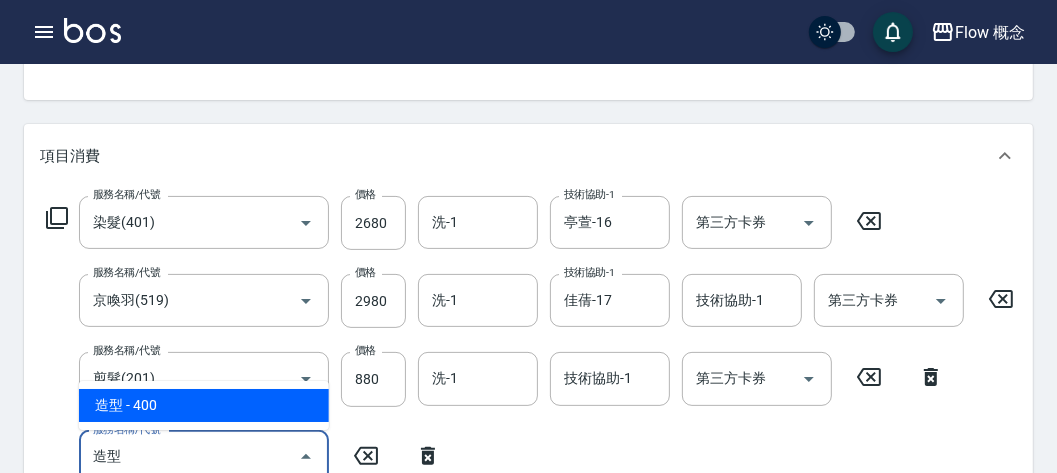 click on "造型 - 400" at bounding box center (204, 405) 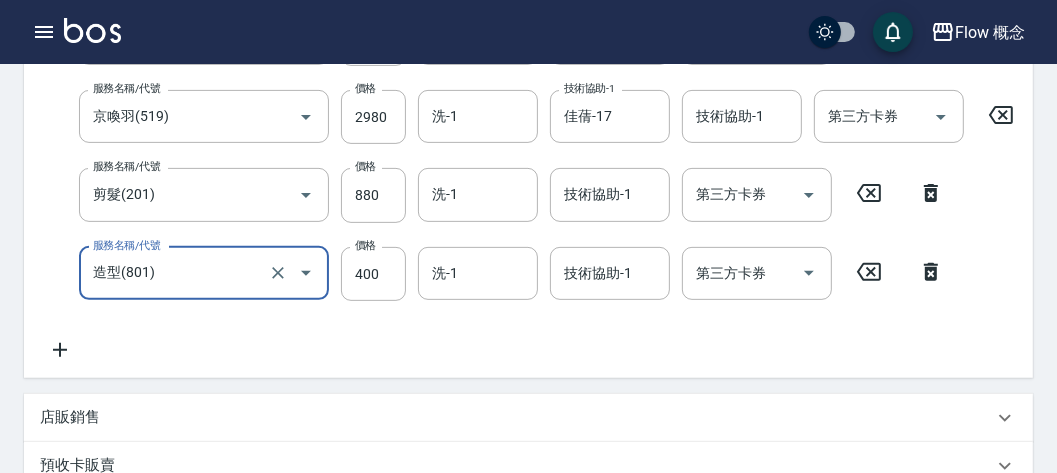 scroll, scrollTop: 391, scrollLeft: 0, axis: vertical 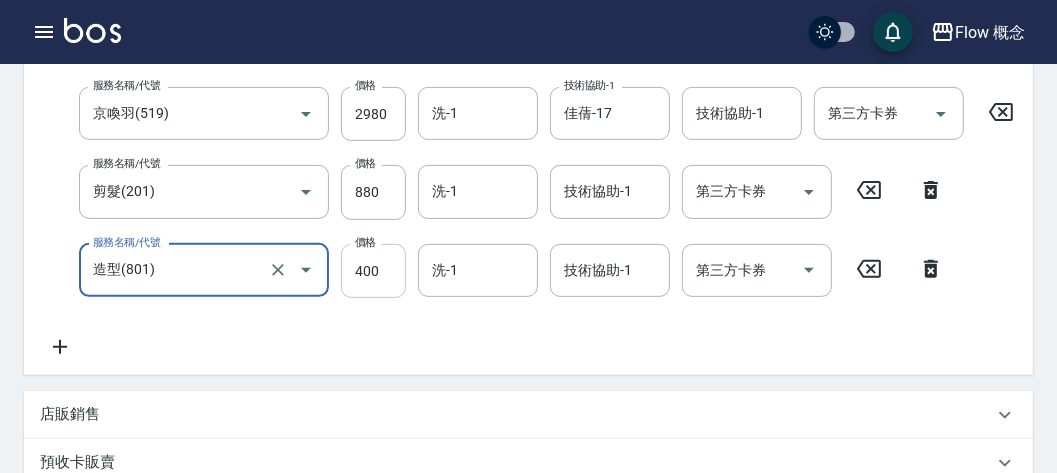 type on "造型(801)" 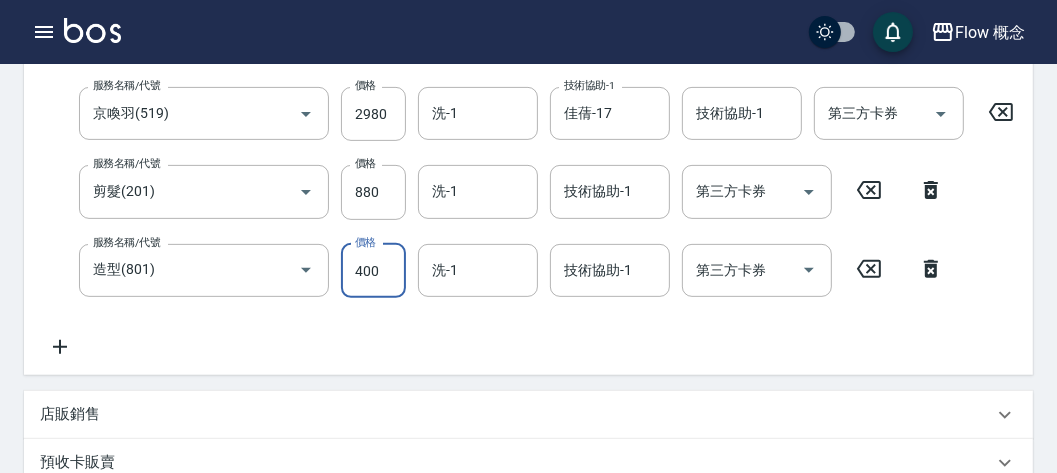 click on "400" at bounding box center (373, 271) 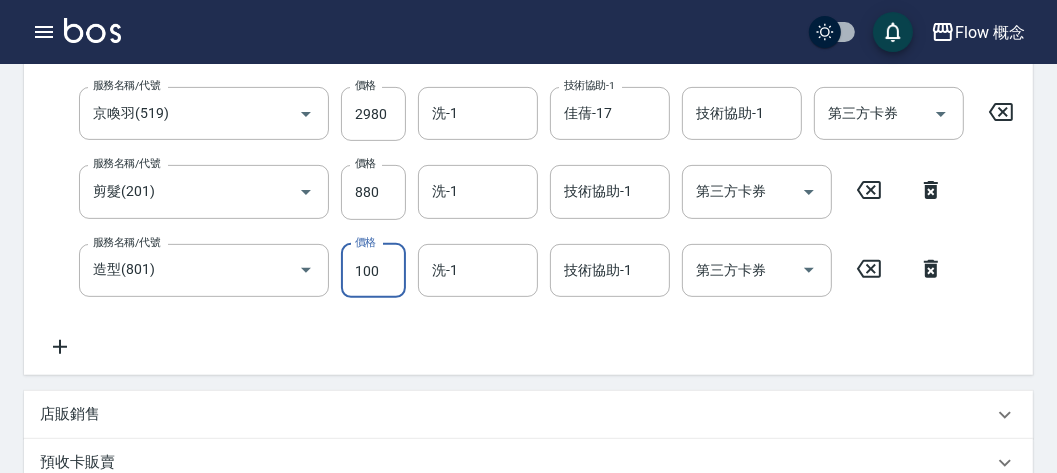 type on "100" 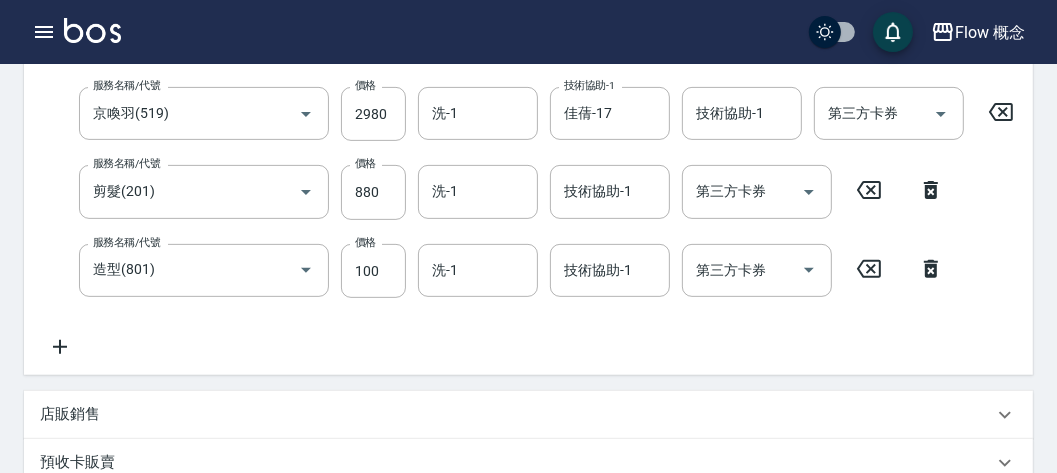 click on "服務名稱/代號 染髮(401) 服務名稱/代號 價格 2680 價格 洗-1 洗-1 技術協助-1 亭萱-16 技術協助-1 第三方卡券 第三方卡券 服務名稱/代號 京喚羽(519) 服務名稱/代號 價格 2980 價格 洗-1 洗-1 技術協助-1 佳蒨-17 技術協助-1 技術協助-1 技術協助-1 第三方卡券 第三方卡券 服務名稱/代號 剪髮(201) 服務名稱/代號 價格 880 價格 洗-1 洗-1 技術協助-1 技術協助-1 第三方卡券 第三方卡券 服務名稱/代號 造型(801) 服務名稱/代號 價格 100 價格 洗-1 洗-1 技術協助-1 技術協助-1 第三方卡券 第三方卡券" at bounding box center (561, 184) 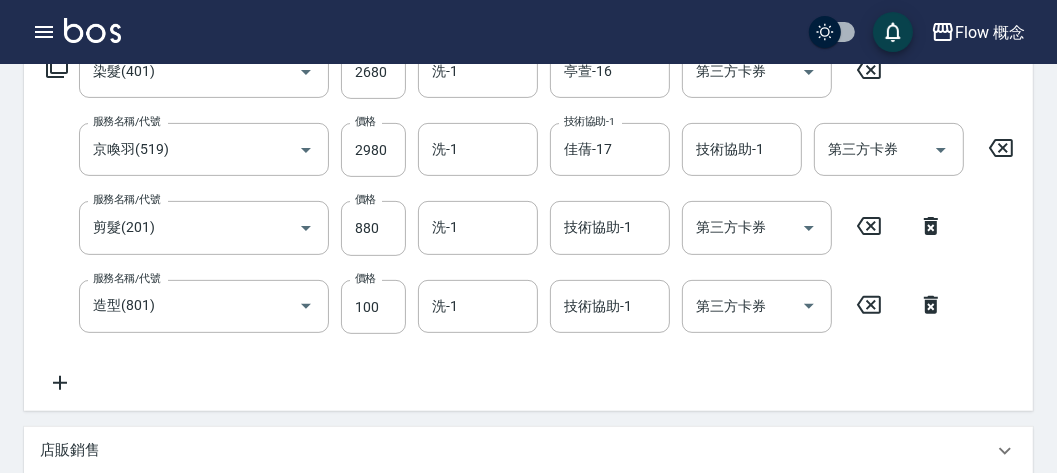 scroll, scrollTop: 0, scrollLeft: 0, axis: both 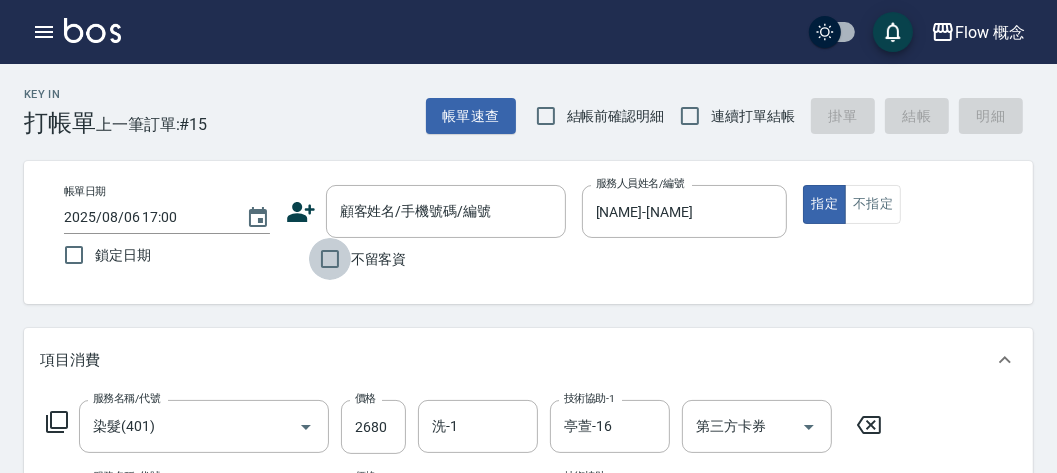 click on "不留客資" at bounding box center [330, 259] 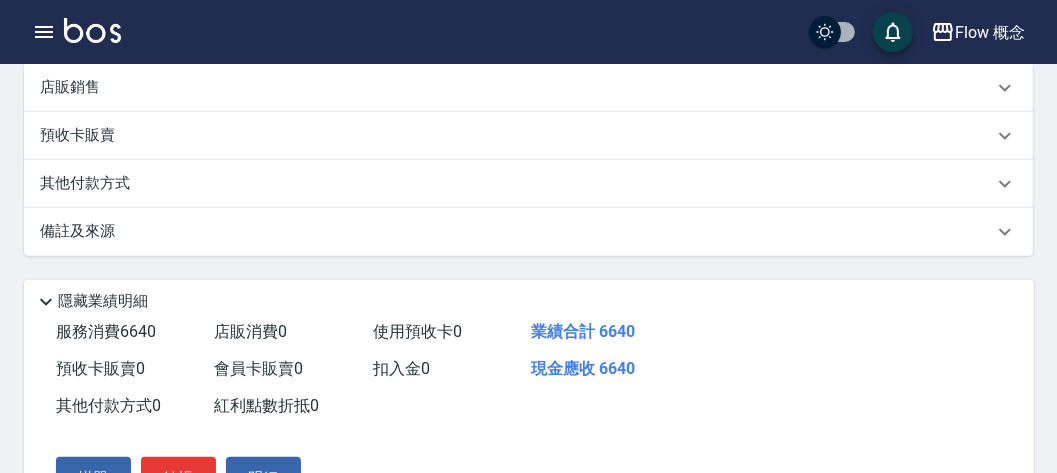 scroll, scrollTop: 720, scrollLeft: 0, axis: vertical 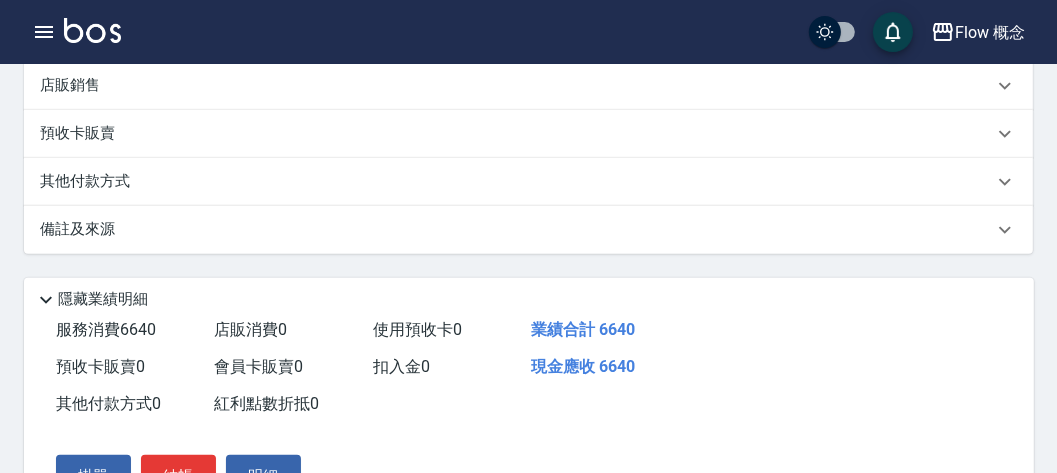 click on "其他付款方式" at bounding box center [528, 182] 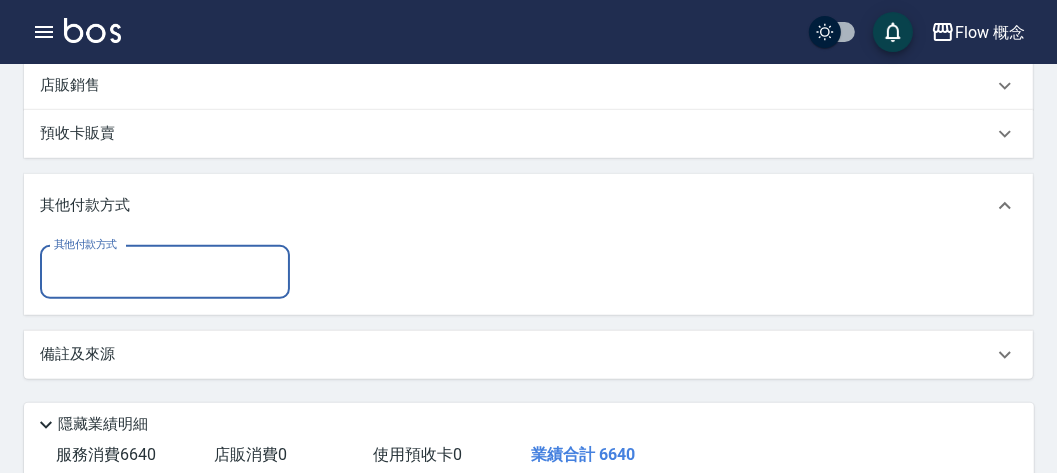 scroll, scrollTop: 0, scrollLeft: 0, axis: both 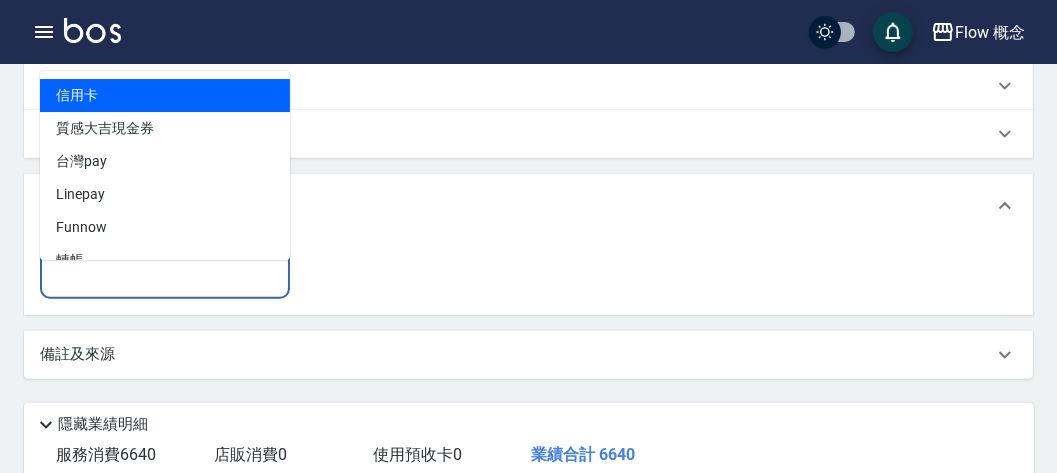 click on "其他付款方式" at bounding box center (165, 272) 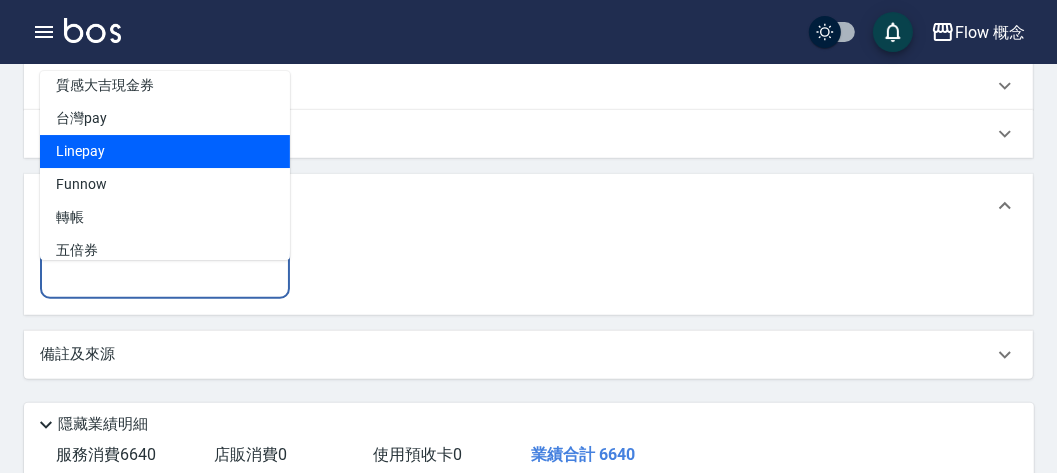 scroll, scrollTop: 45, scrollLeft: 0, axis: vertical 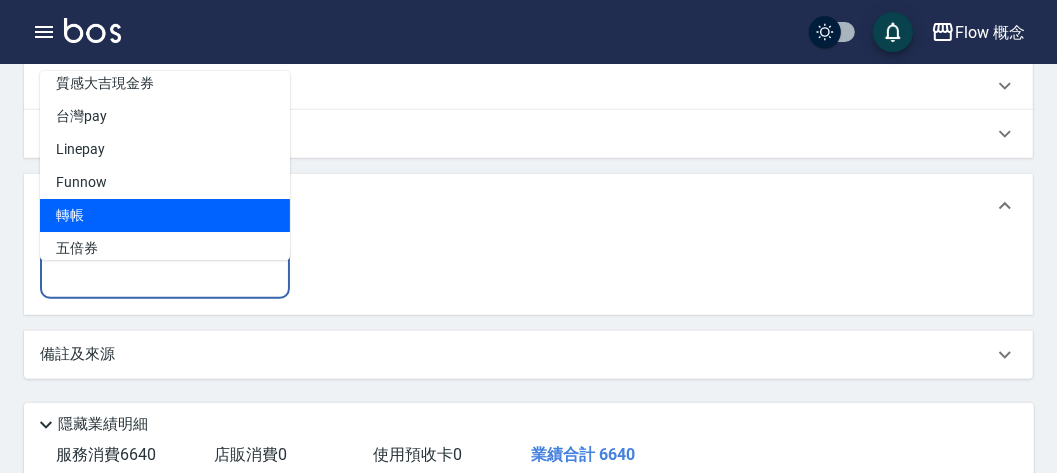 click on "轉帳" at bounding box center [165, 215] 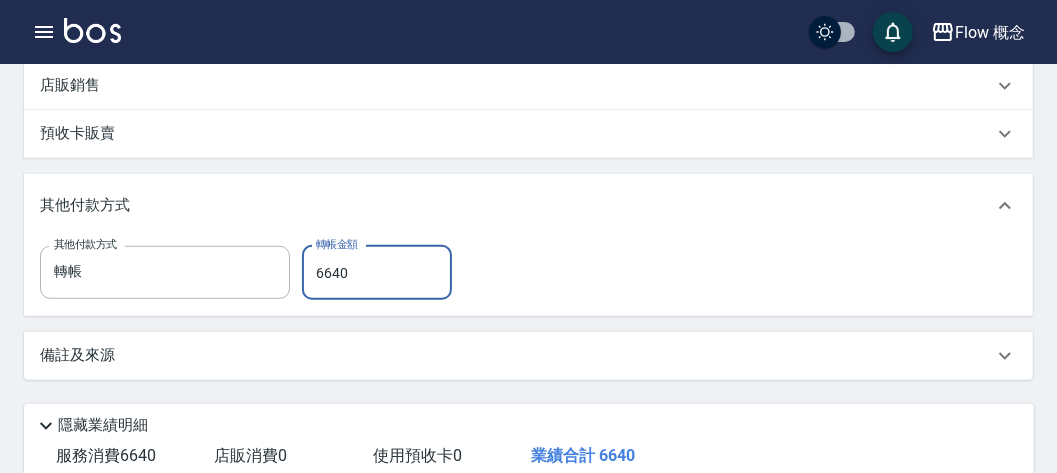 type on "6640" 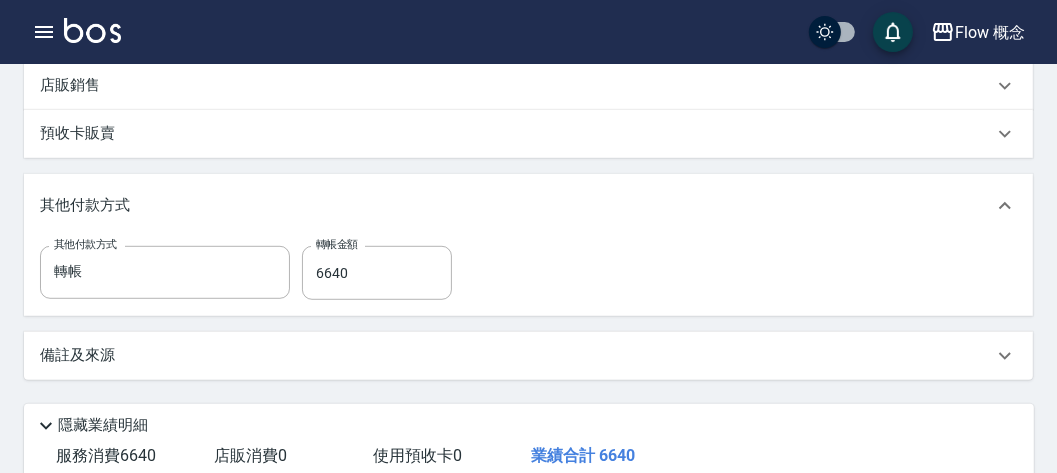 click on "預收卡販賣" at bounding box center [516, 133] 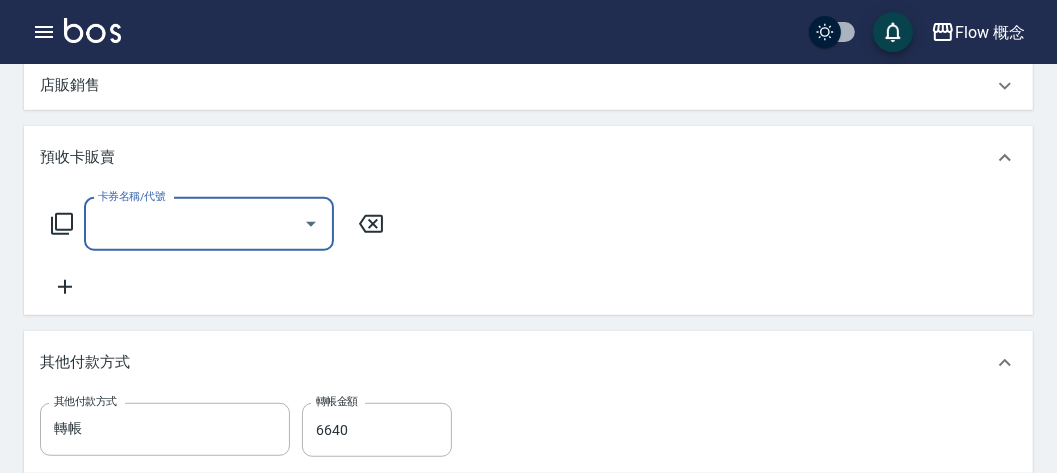 scroll, scrollTop: 0, scrollLeft: 0, axis: both 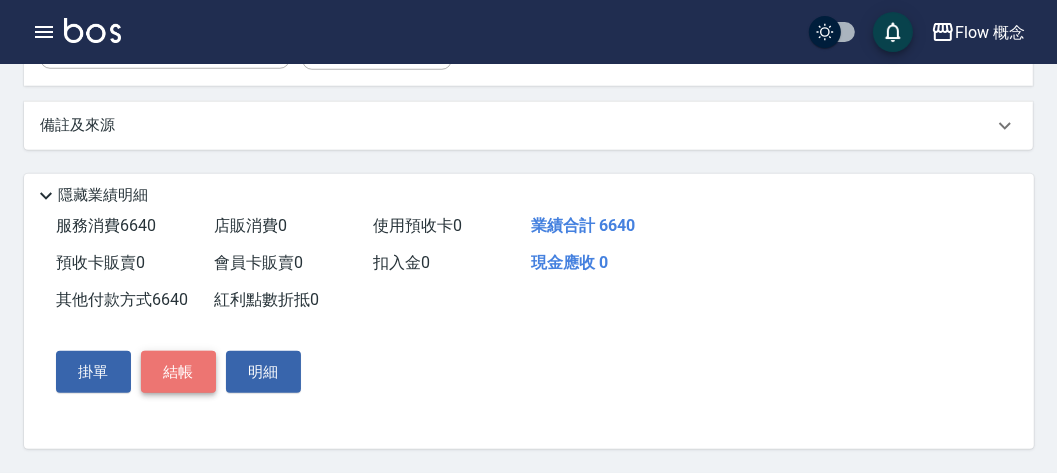 click on "結帳" at bounding box center [178, 372] 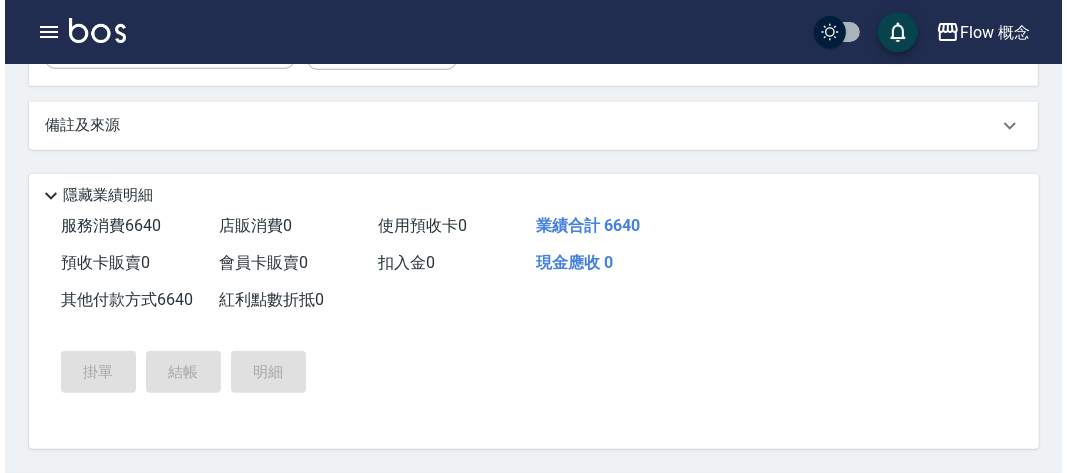 scroll, scrollTop: 0, scrollLeft: 0, axis: both 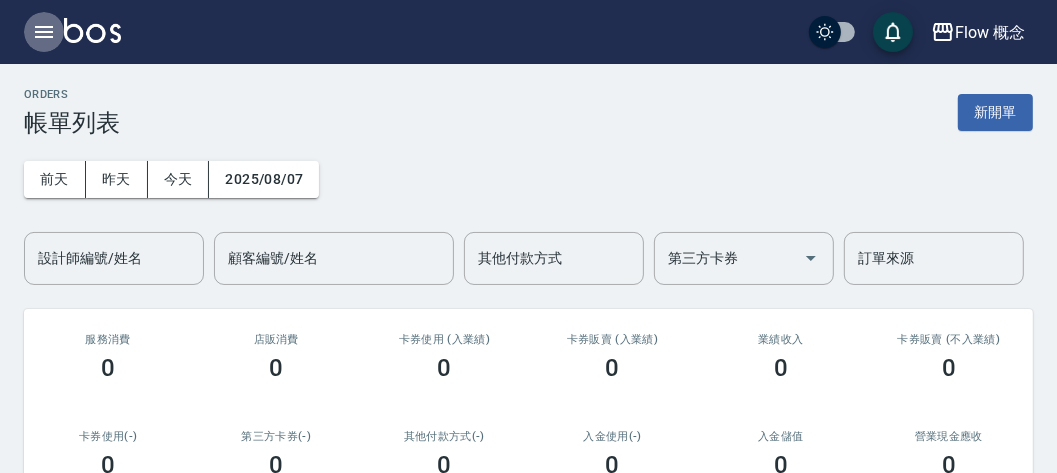 click at bounding box center [44, 32] 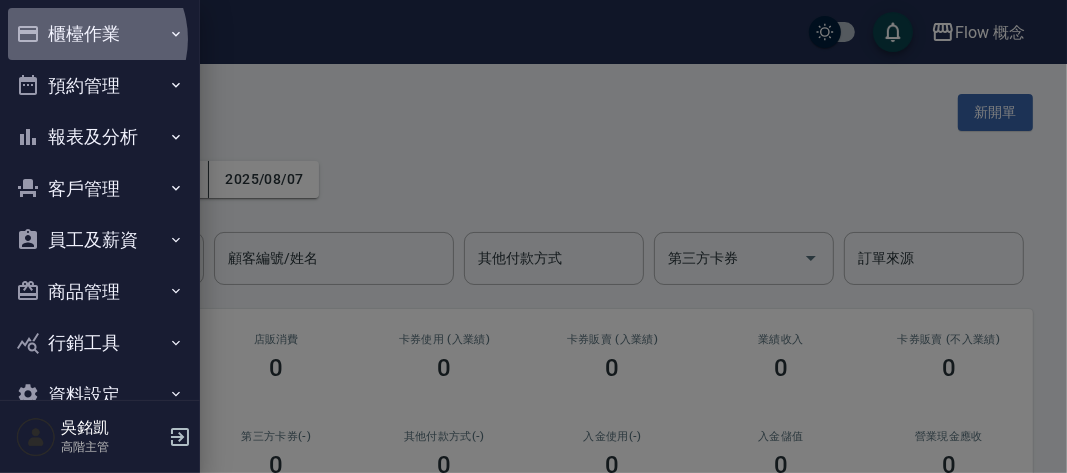 click on "櫃檯作業" at bounding box center [100, 34] 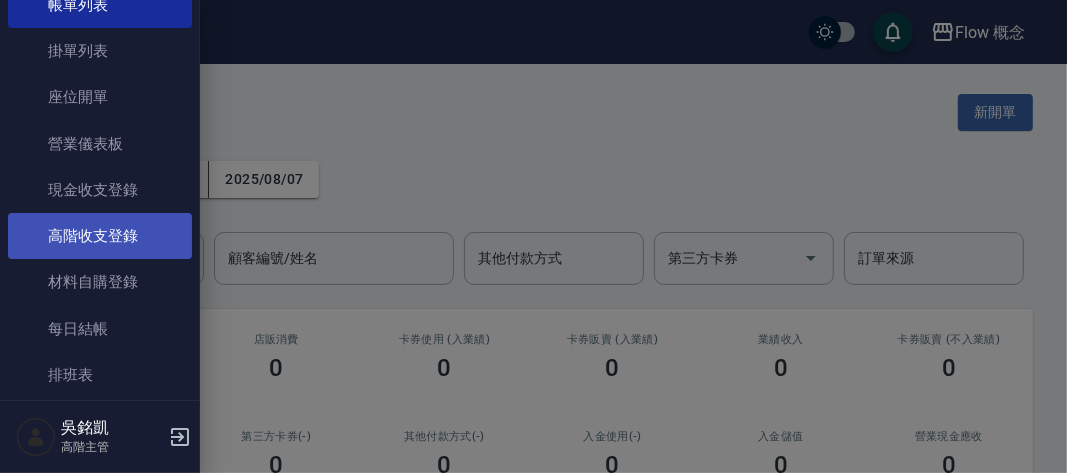 scroll, scrollTop: 142, scrollLeft: 0, axis: vertical 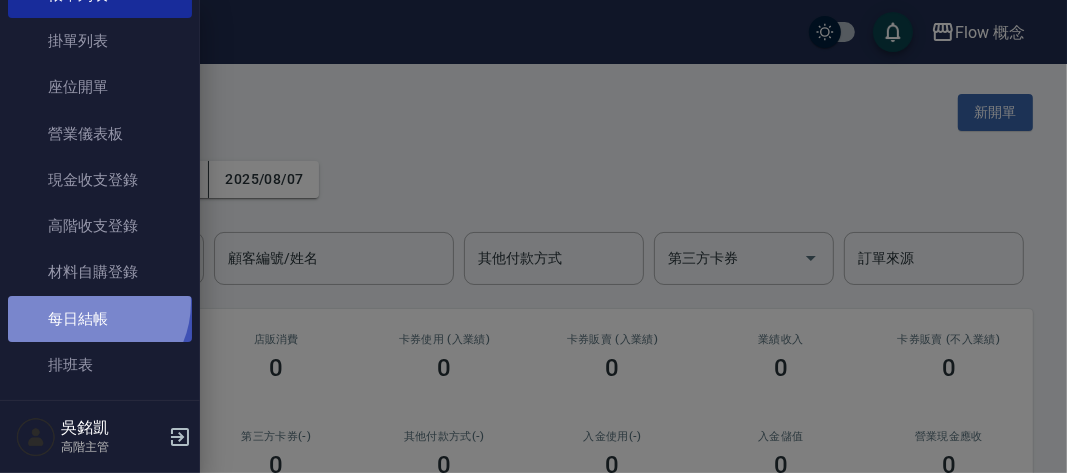 click on "每日結帳" at bounding box center [100, 319] 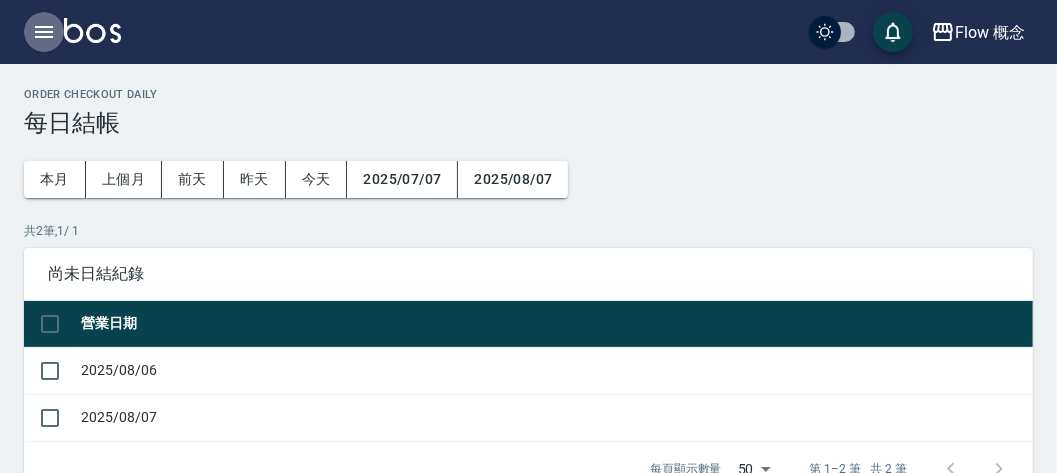 click 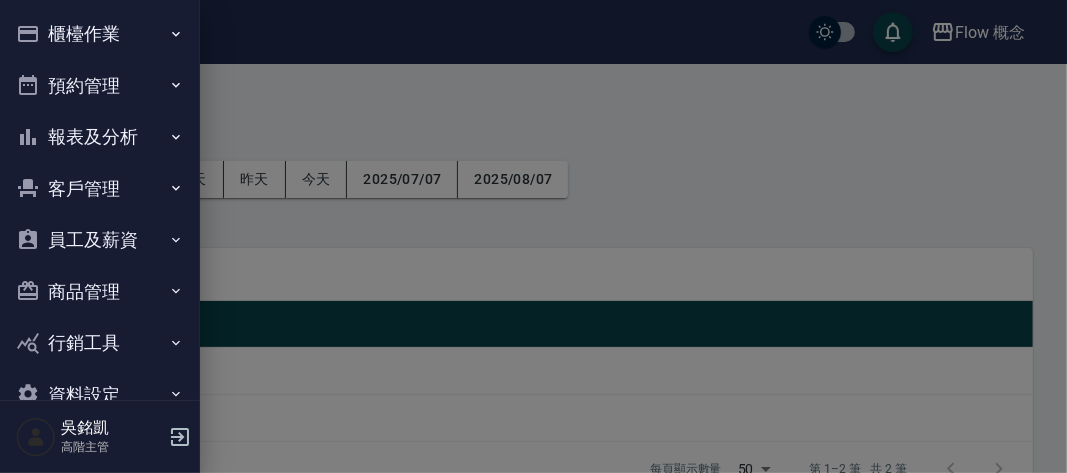 click on "報表及分析" at bounding box center [100, 137] 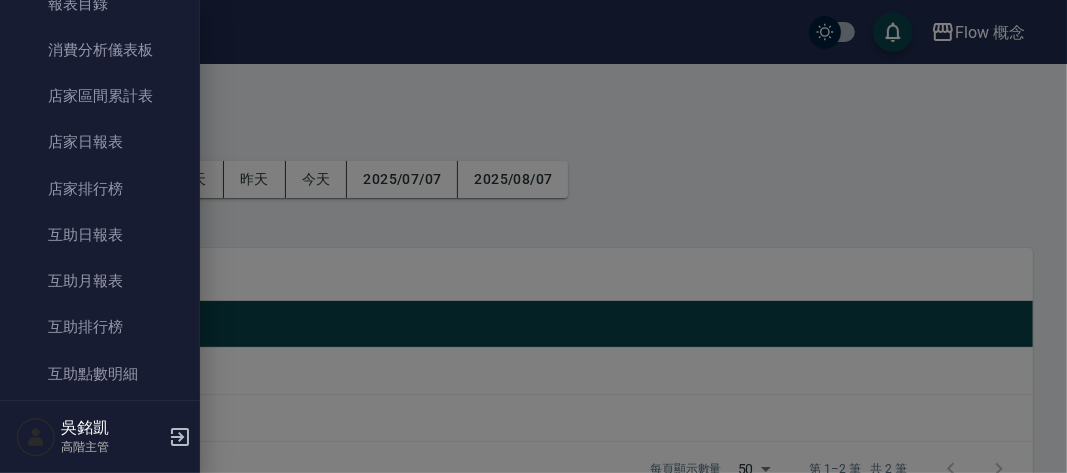 scroll, scrollTop: 191, scrollLeft: 0, axis: vertical 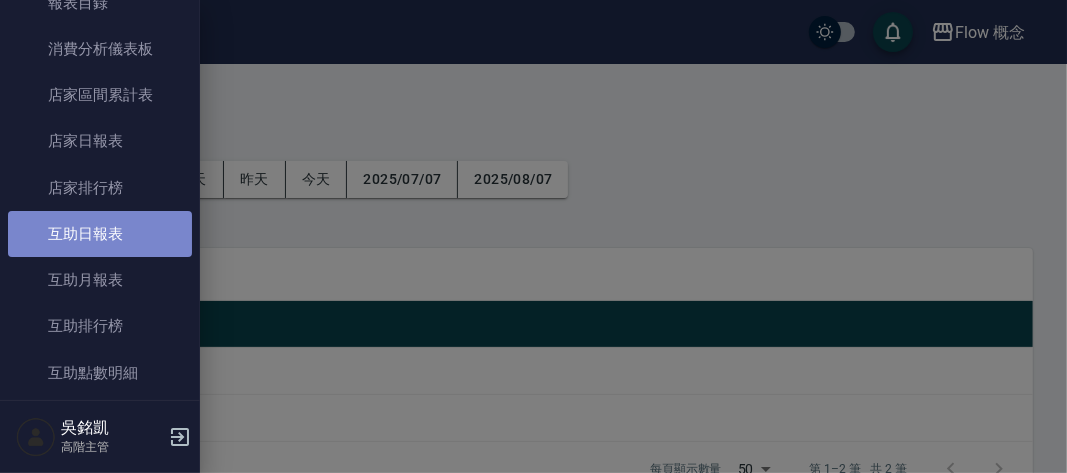 click on "互助日報表" at bounding box center [100, 234] 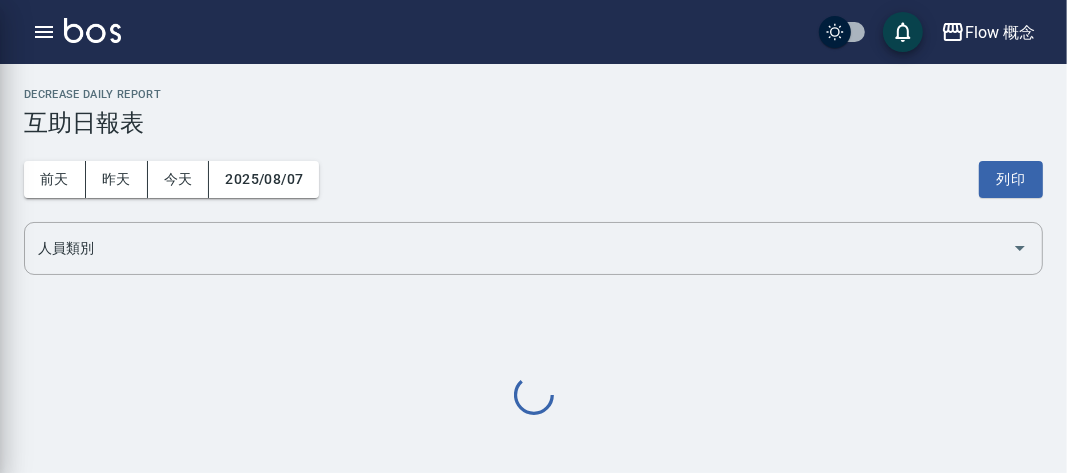scroll, scrollTop: 0, scrollLeft: 0, axis: both 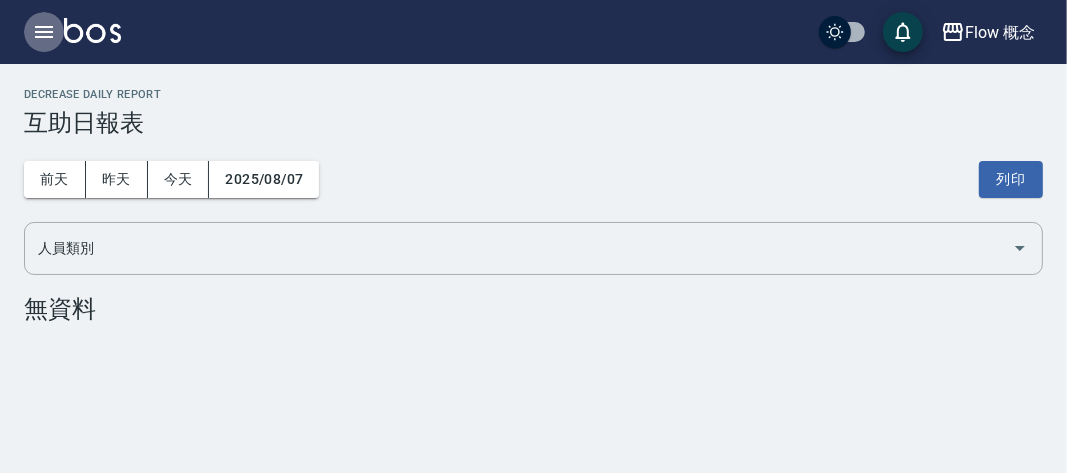 click at bounding box center [44, 32] 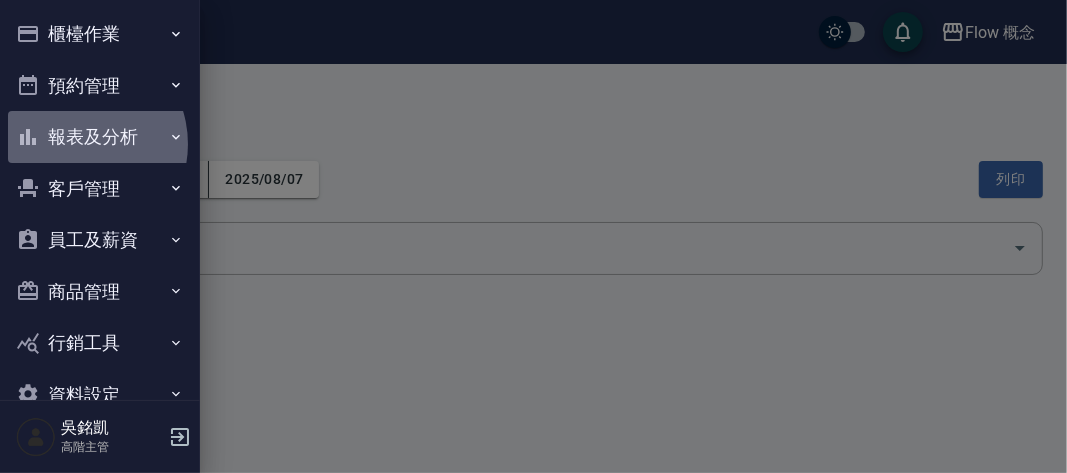 click on "報表及分析" at bounding box center [100, 137] 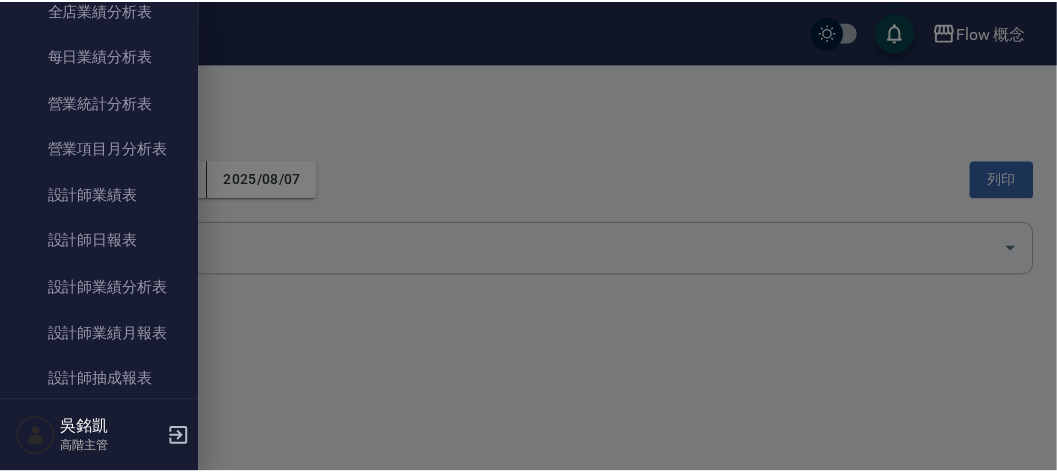 scroll, scrollTop: 670, scrollLeft: 0, axis: vertical 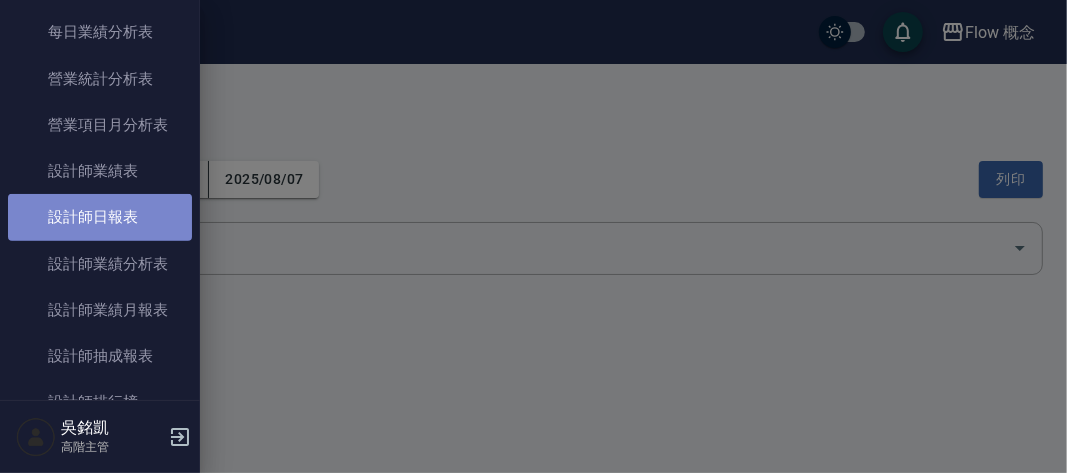 click on "設計師日報表" at bounding box center (100, 217) 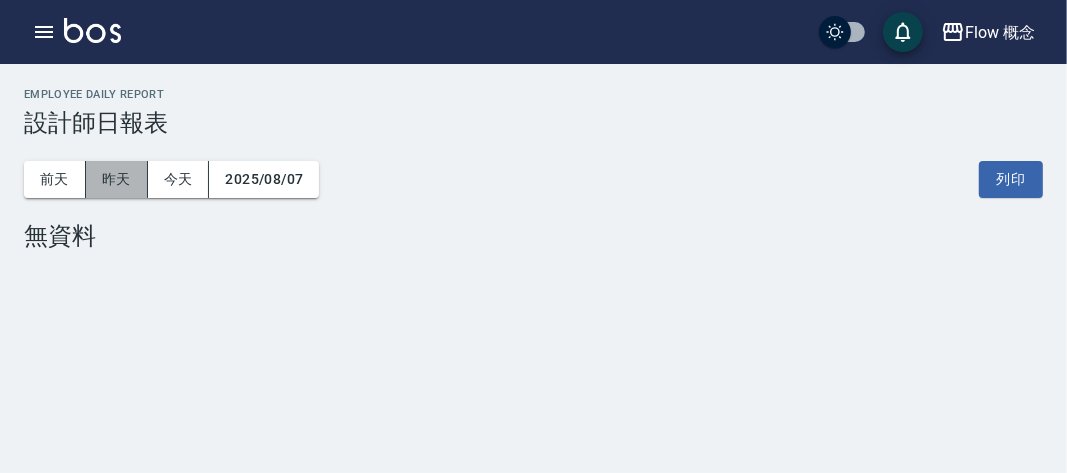 click on "昨天" at bounding box center (117, 179) 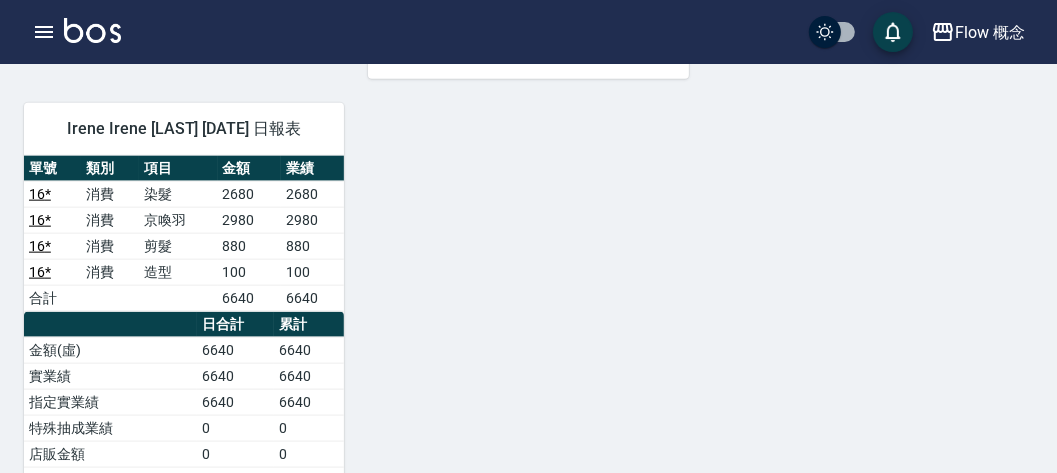 scroll, scrollTop: 1463, scrollLeft: 0, axis: vertical 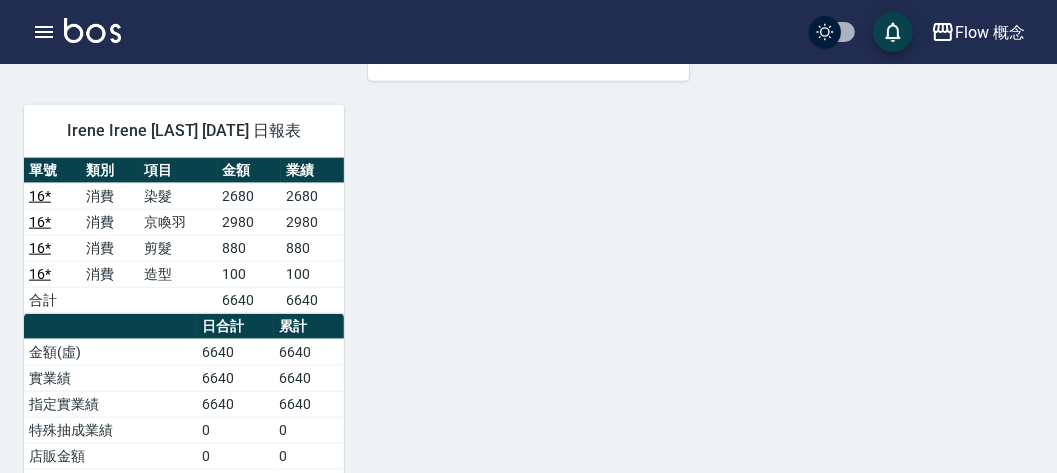 click on "16 *" at bounding box center [40, 196] 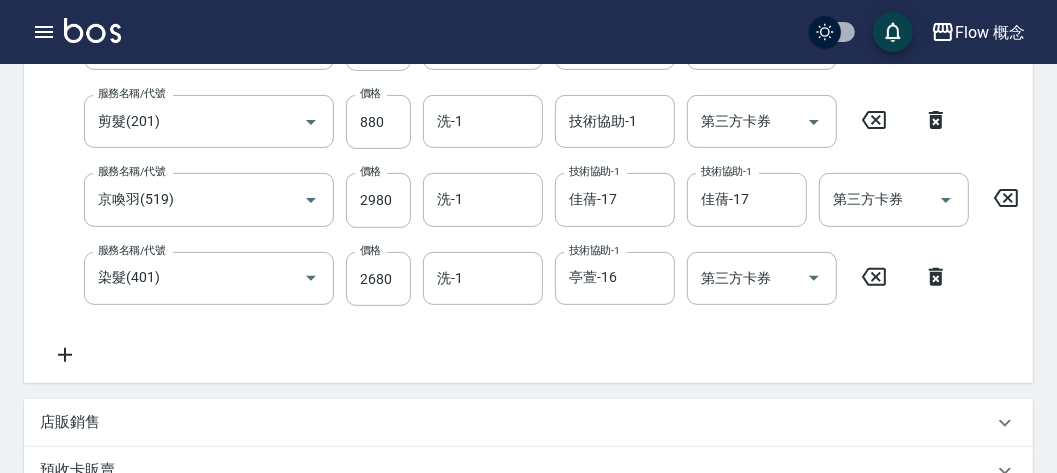 scroll, scrollTop: 223, scrollLeft: 0, axis: vertical 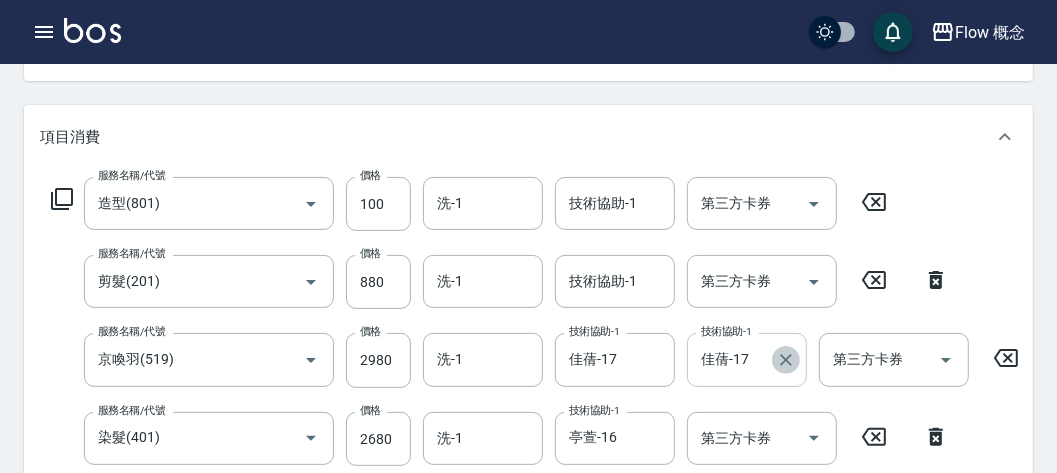 click 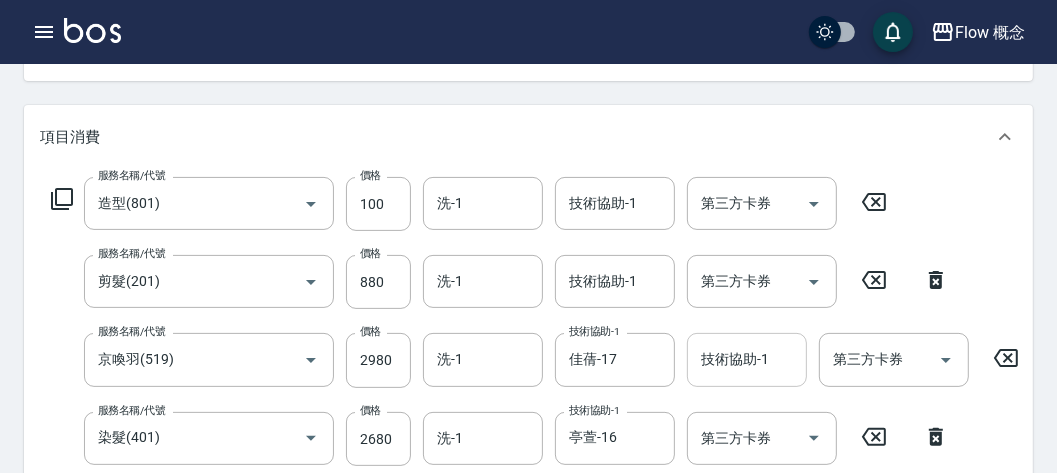 click on "項目消費" at bounding box center (516, 137) 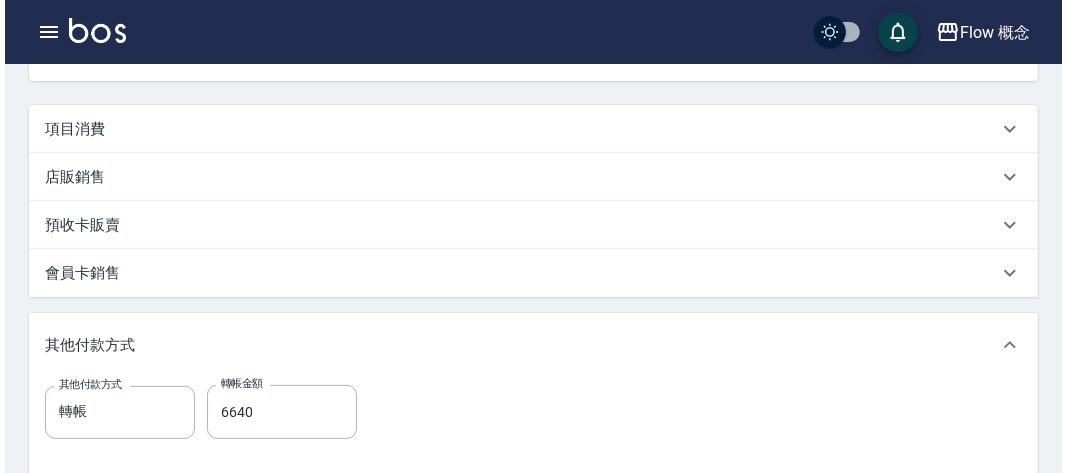 scroll, scrollTop: 504, scrollLeft: 0, axis: vertical 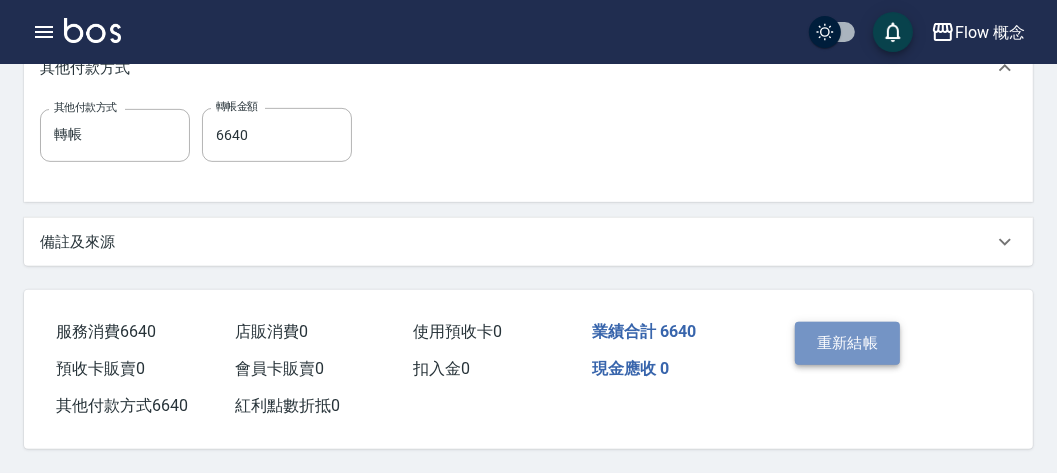 click on "重新結帳" at bounding box center [848, 343] 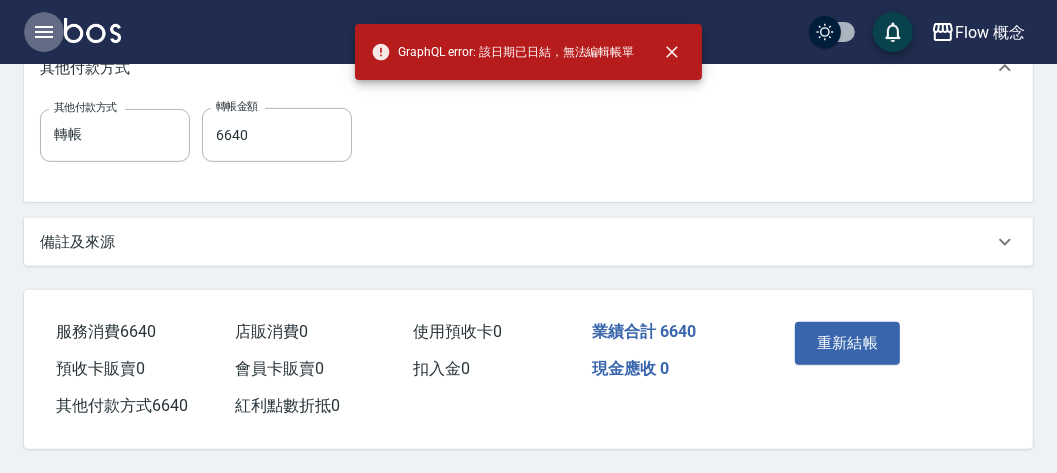 click 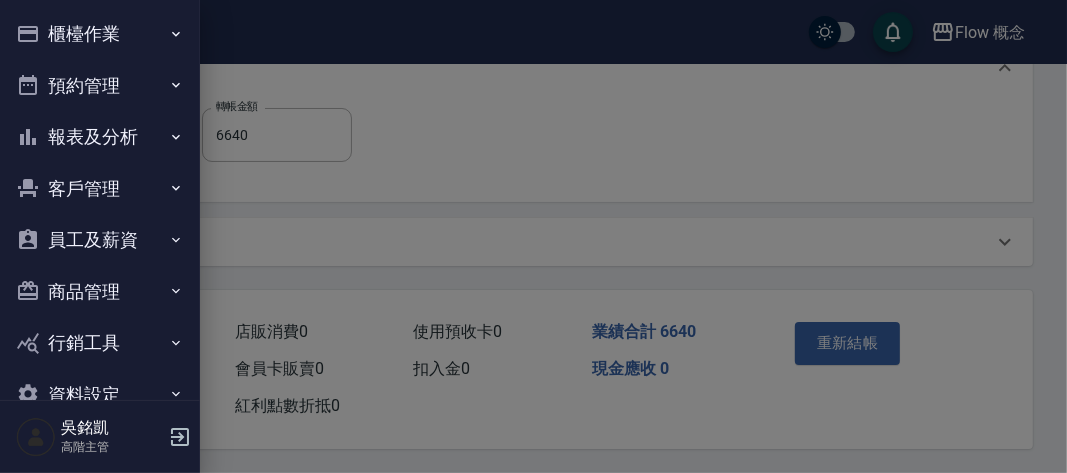 drag, startPoint x: 39, startPoint y: 41, endPoint x: 49, endPoint y: 89, distance: 49.0306 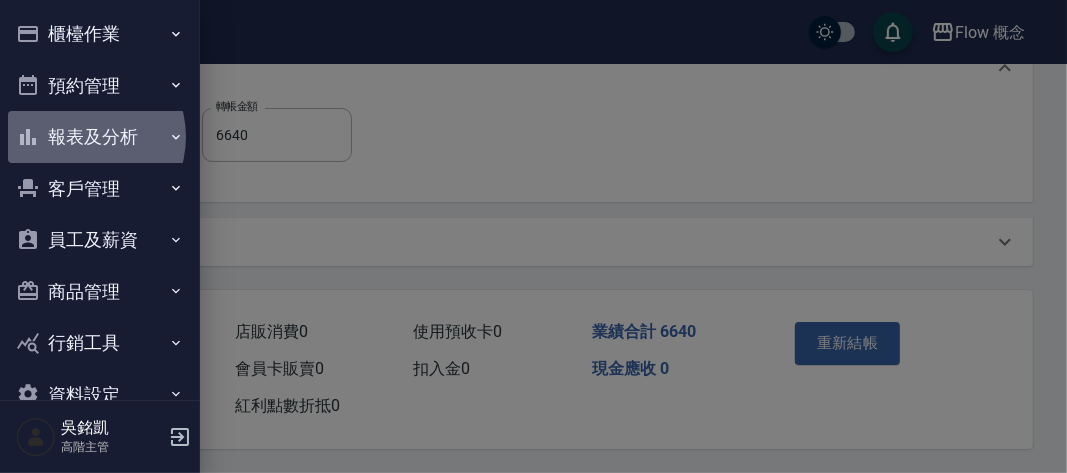 click on "報表及分析" at bounding box center (100, 137) 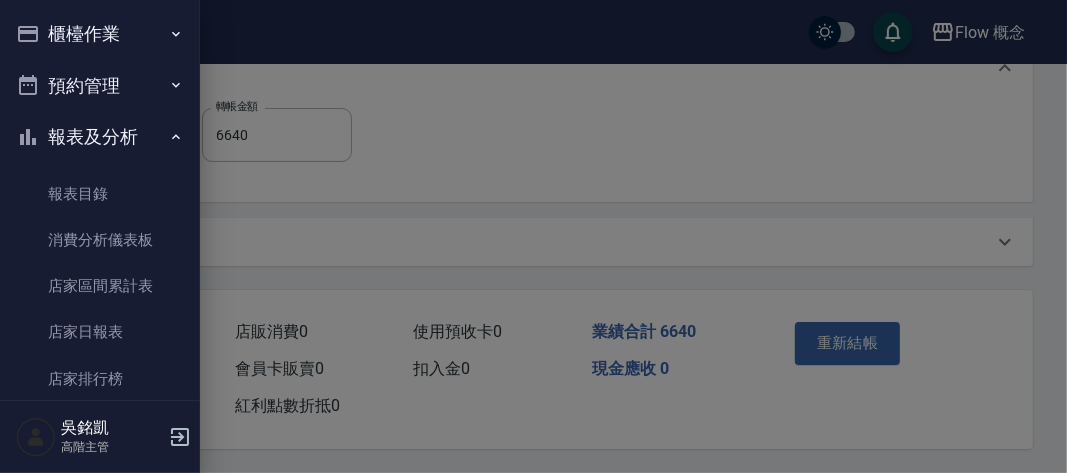 drag, startPoint x: 79, startPoint y: 137, endPoint x: 83, endPoint y: 38, distance: 99.08077 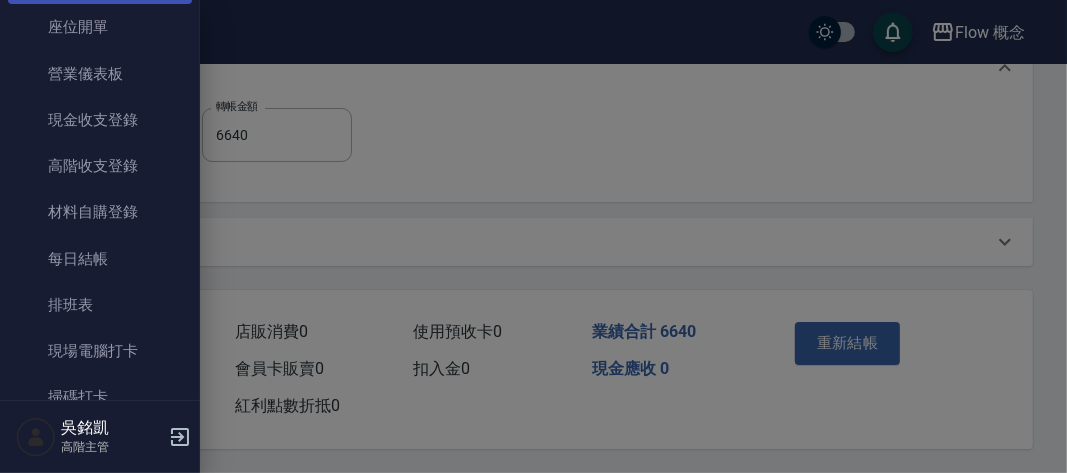 scroll, scrollTop: 208, scrollLeft: 0, axis: vertical 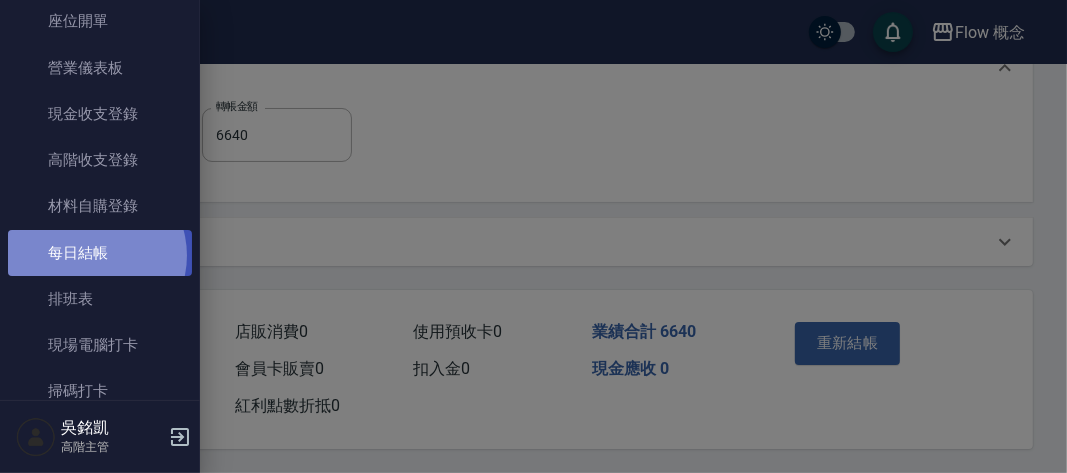 click on "每日結帳" at bounding box center (100, 253) 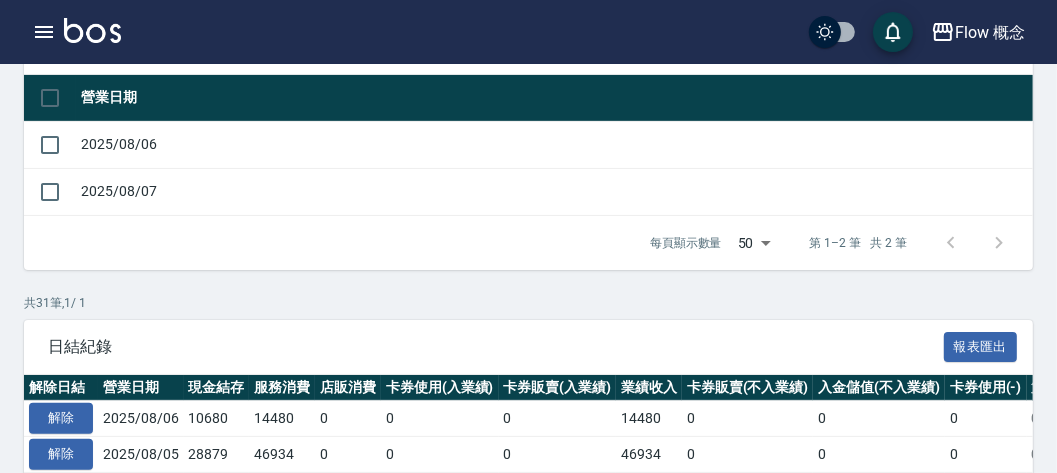 scroll, scrollTop: 242, scrollLeft: 0, axis: vertical 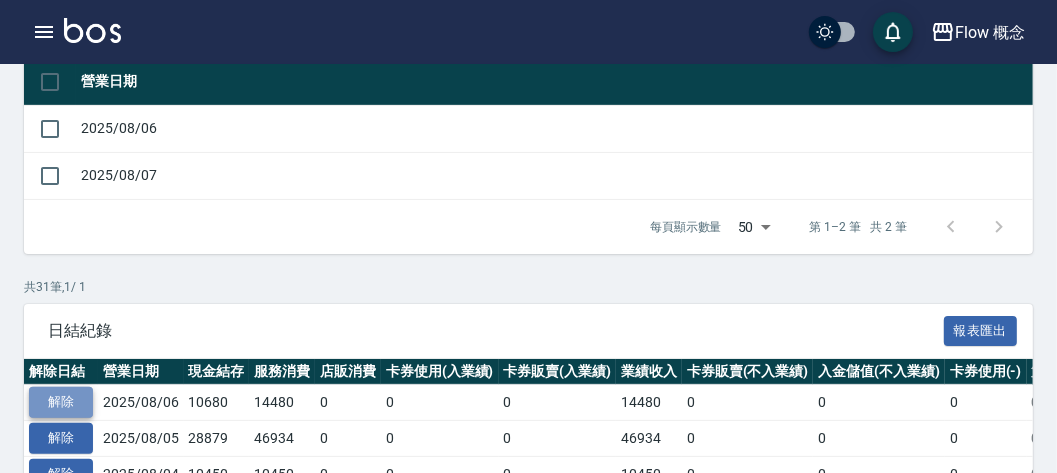 click on "解除" at bounding box center [61, 402] 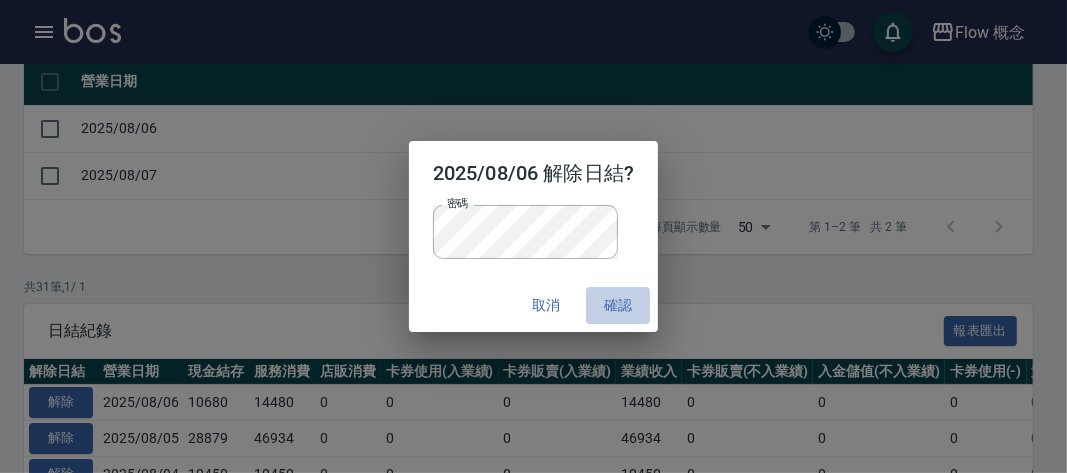 click on "確認" at bounding box center [618, 305] 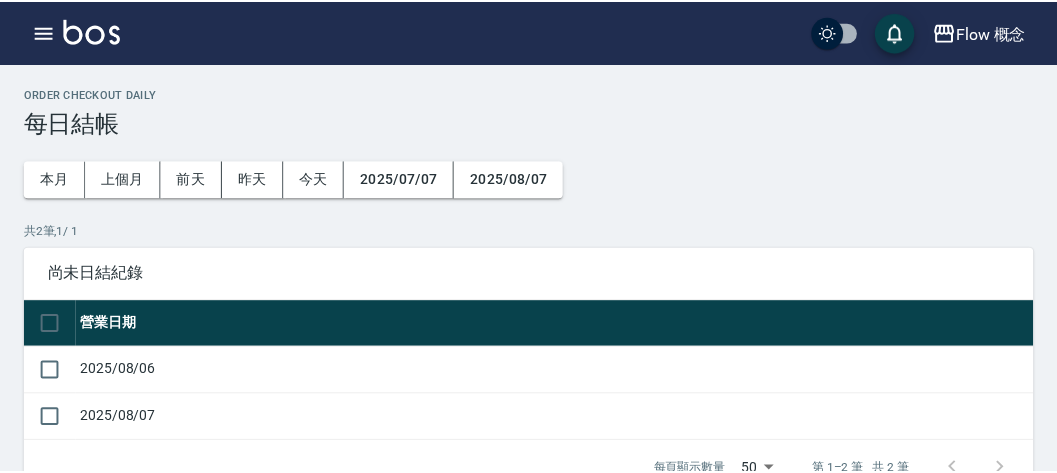 scroll, scrollTop: 0, scrollLeft: 0, axis: both 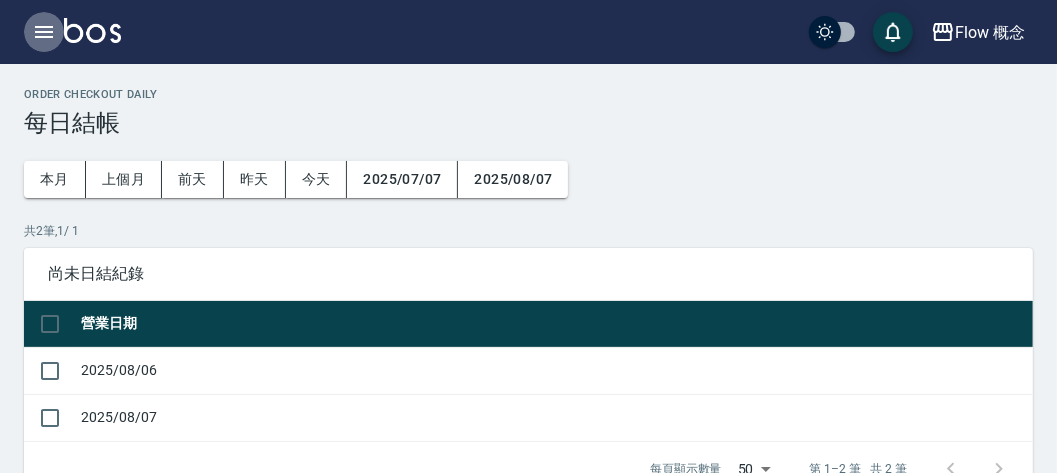 click 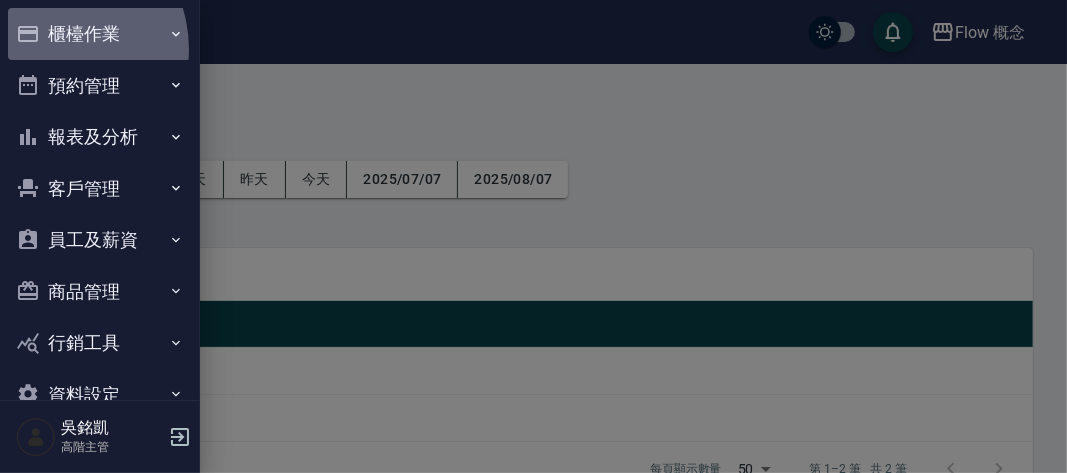 click on "櫃檯作業" at bounding box center (100, 34) 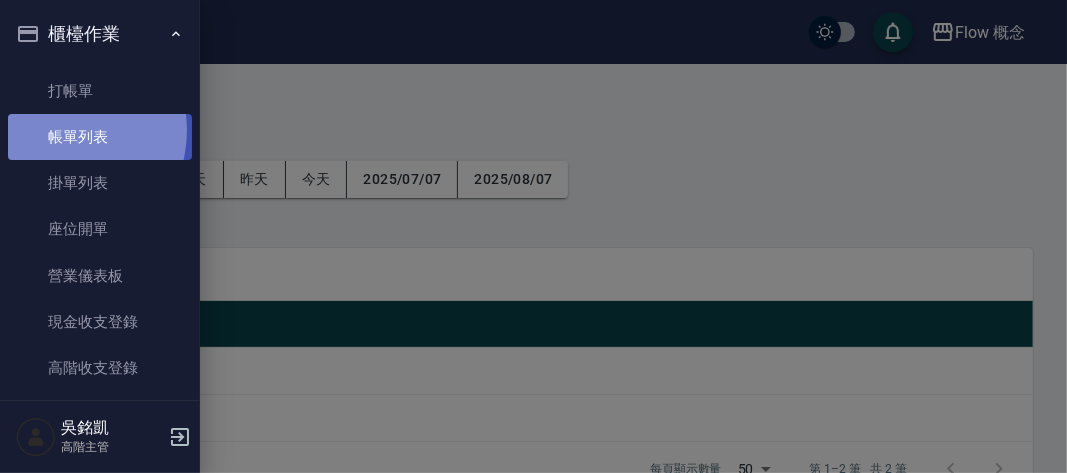 click on "帳單列表" at bounding box center [100, 137] 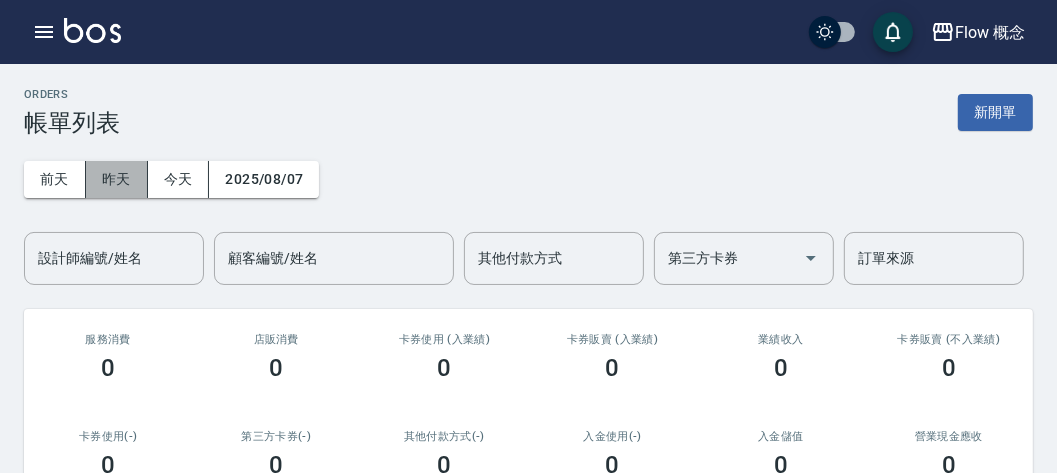 click on "昨天" at bounding box center [117, 179] 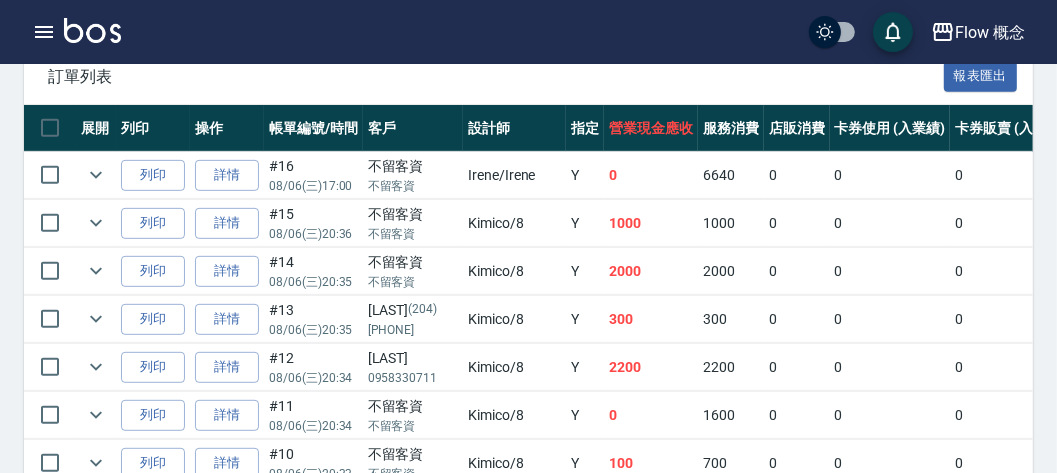 scroll, scrollTop: 562, scrollLeft: 0, axis: vertical 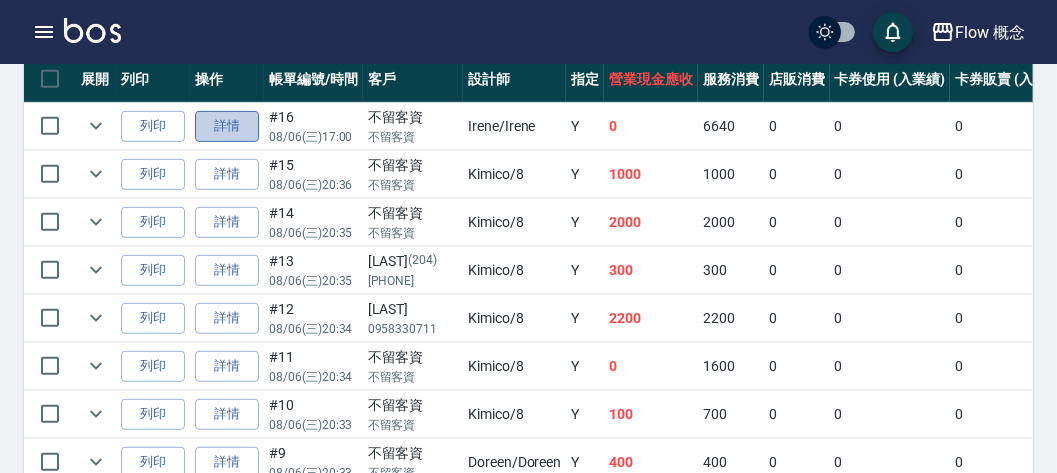 click on "詳情" at bounding box center (227, 126) 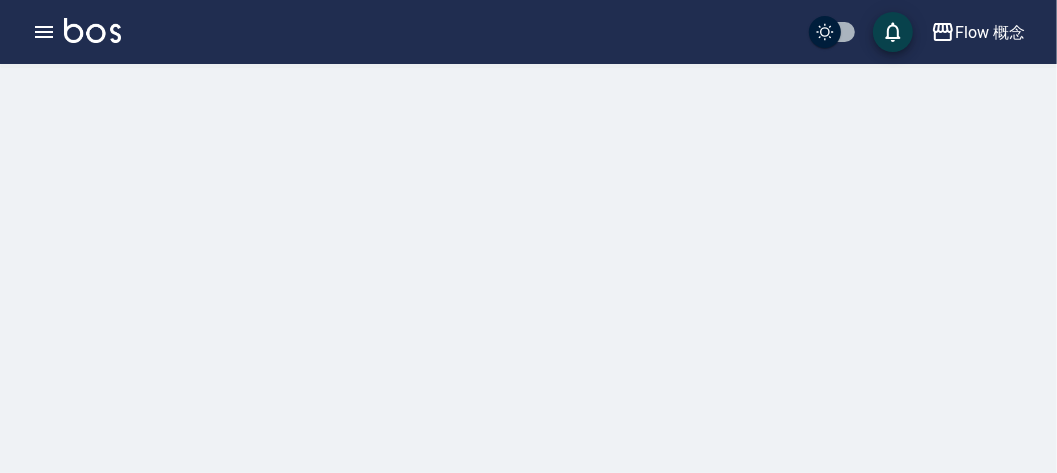 scroll, scrollTop: 0, scrollLeft: 0, axis: both 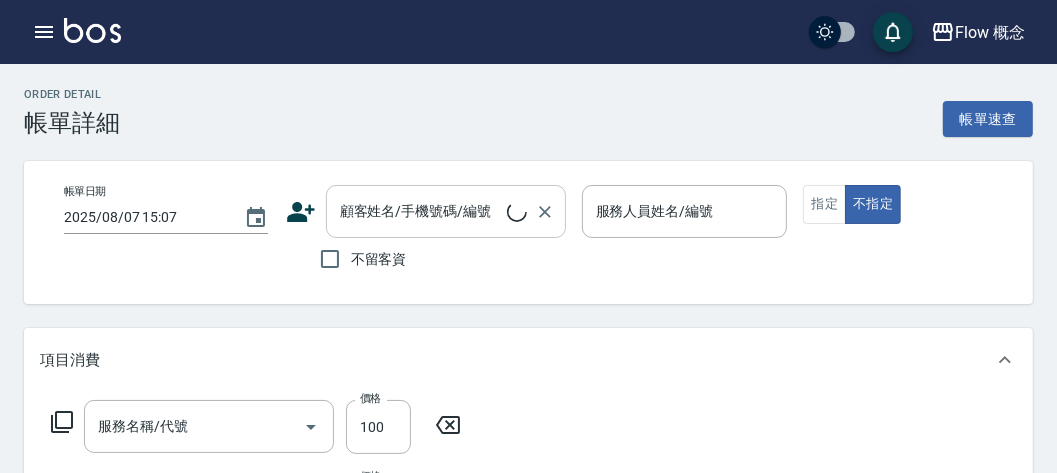 type on "2025/08/06 17:00" 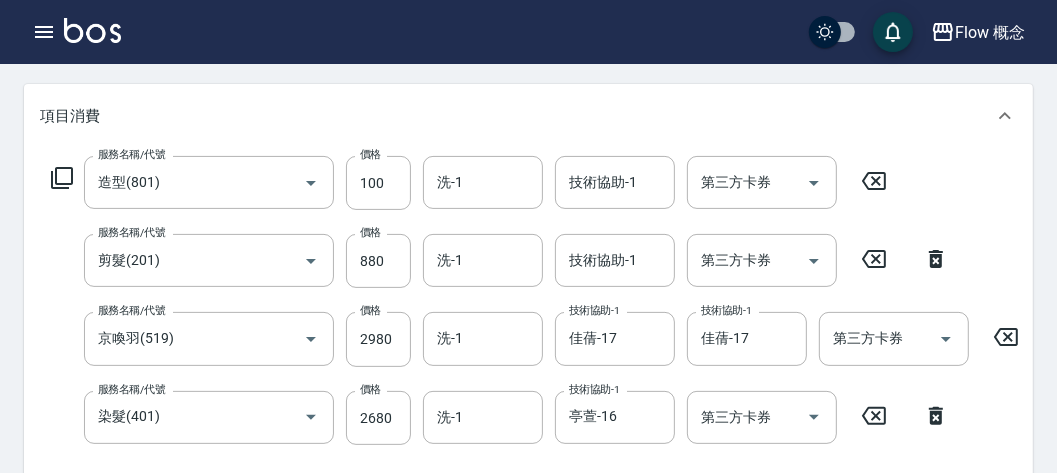 type on "造型(801)" 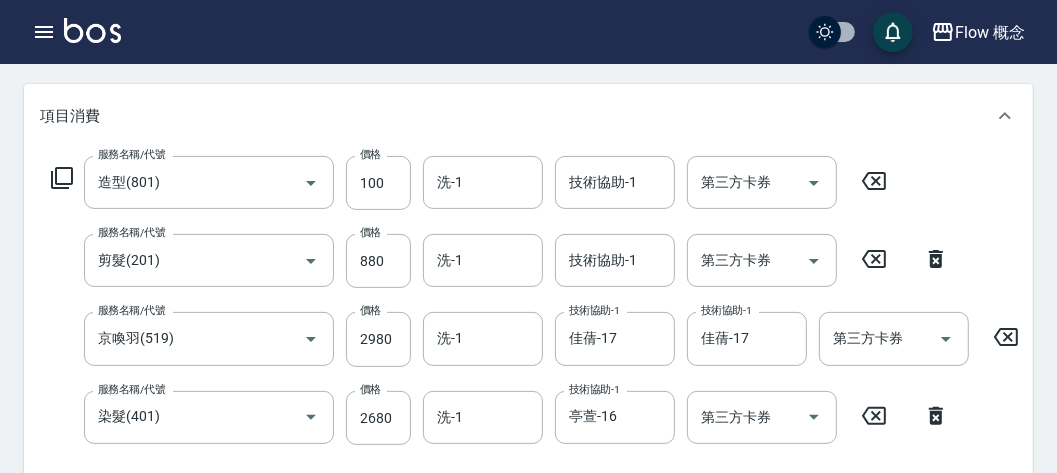 type on "剪髮(201)" 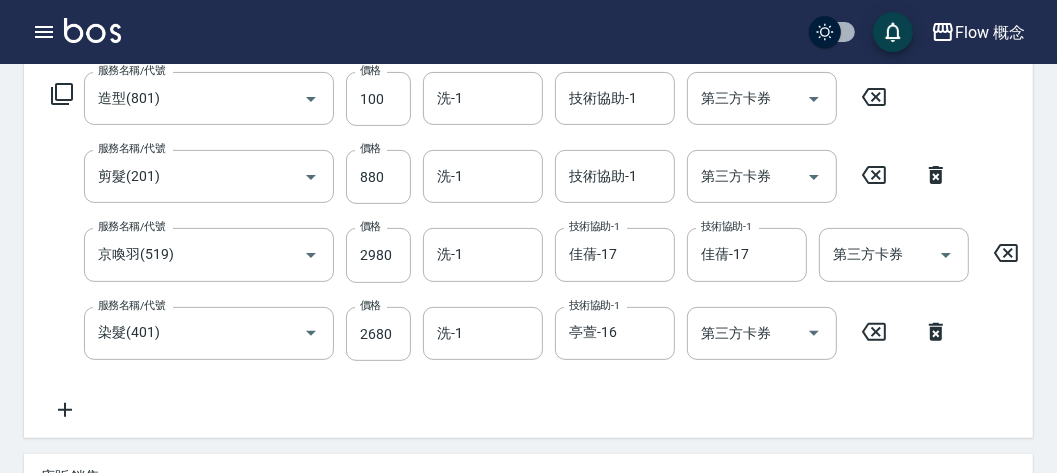 scroll, scrollTop: 327, scrollLeft: 0, axis: vertical 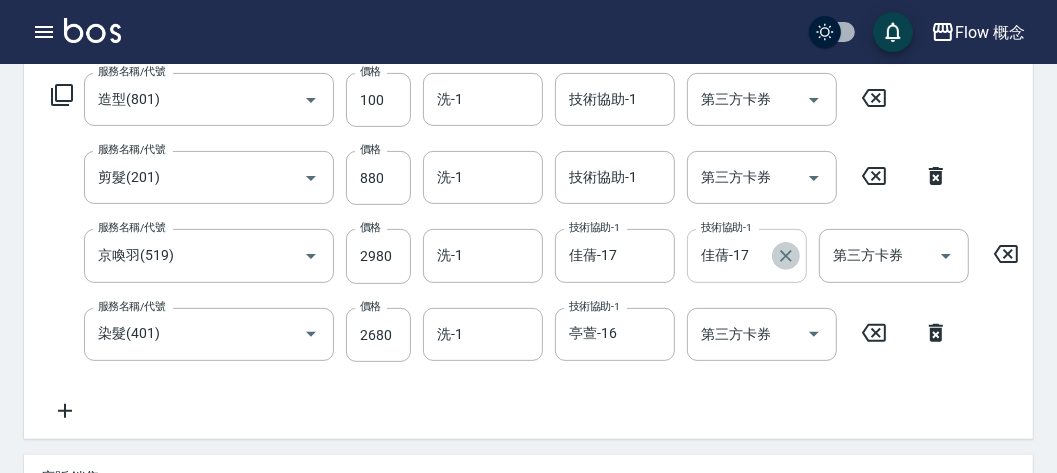 click 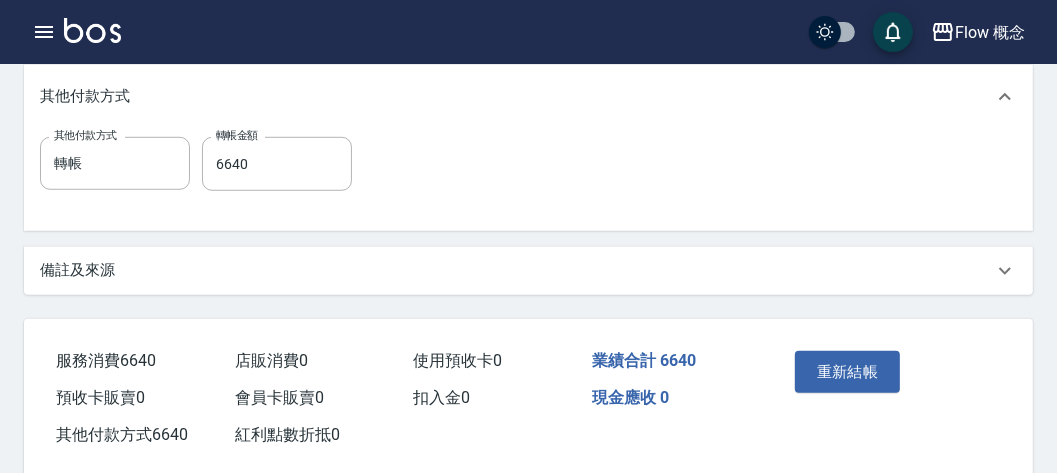 scroll, scrollTop: 925, scrollLeft: 0, axis: vertical 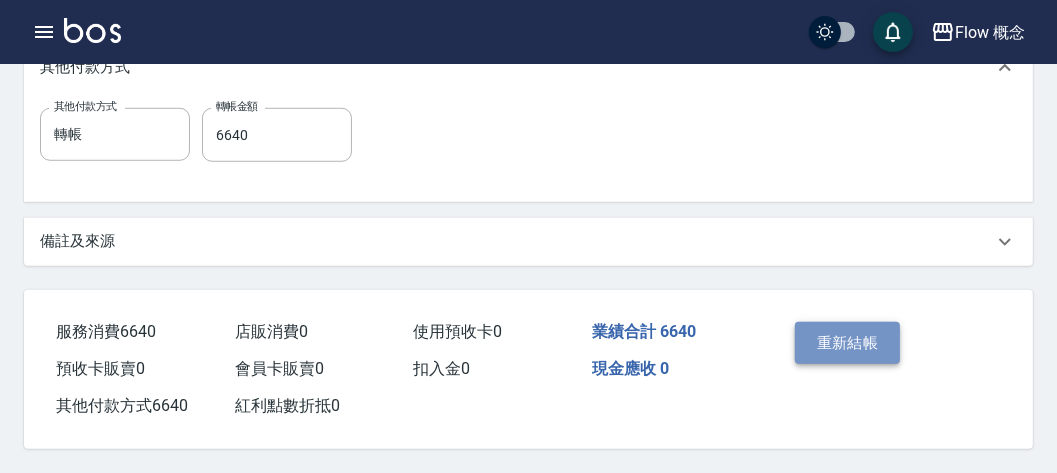 click on "重新結帳" at bounding box center [848, 343] 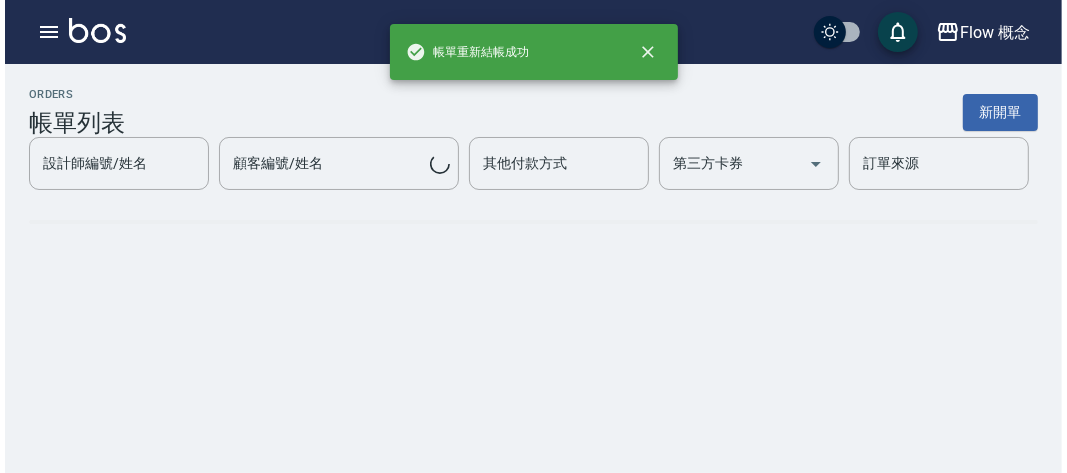 scroll, scrollTop: 0, scrollLeft: 0, axis: both 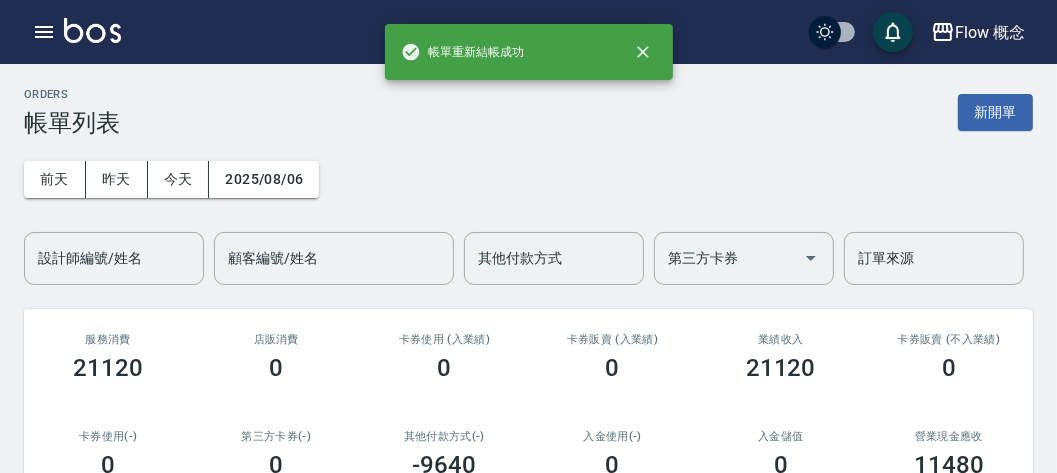 click on "Flow 概念 登出" at bounding box center [528, 32] 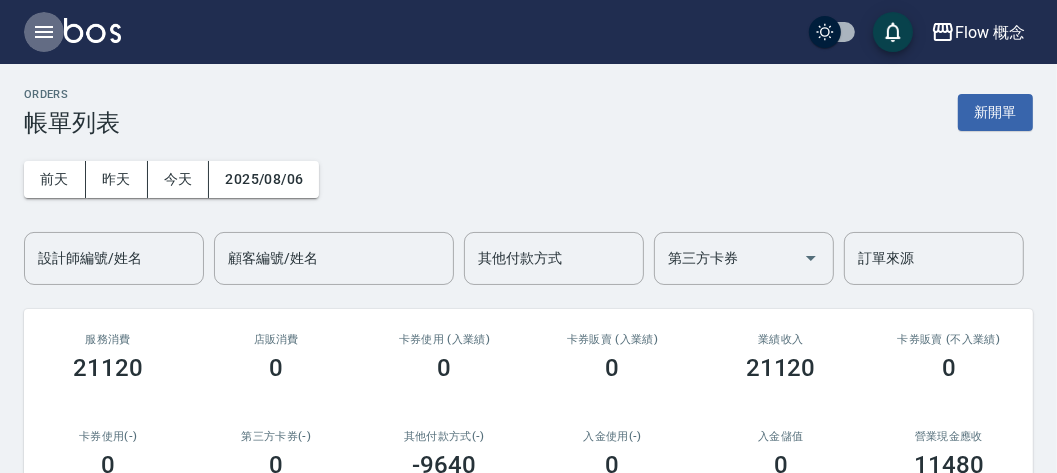 click 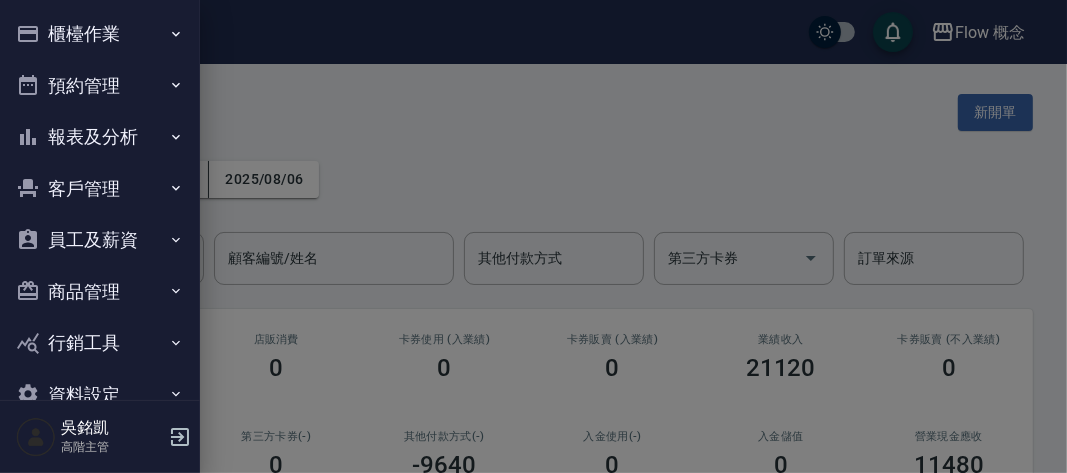 click on "報表及分析" at bounding box center [100, 137] 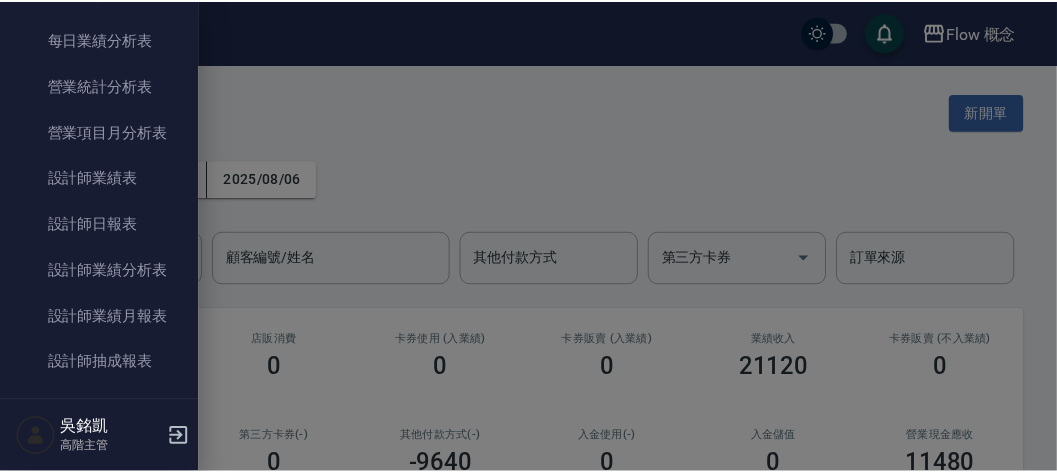 scroll, scrollTop: 667, scrollLeft: 0, axis: vertical 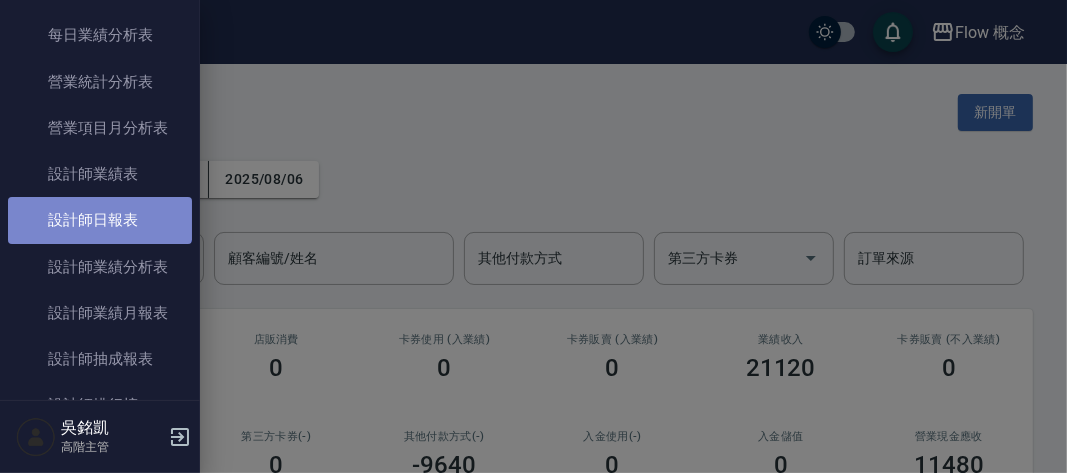 click on "設計師日報表" at bounding box center (100, 220) 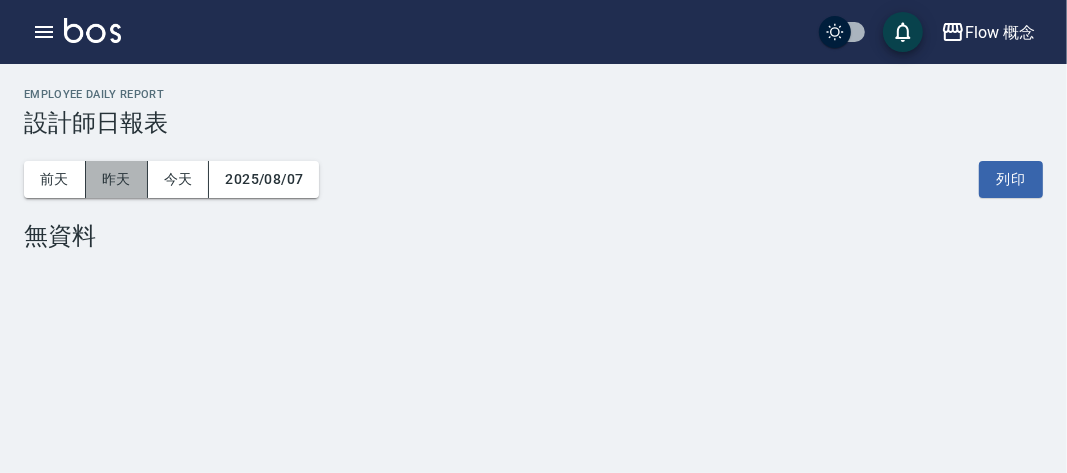 click on "昨天" at bounding box center [117, 179] 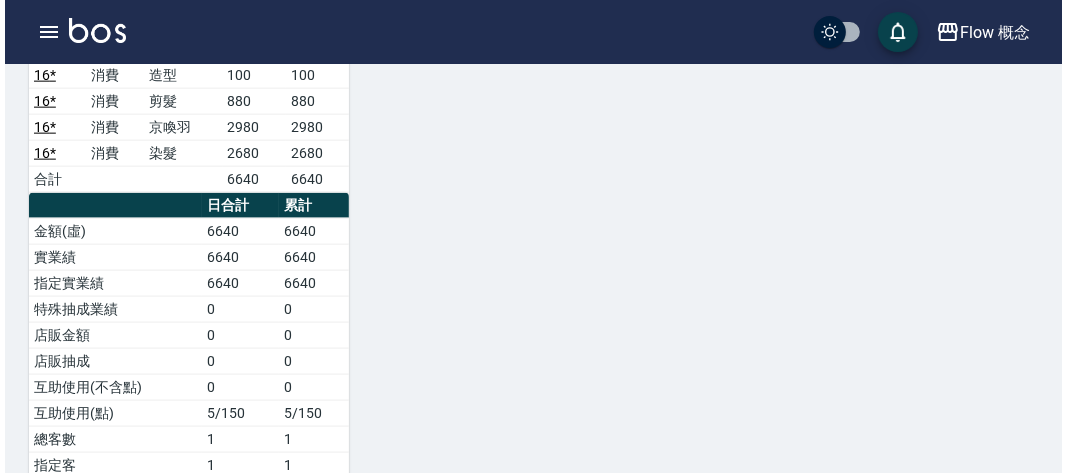 scroll, scrollTop: 1607, scrollLeft: 0, axis: vertical 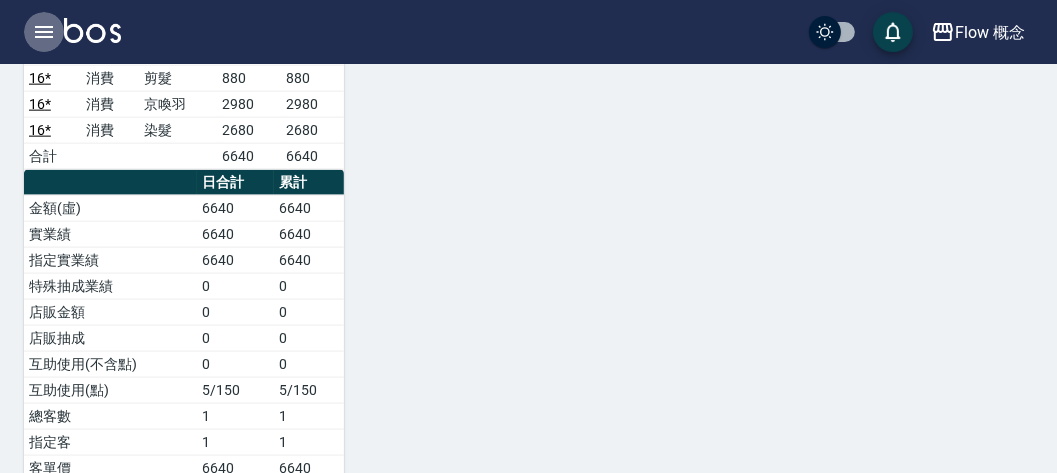 click 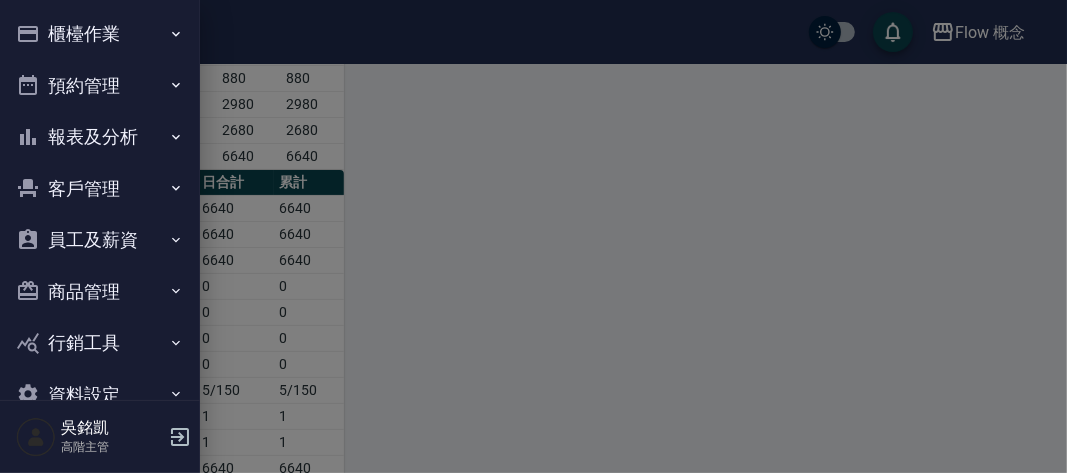scroll, scrollTop: 43, scrollLeft: 0, axis: vertical 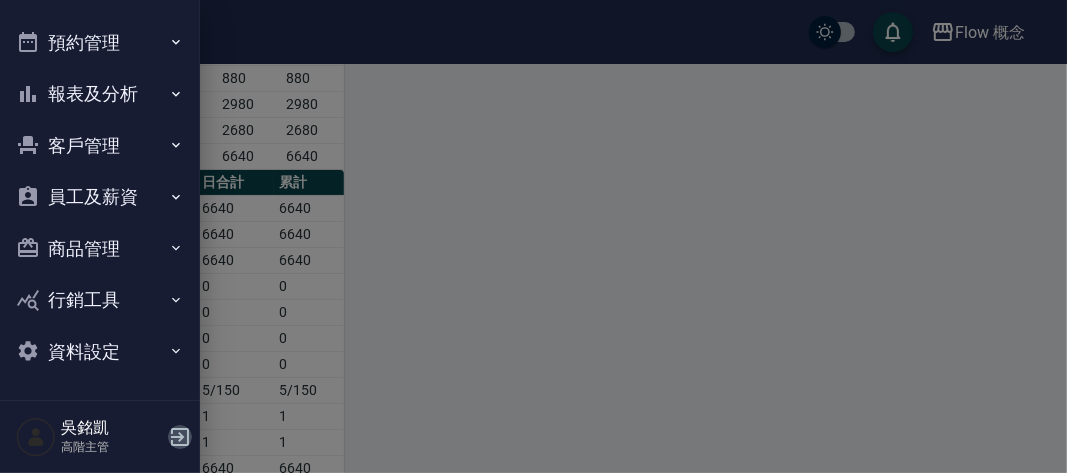 click 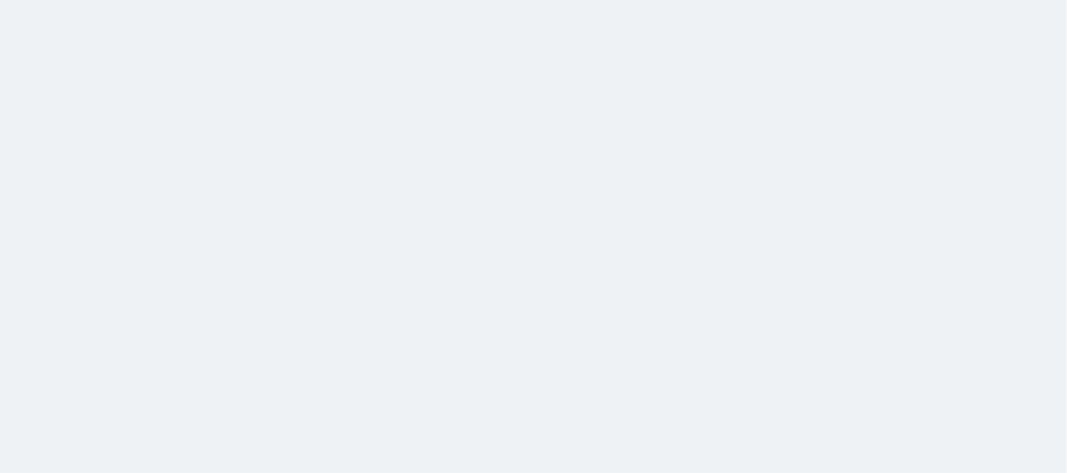 scroll, scrollTop: 0, scrollLeft: 0, axis: both 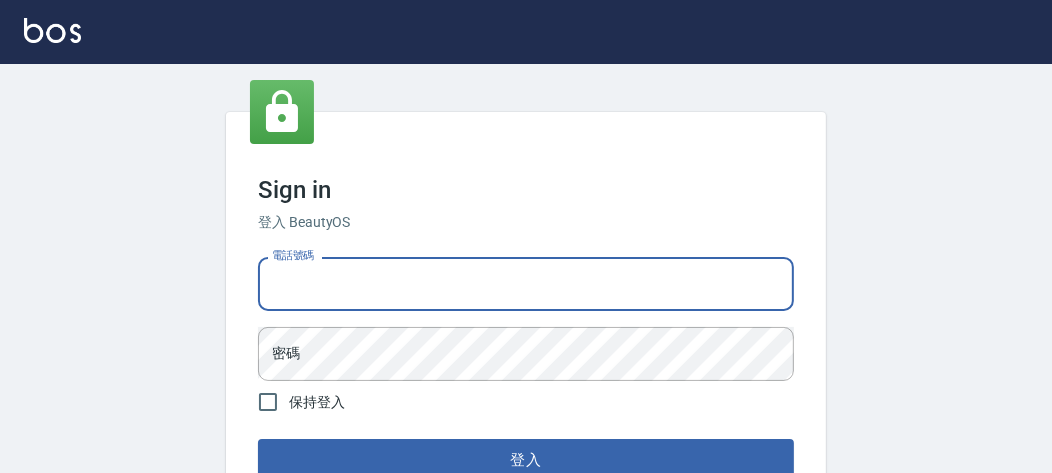 click on "電話號碼" at bounding box center (526, 284) 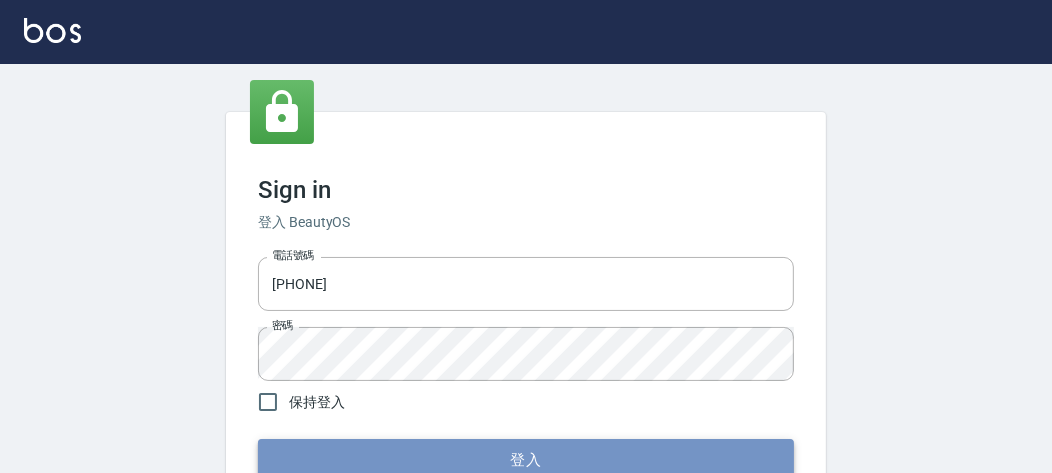 click on "登入" at bounding box center (526, 460) 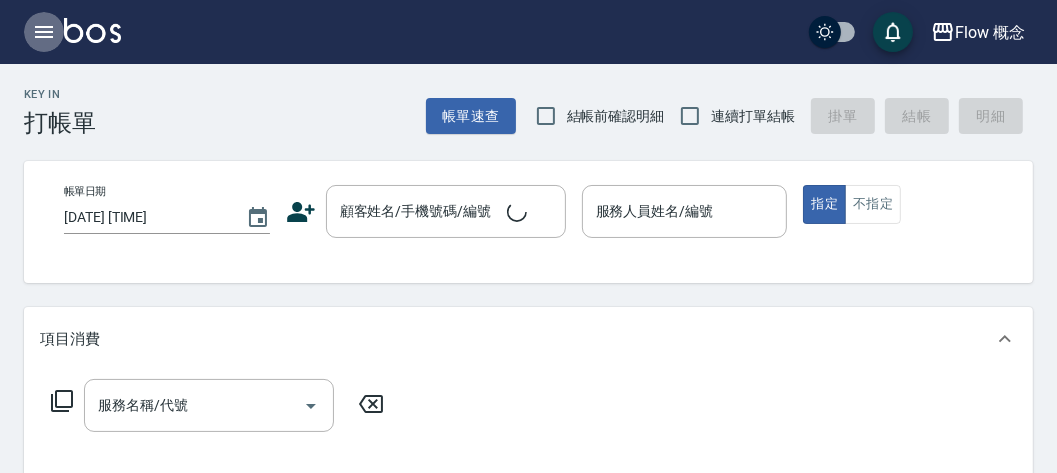 click at bounding box center (44, 32) 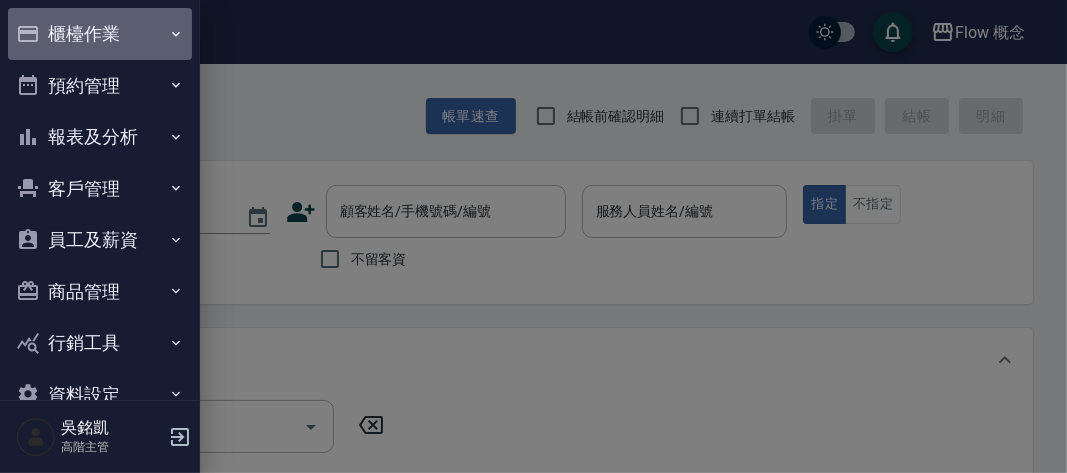 click on "櫃檯作業" at bounding box center (100, 34) 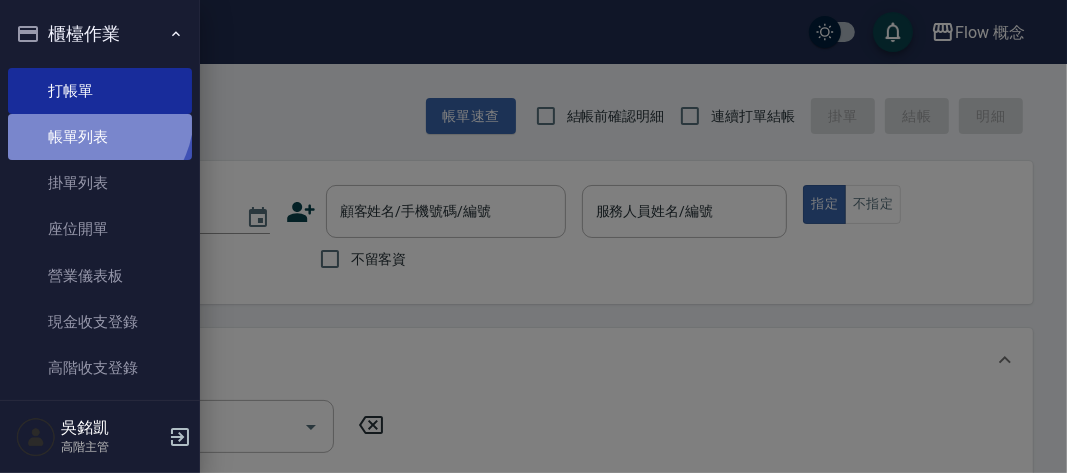 click on "帳單列表" at bounding box center (100, 137) 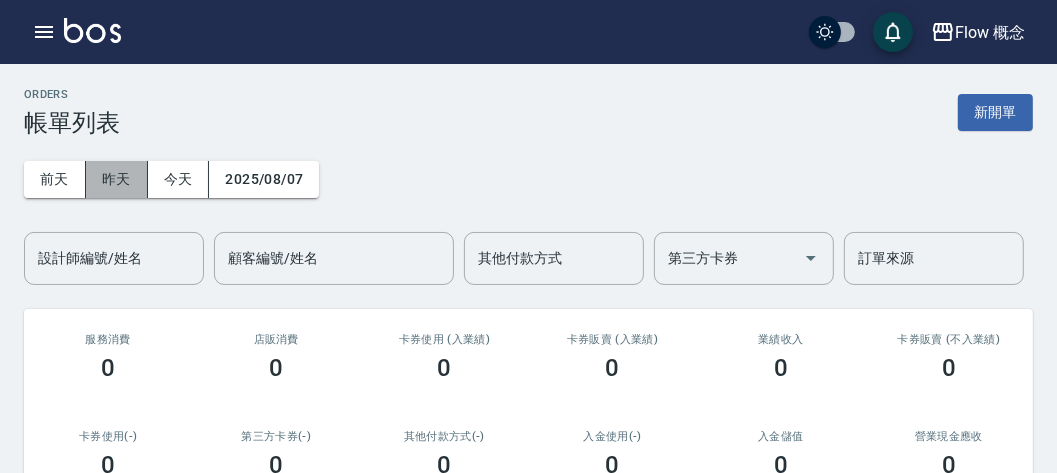 click on "昨天" at bounding box center [117, 179] 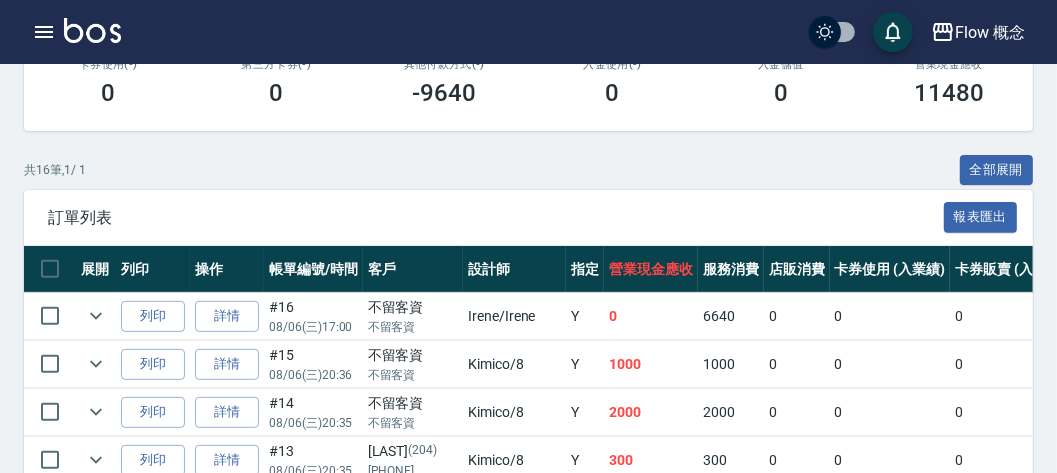 scroll, scrollTop: 464, scrollLeft: 0, axis: vertical 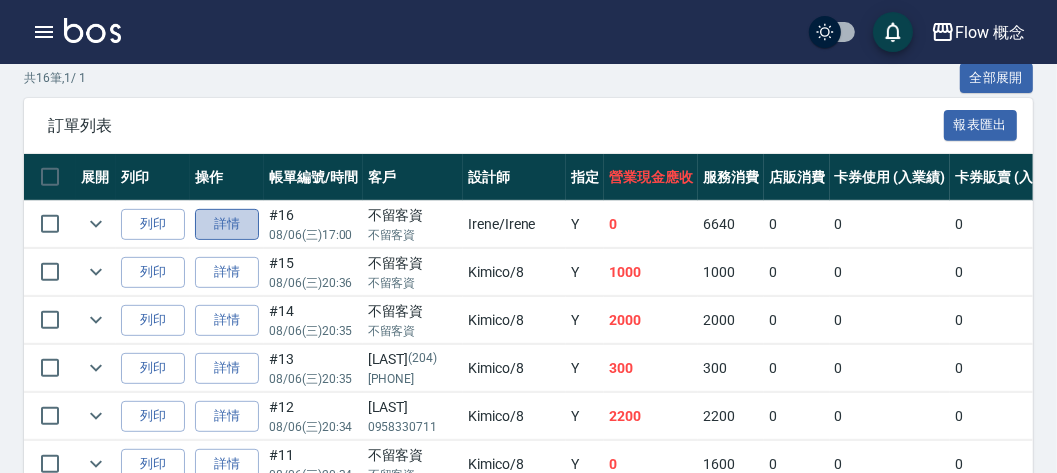 click on "詳情" at bounding box center (227, 224) 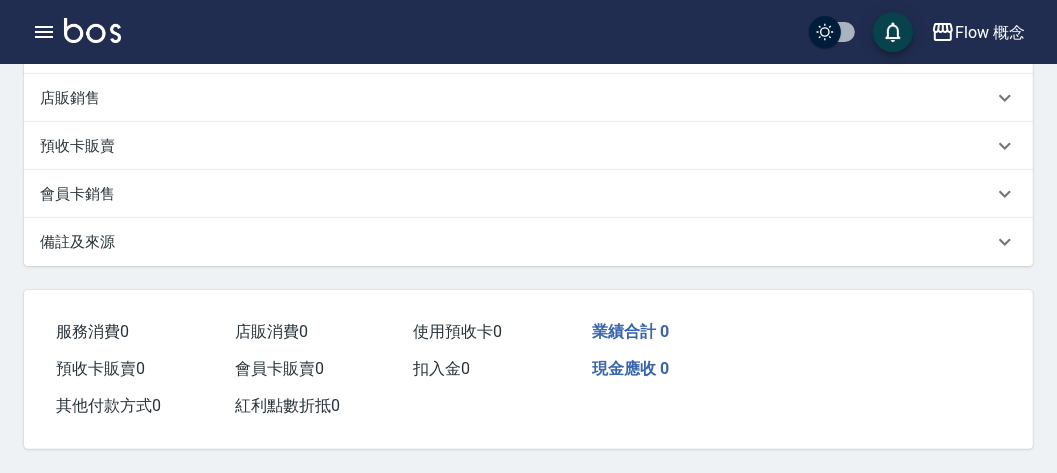 scroll, scrollTop: 0, scrollLeft: 0, axis: both 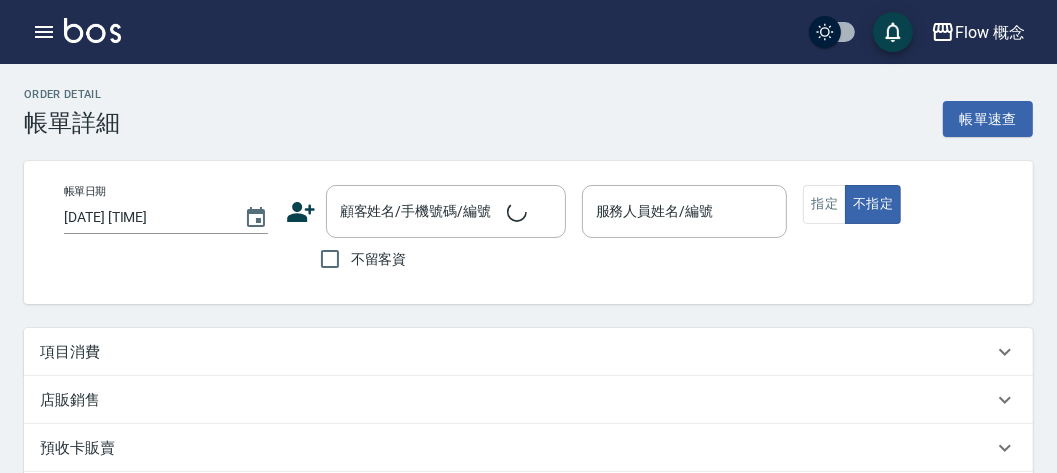 type on "2025/08/06 17:00" 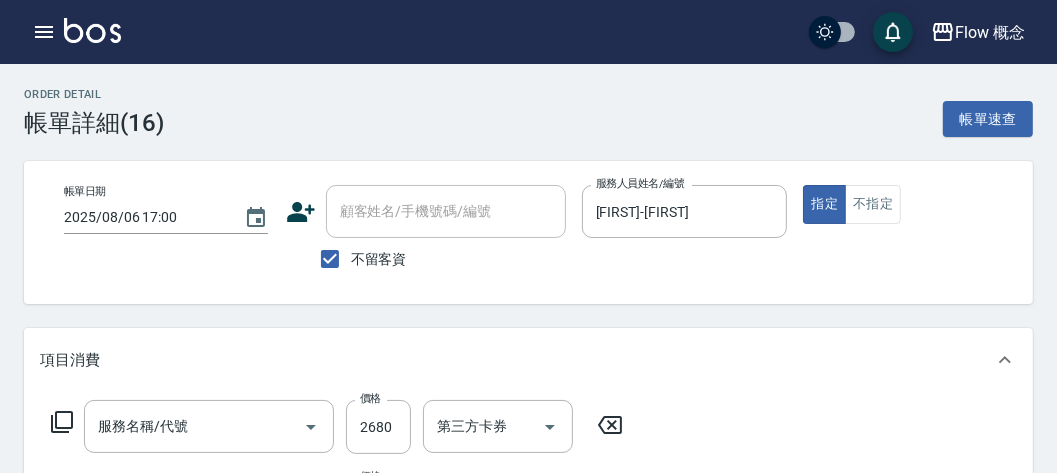 type on "染髮(401)" 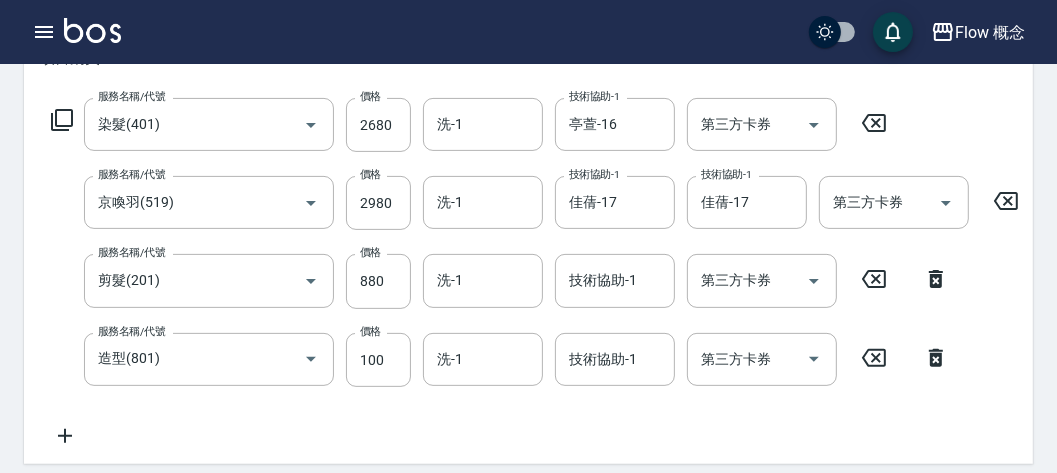 scroll, scrollTop: 302, scrollLeft: 0, axis: vertical 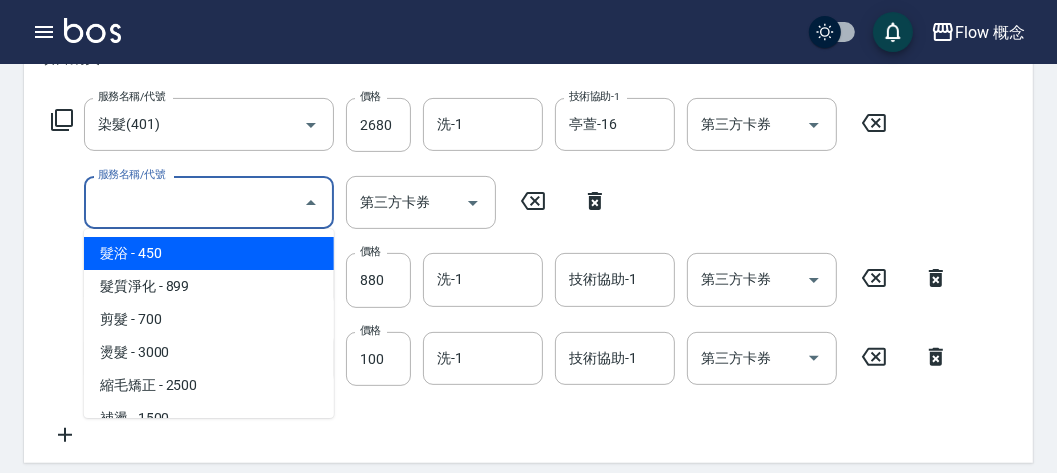 click on "服務名稱/代號" at bounding box center [194, 202] 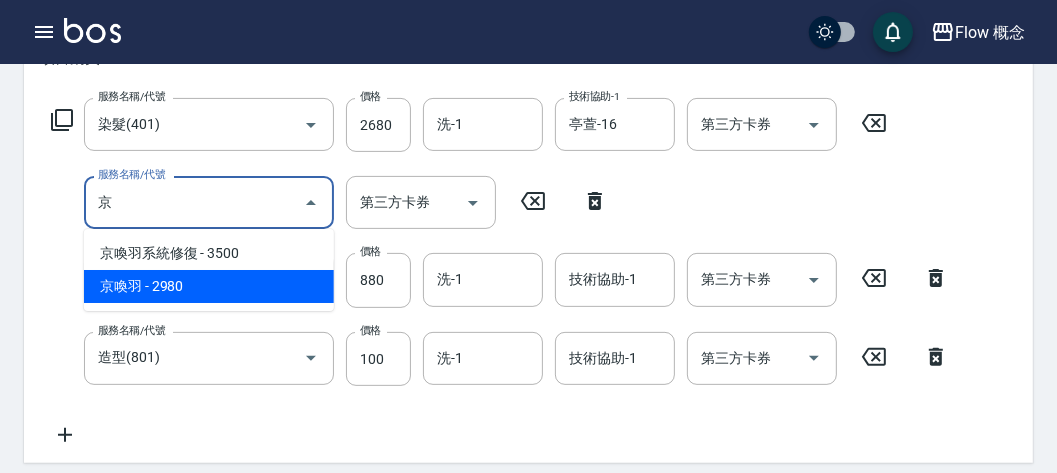 click on "京喚羽 - 2980" at bounding box center (209, 286) 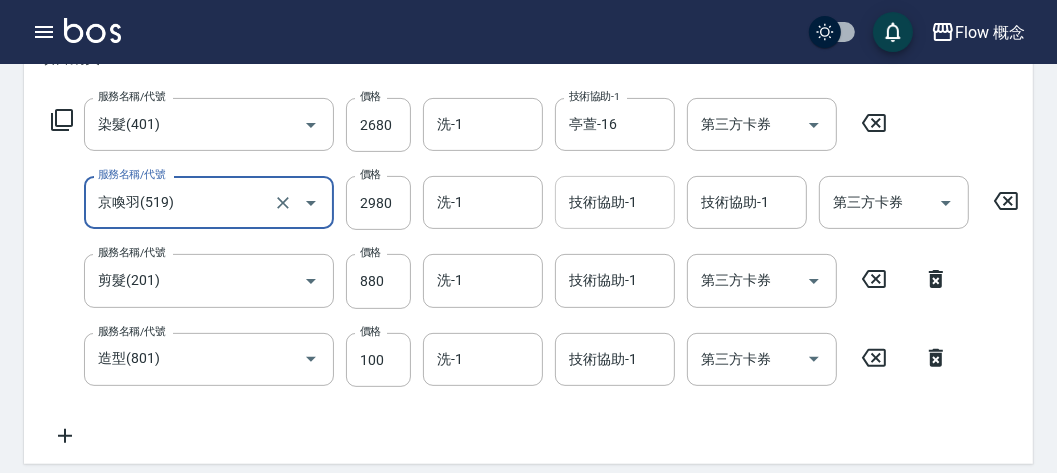 type on "京喚羽(519)" 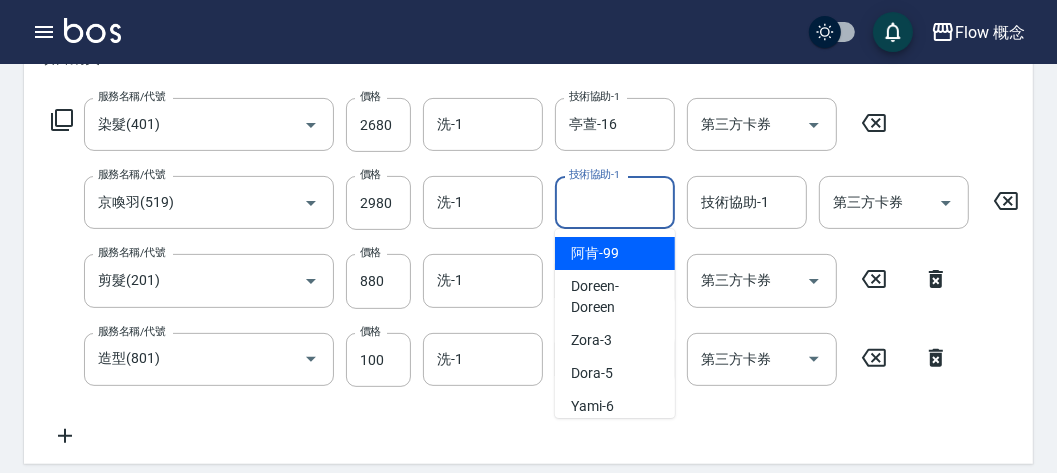 click on "技術協助-1" at bounding box center [615, 202] 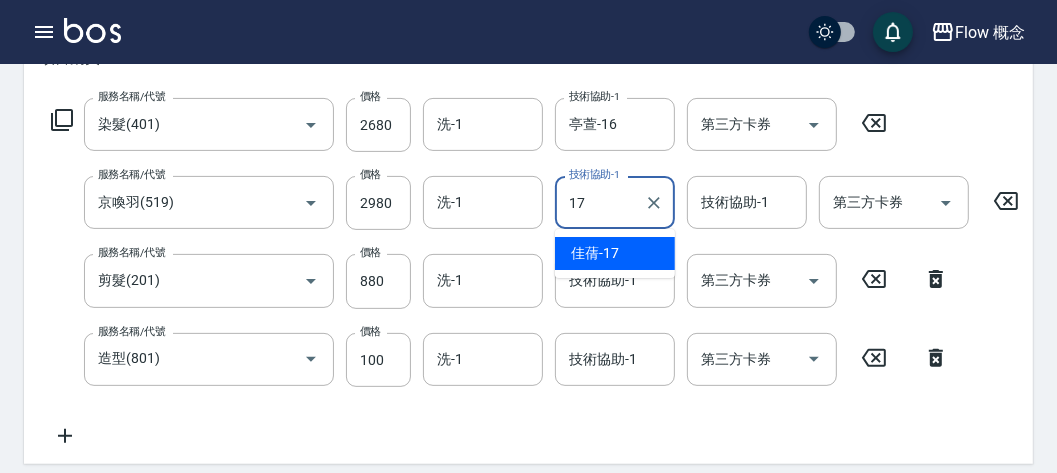 click on "[FIRST] -[NUMBER]" at bounding box center (595, 253) 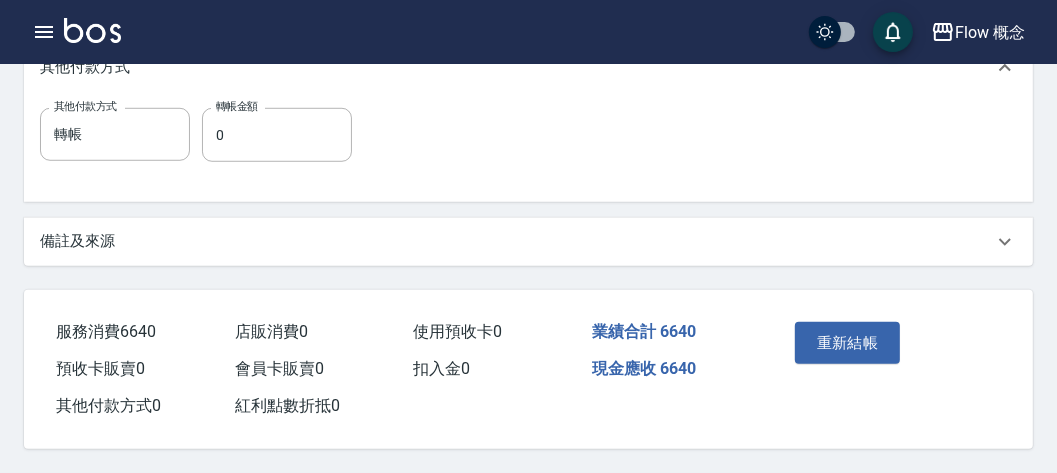scroll, scrollTop: 924, scrollLeft: 0, axis: vertical 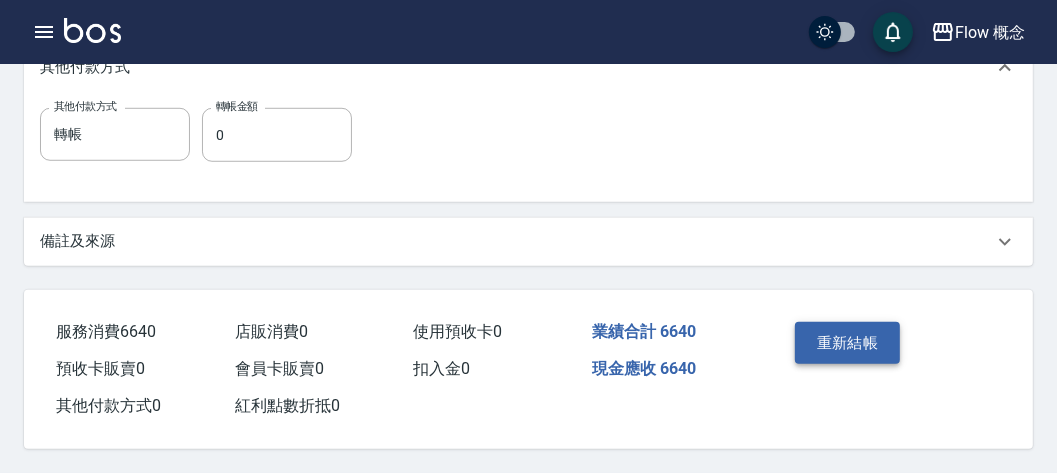 type on "佳蒨-17" 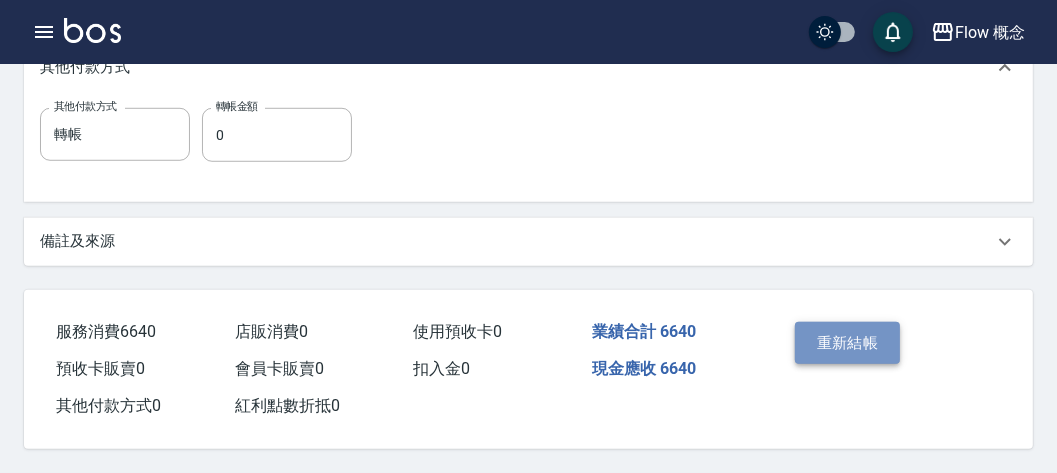 click on "重新結帳" at bounding box center (848, 343) 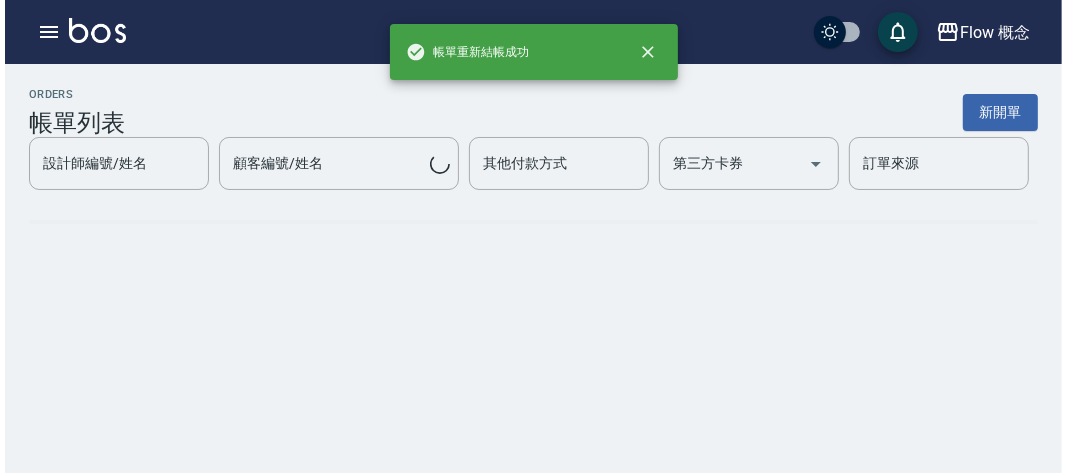 scroll, scrollTop: 0, scrollLeft: 0, axis: both 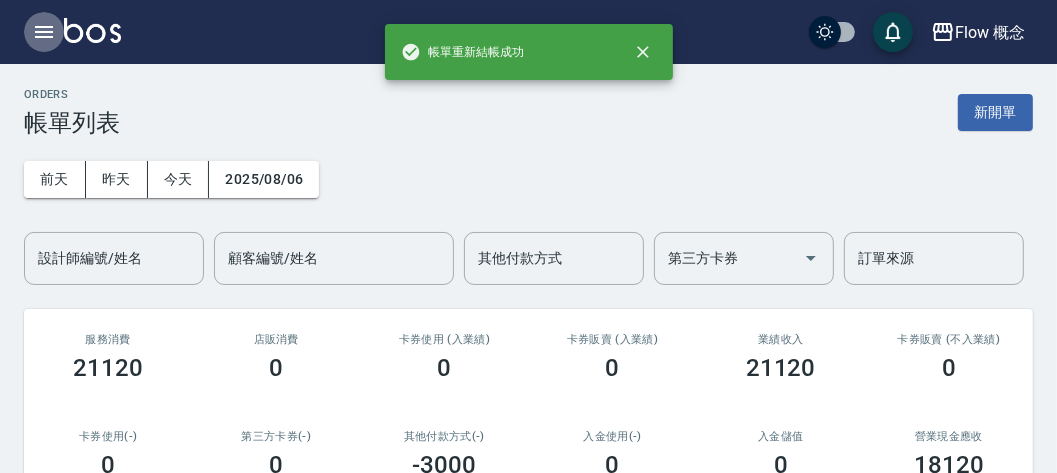 click 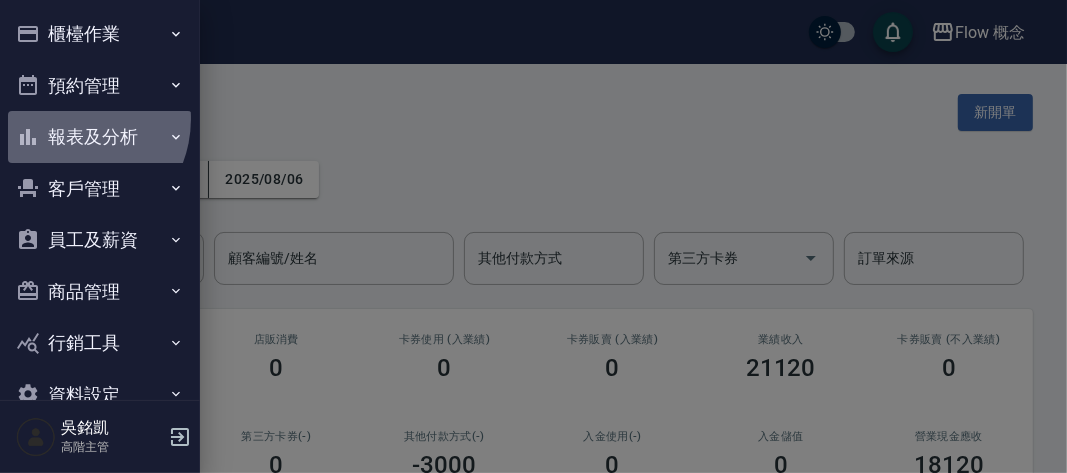 click on "報表及分析" at bounding box center [100, 137] 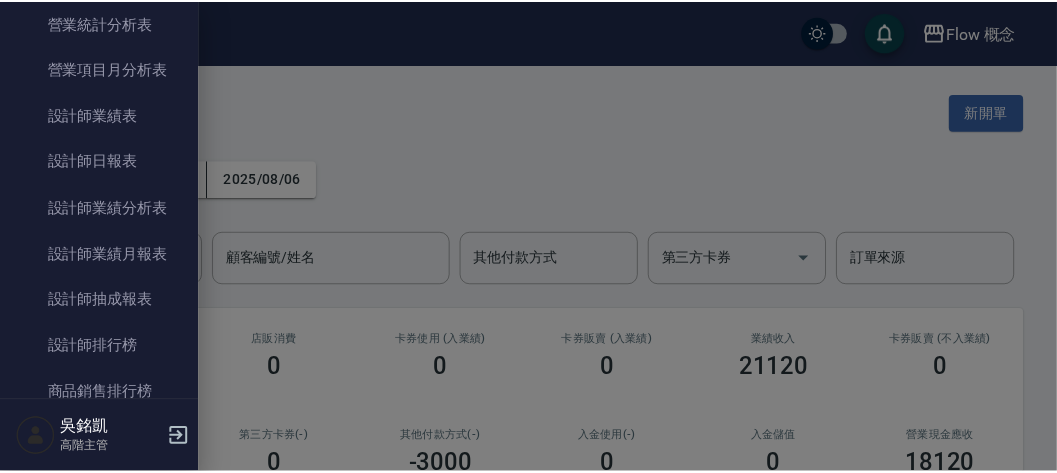 scroll, scrollTop: 738, scrollLeft: 0, axis: vertical 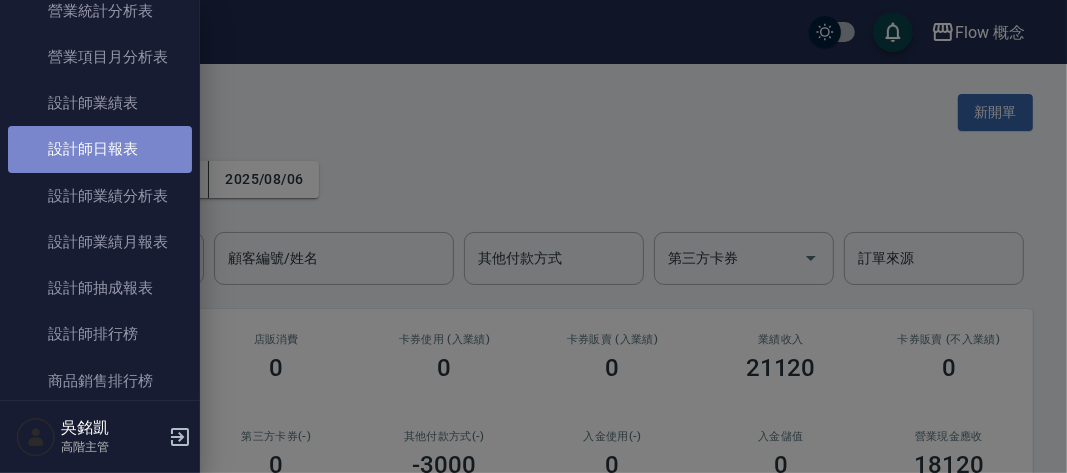 click on "設計師日報表" at bounding box center [100, 149] 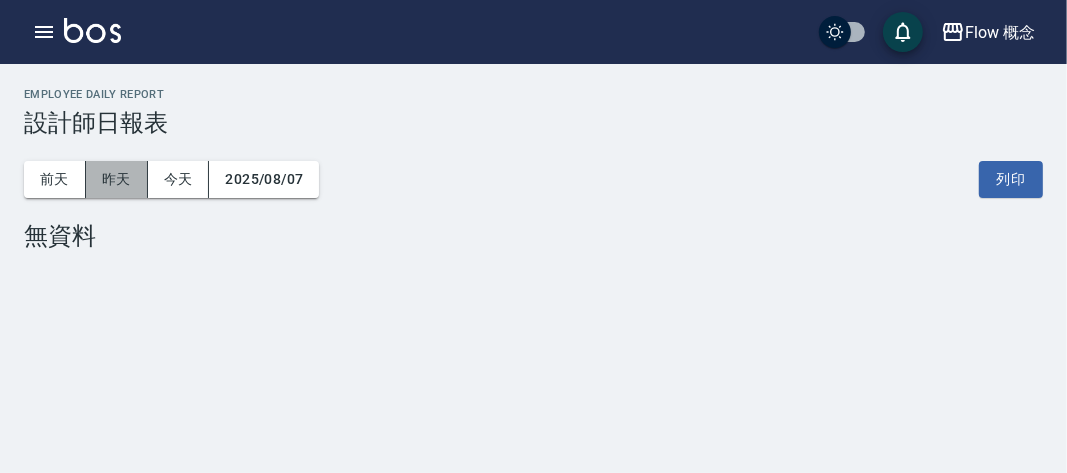 click on "昨天" at bounding box center (117, 179) 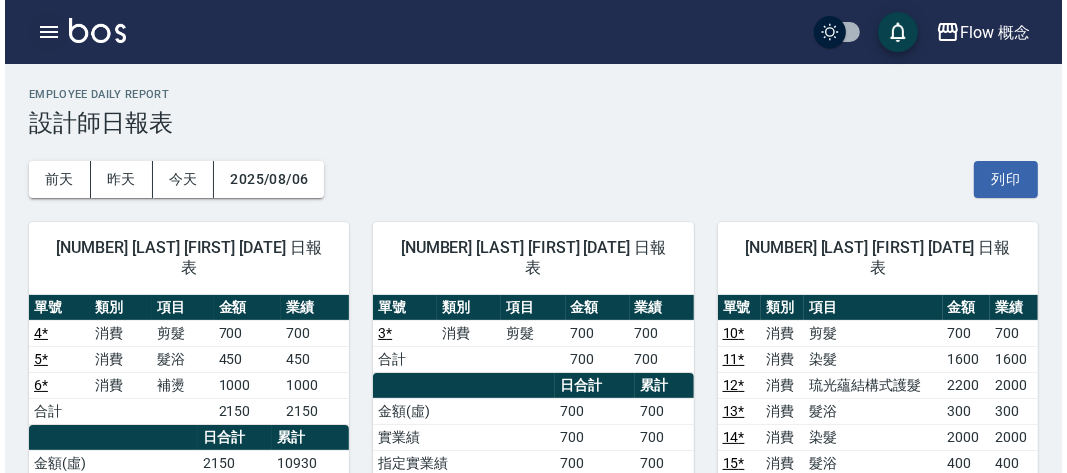 scroll, scrollTop: 1, scrollLeft: 0, axis: vertical 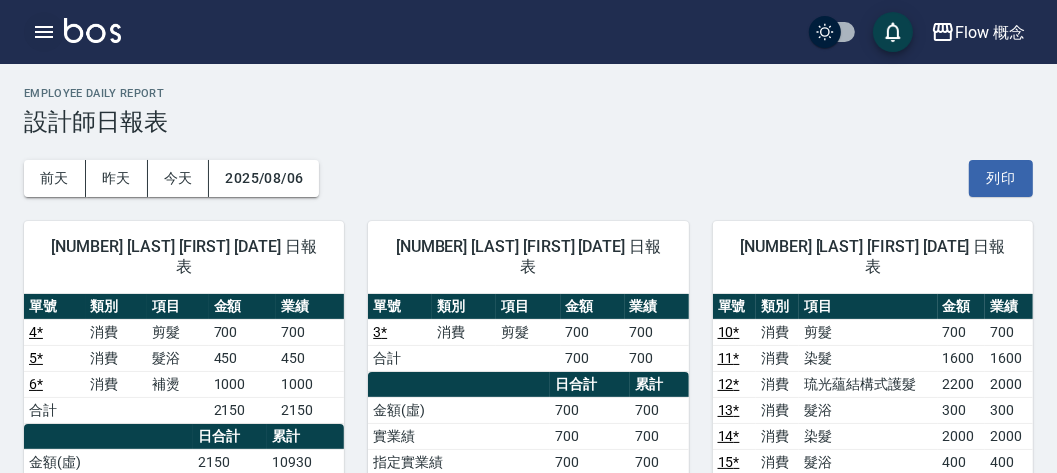 click at bounding box center (44, 32) 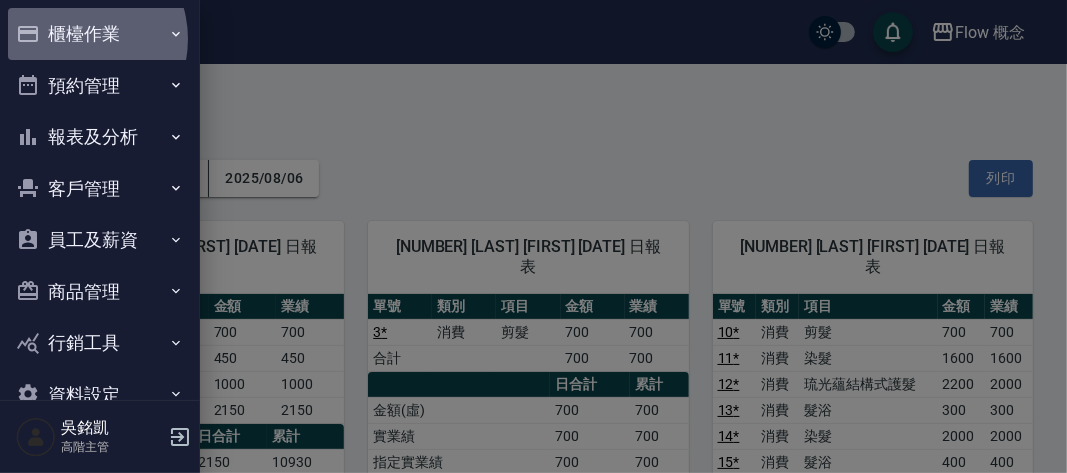 click on "櫃檯作業" at bounding box center [100, 34] 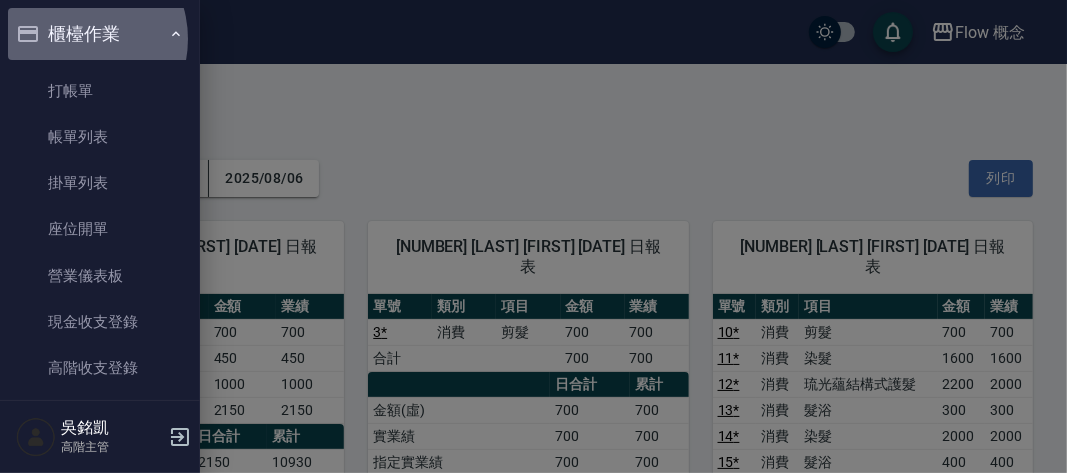 click on "櫃檯作業" at bounding box center (100, 34) 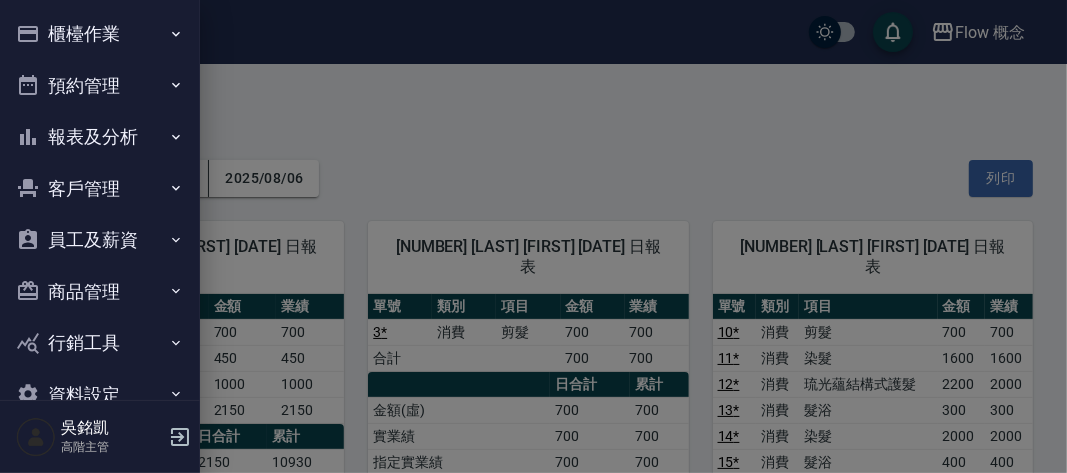 click on "報表及分析" at bounding box center (100, 137) 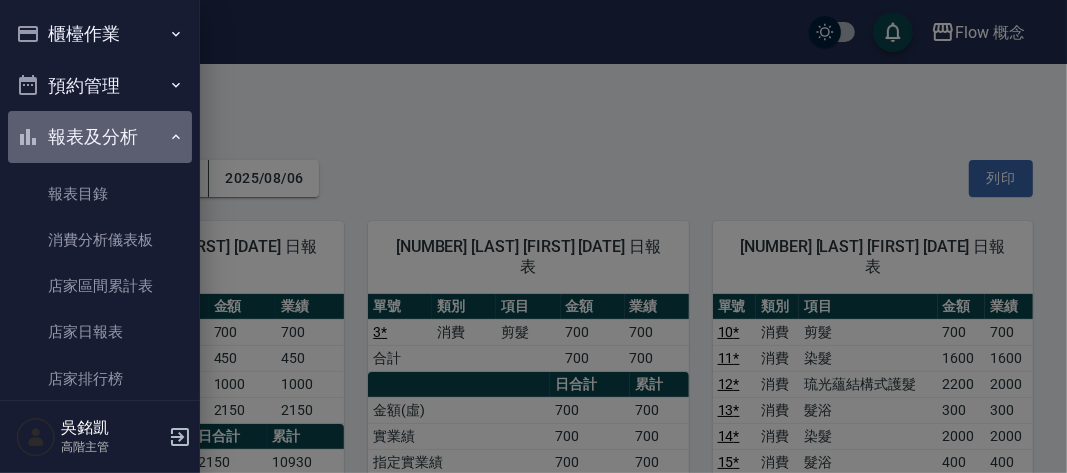 click on "報表及分析" at bounding box center (100, 137) 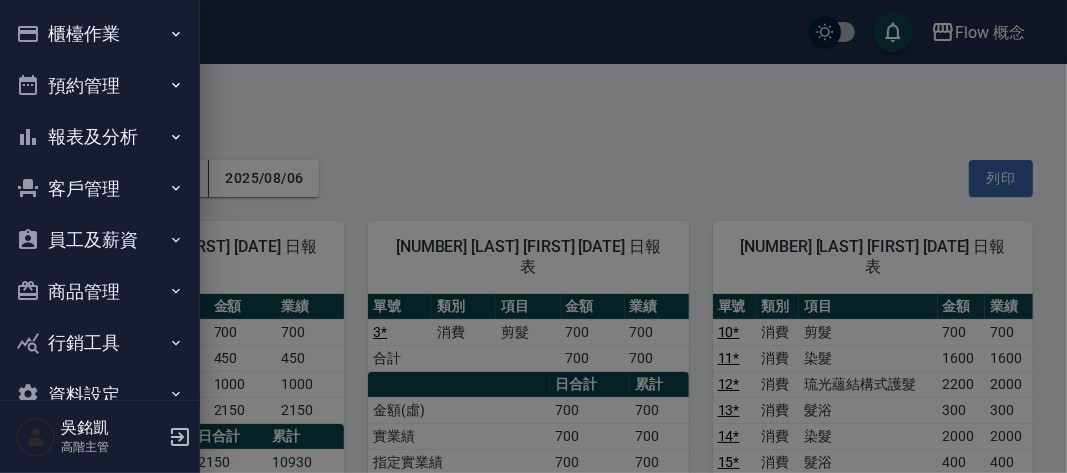 scroll, scrollTop: 43, scrollLeft: 0, axis: vertical 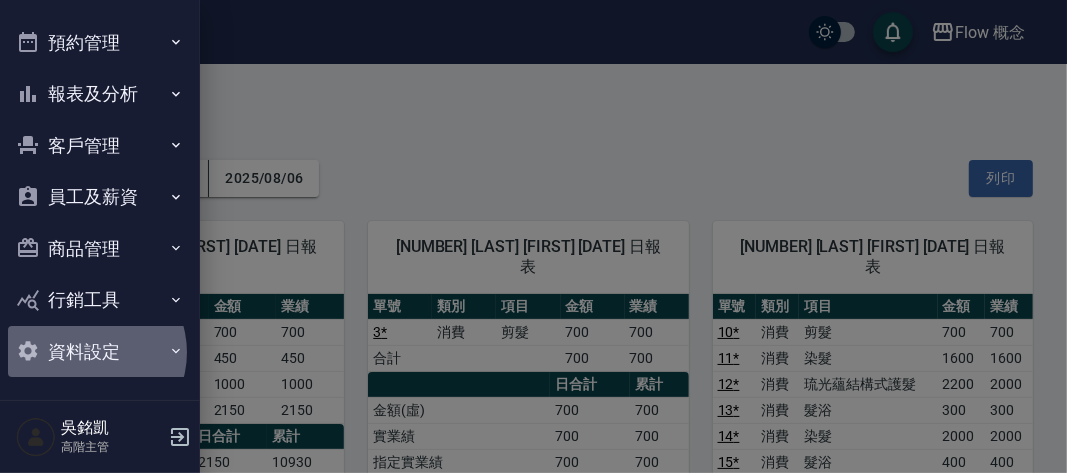 click on "資料設定" at bounding box center (100, 352) 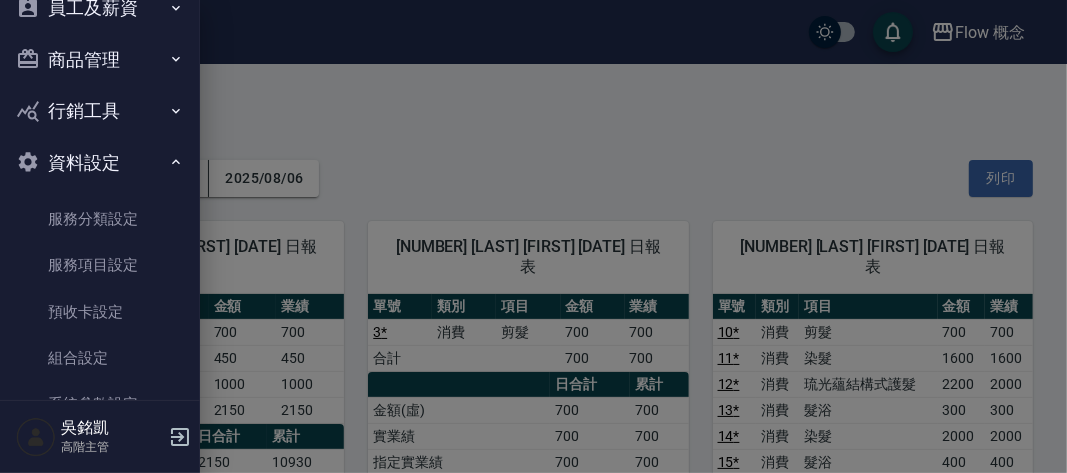 scroll, scrollTop: 234, scrollLeft: 0, axis: vertical 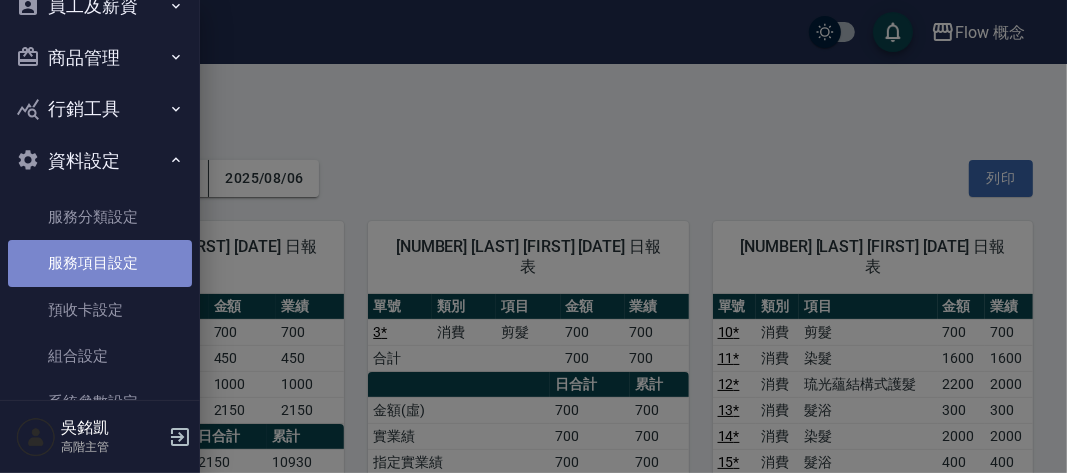 click on "服務項目設定" at bounding box center [100, 263] 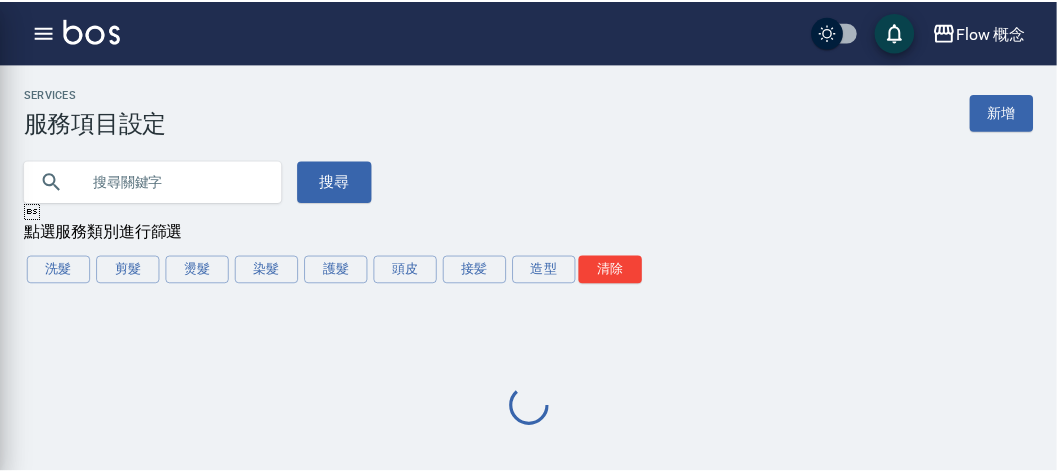scroll, scrollTop: 0, scrollLeft: 0, axis: both 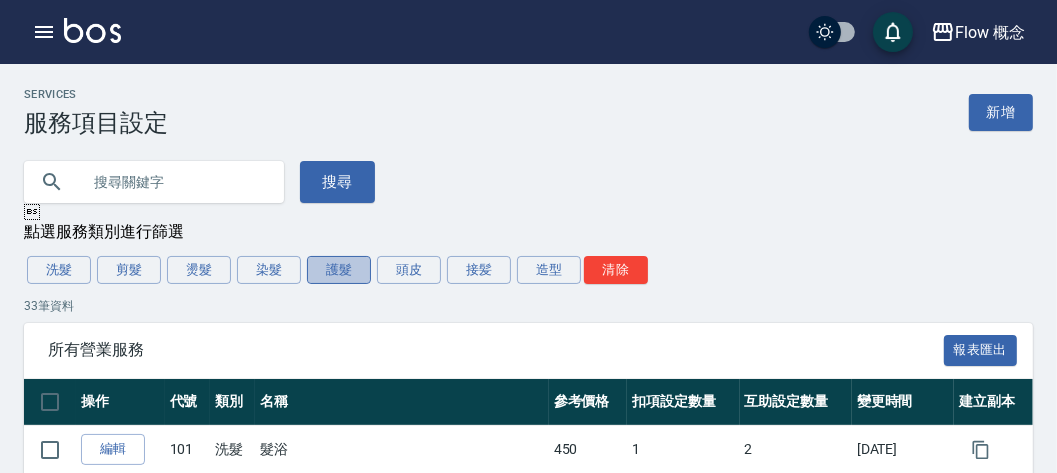 click on "護髮" at bounding box center (339, 270) 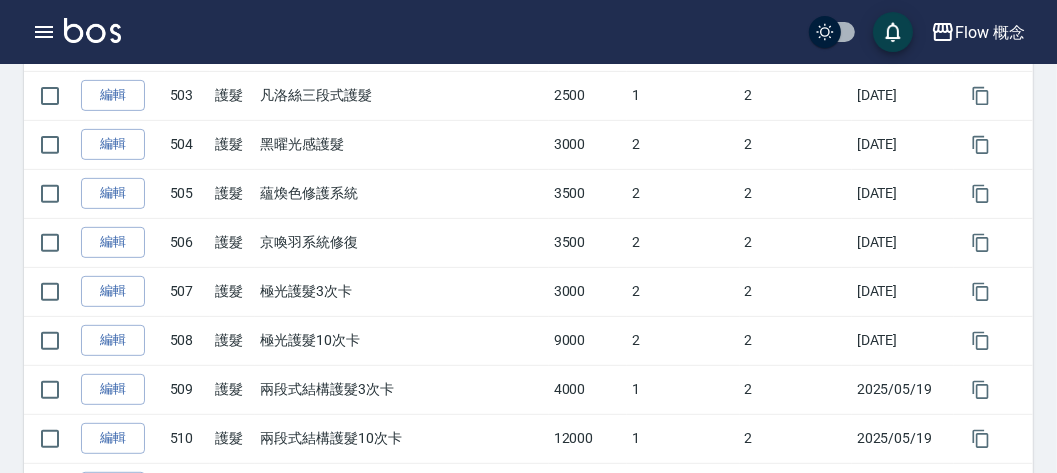 scroll, scrollTop: 457, scrollLeft: 0, axis: vertical 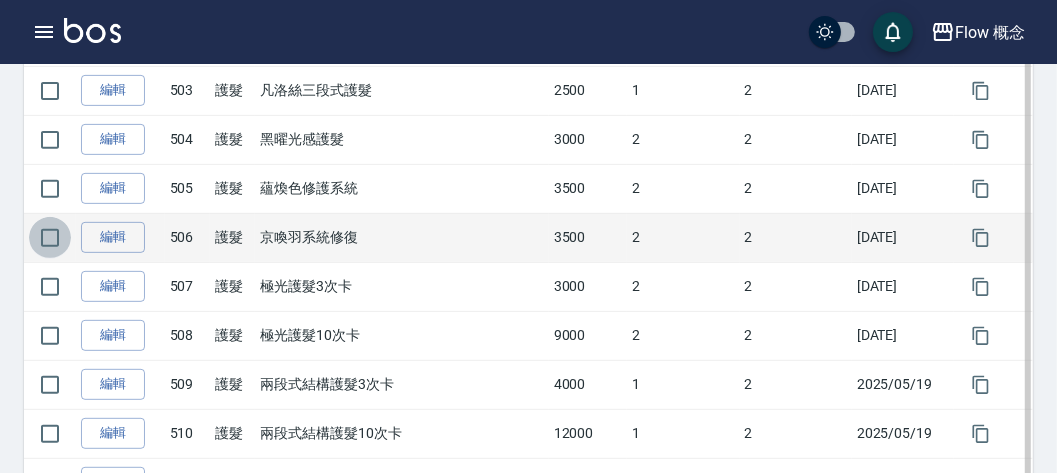 click at bounding box center [50, 238] 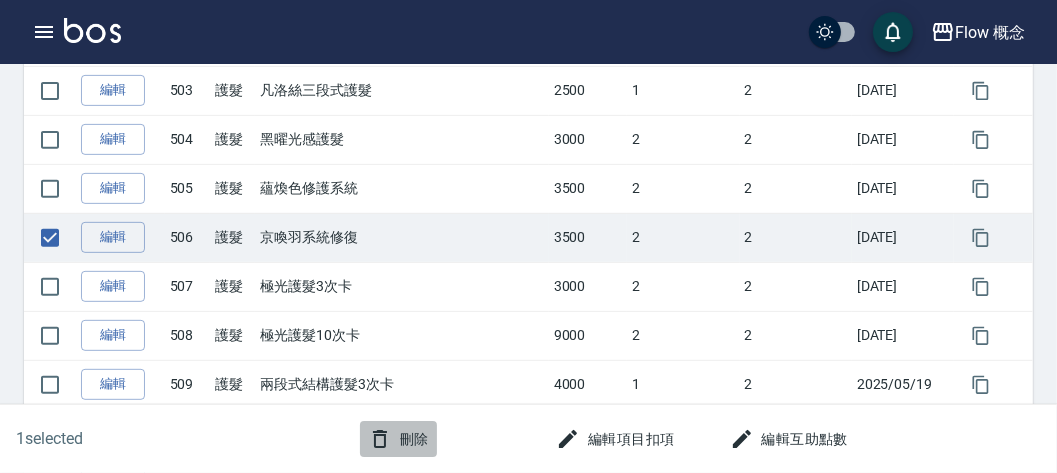 click on "刪除" at bounding box center (398, 439) 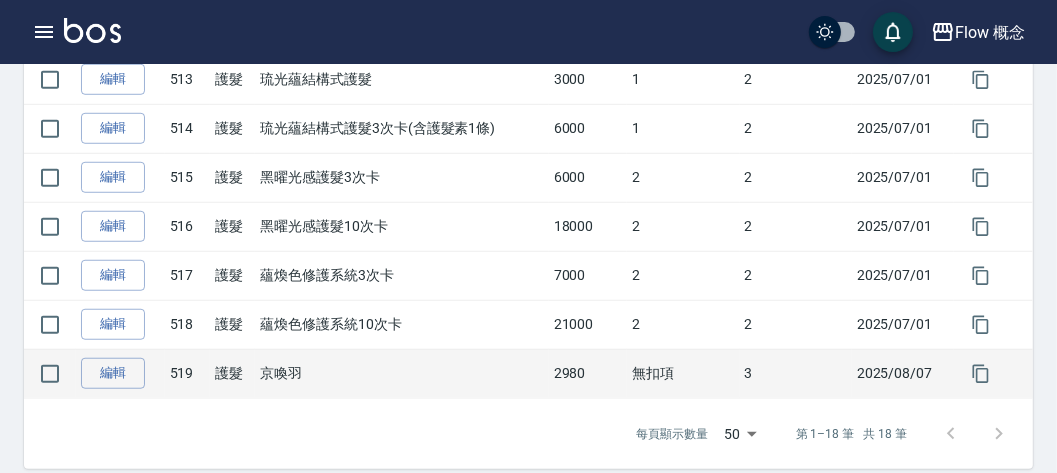scroll, scrollTop: 921, scrollLeft: 0, axis: vertical 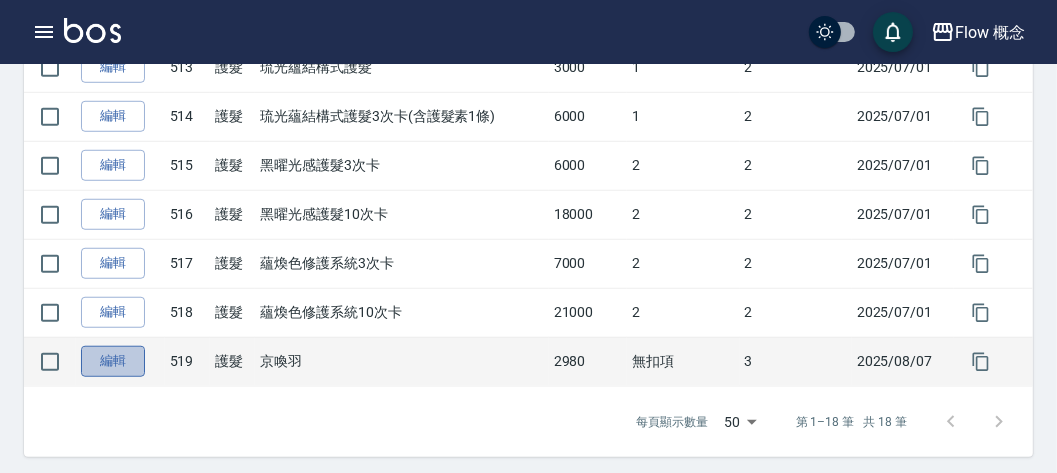 click on "編輯" at bounding box center (113, 361) 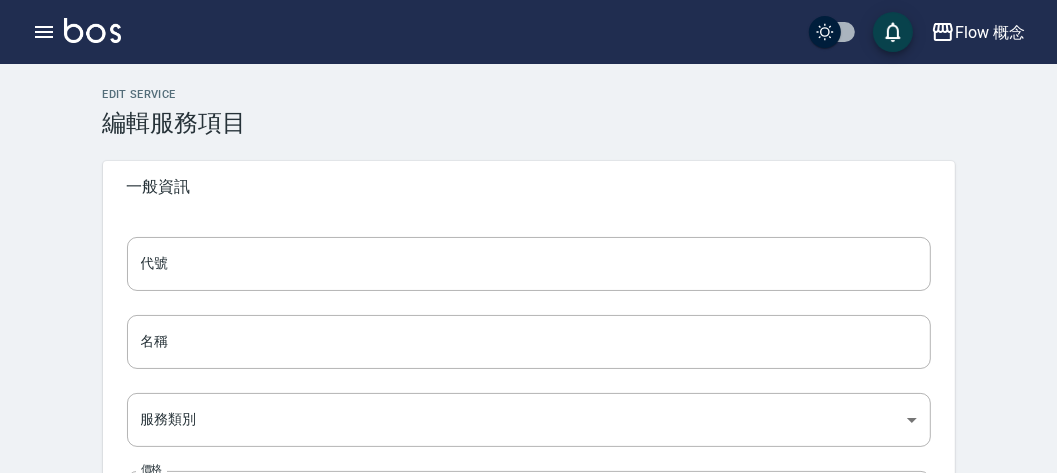 type on "519" 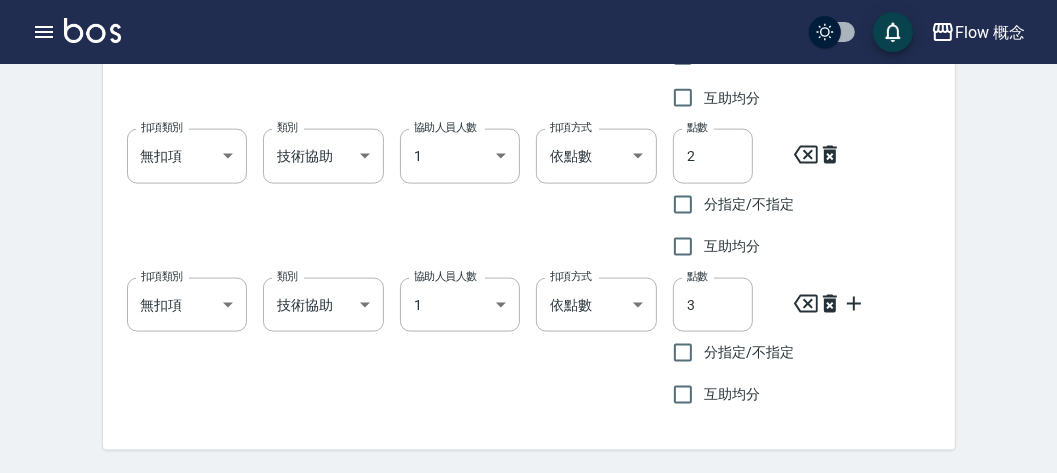 scroll, scrollTop: 1753, scrollLeft: 0, axis: vertical 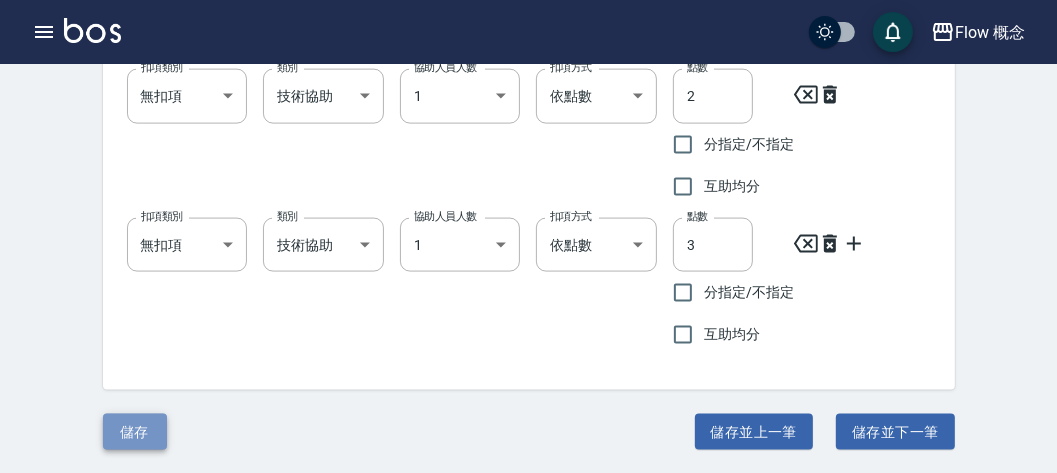click on "儲存" at bounding box center [135, 432] 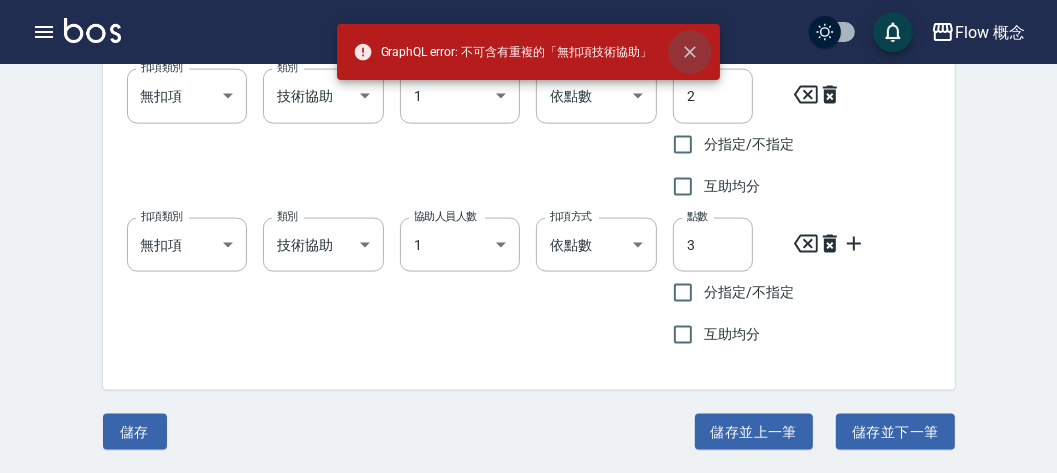 click 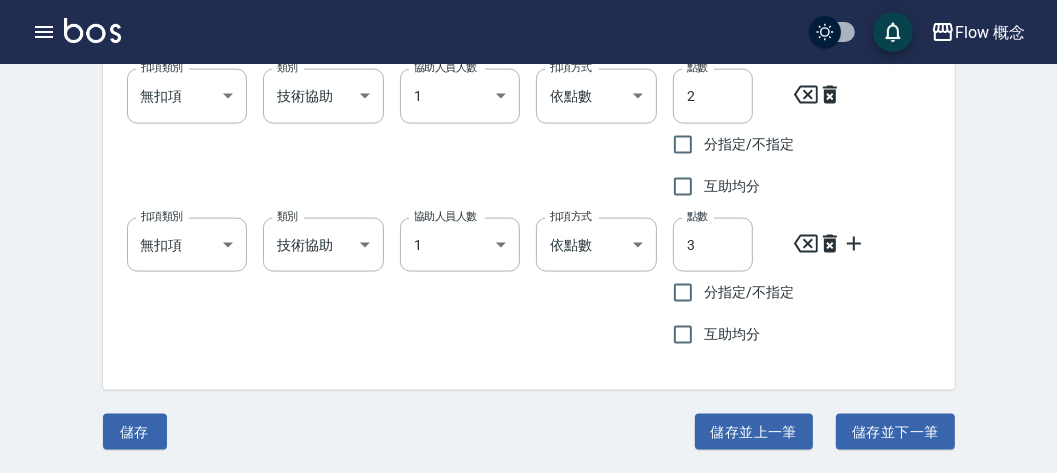 click 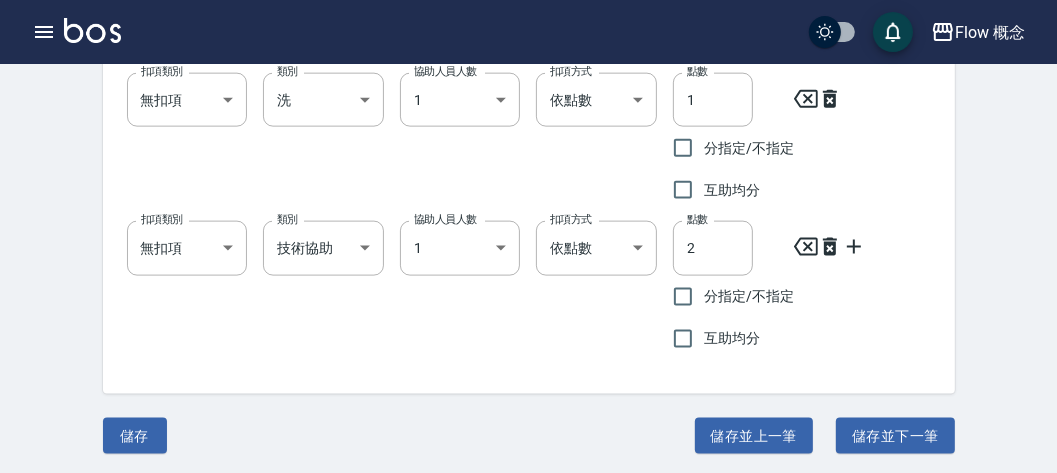 scroll, scrollTop: 1604, scrollLeft: 0, axis: vertical 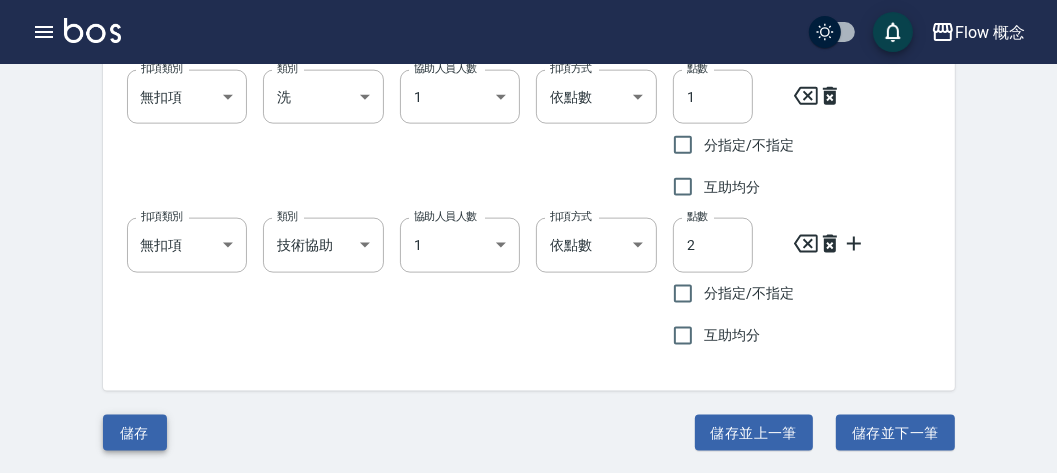 click on "儲存" at bounding box center [135, 433] 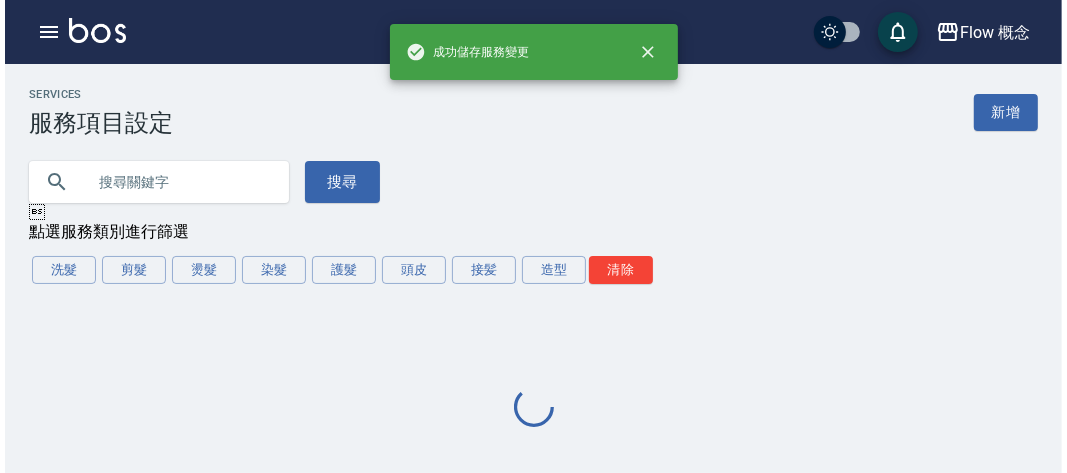 scroll, scrollTop: 0, scrollLeft: 0, axis: both 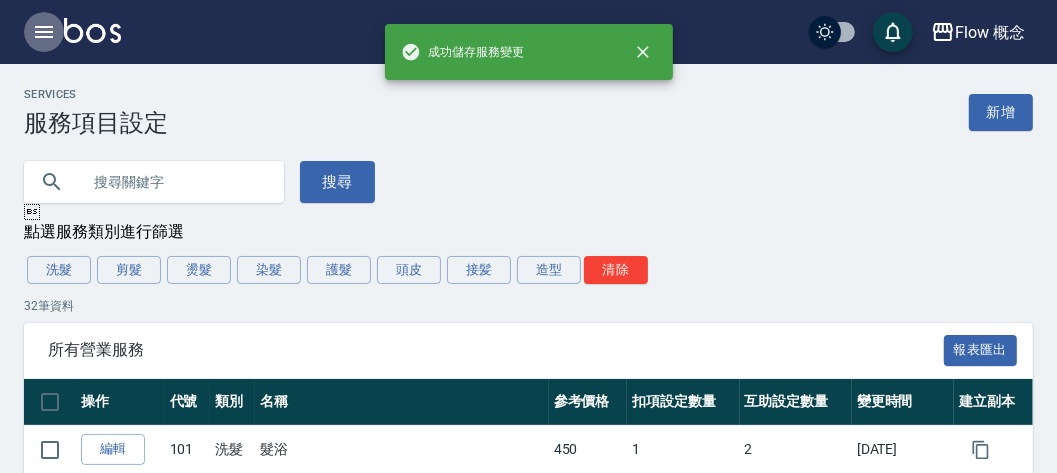 click at bounding box center [44, 32] 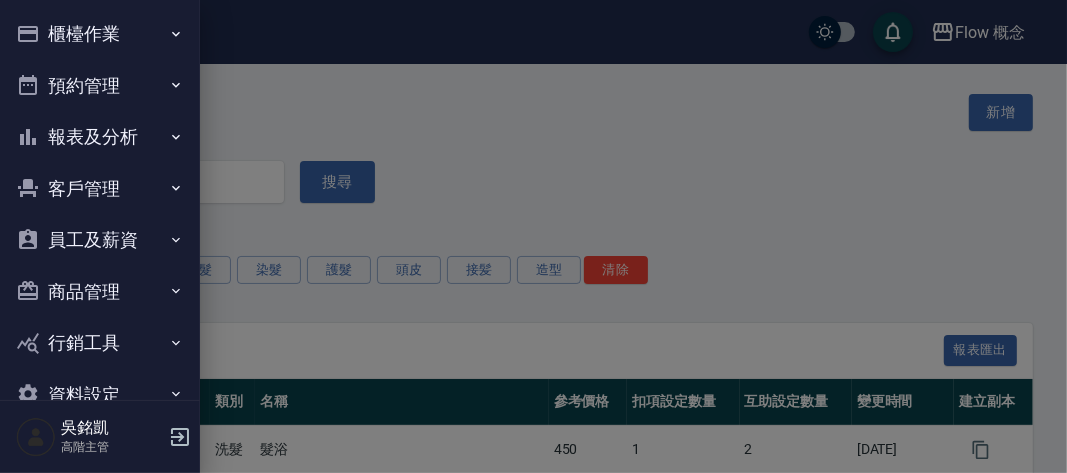 click on "櫃檯作業" at bounding box center [100, 34] 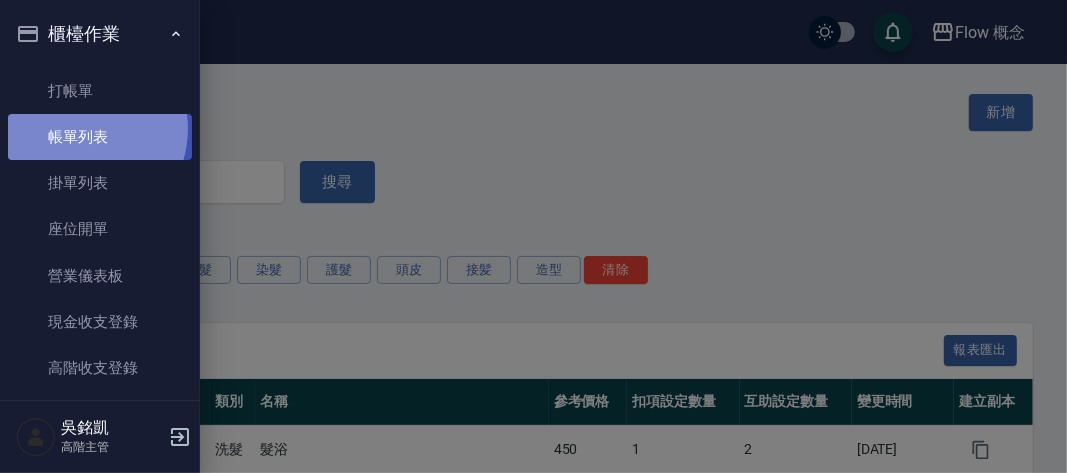 click on "帳單列表" at bounding box center (100, 137) 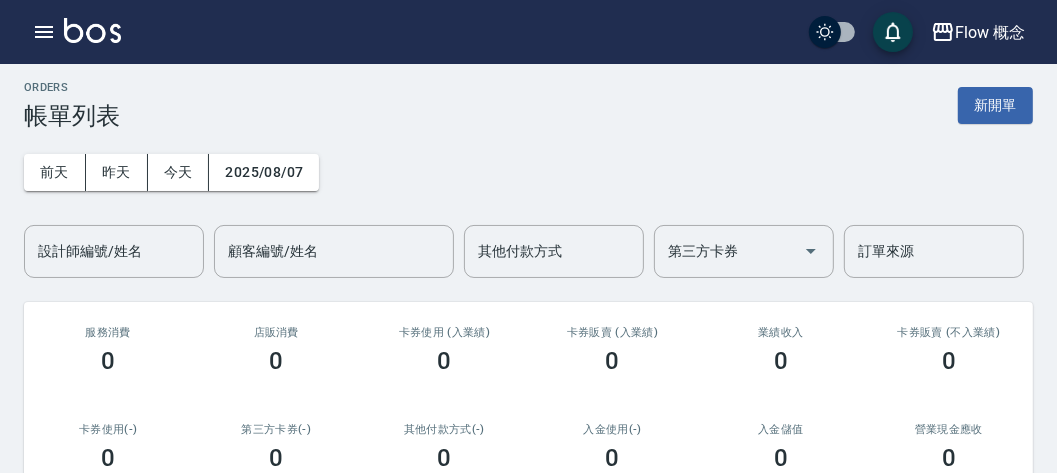 scroll, scrollTop: 7, scrollLeft: 0, axis: vertical 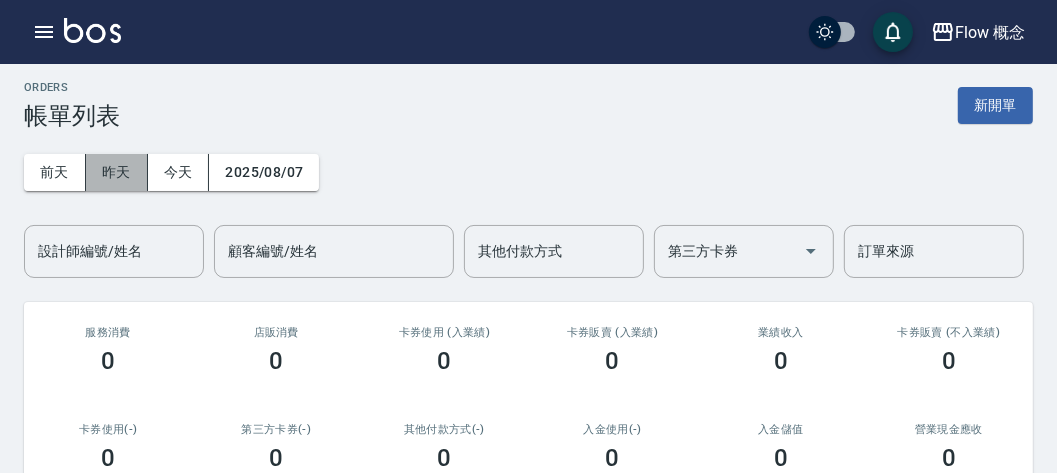 click on "昨天" at bounding box center (117, 172) 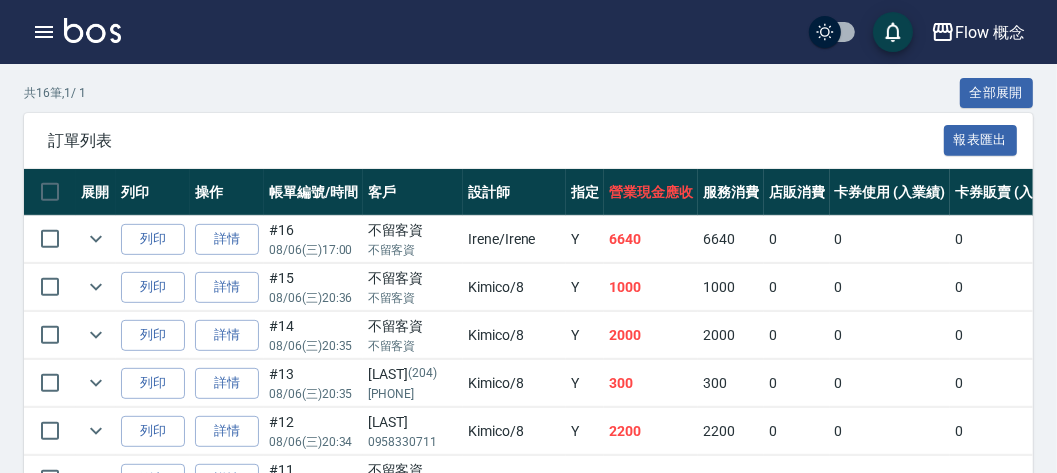 scroll, scrollTop: 456, scrollLeft: 0, axis: vertical 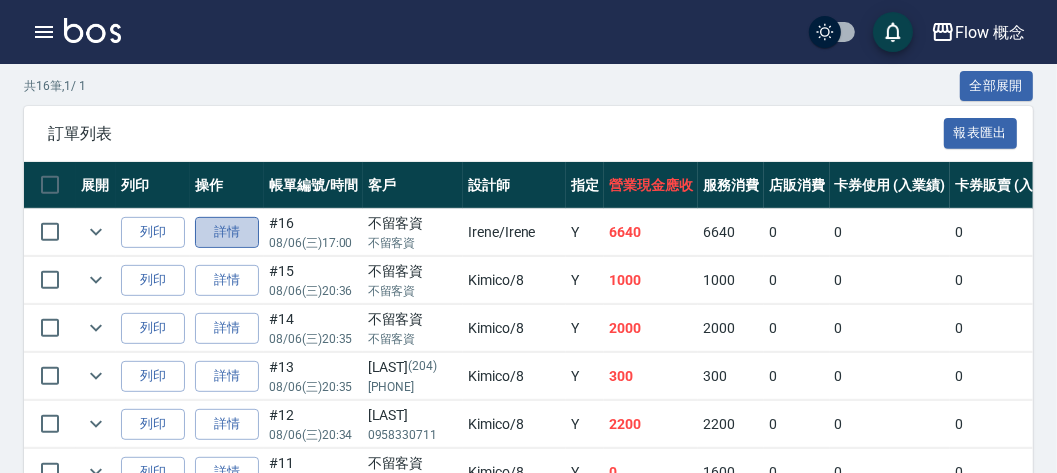 click on "詳情" at bounding box center [227, 232] 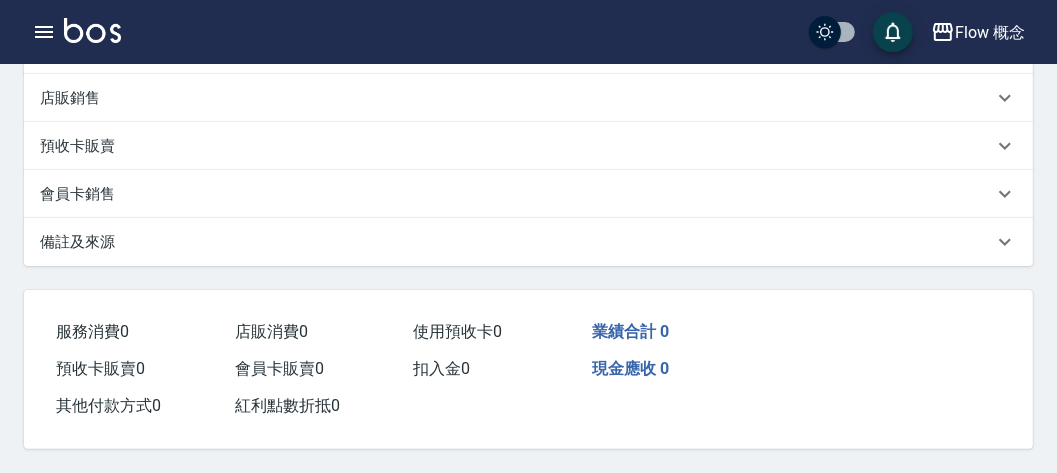 scroll, scrollTop: 0, scrollLeft: 0, axis: both 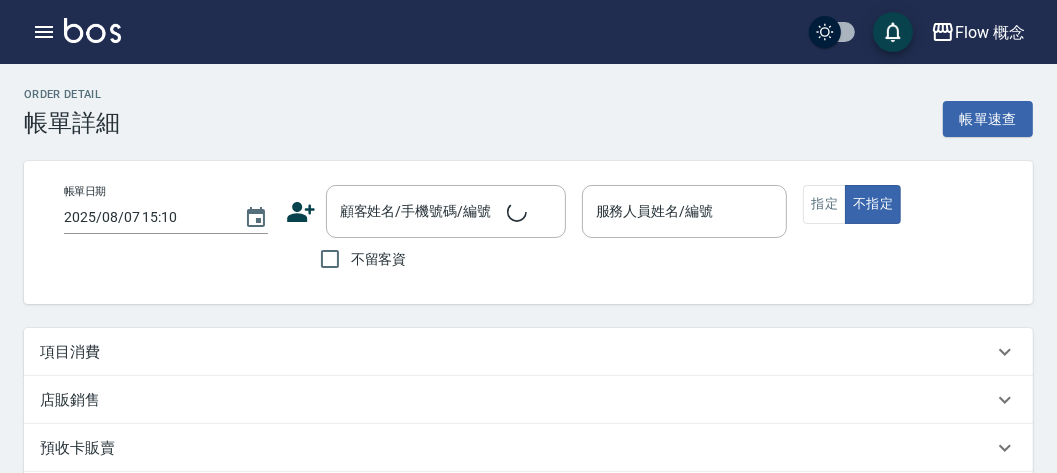 type on "2025/08/06 17:00" 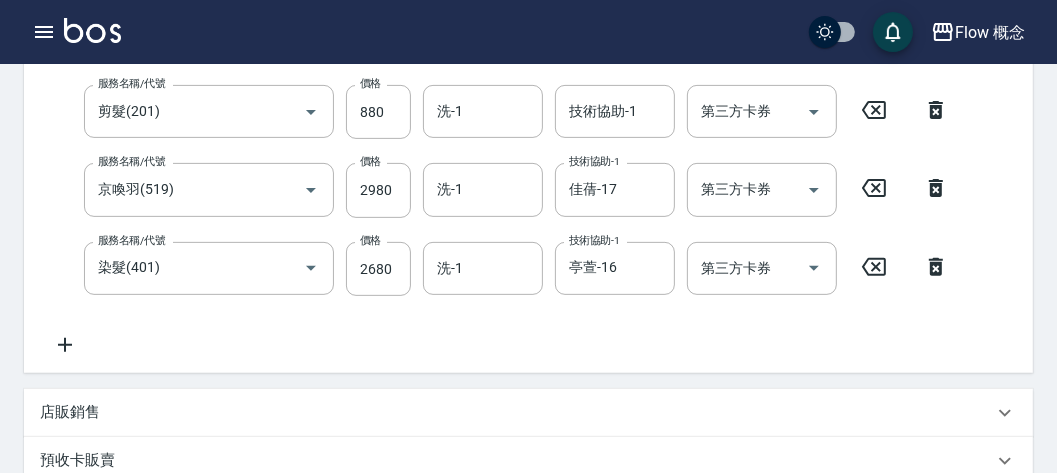 type on "造型(801)" 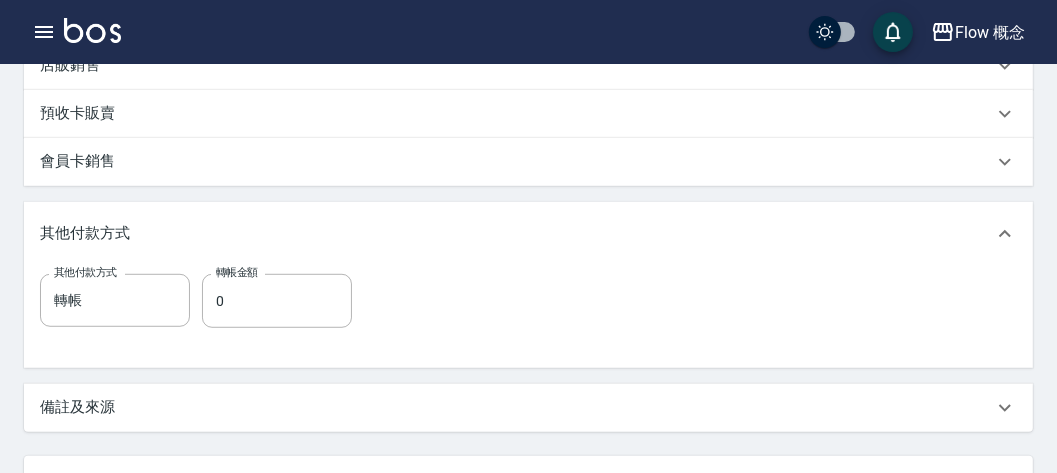 scroll, scrollTop: 910, scrollLeft: 0, axis: vertical 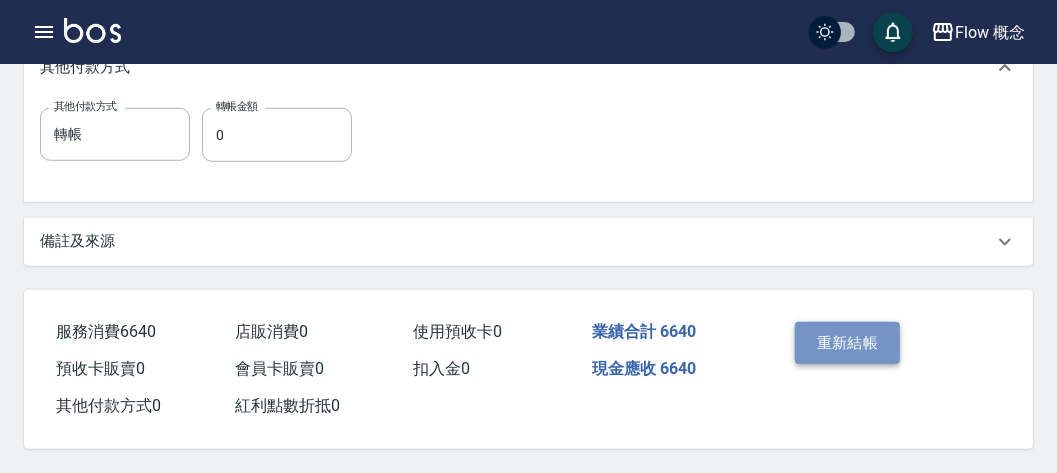 click on "重新結帳" at bounding box center (848, 343) 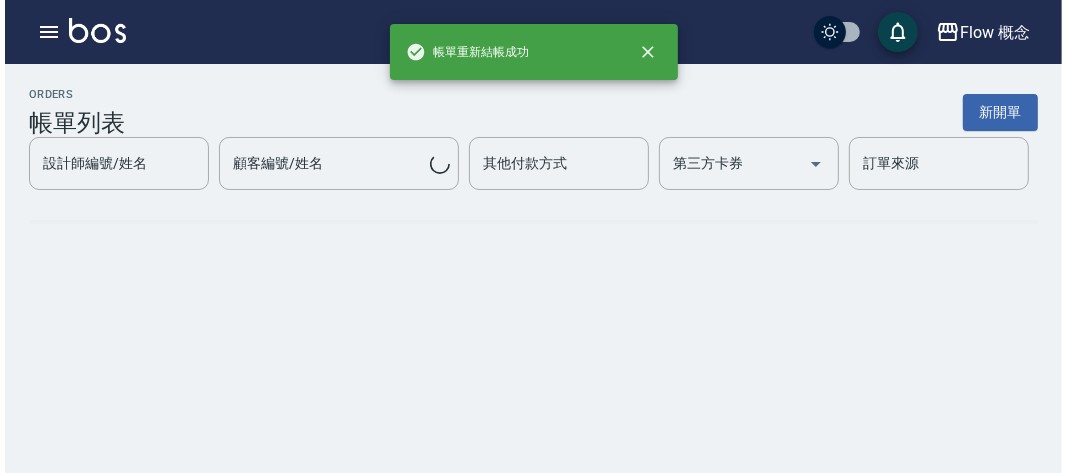 scroll, scrollTop: 0, scrollLeft: 0, axis: both 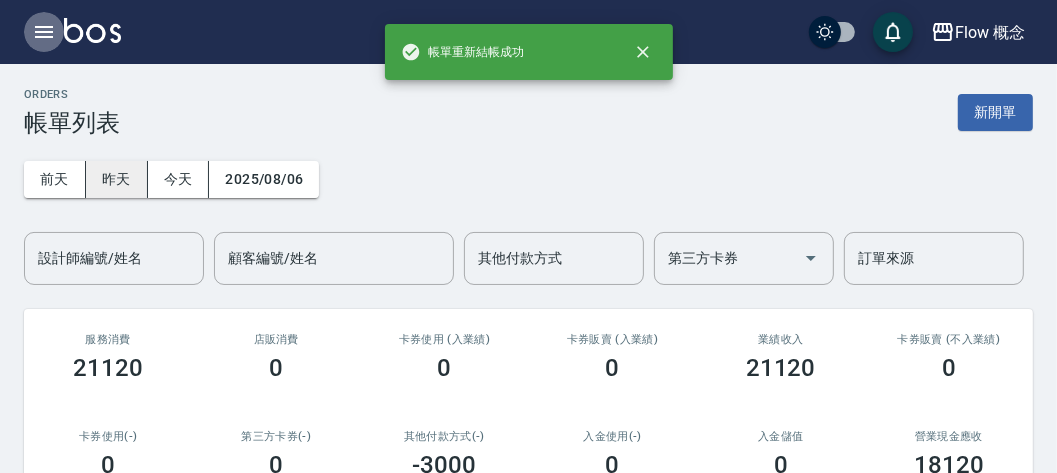 drag, startPoint x: 45, startPoint y: 30, endPoint x: 123, endPoint y: 162, distance: 153.32318 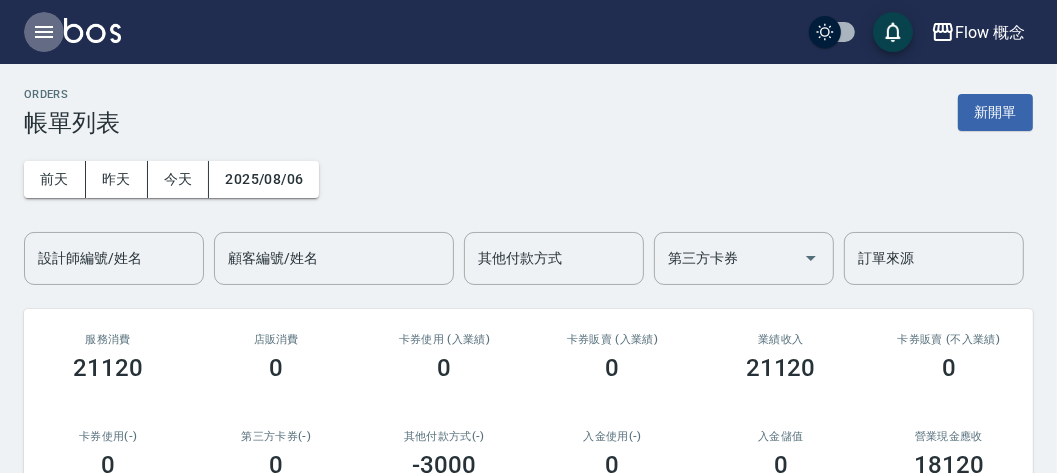 click at bounding box center (44, 32) 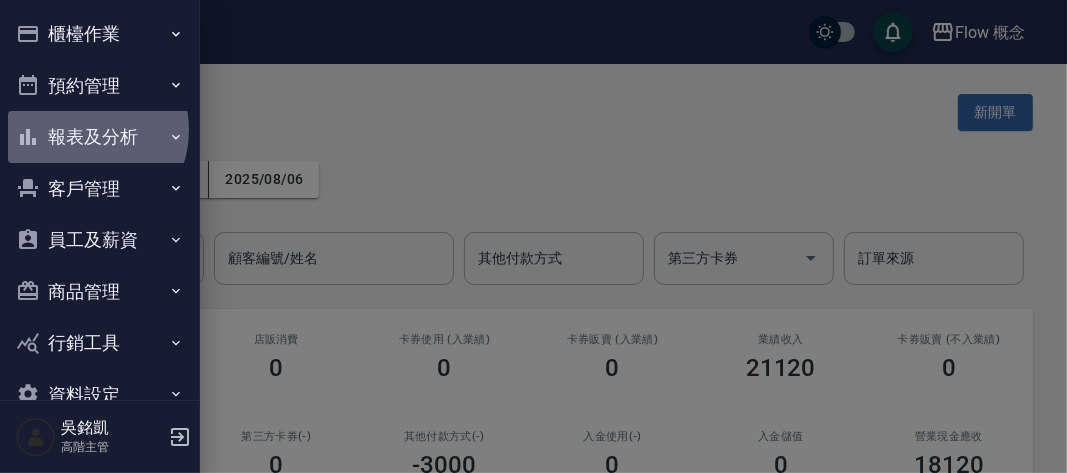 click on "報表及分析" at bounding box center (100, 137) 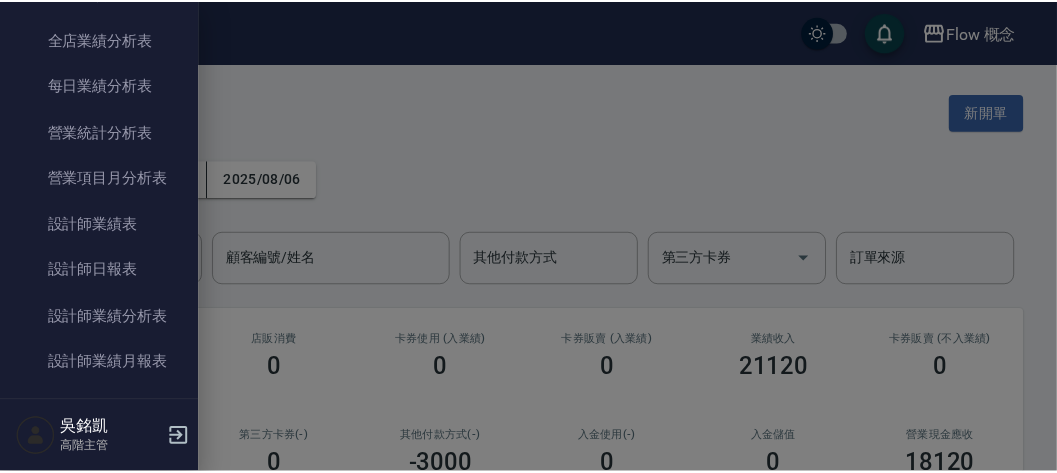 scroll, scrollTop: 670, scrollLeft: 0, axis: vertical 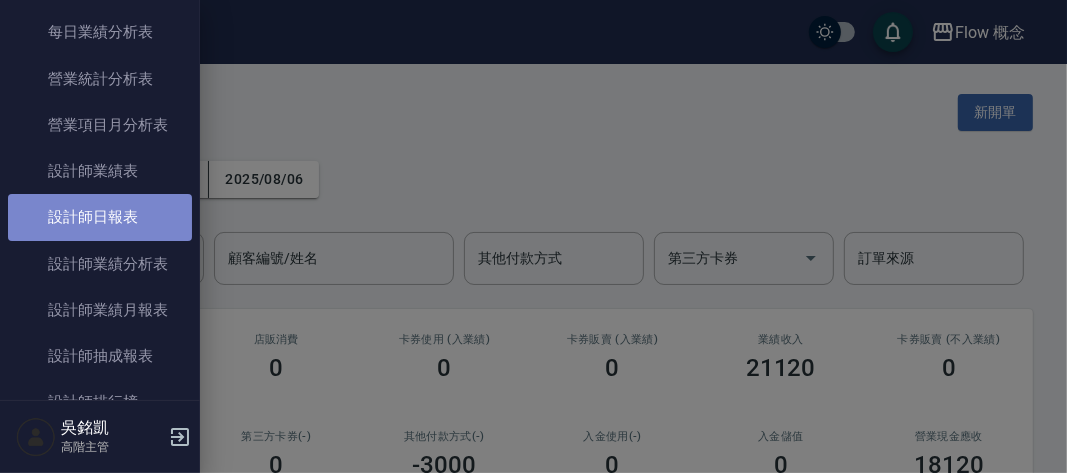click on "設計師日報表" at bounding box center [100, 217] 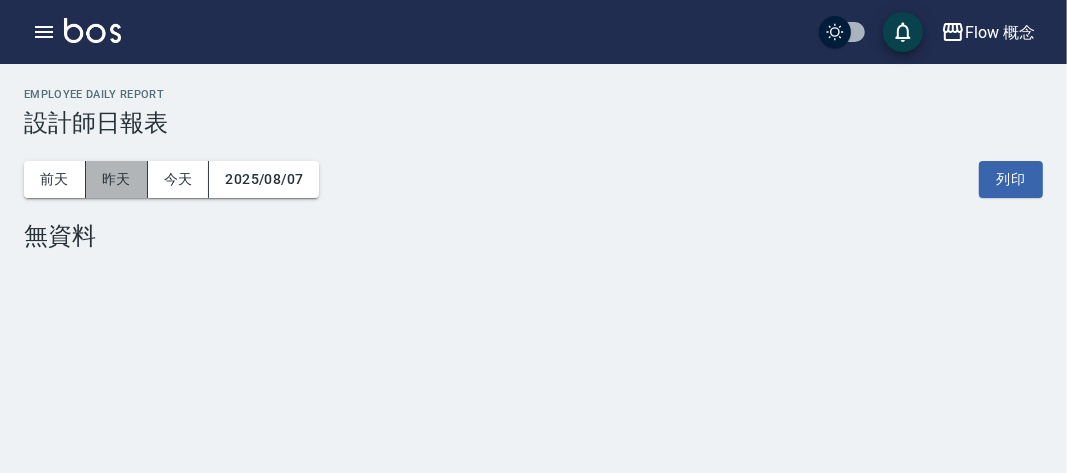 click on "昨天" at bounding box center [117, 179] 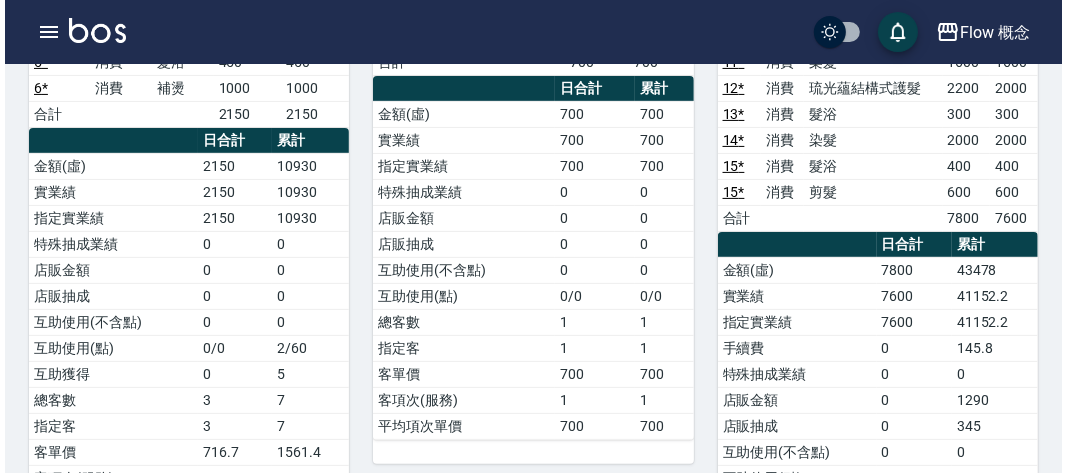 scroll, scrollTop: 161, scrollLeft: 0, axis: vertical 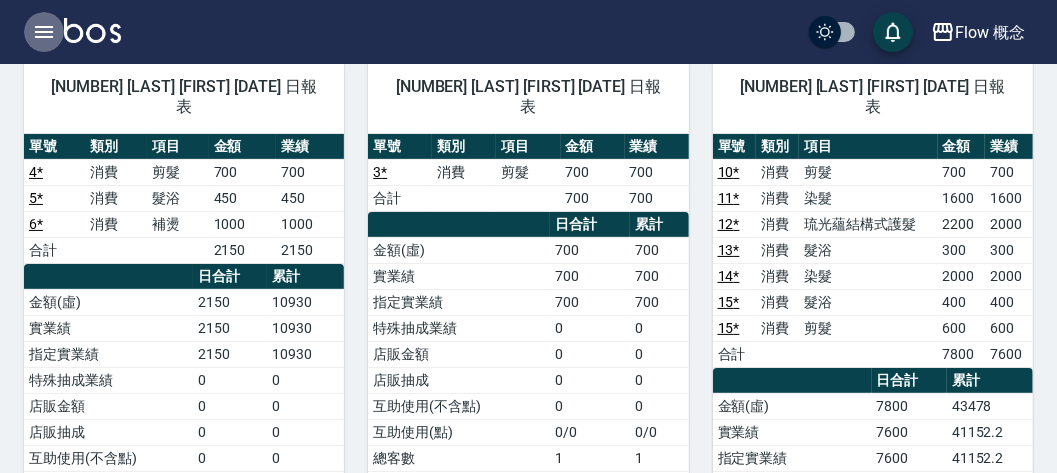click 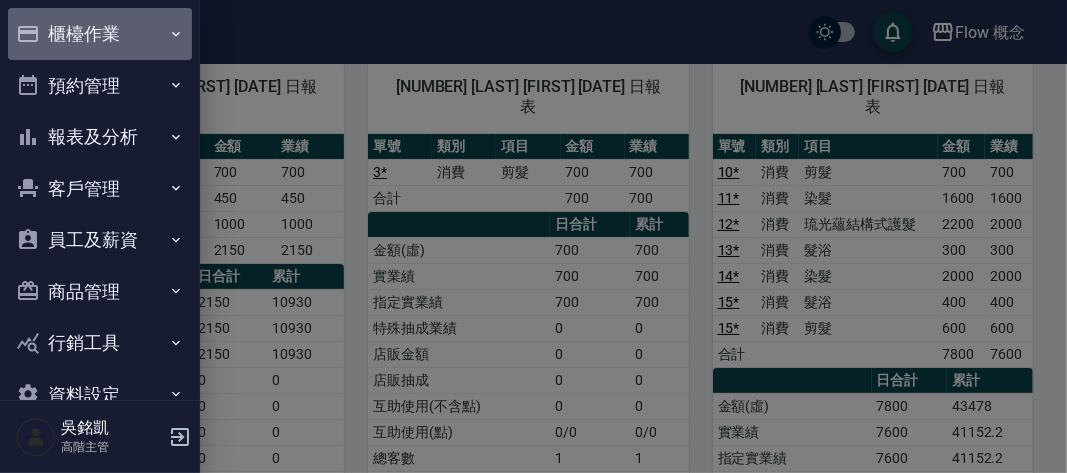 click on "櫃檯作業" at bounding box center (100, 34) 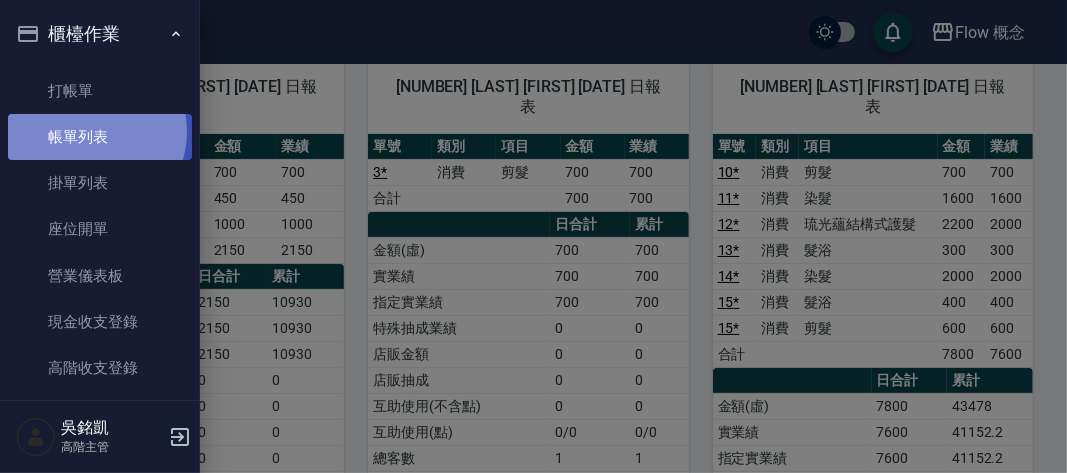 click on "帳單列表" at bounding box center [100, 137] 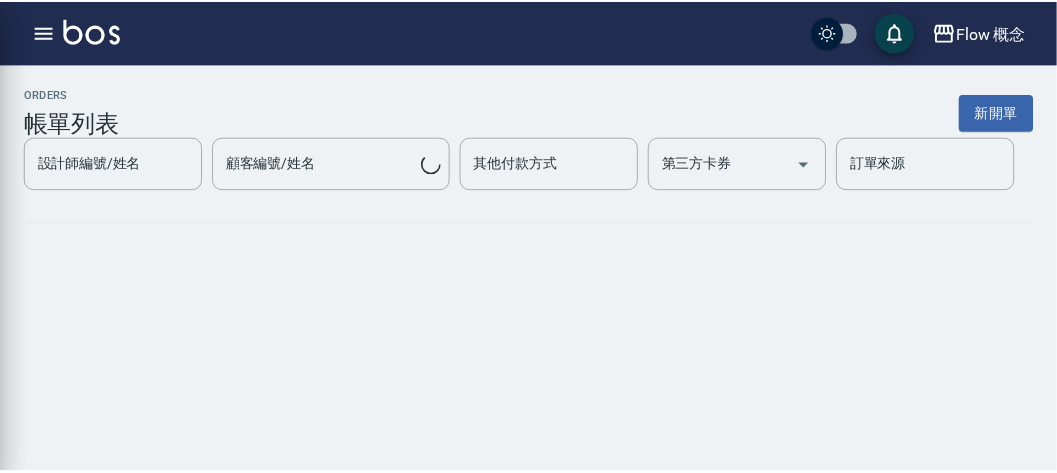 scroll, scrollTop: 0, scrollLeft: 0, axis: both 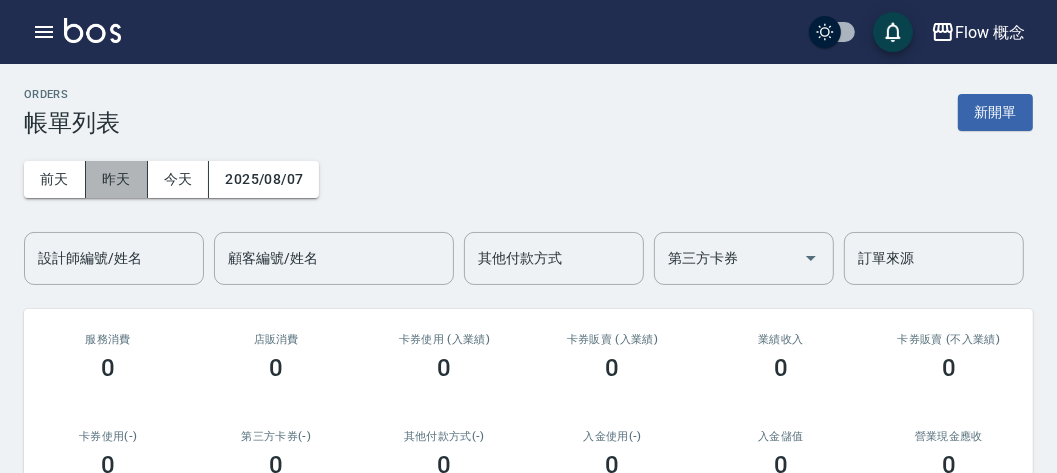 click on "昨天" at bounding box center [117, 179] 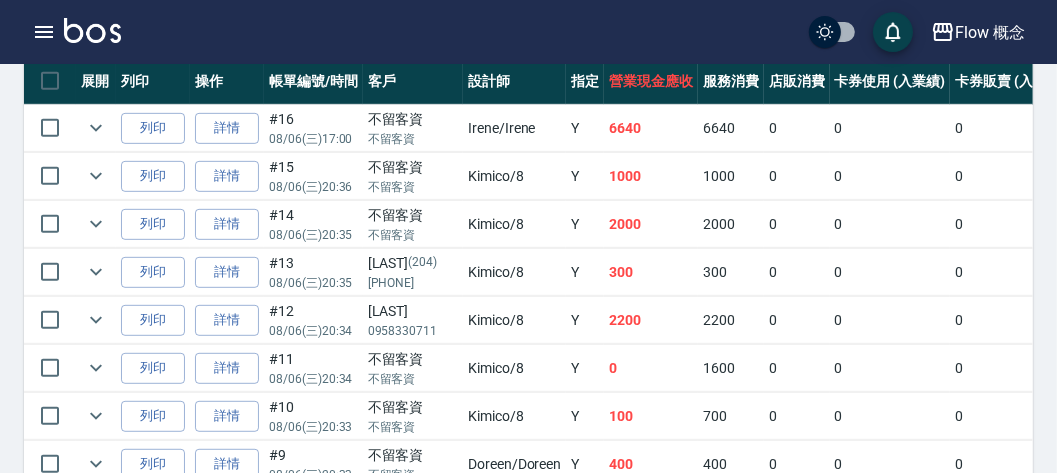 scroll, scrollTop: 561, scrollLeft: 0, axis: vertical 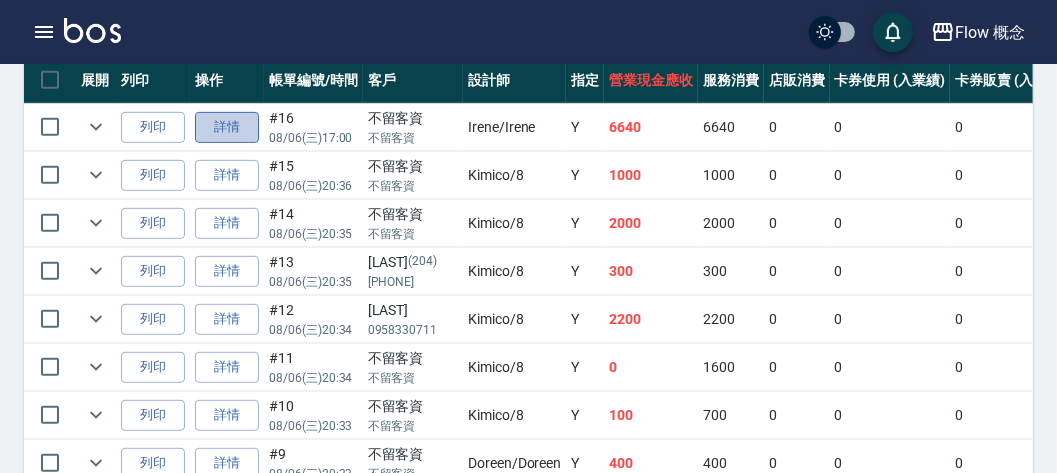 click on "詳情" at bounding box center [227, 127] 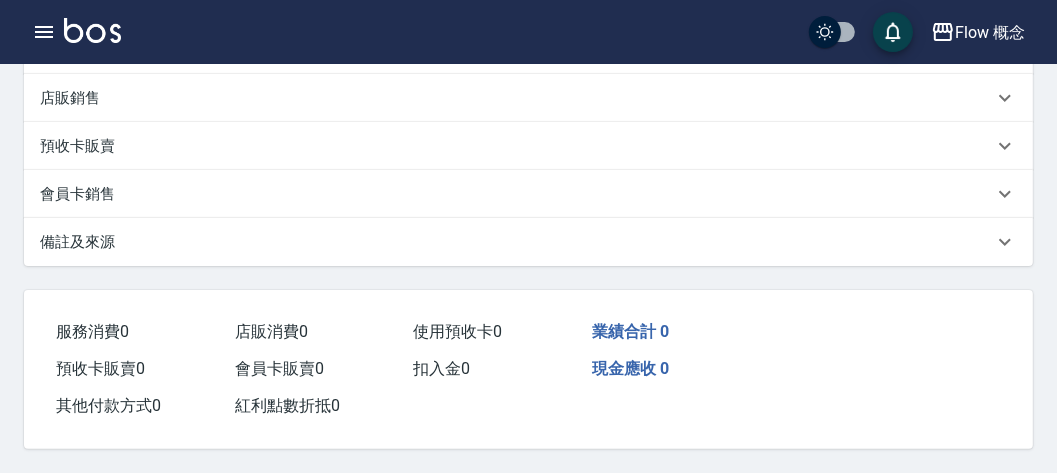 scroll, scrollTop: 0, scrollLeft: 0, axis: both 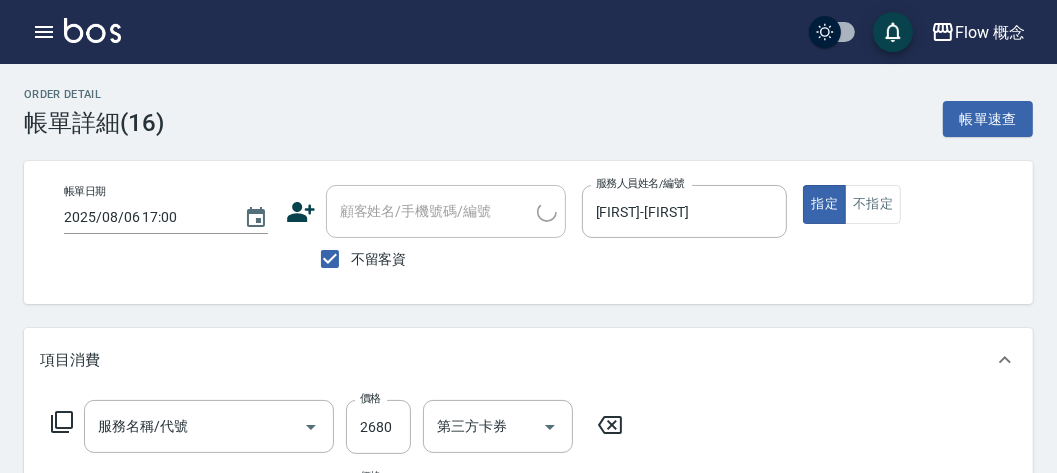 type on "2025/08/06 17:00" 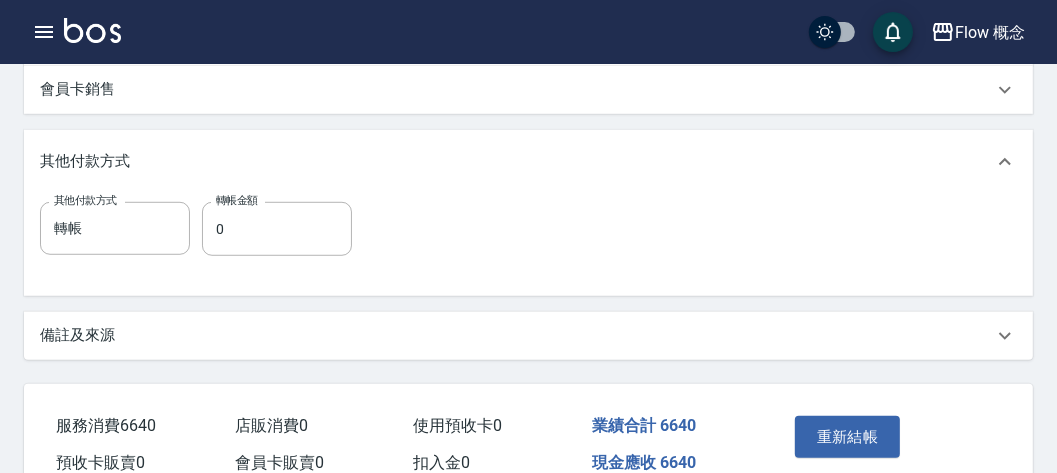 scroll, scrollTop: 813, scrollLeft: 0, axis: vertical 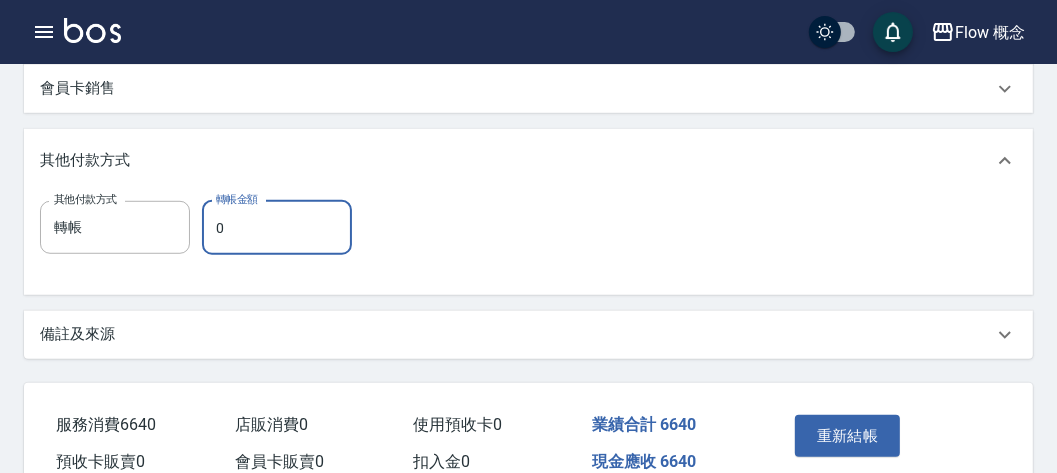 click on "0" at bounding box center (277, 228) 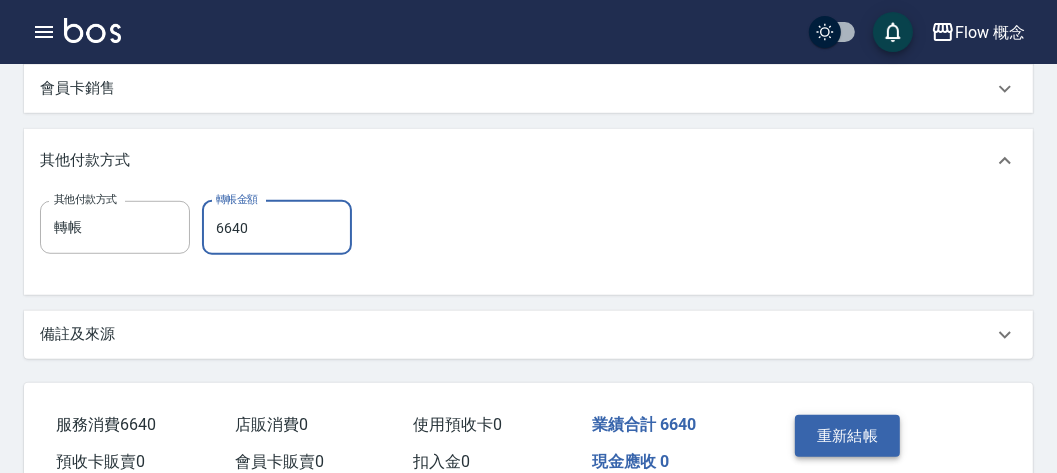 type on "6640" 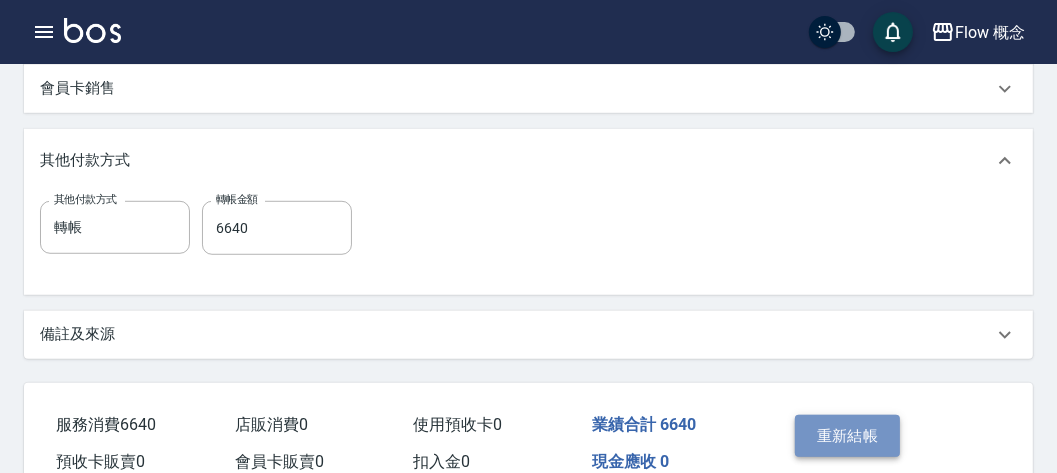 click on "重新結帳" at bounding box center [848, 436] 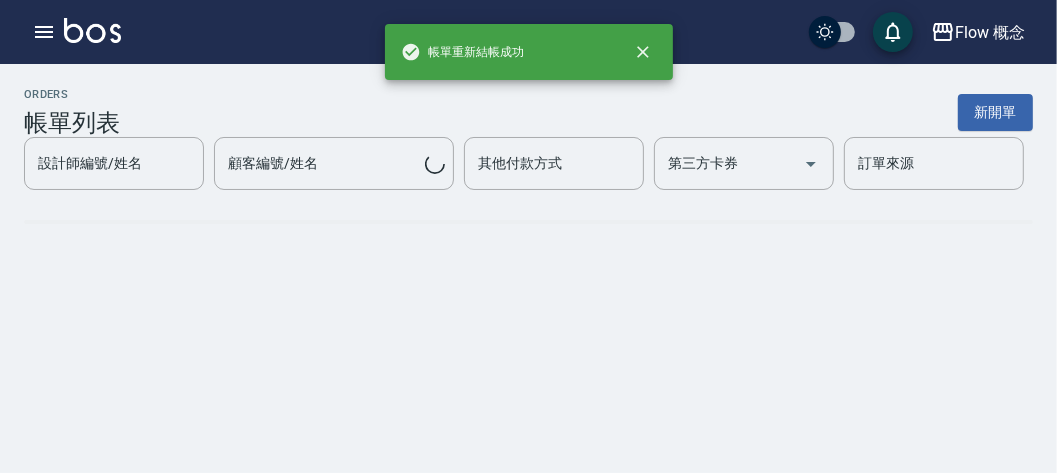 scroll, scrollTop: 0, scrollLeft: 0, axis: both 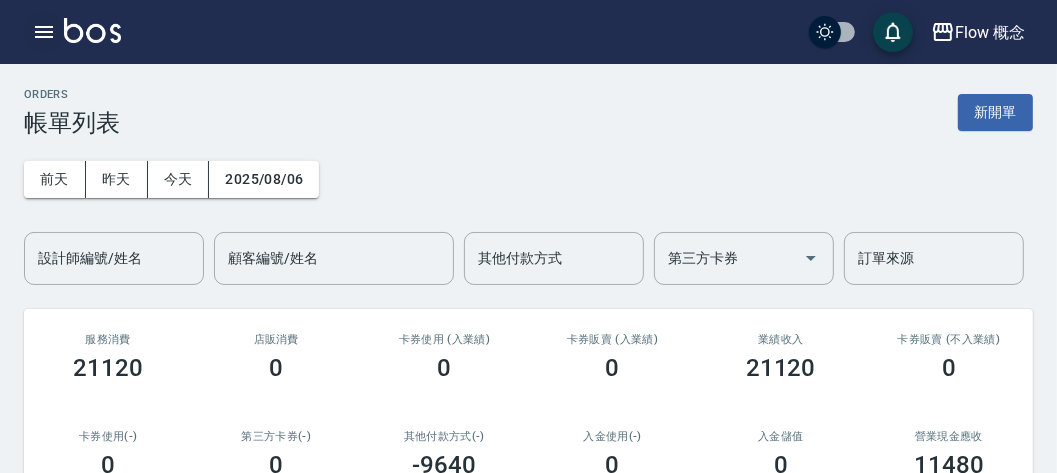 drag, startPoint x: 56, startPoint y: 12, endPoint x: 31, endPoint y: 29, distance: 30.232433 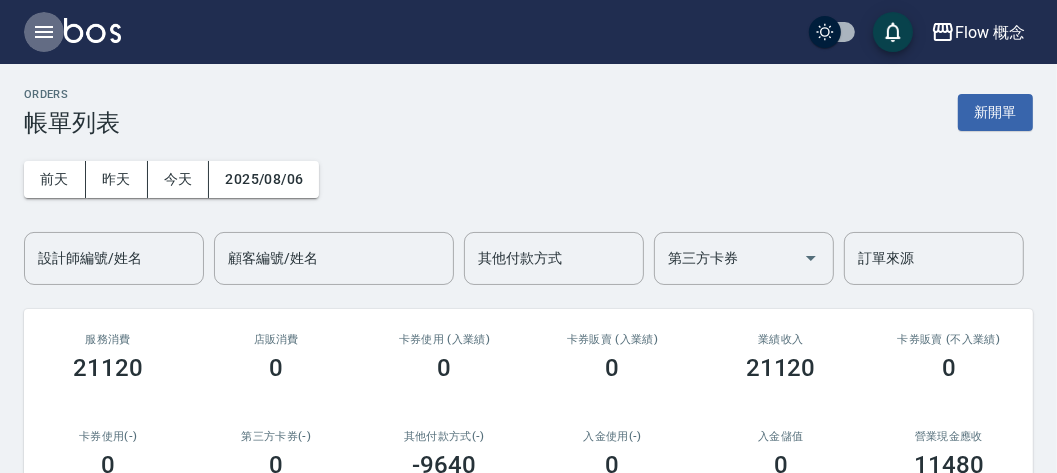 click 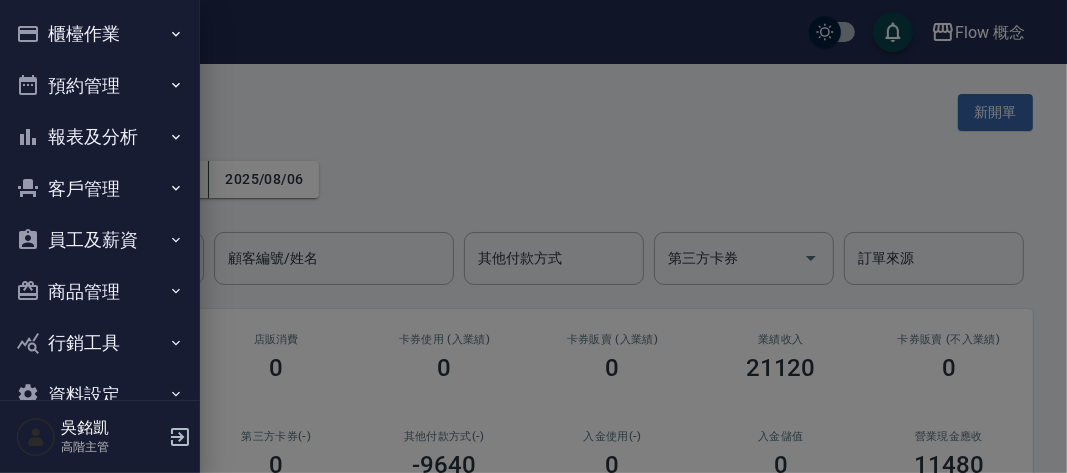 click on "櫃檯作業" at bounding box center (100, 34) 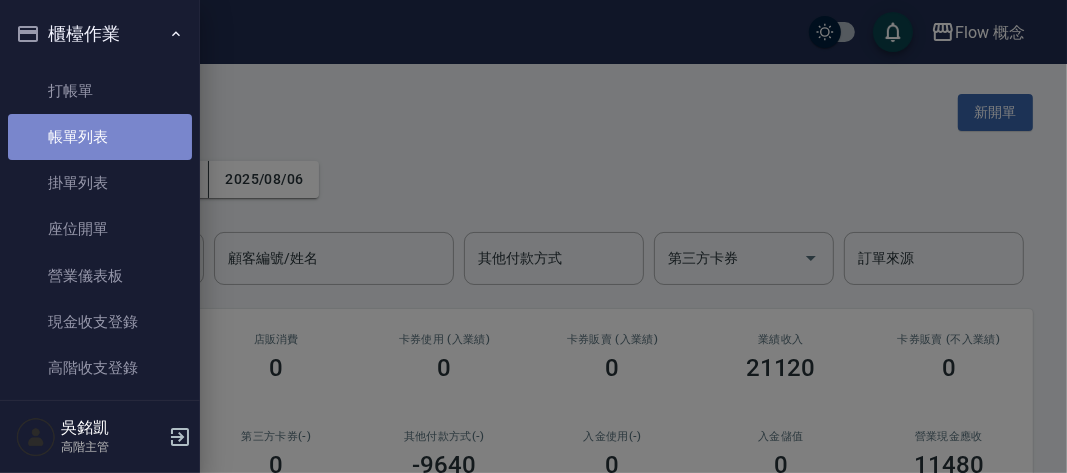 click on "帳單列表" at bounding box center (100, 137) 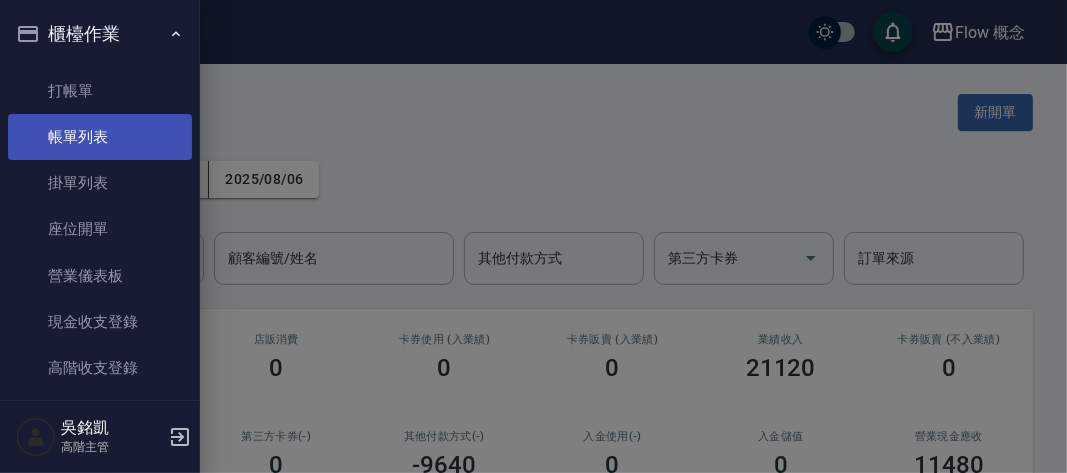 drag, startPoint x: 306, startPoint y: 137, endPoint x: 121, endPoint y: 155, distance: 185.87361 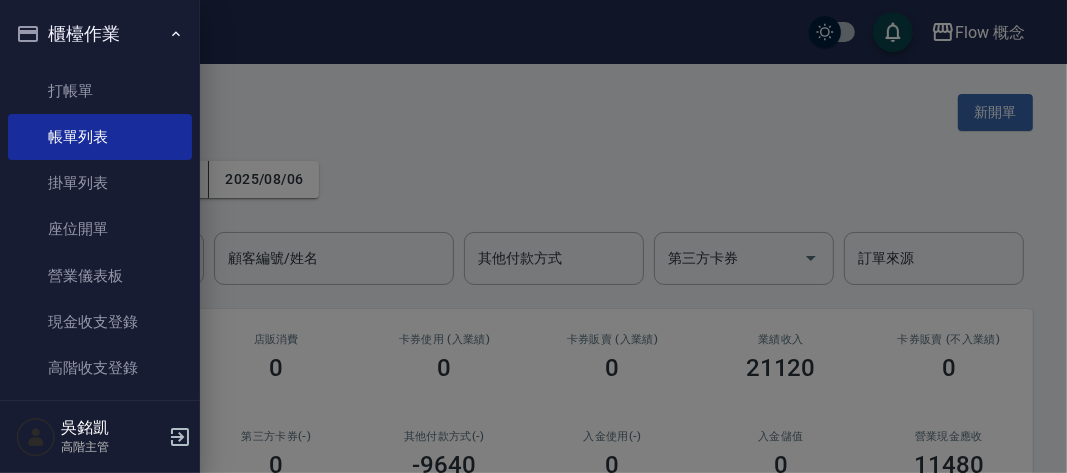 click at bounding box center (533, 236) 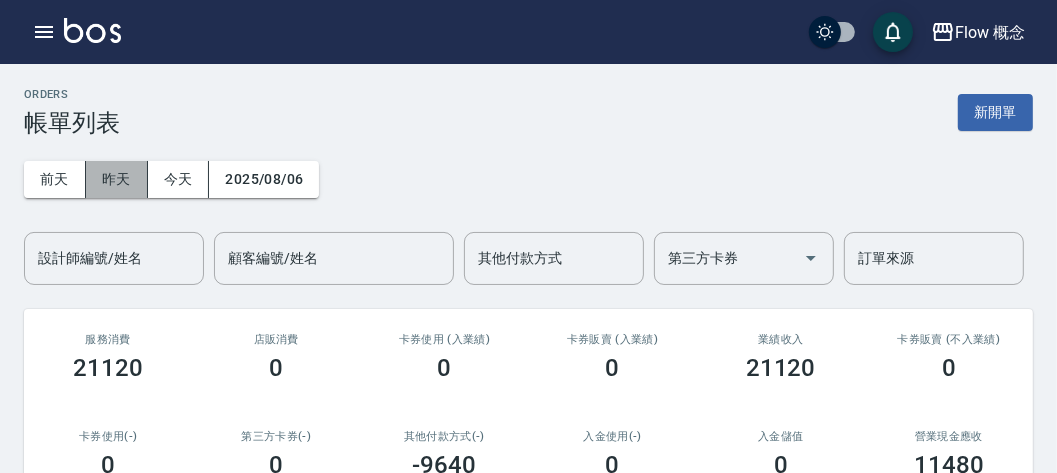 click on "昨天" at bounding box center [117, 179] 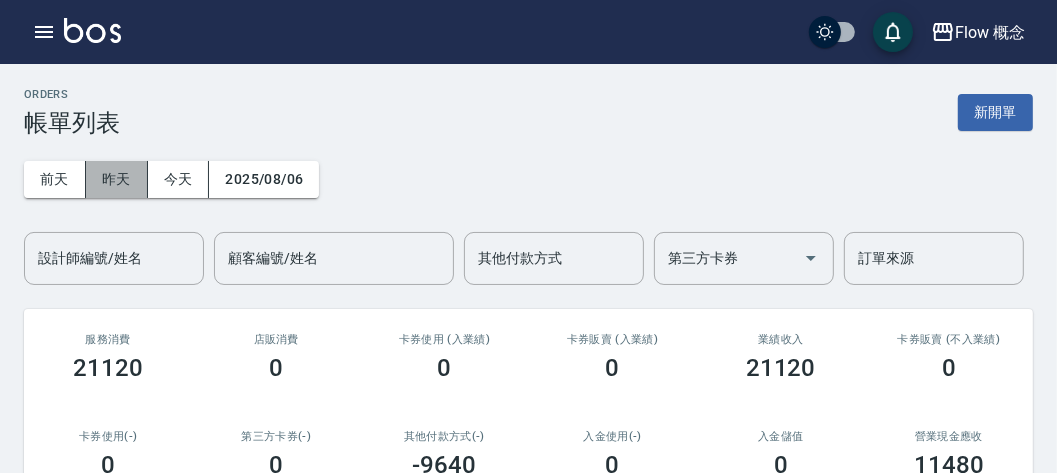 click on "昨天" at bounding box center (117, 179) 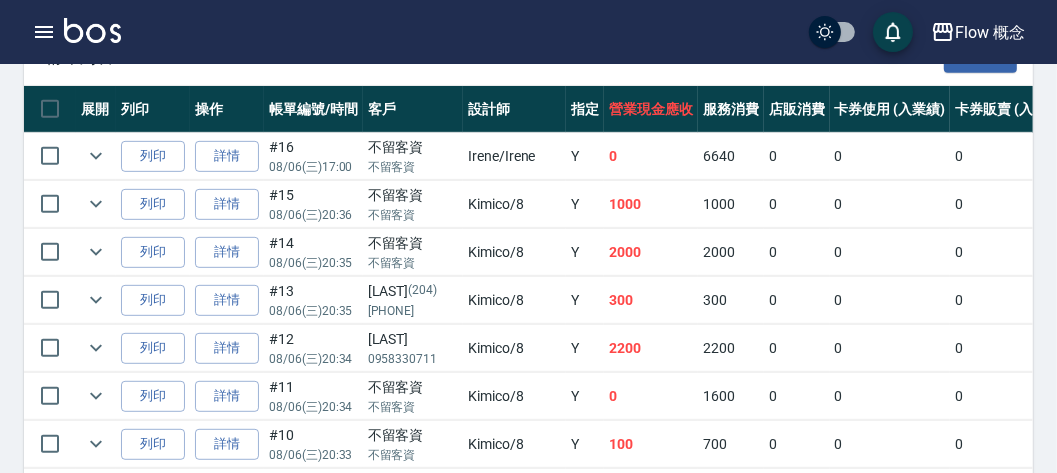 scroll, scrollTop: 535, scrollLeft: 0, axis: vertical 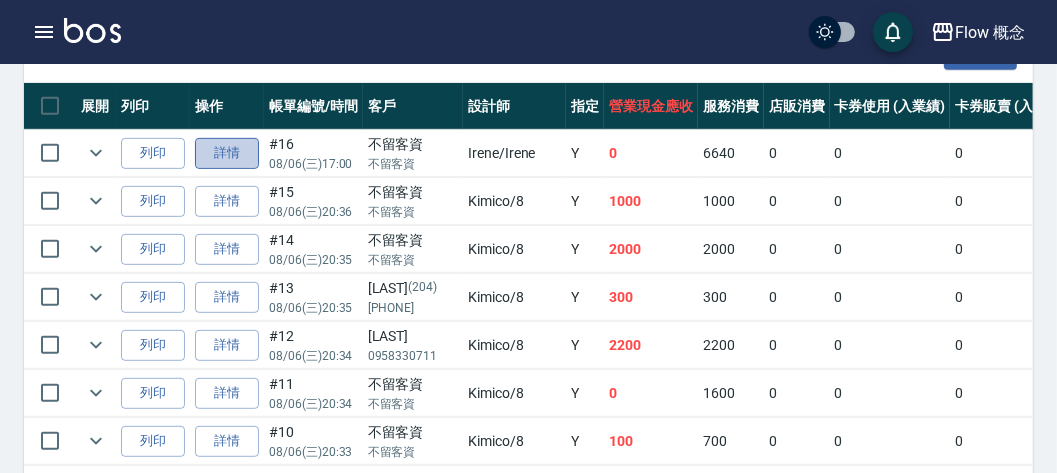 click on "詳情" at bounding box center [227, 153] 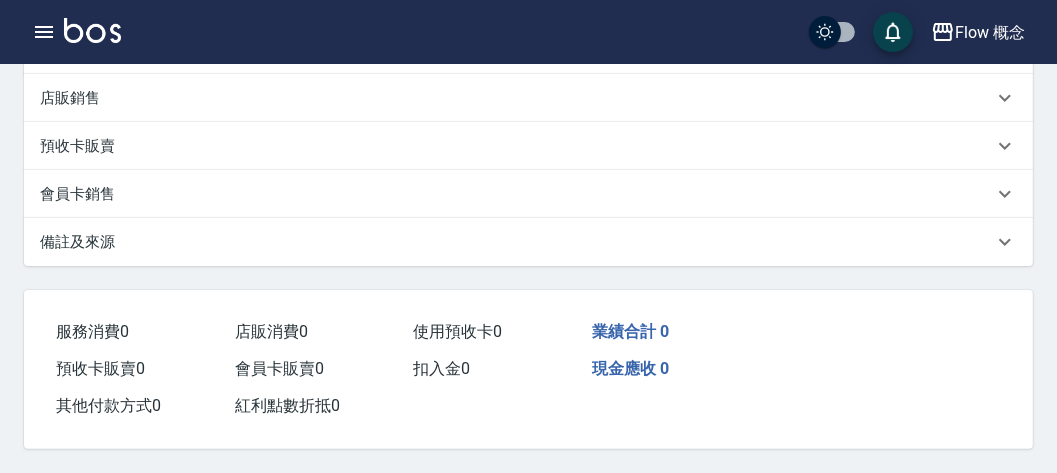 scroll, scrollTop: 0, scrollLeft: 0, axis: both 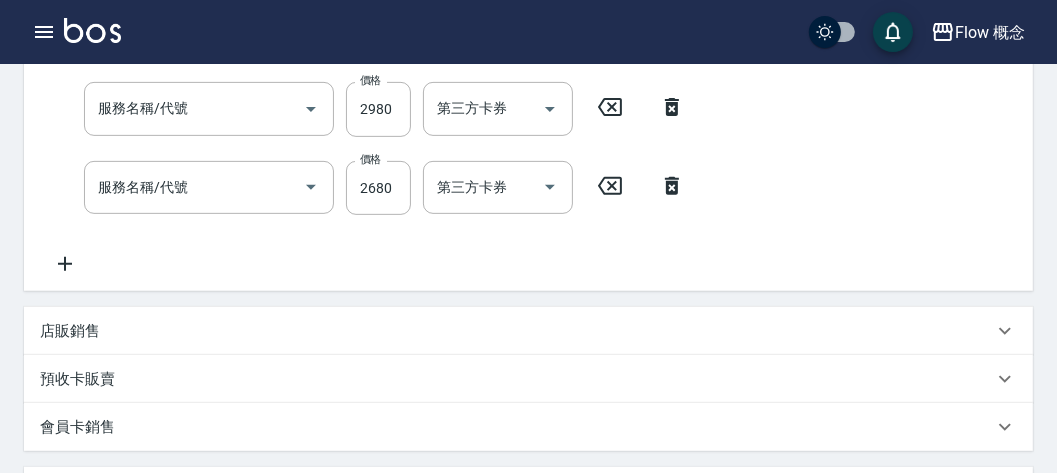 type on "2025/08/06 17:00" 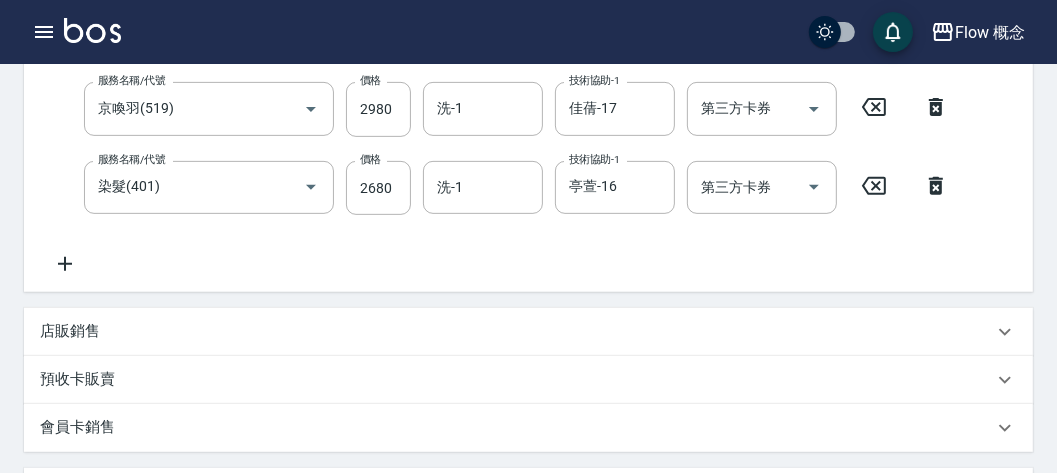 type on "造型(801)" 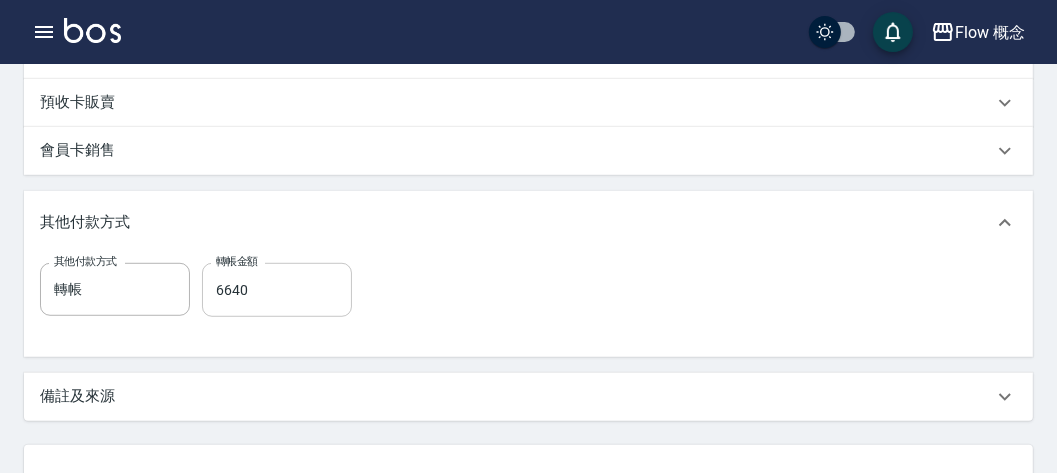 scroll, scrollTop: 750, scrollLeft: 0, axis: vertical 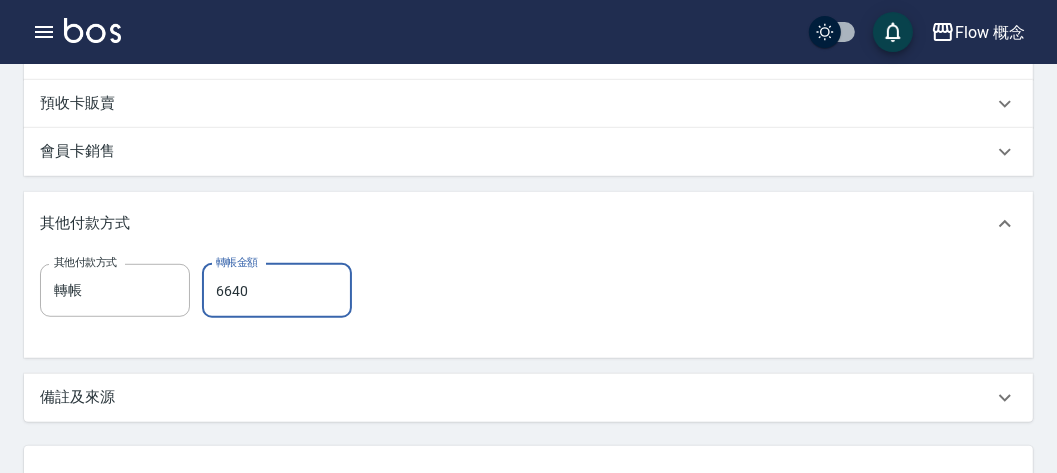 click on "6640" at bounding box center [277, 291] 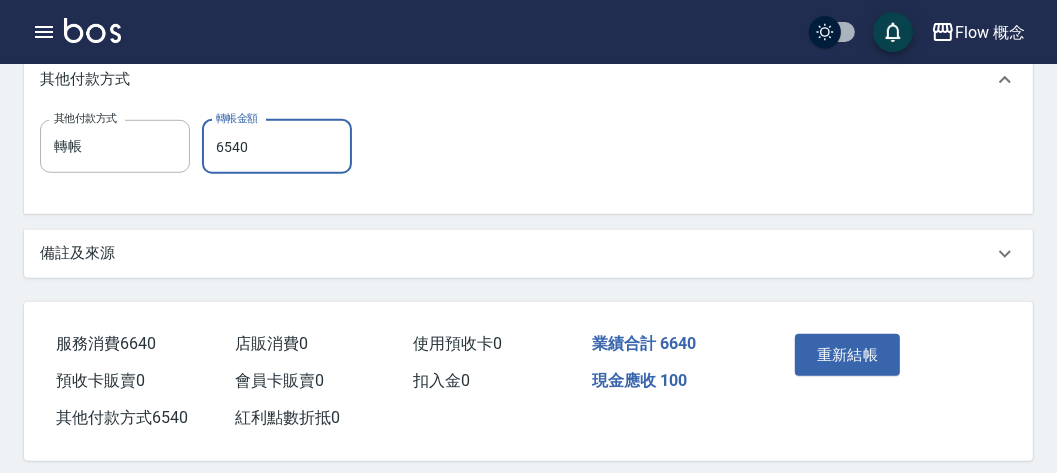 scroll, scrollTop: 910, scrollLeft: 0, axis: vertical 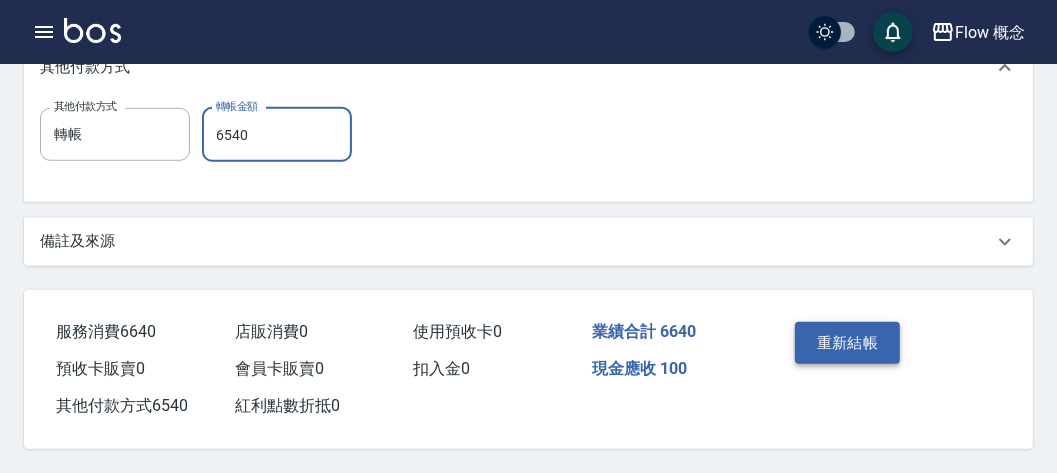 type on "6540" 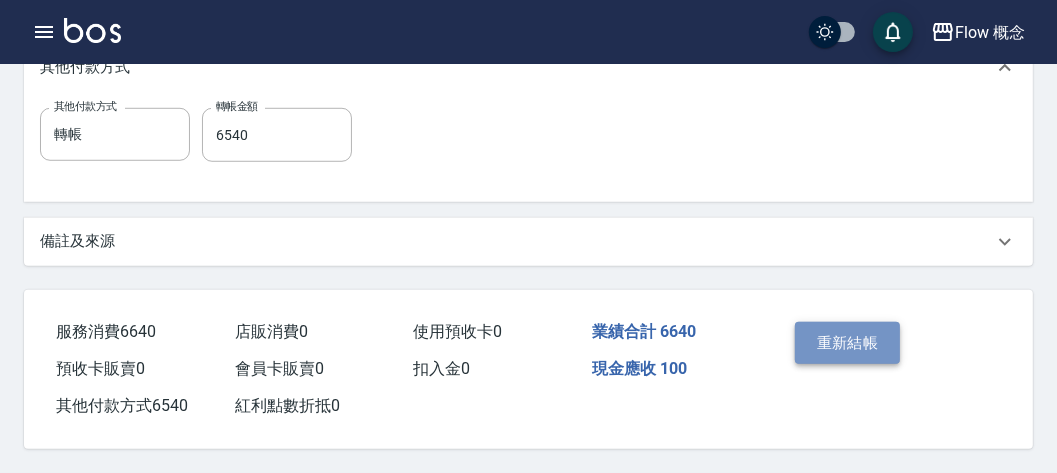 click on "重新結帳" at bounding box center (848, 343) 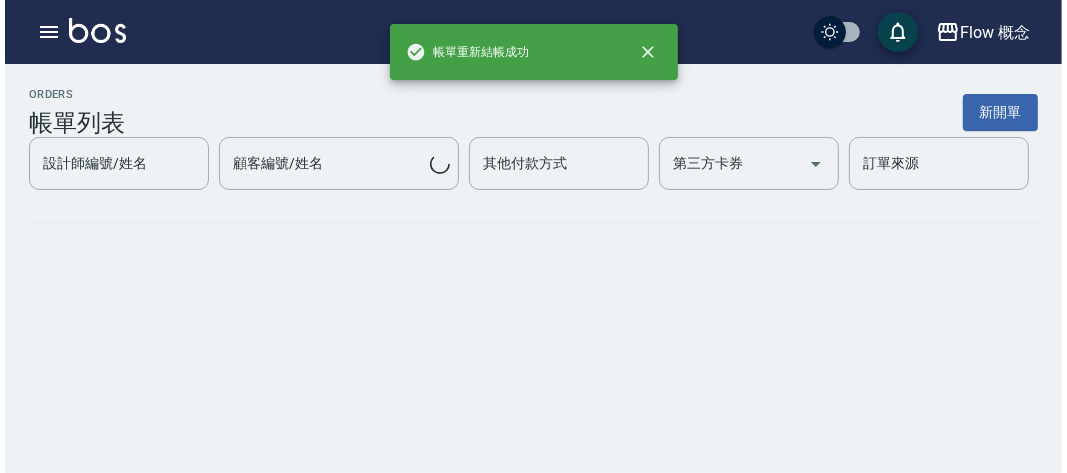 scroll, scrollTop: 0, scrollLeft: 0, axis: both 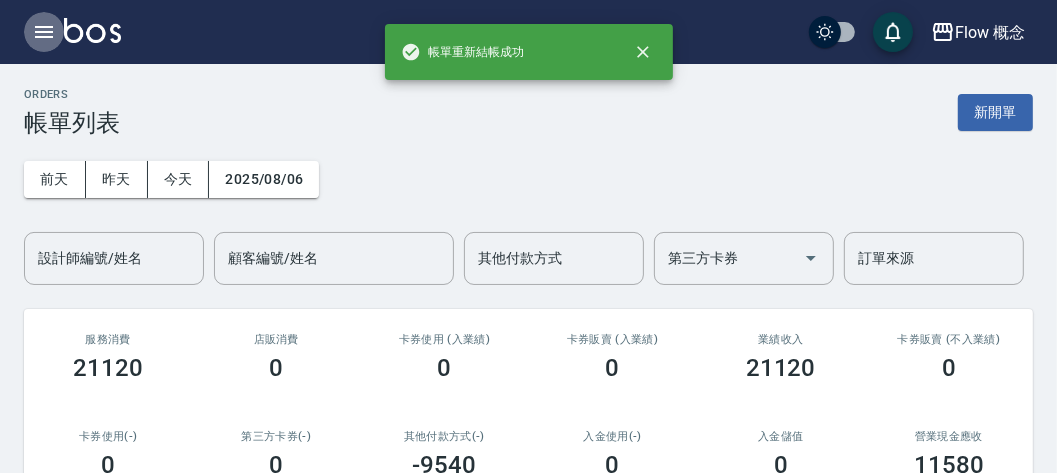 click 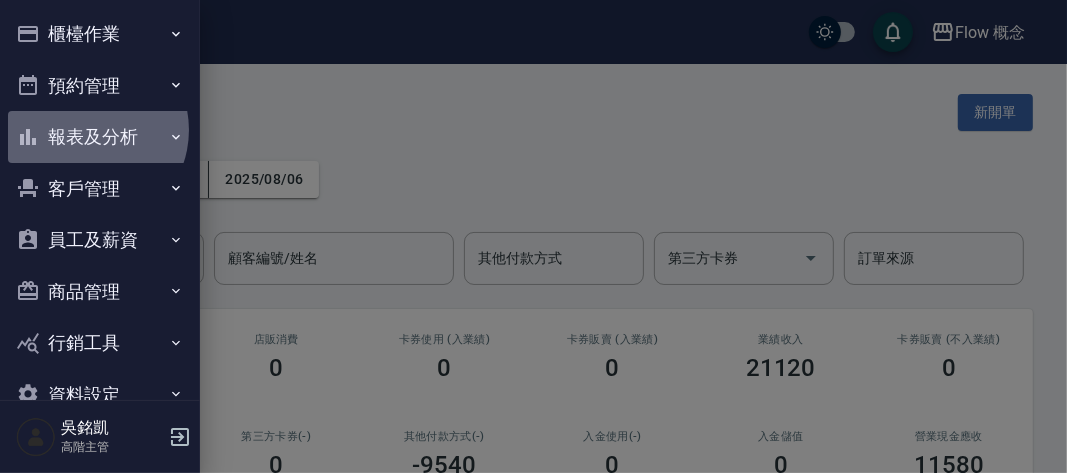 click on "報表及分析" at bounding box center [100, 137] 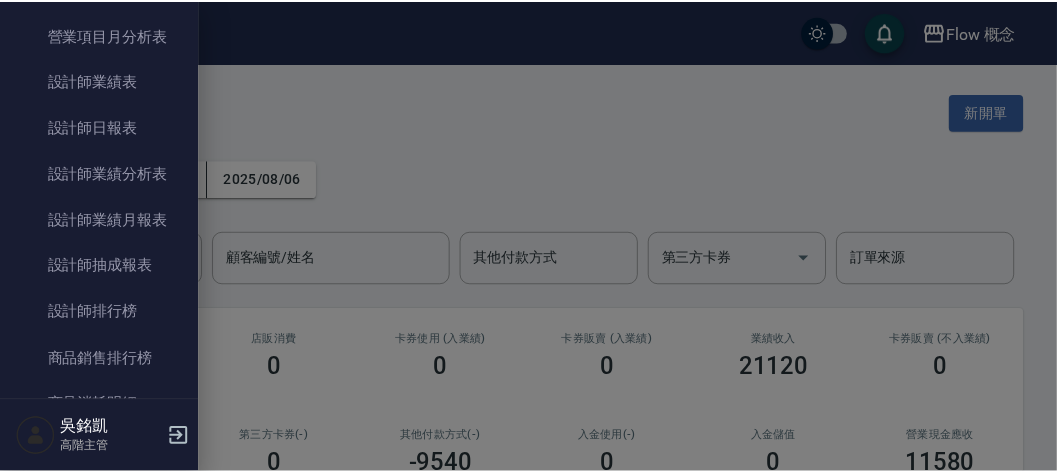 scroll, scrollTop: 871, scrollLeft: 0, axis: vertical 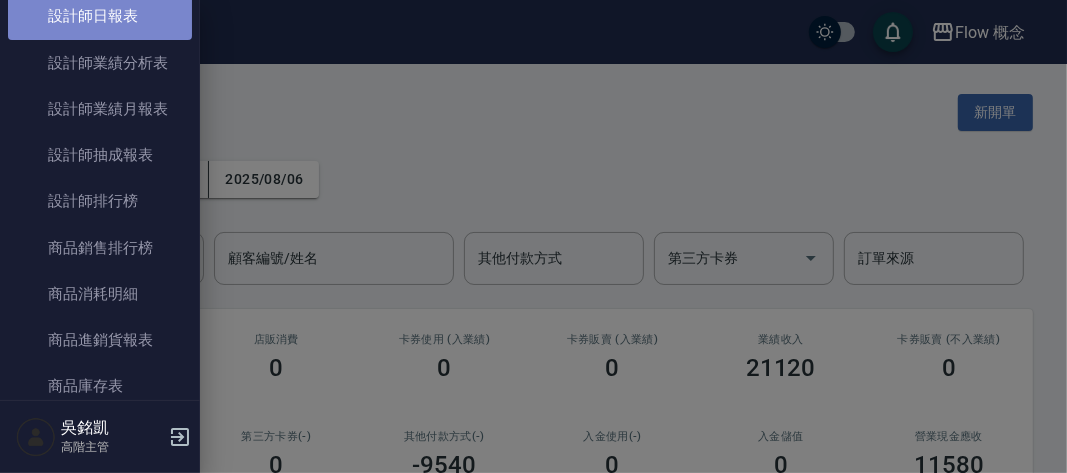 click on "設計師日報表" at bounding box center (100, 16) 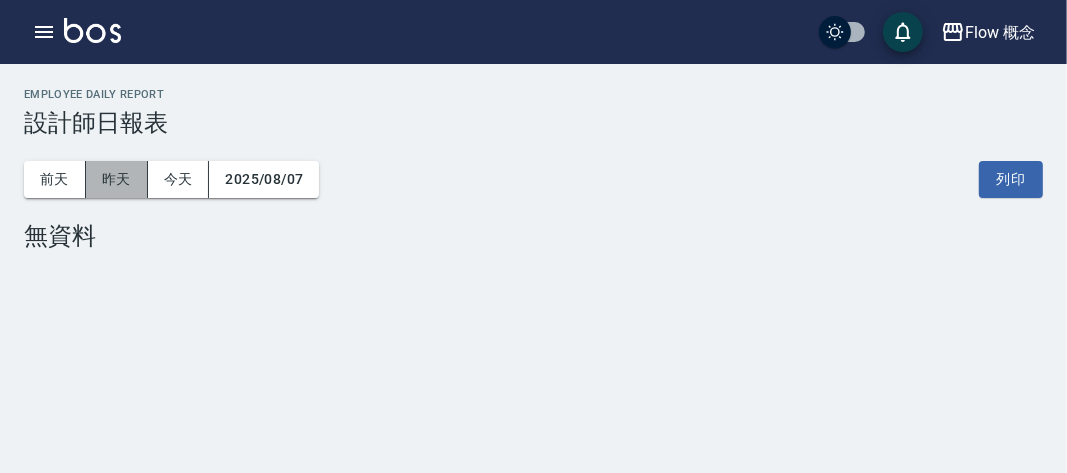 click on "昨天" at bounding box center [117, 179] 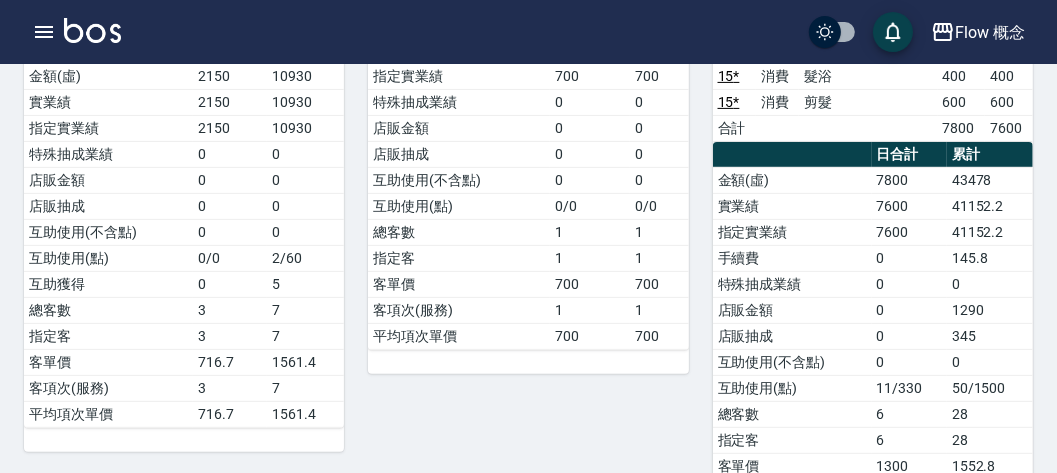 scroll, scrollTop: 0, scrollLeft: 0, axis: both 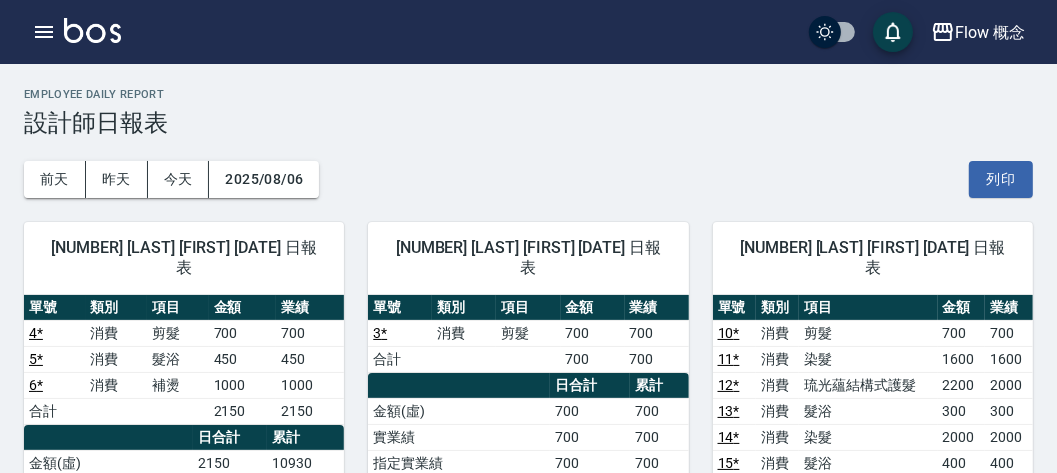 click on "Flow 概念 登出" at bounding box center [528, 32] 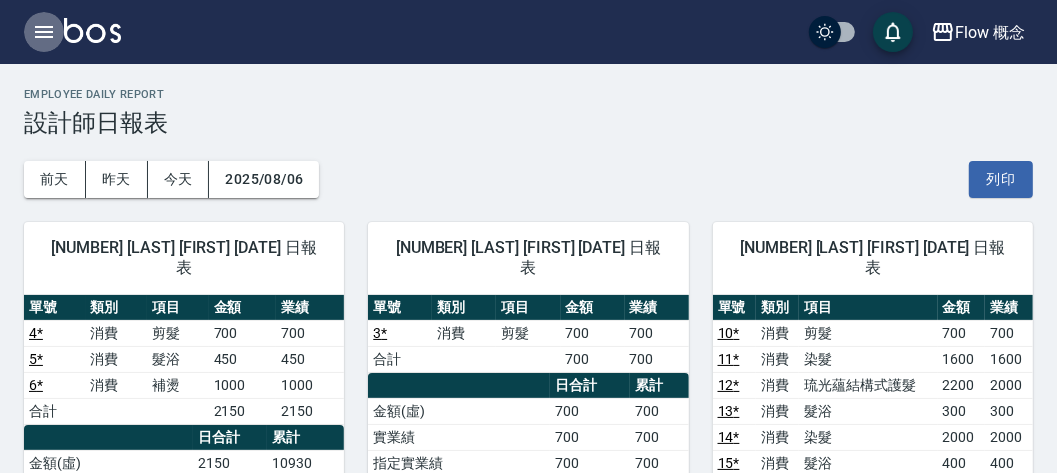 click 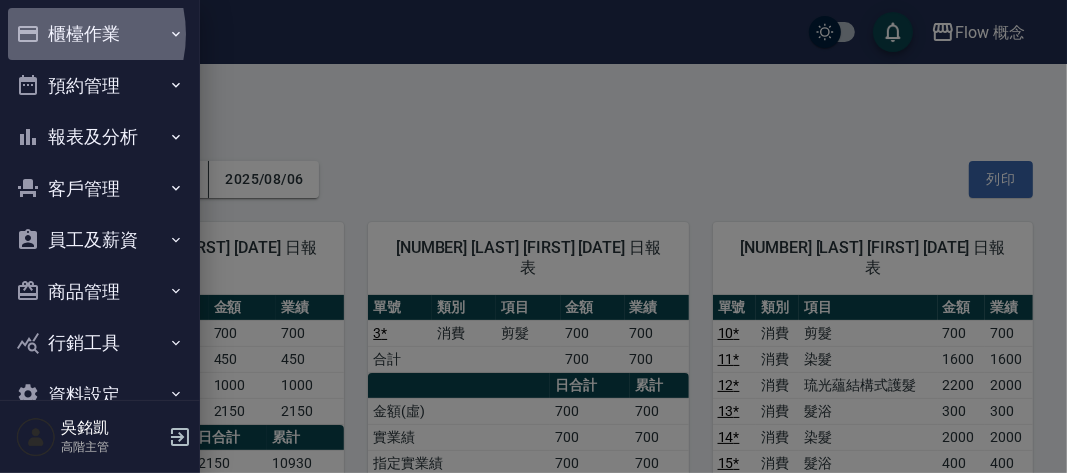 click on "櫃檯作業" at bounding box center (100, 34) 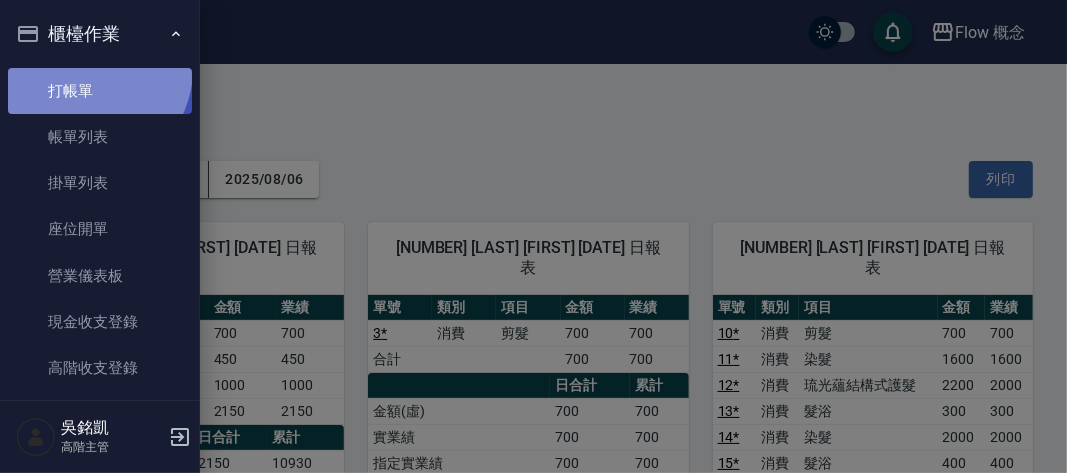 click on "打帳單" at bounding box center [100, 91] 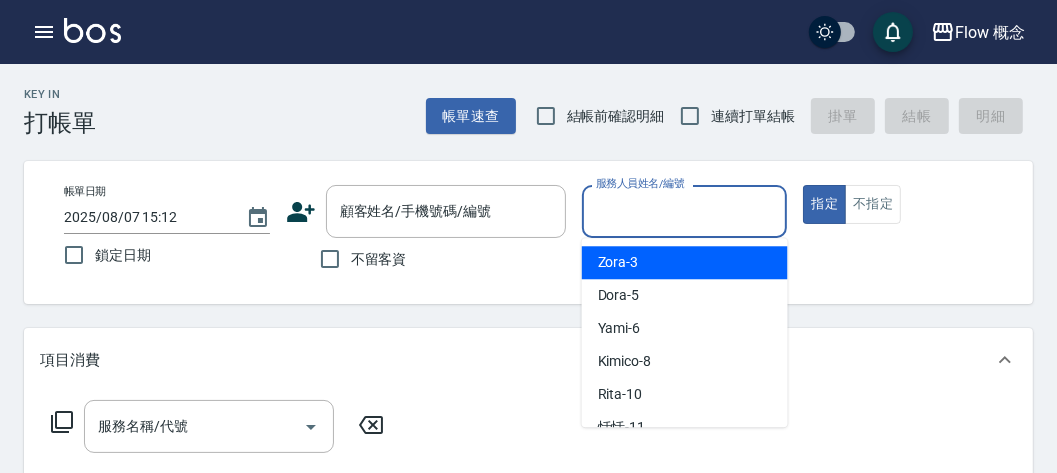 click on "服務人員姓名/編號" at bounding box center [685, 211] 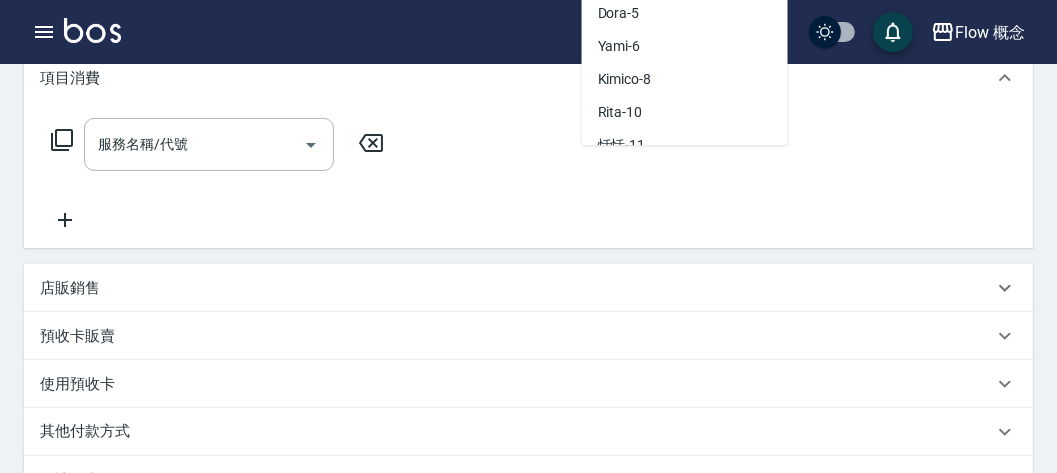 scroll, scrollTop: 291, scrollLeft: 0, axis: vertical 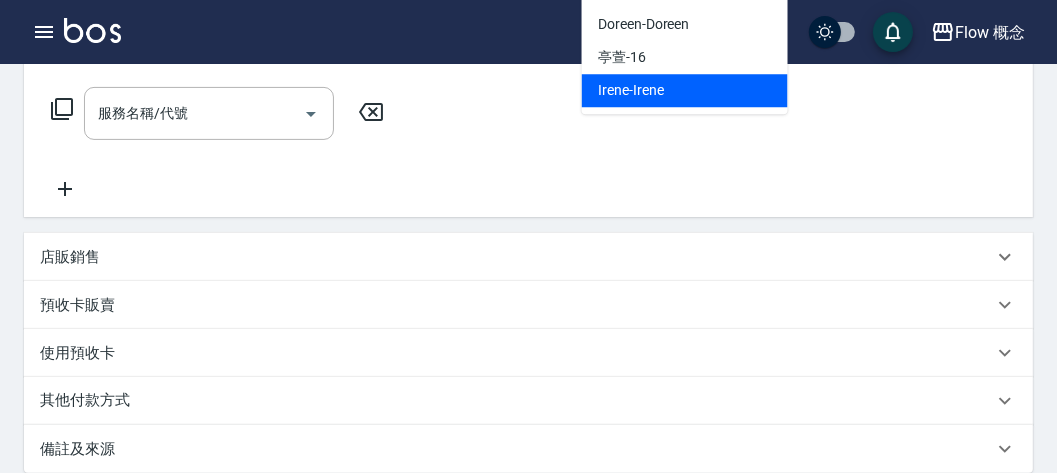 click on "[FIRST] -[FIRST]" at bounding box center (630, 90) 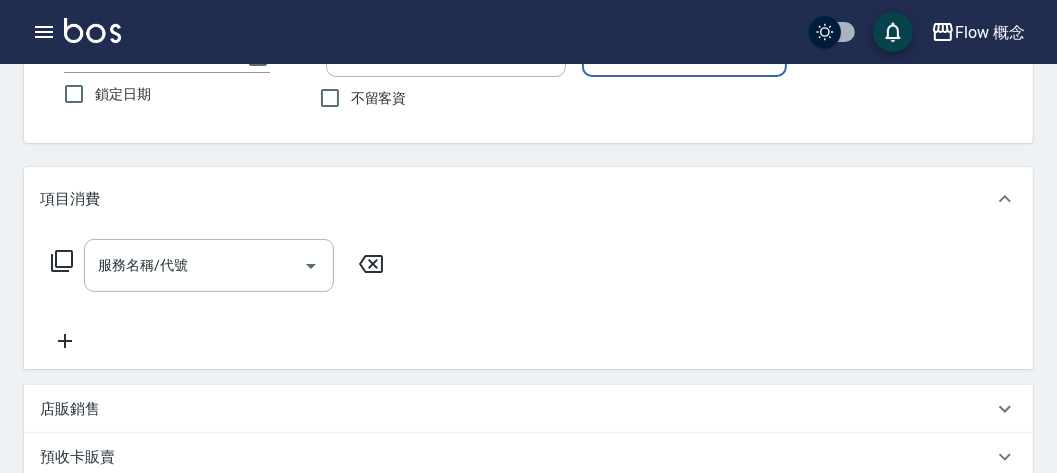 scroll, scrollTop: 52, scrollLeft: 0, axis: vertical 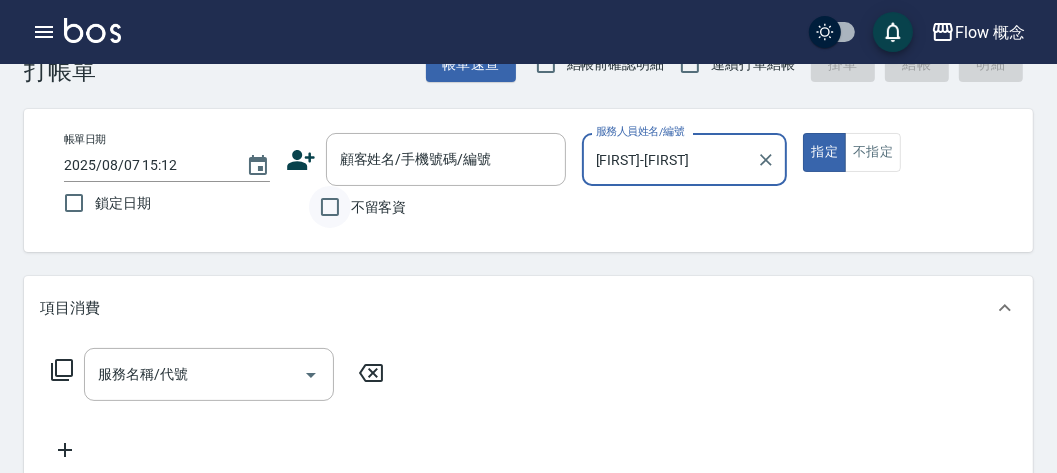 click on "不留客資" at bounding box center (330, 207) 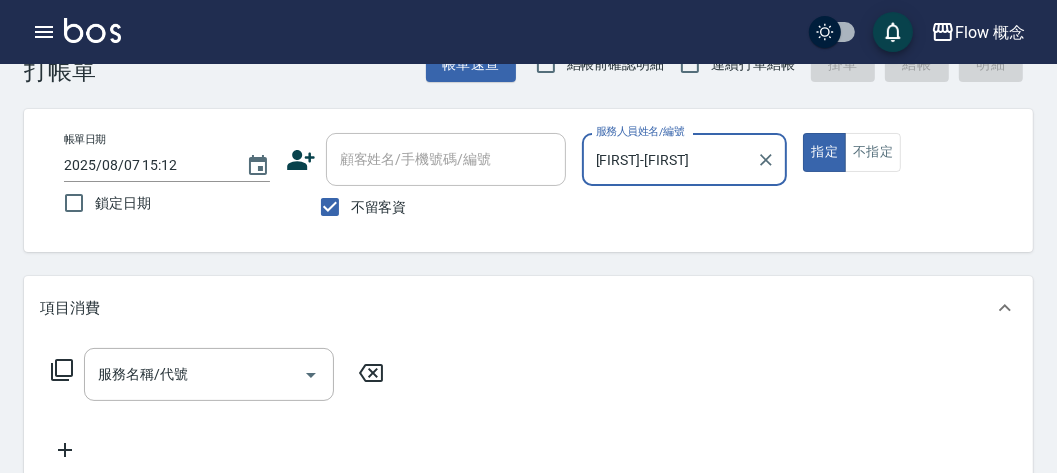 scroll, scrollTop: 0, scrollLeft: 0, axis: both 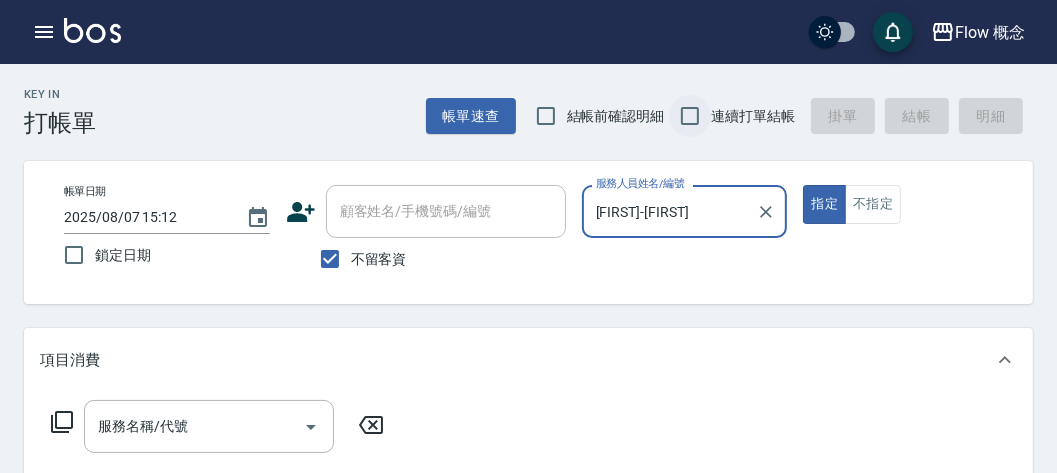 click on "連續打單結帳" at bounding box center [690, 116] 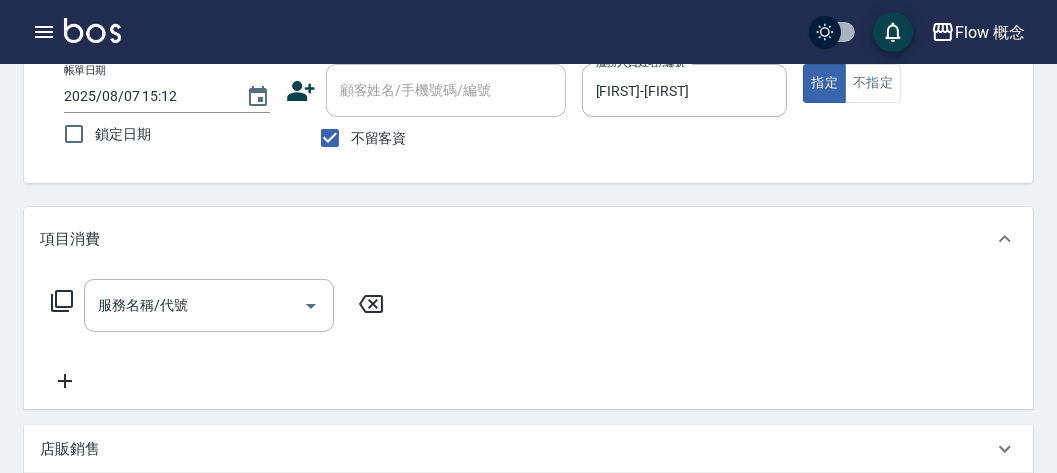 scroll, scrollTop: 123, scrollLeft: 0, axis: vertical 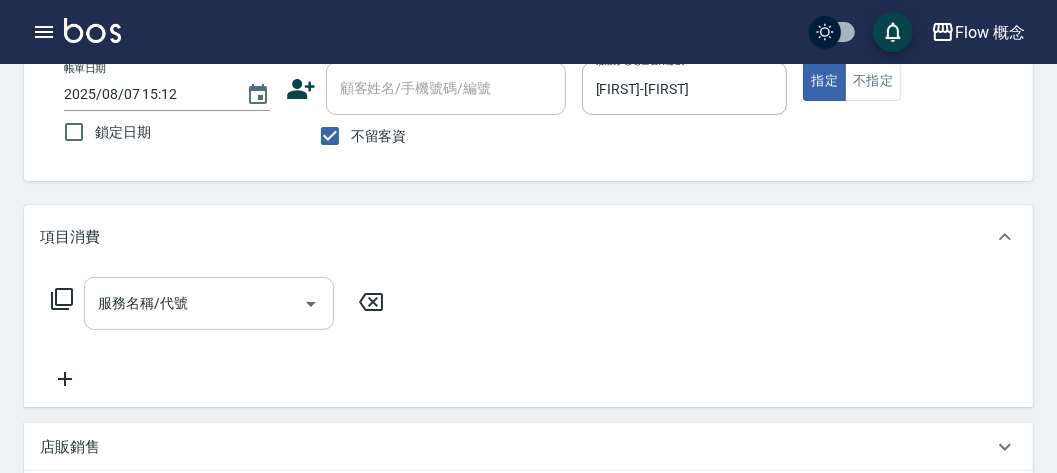 click on "服務名稱/代號" at bounding box center [209, 303] 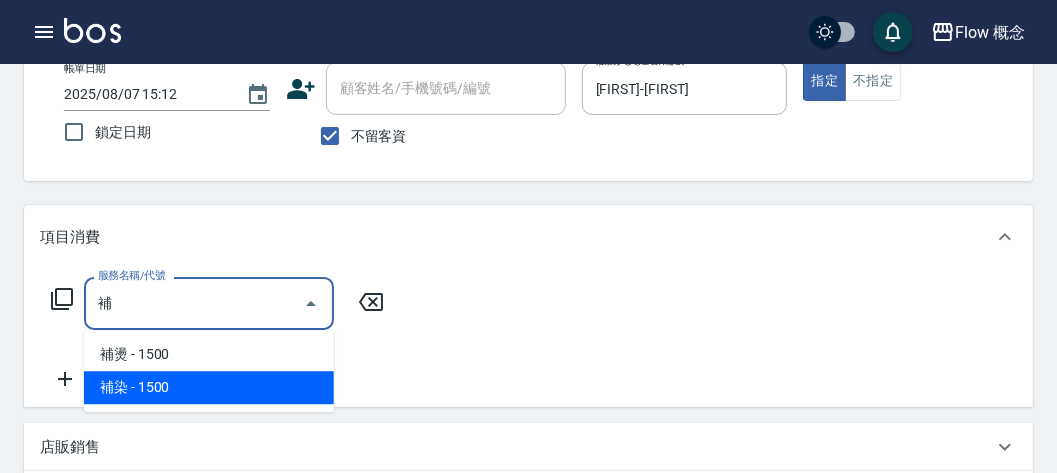click on "補染 - 1500" at bounding box center (209, 387) 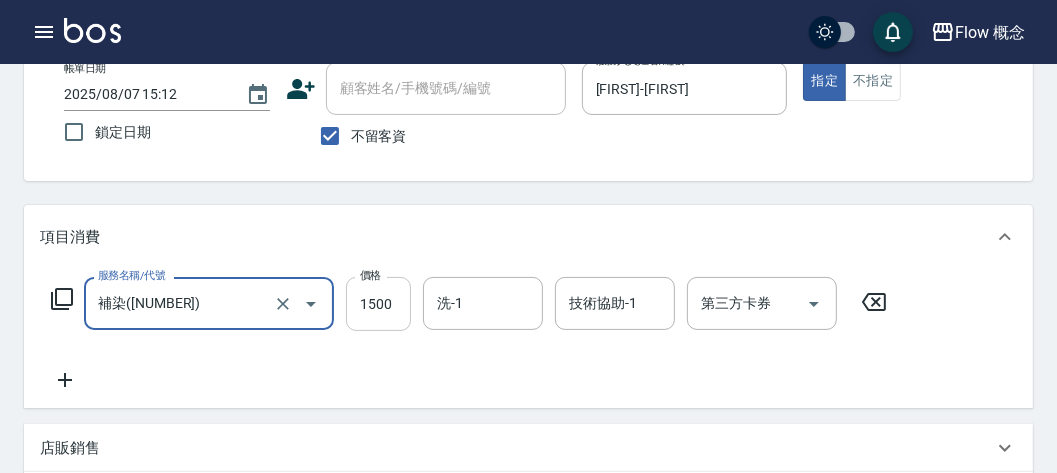 type on "補染([NUMBER])" 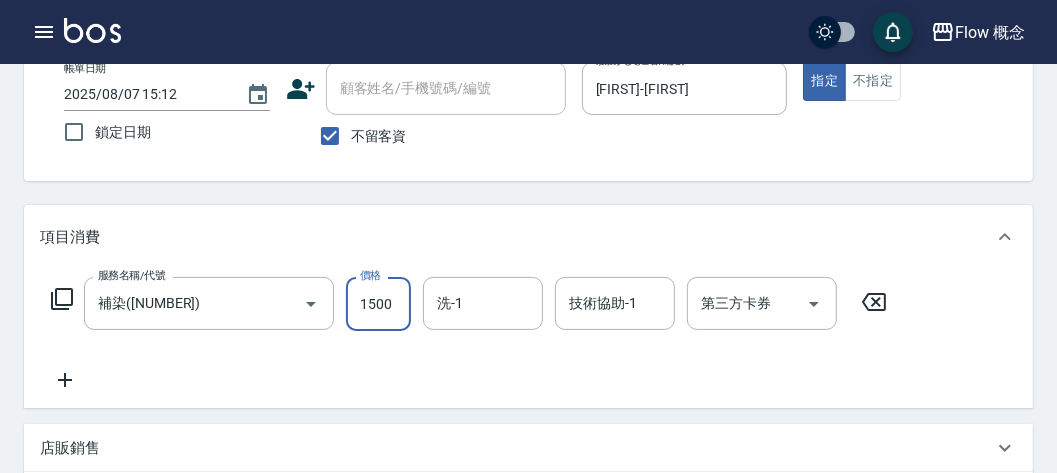 click on "1500" at bounding box center [378, 304] 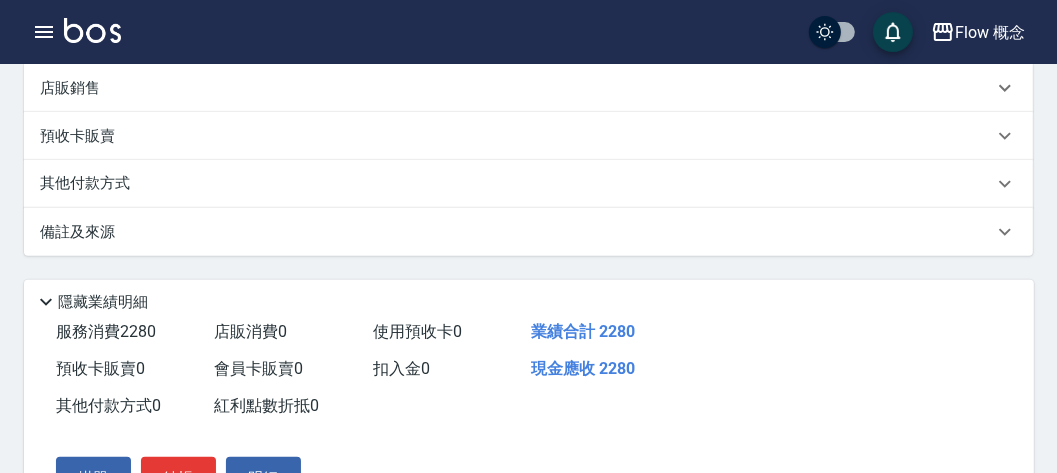 scroll, scrollTop: 486, scrollLeft: 0, axis: vertical 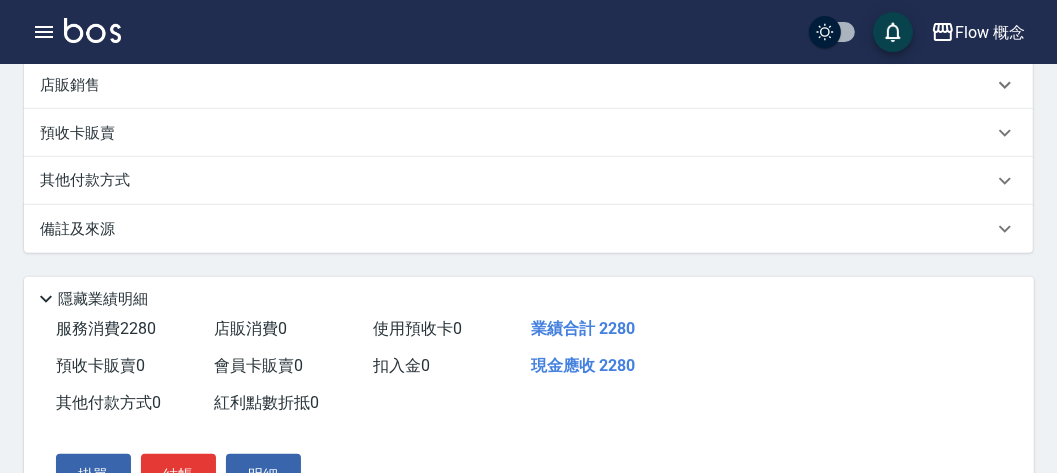 type on "2280" 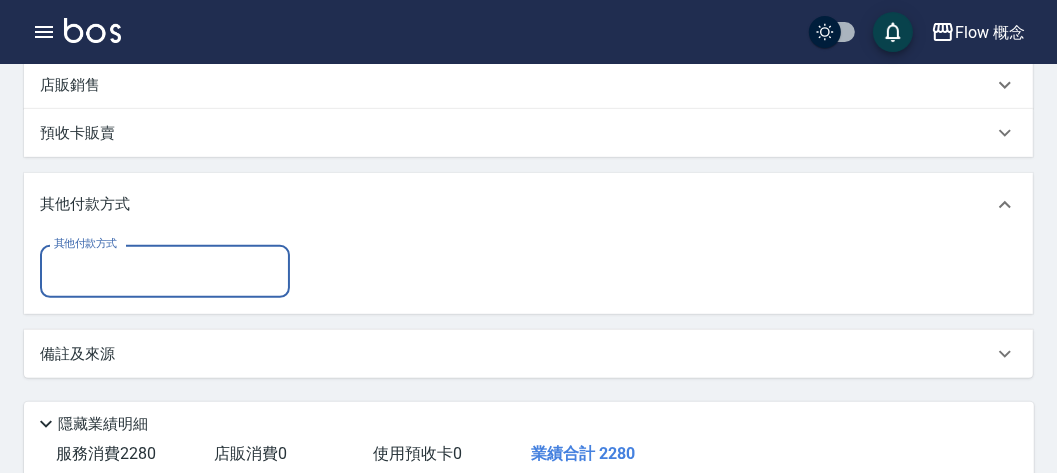 scroll, scrollTop: 0, scrollLeft: 0, axis: both 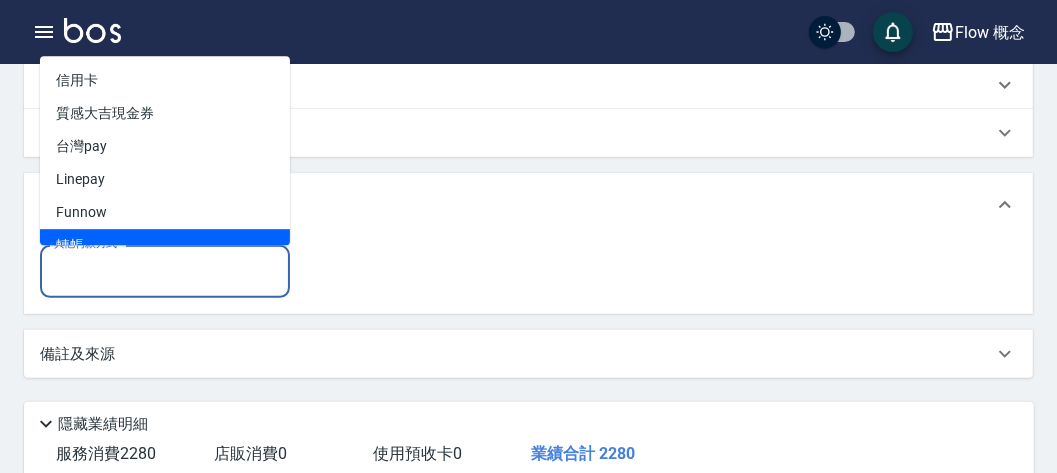 click on "轉帳" at bounding box center (165, 245) 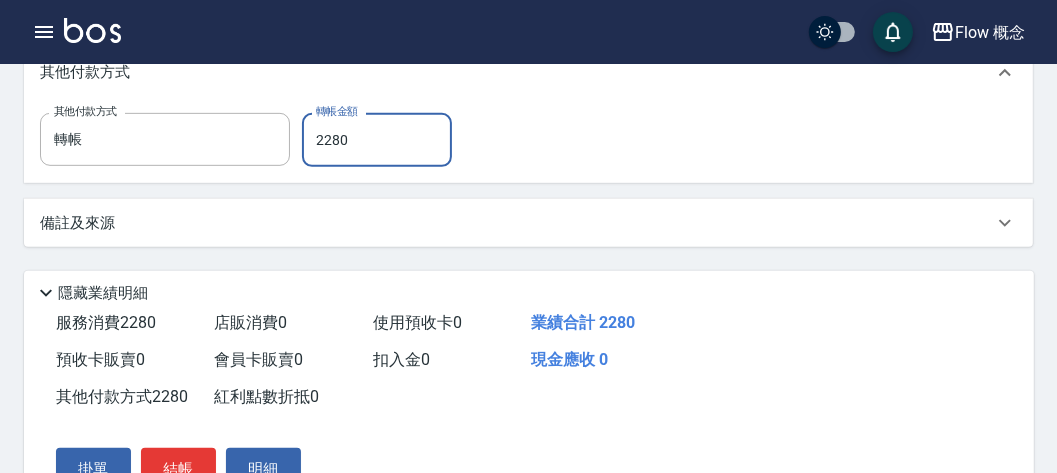 scroll, scrollTop: 713, scrollLeft: 0, axis: vertical 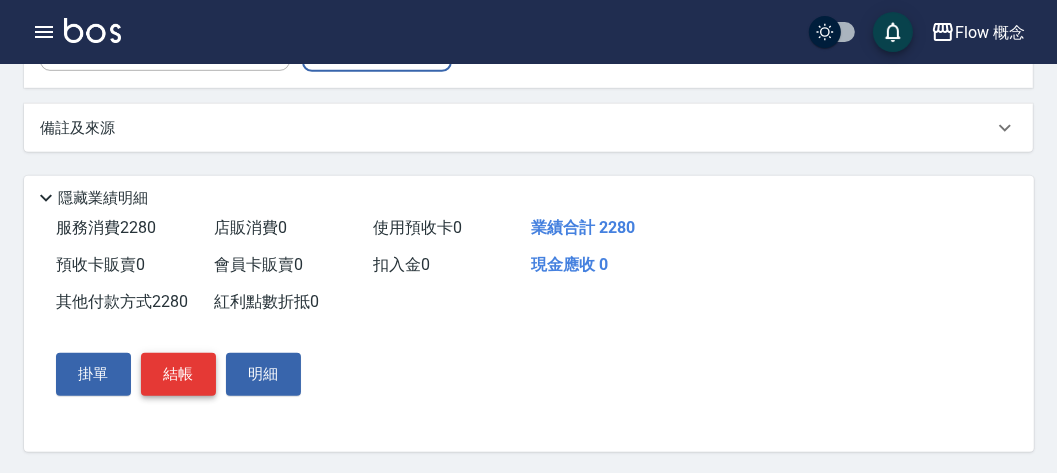 type on "2280" 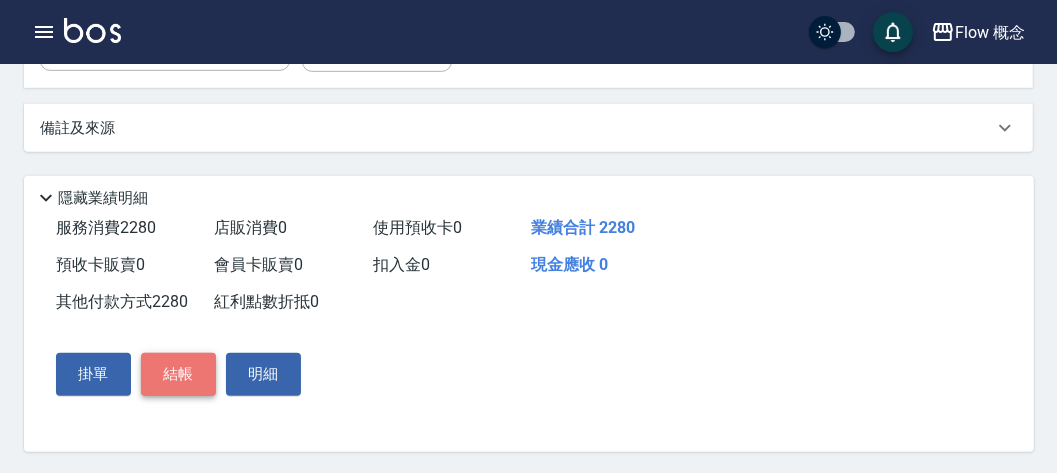click on "結帳" at bounding box center [178, 374] 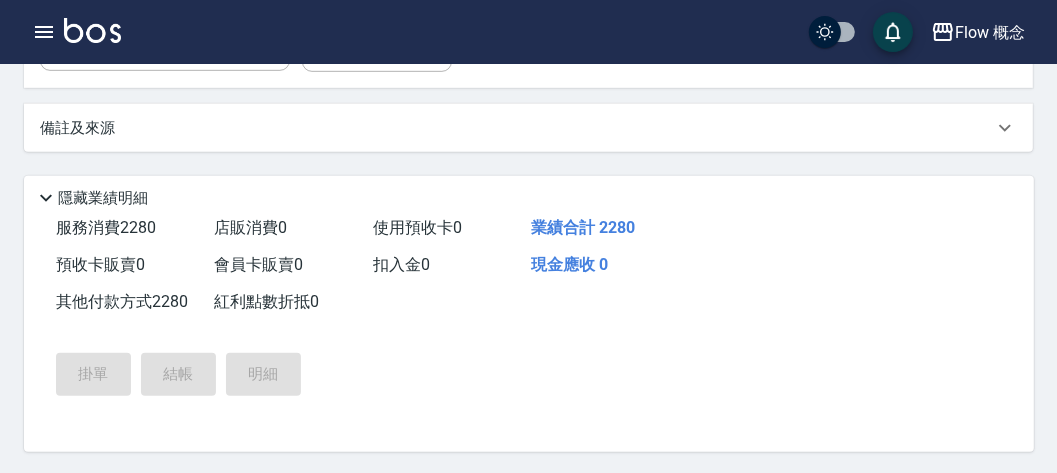 type 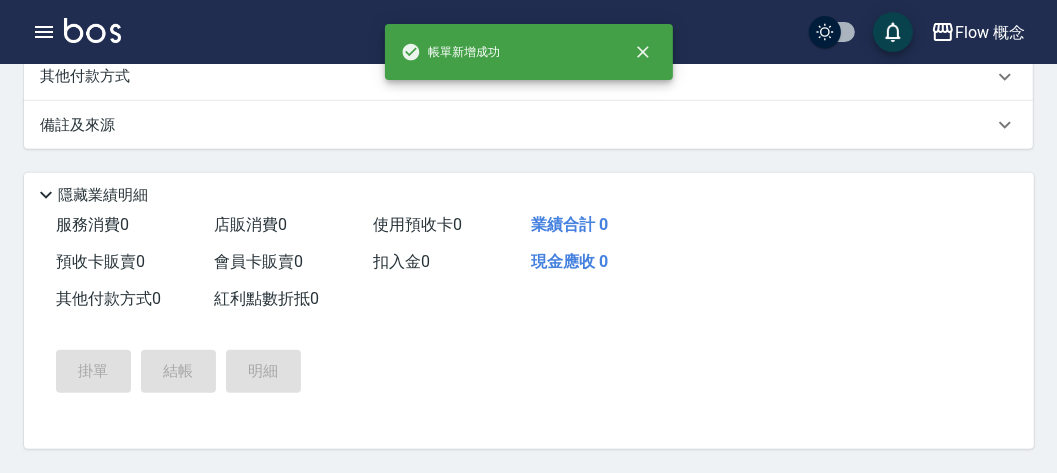 scroll, scrollTop: 0, scrollLeft: 0, axis: both 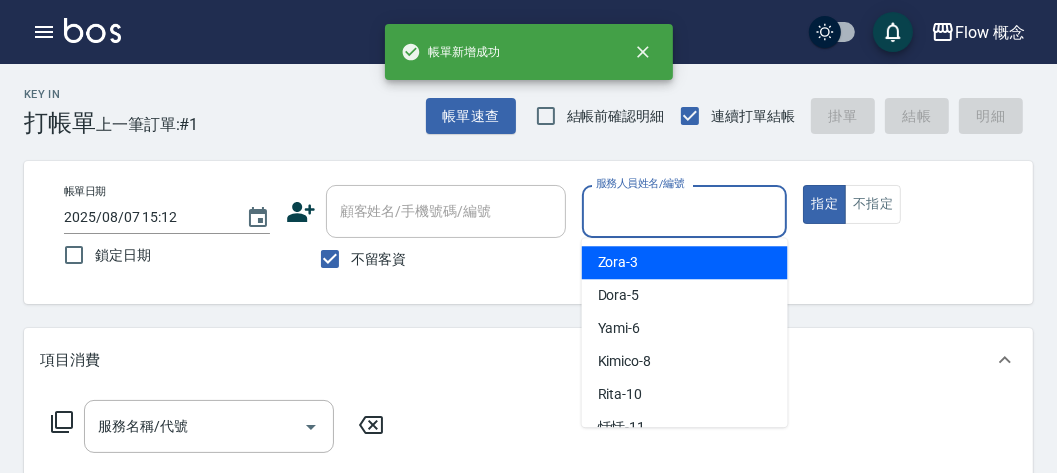 click on "服務人員姓名/編號" at bounding box center (685, 211) 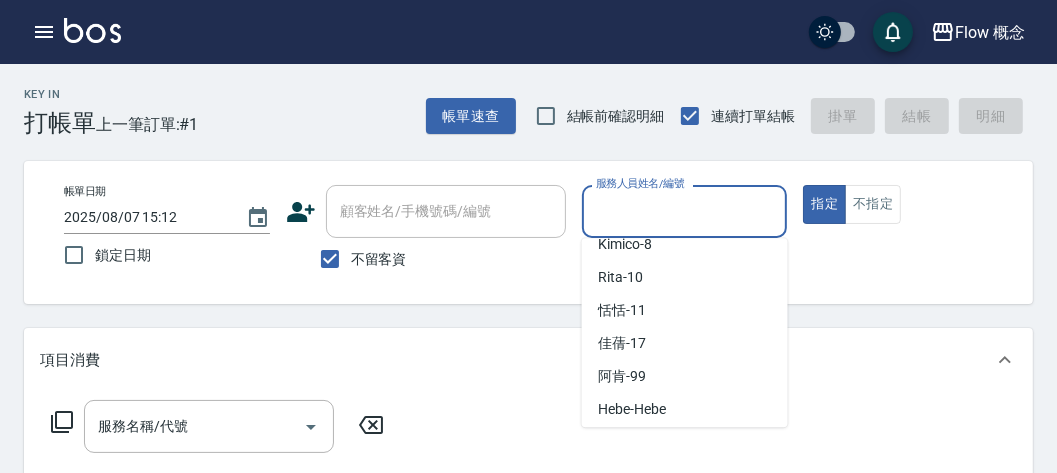 scroll, scrollTop: 211, scrollLeft: 0, axis: vertical 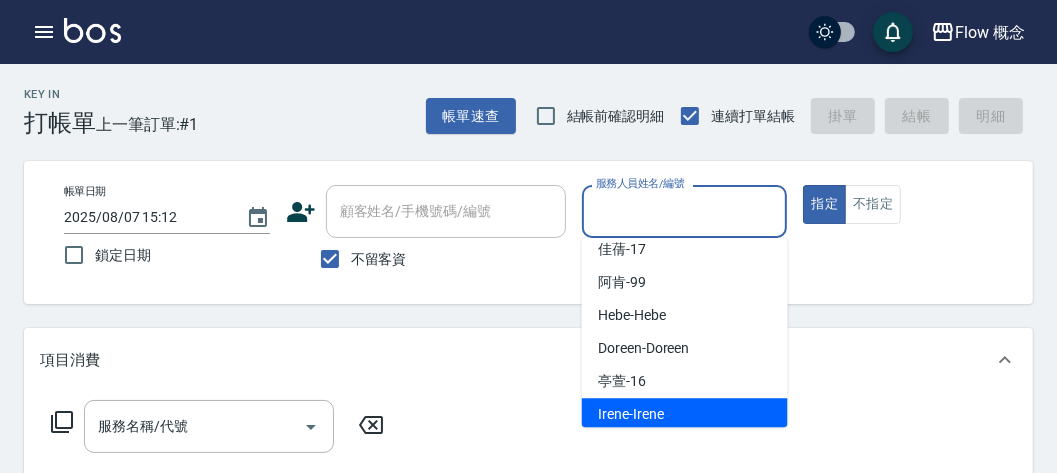 click on "[FIRST] -[FIRST]" at bounding box center [630, 414] 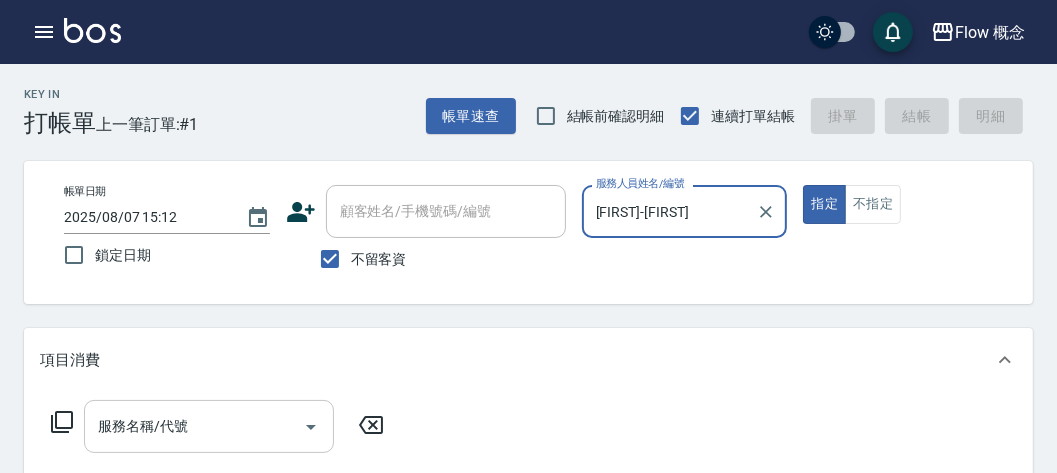 click on "服務名稱/代號" at bounding box center (194, 426) 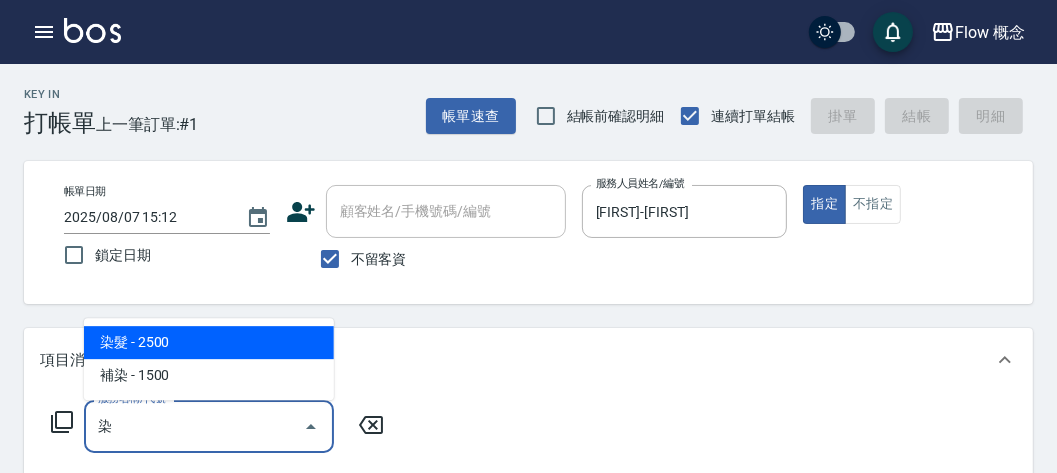 click on "染髮 - 2500" at bounding box center (209, 342) 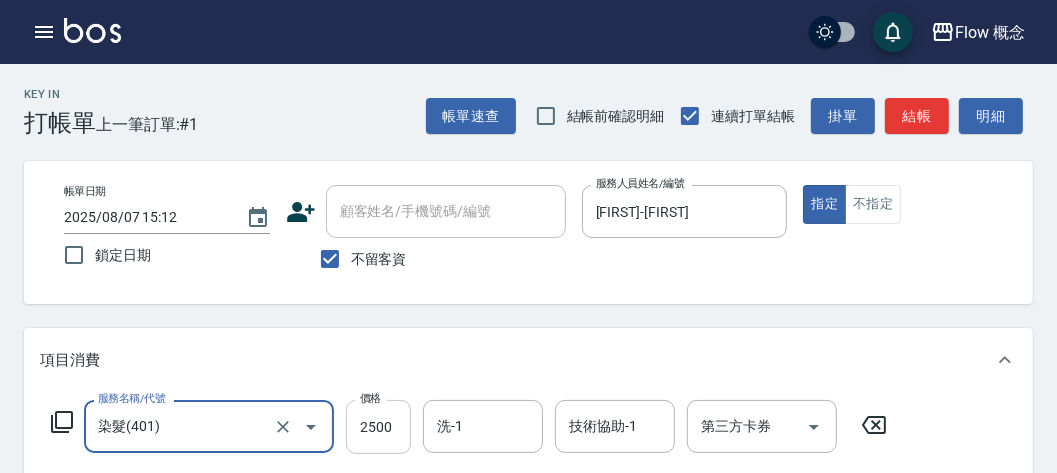 type on "染髮(401)" 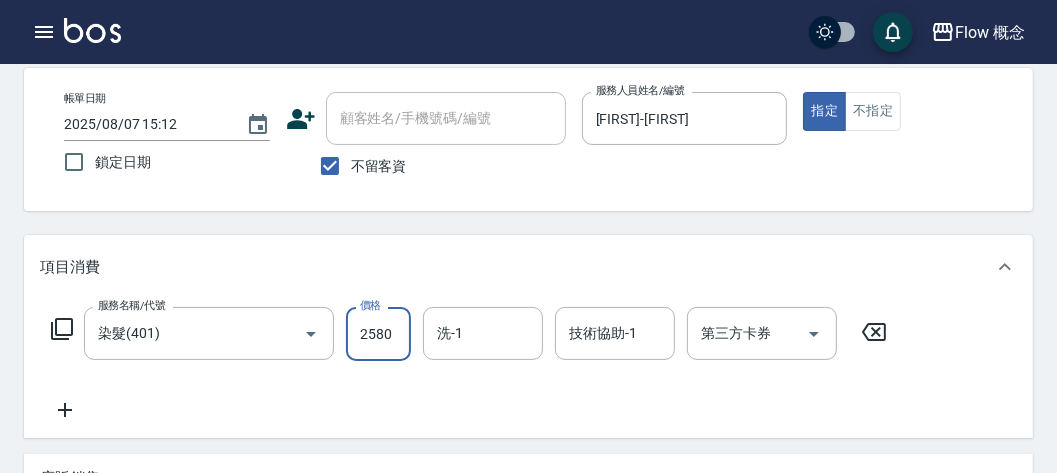 scroll, scrollTop: 178, scrollLeft: 0, axis: vertical 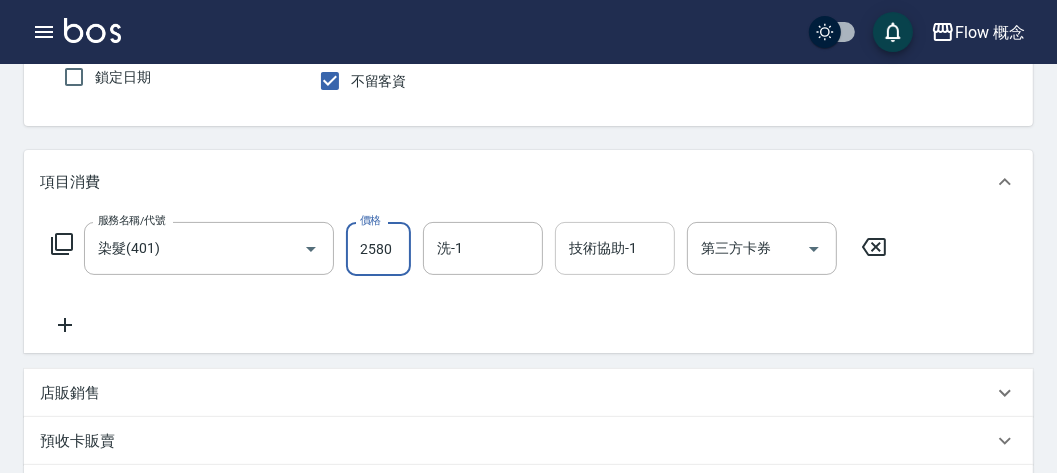 type on "2580" 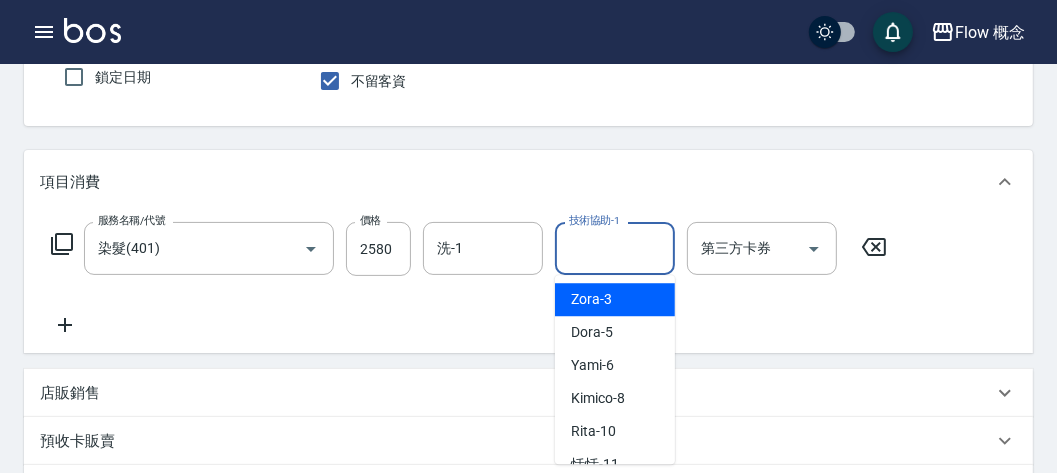 click on "技術協助-1" at bounding box center (615, 248) 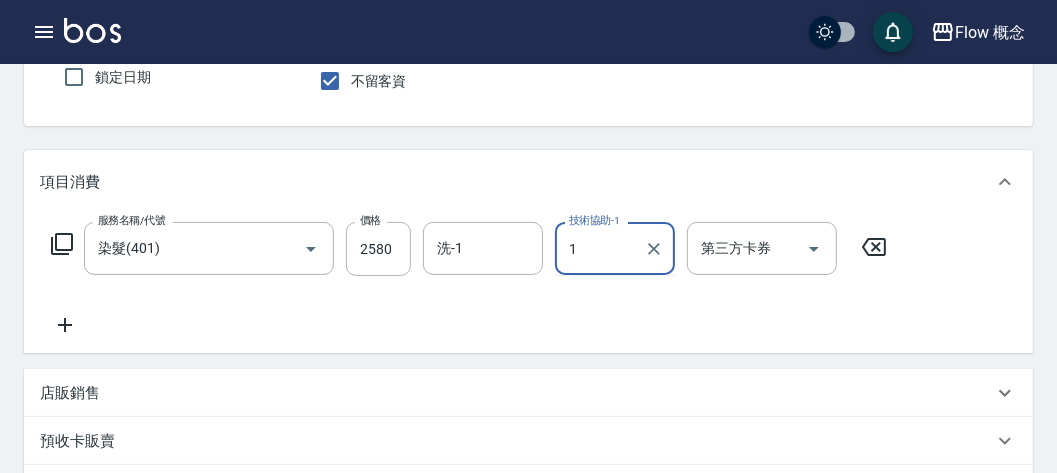 type on "10" 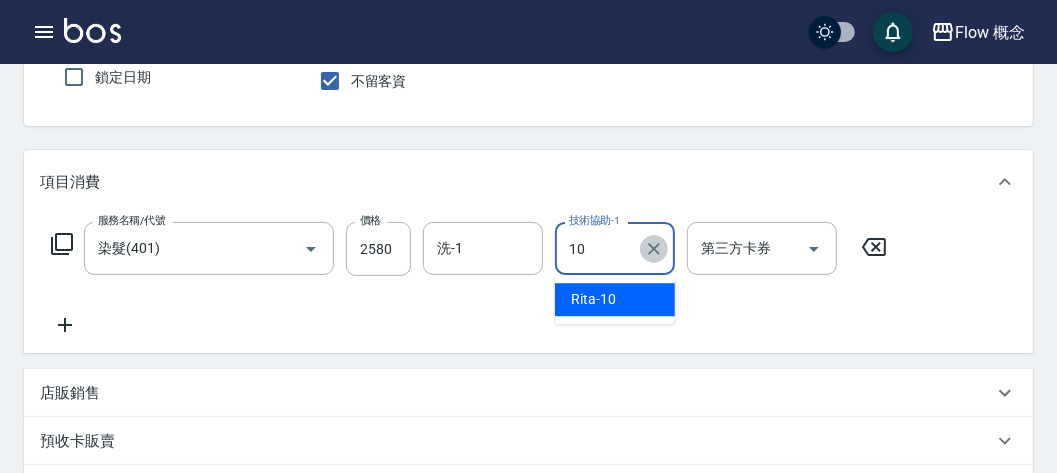 click 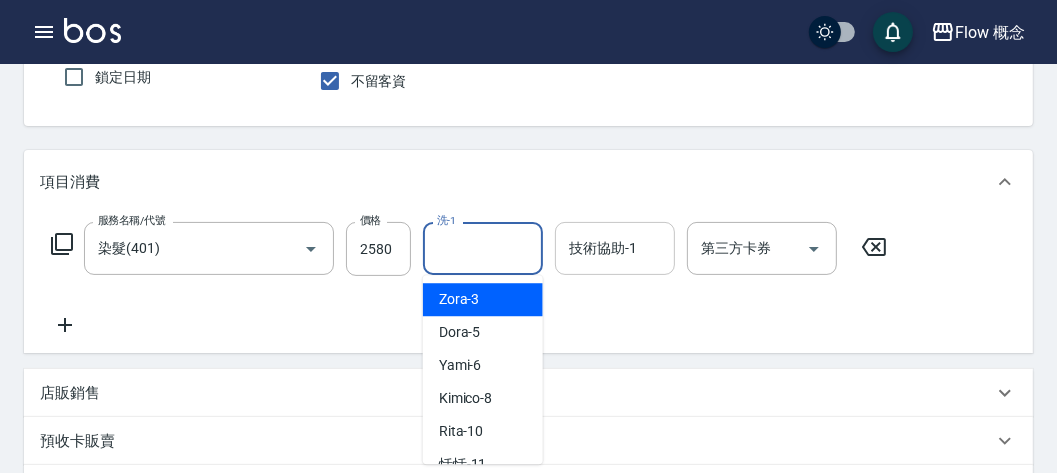click on "洗-1" at bounding box center [483, 248] 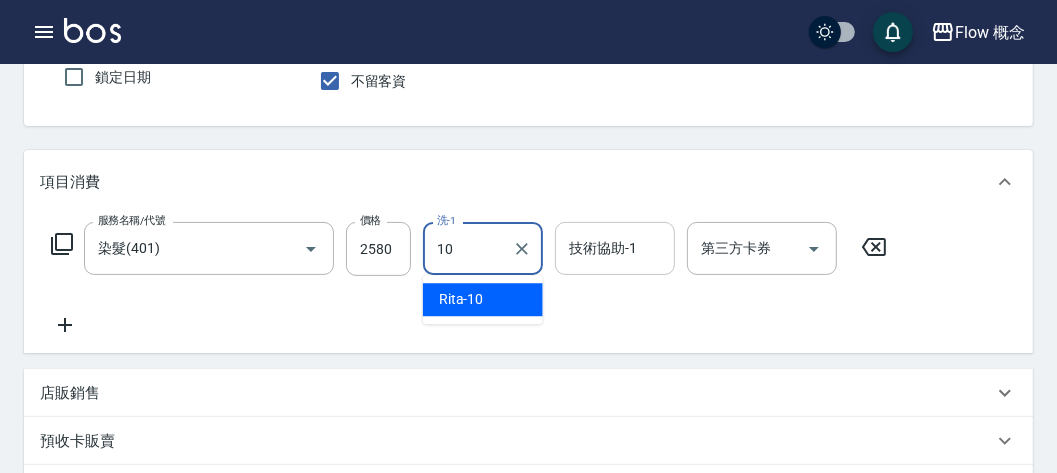 click on "Rita -10" at bounding box center [461, 299] 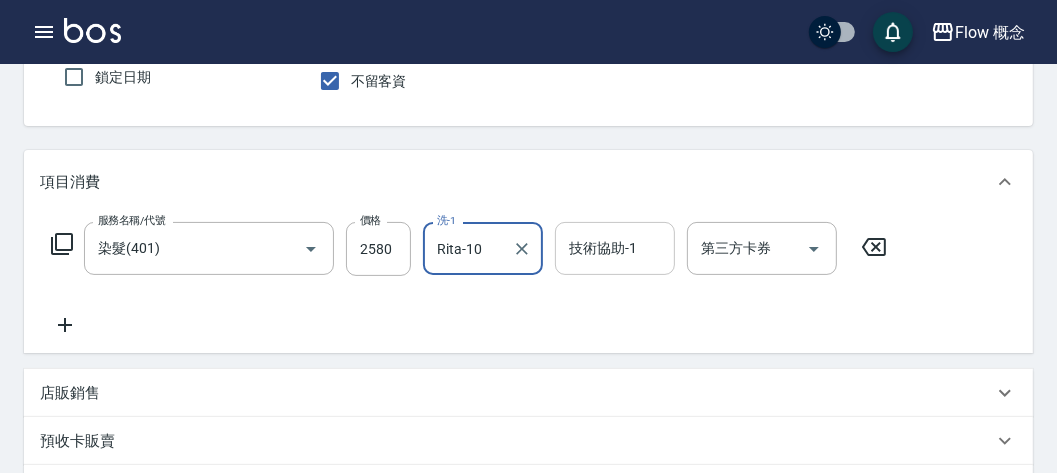 type on "Rita-10" 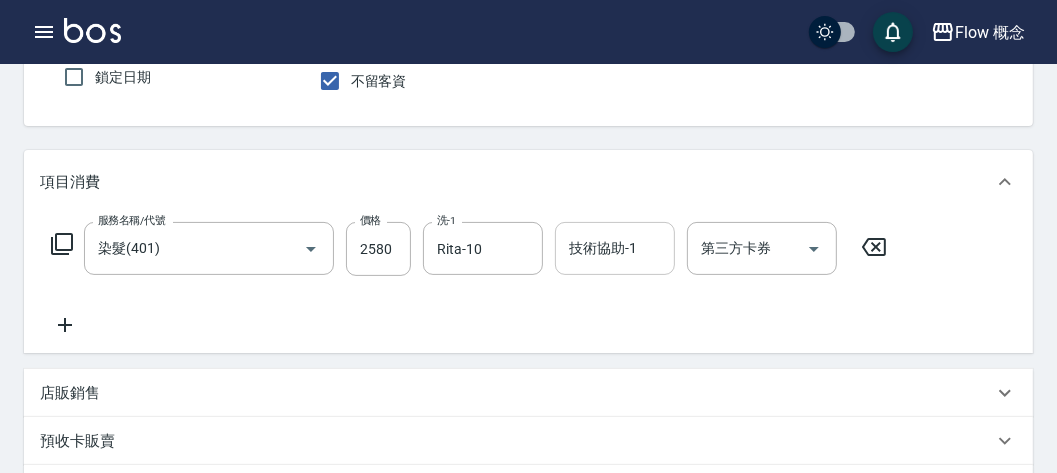 click 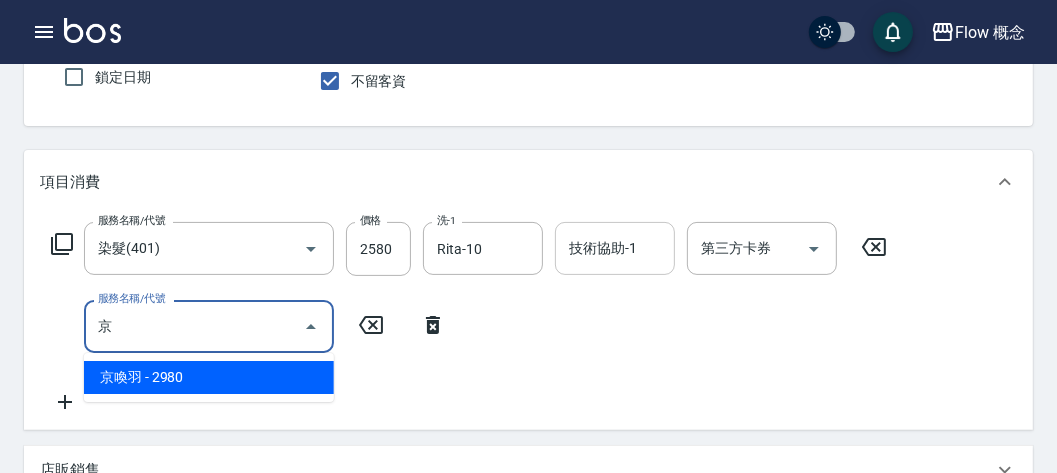 click on "京喚羽 - 2980" at bounding box center [209, 377] 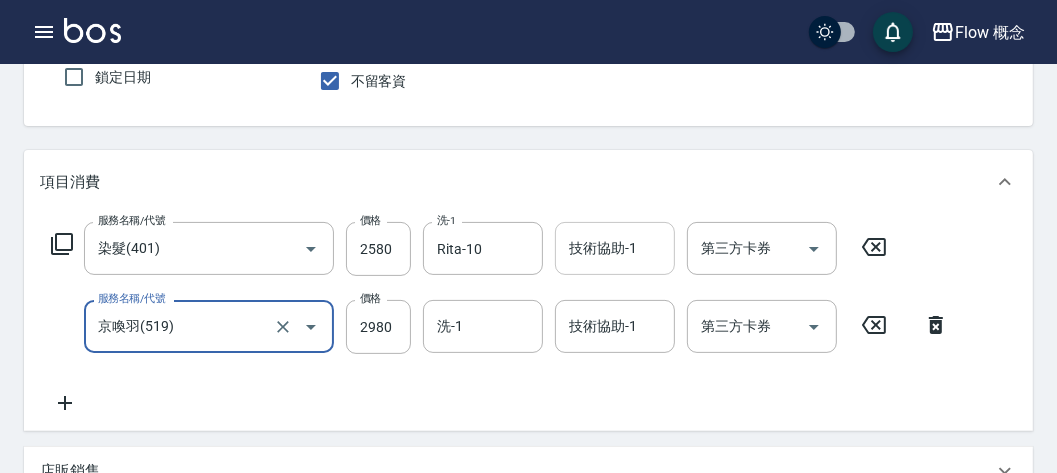 type on "京喚羽(519)" 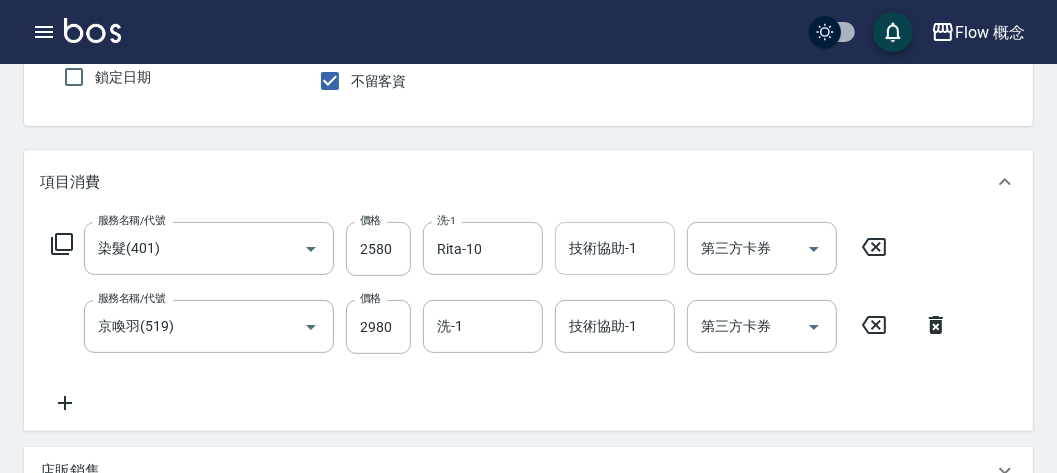 click 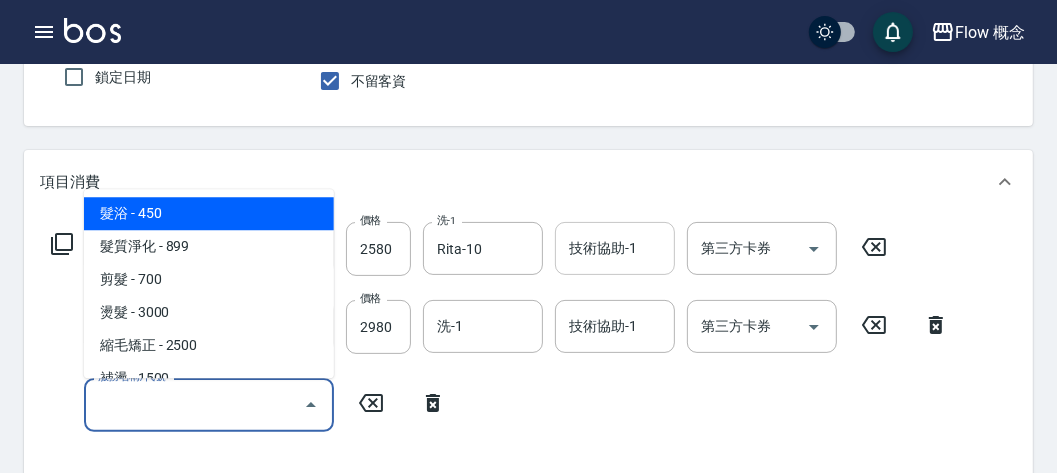 click on "服務名稱/代號" at bounding box center [194, 404] 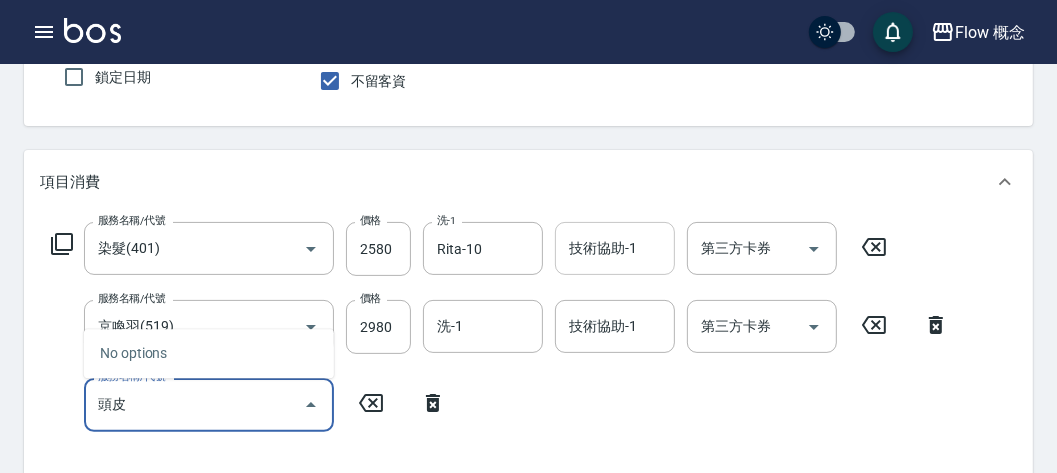 type on "投" 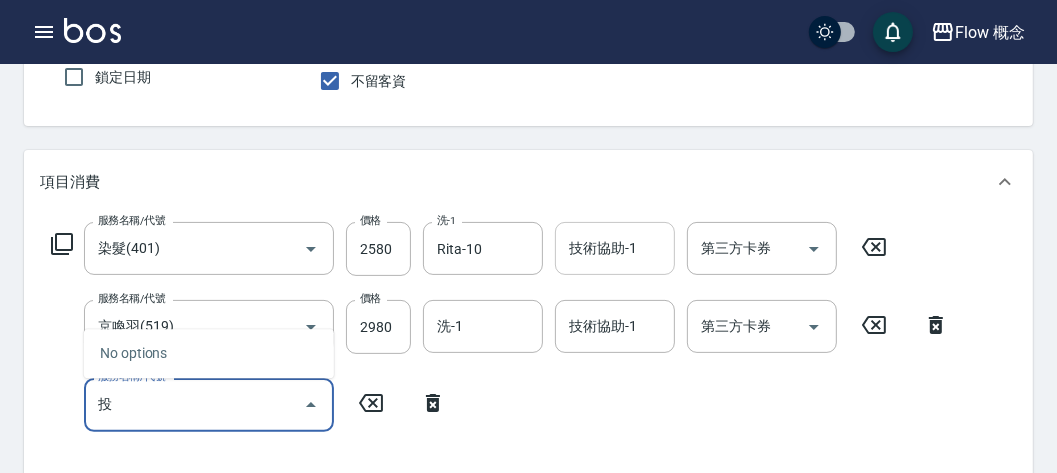 type 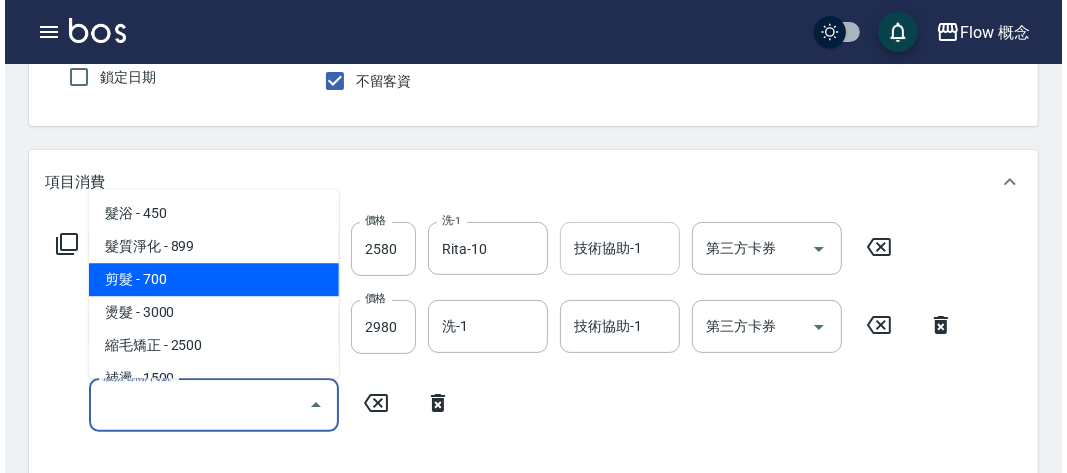 scroll, scrollTop: 0, scrollLeft: 0, axis: both 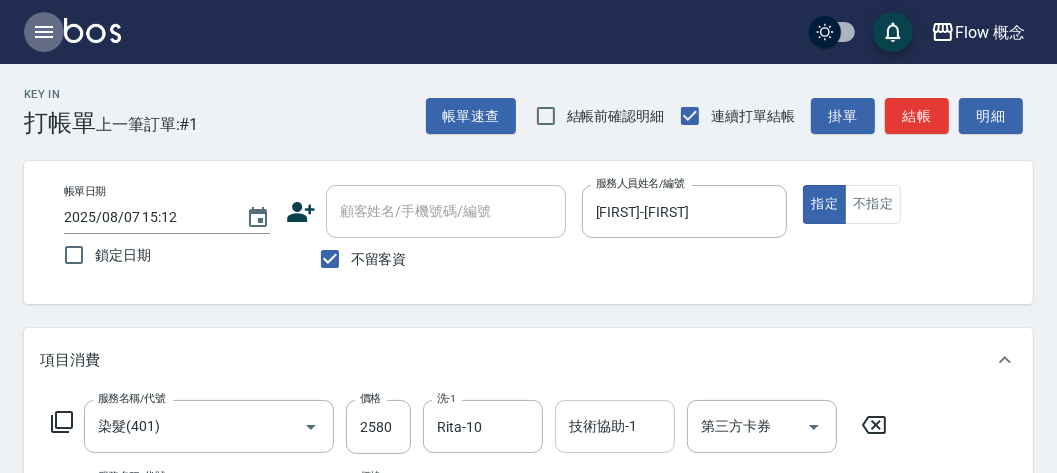 click at bounding box center [44, 32] 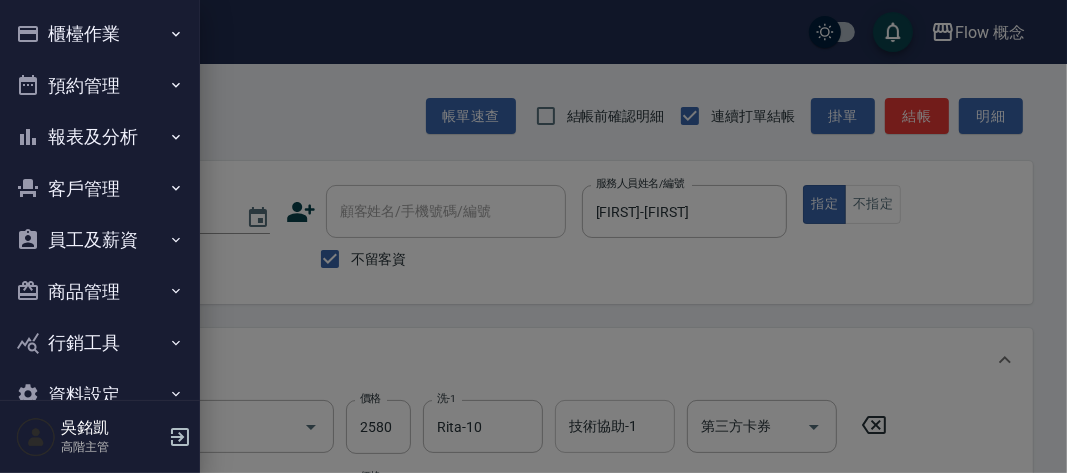 scroll, scrollTop: 43, scrollLeft: 0, axis: vertical 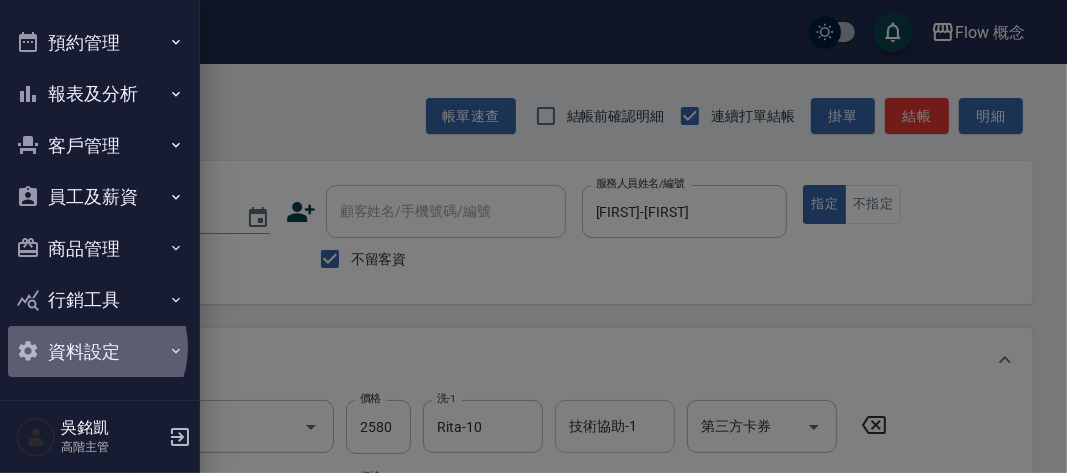 click on "資料設定" at bounding box center [100, 352] 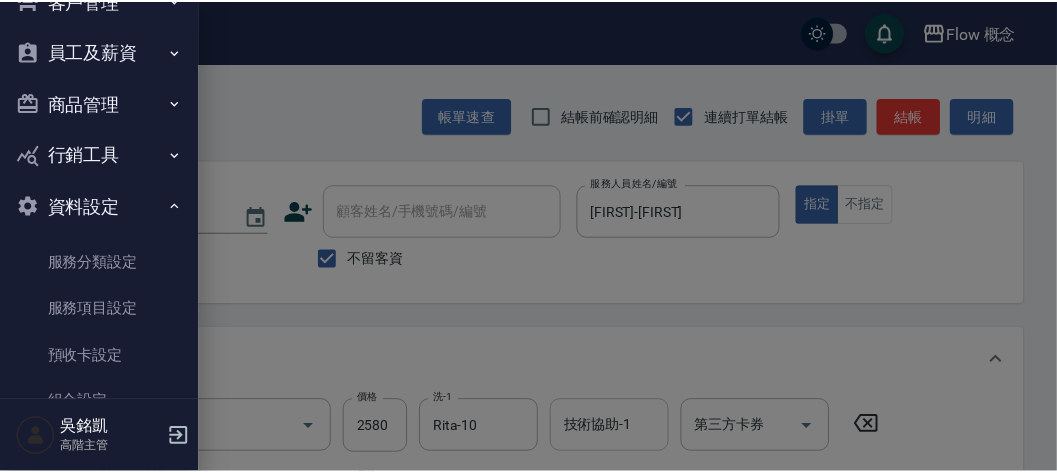 scroll, scrollTop: 190, scrollLeft: 0, axis: vertical 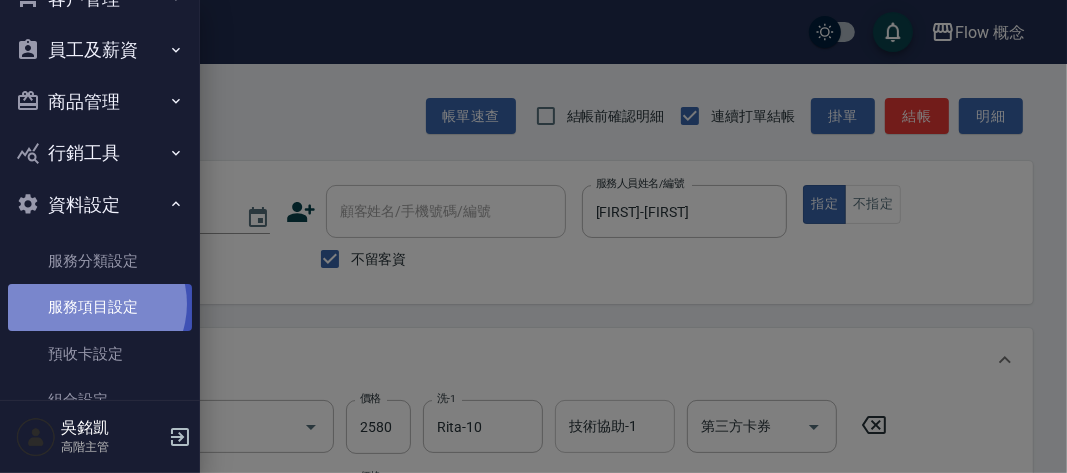 click on "服務項目設定" at bounding box center [100, 307] 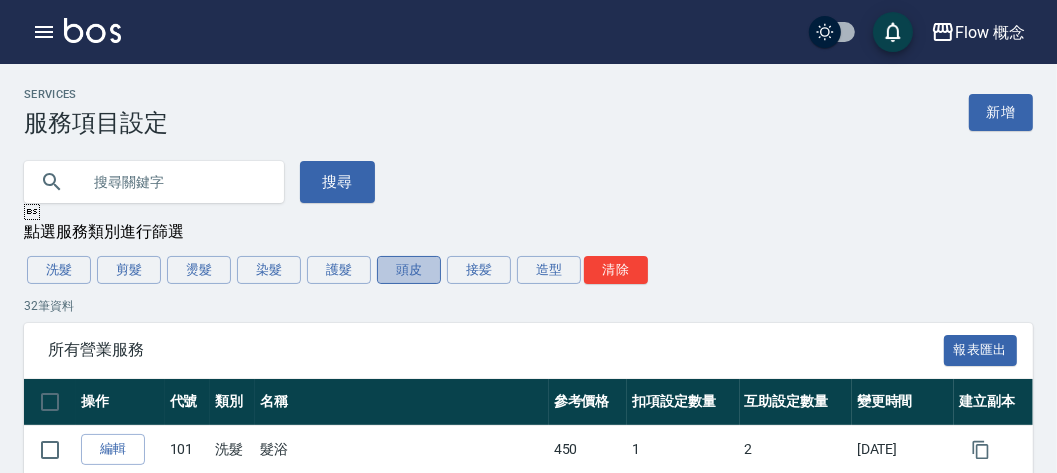 click on "頭皮" at bounding box center (409, 270) 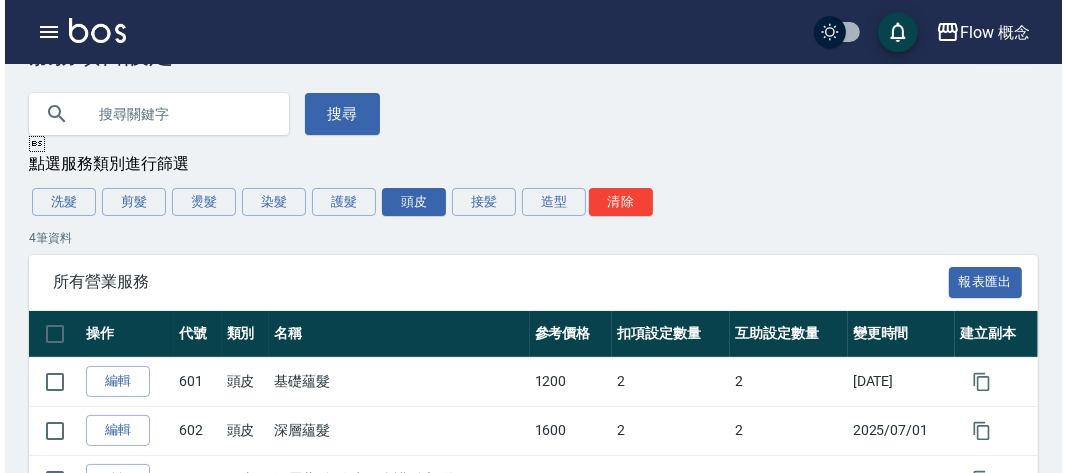 scroll, scrollTop: 0, scrollLeft: 0, axis: both 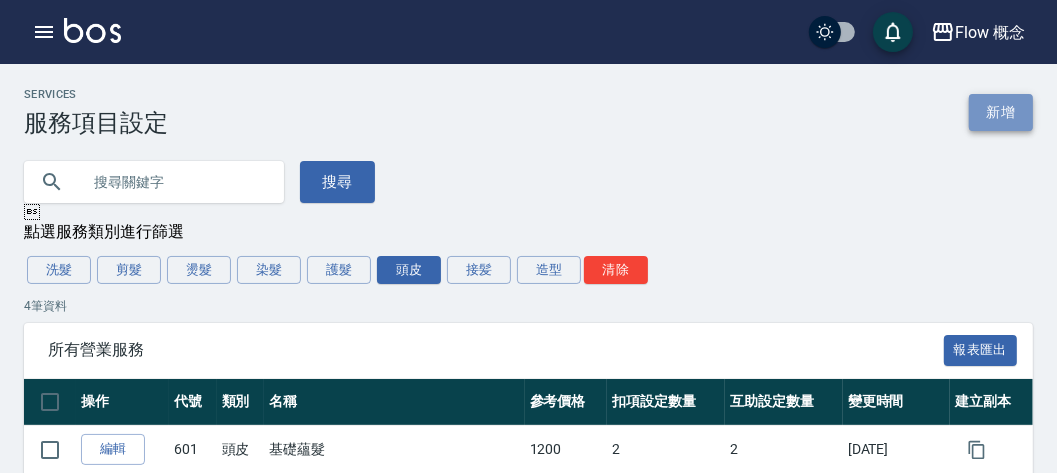 click on "新增" at bounding box center (1001, 112) 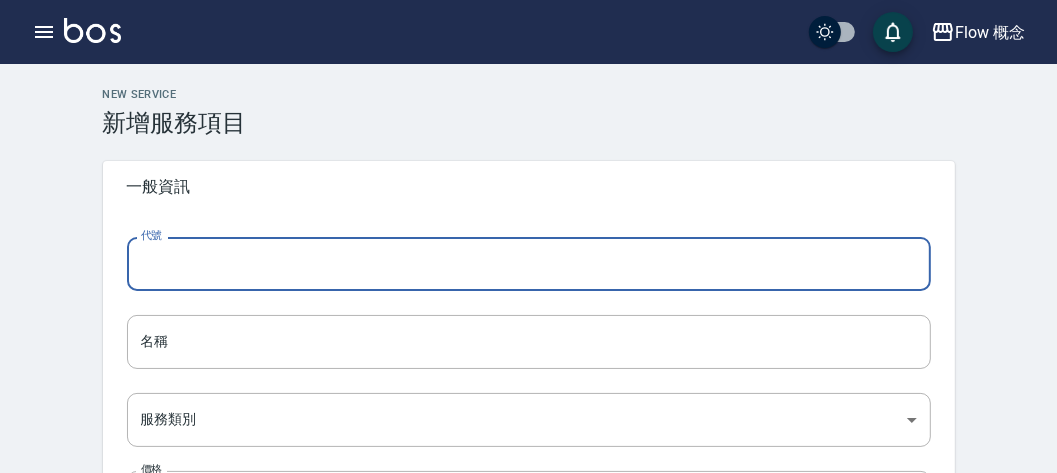 click on "代號" at bounding box center (529, 264) 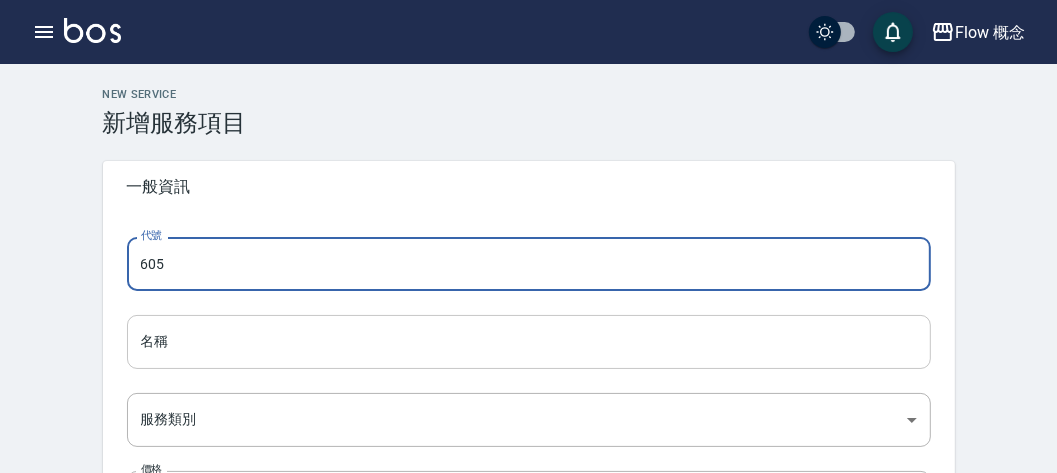 type on "605" 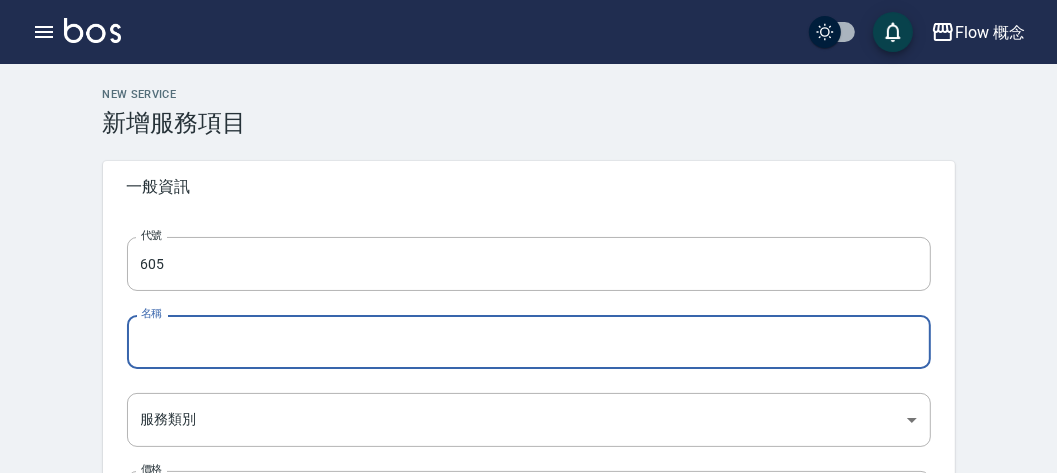 click on "名稱" at bounding box center [529, 342] 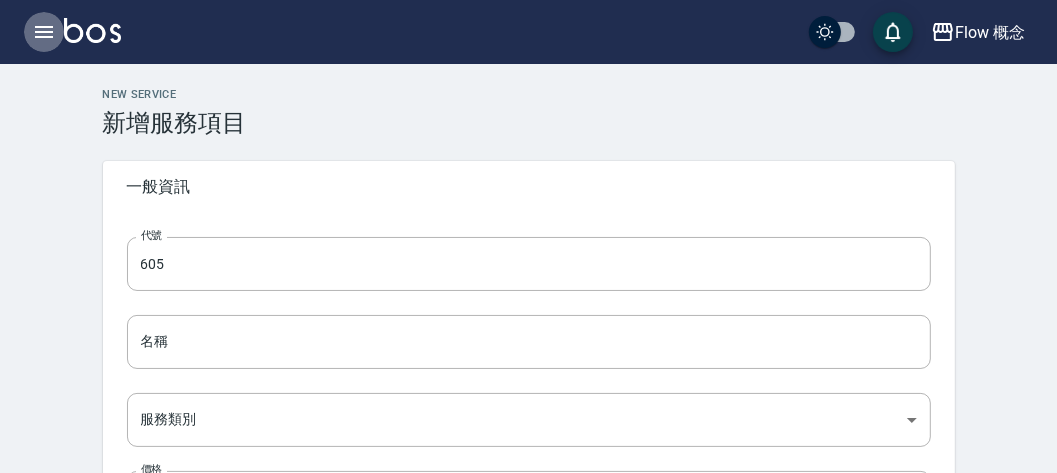 click 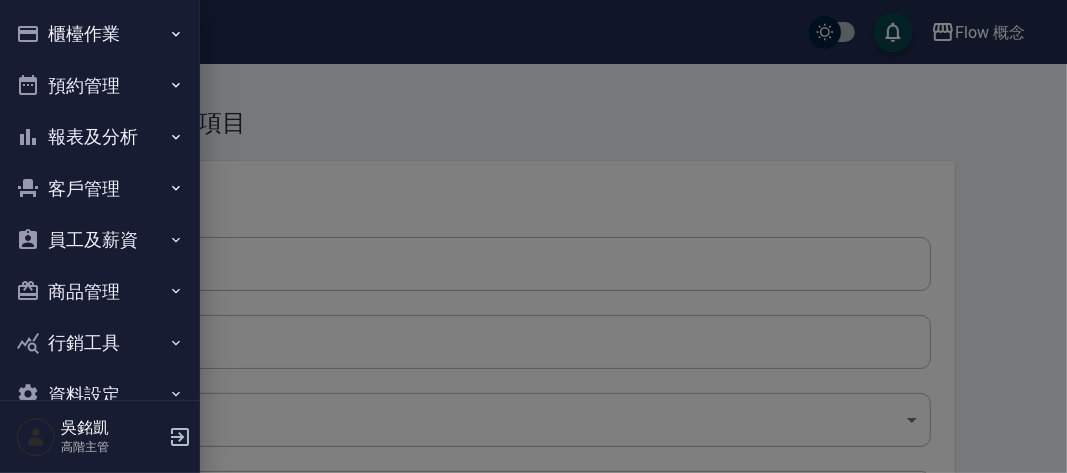 scroll, scrollTop: 43, scrollLeft: 0, axis: vertical 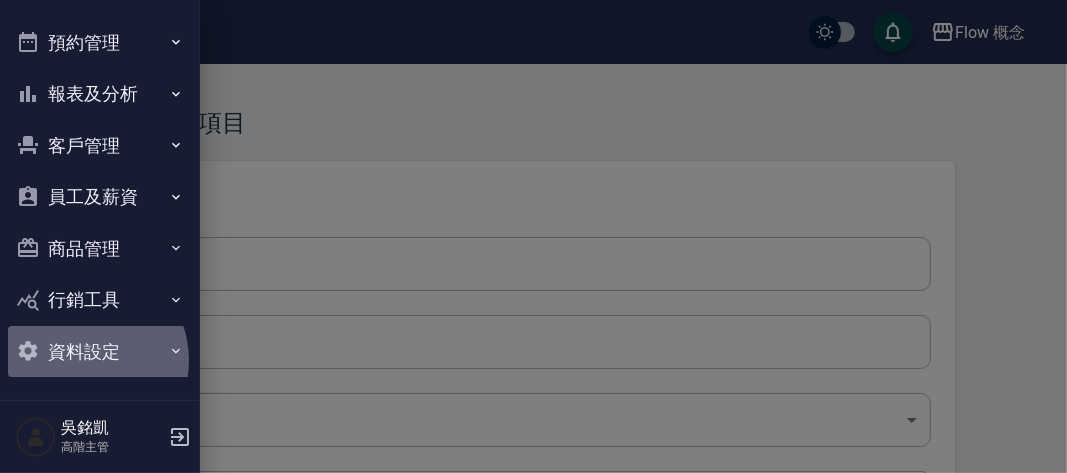click on "資料設定" at bounding box center (100, 352) 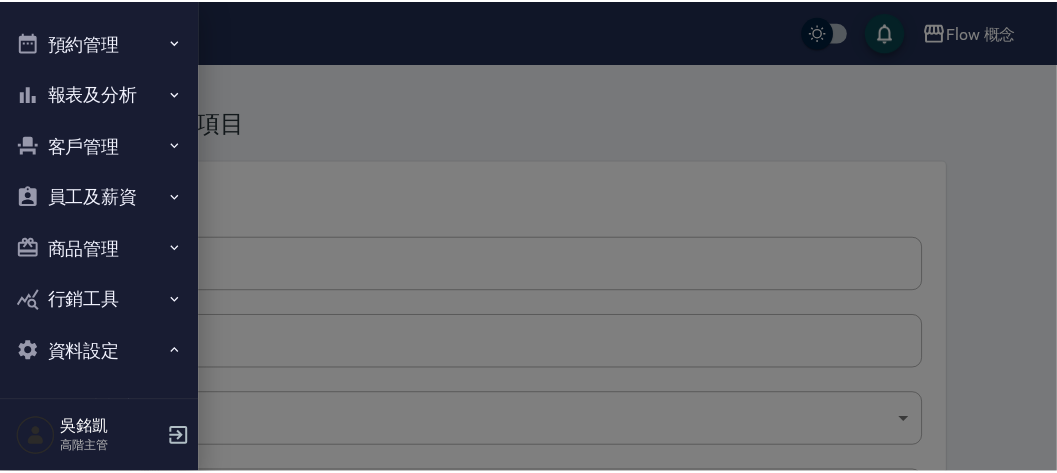 scroll, scrollTop: 219, scrollLeft: 0, axis: vertical 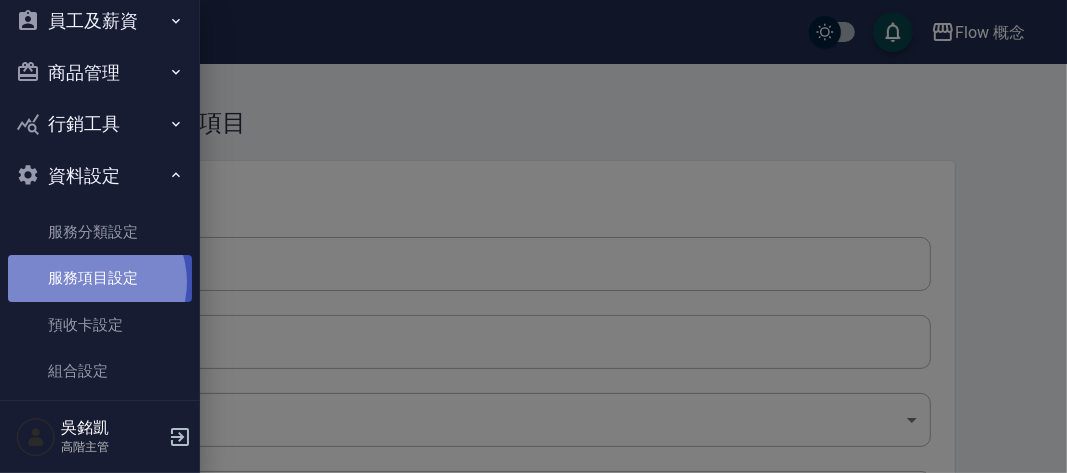 click on "服務項目設定" at bounding box center (100, 278) 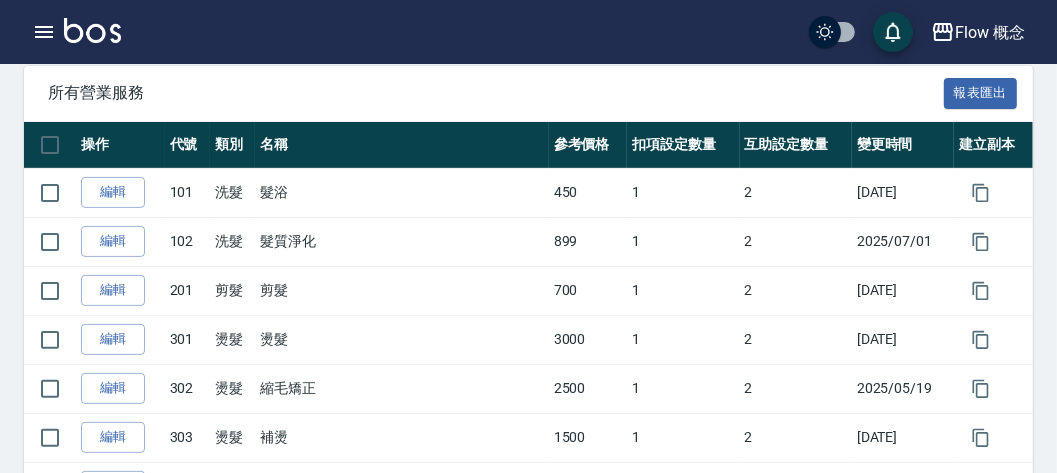 scroll, scrollTop: 0, scrollLeft: 0, axis: both 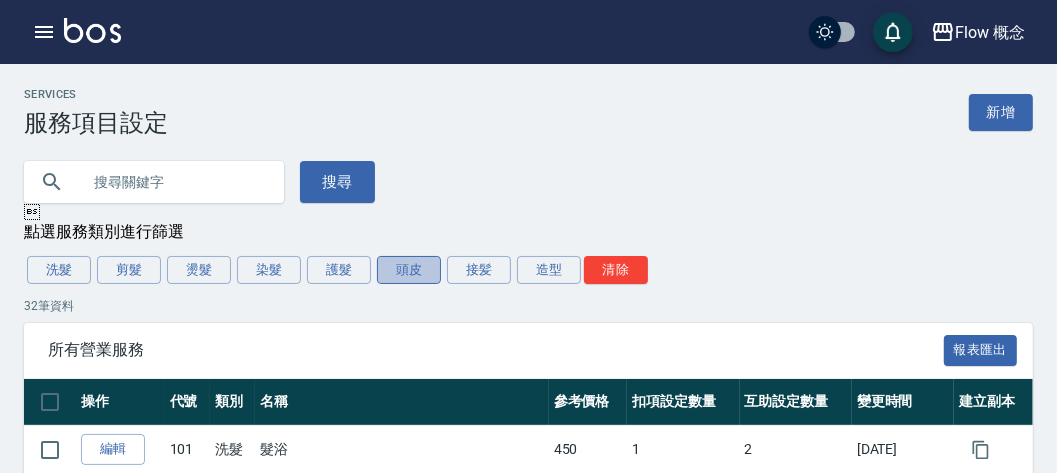 click on "頭皮" at bounding box center (409, 270) 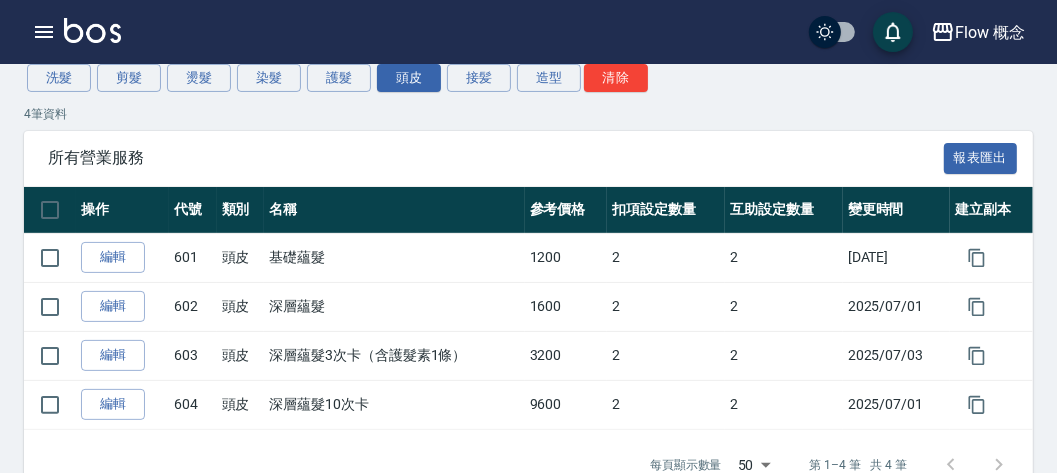 scroll, scrollTop: 0, scrollLeft: 0, axis: both 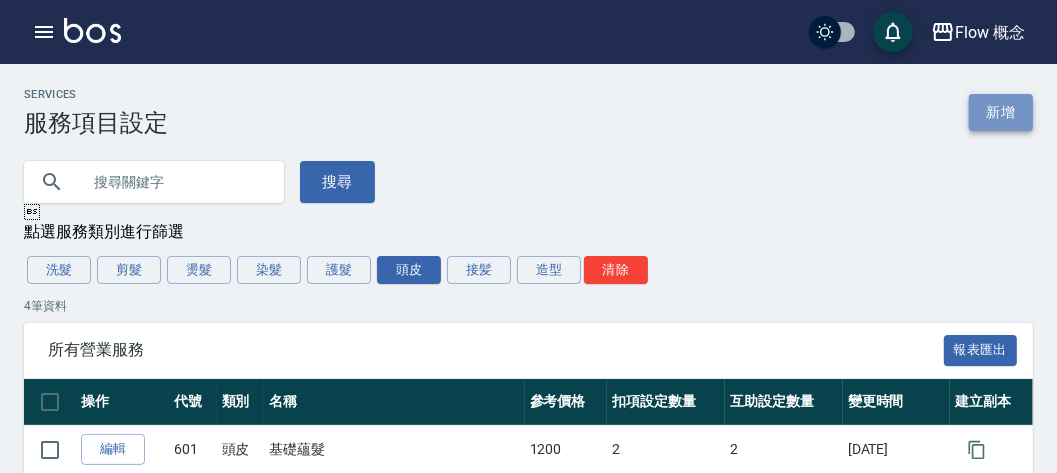 click on "新增" at bounding box center [1001, 112] 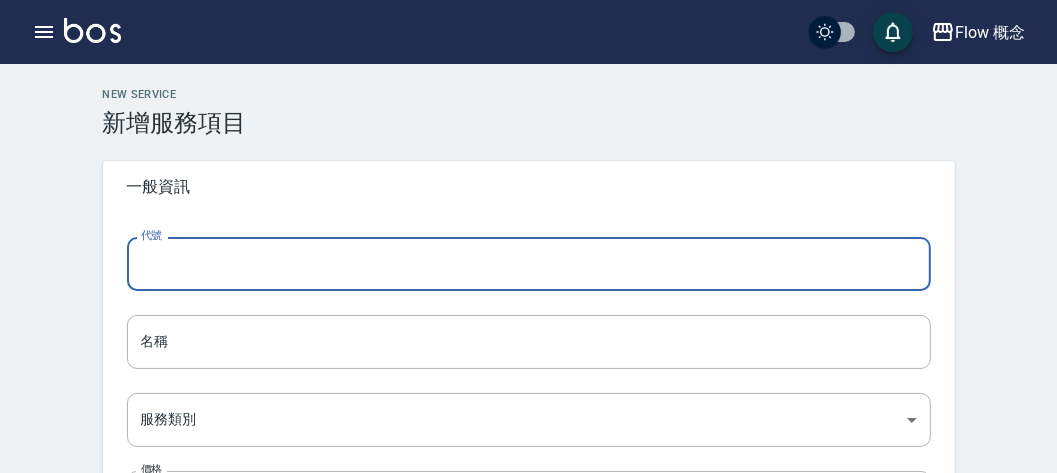 click on "代號" at bounding box center [529, 264] 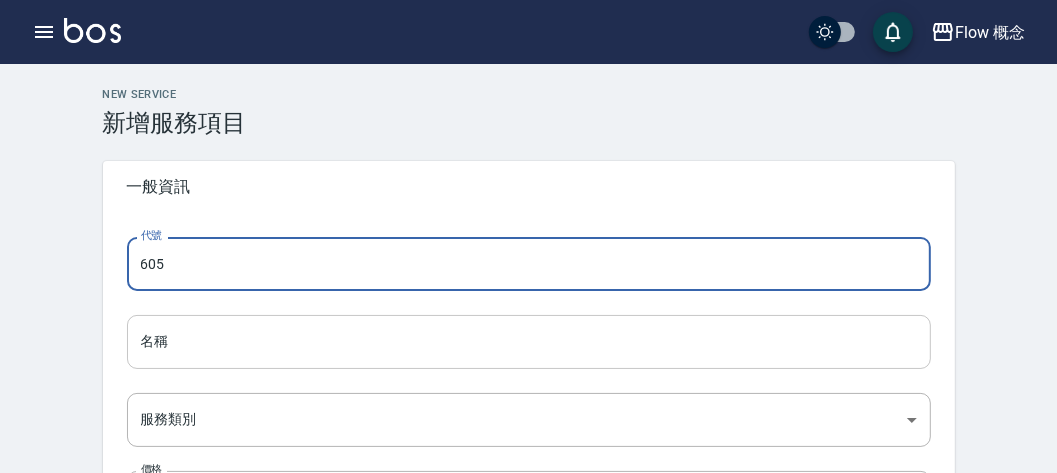 type on "605" 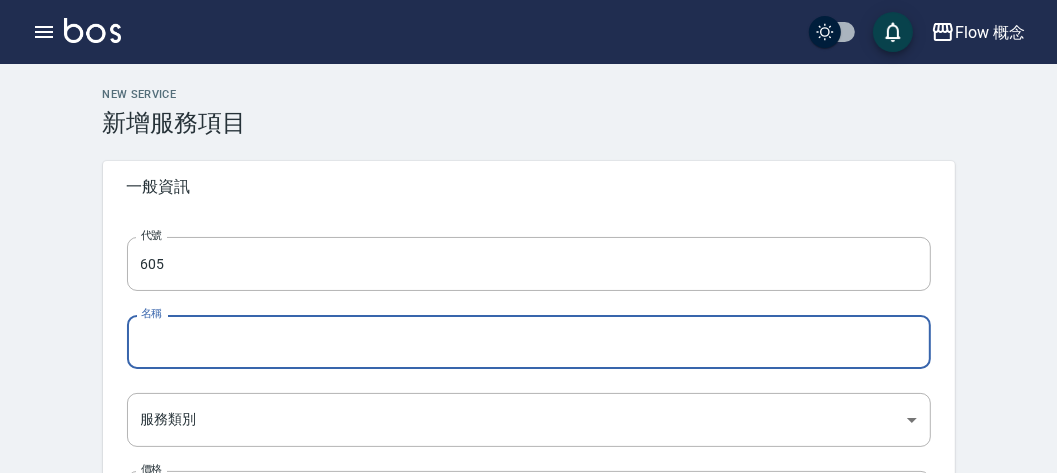 click on "名稱" at bounding box center (529, 342) 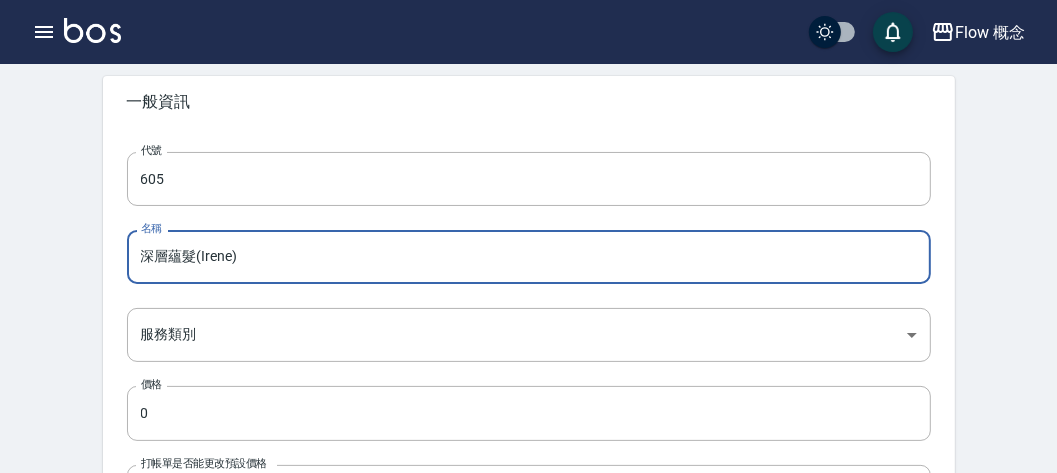 type on "深層蘊髮(Irene)" 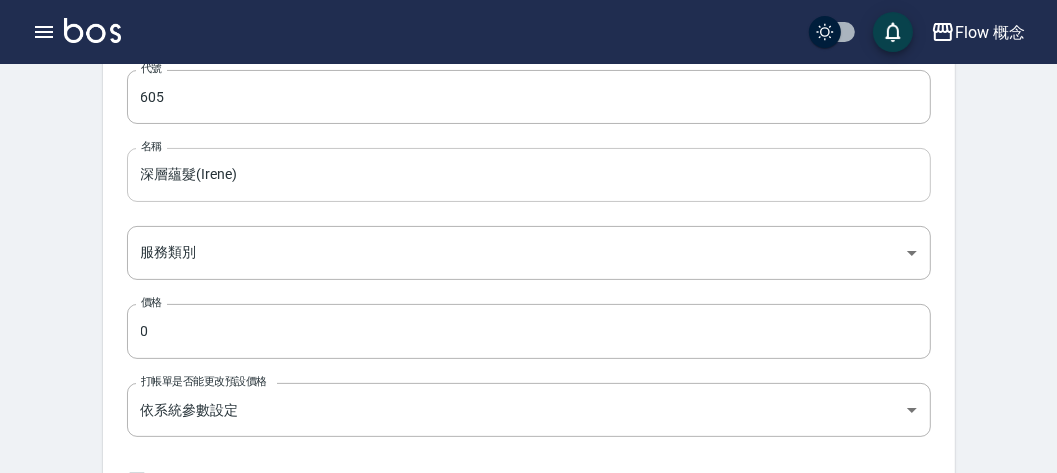 scroll, scrollTop: 167, scrollLeft: 0, axis: vertical 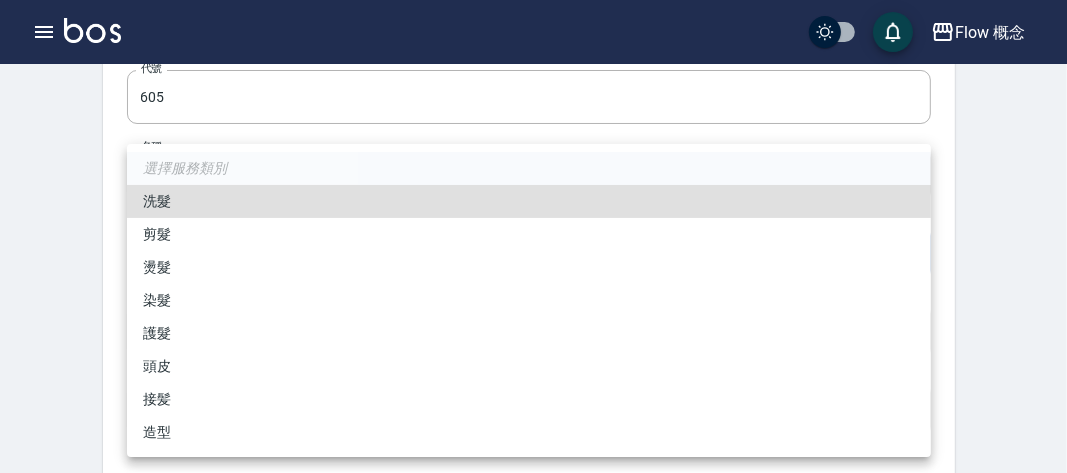 click on "Flow 概念 登出 櫃檯作業 打帳單 帳單列表 掛單列表 座位開單 營業儀表板 現金收支登錄 高階收支登錄 材料自購登錄 每日結帳 排班表 現場電腦打卡 掃碼打卡 預約管理 預約管理 單日預約紀錄 單週預約紀錄 報表及分析 報表目錄 消費分析儀表板 店家區間累計表 店家日報表 店家排行榜 互助日報表 互助月報表 互助排行榜 互助點數明細 互助業績報表 全店業績分析表 每日業績分析表 營業統計分析表 營業項目月分析表 設計師業績表 設計師日報表 設計師業績分析表 設計師業績月報表 設計師抽成報表 設計師排行榜 商品銷售排行榜 商品消耗明細 商品進銷貨報表 商品庫存表 商品庫存盤點表 會員卡報表 服務扣項明細表 單一服務項目查詢 店販抽成明細 店販分類抽成明細 顧客入金餘額表 顧客卡券餘額表 每日非現金明細 每日收支明細 收支分類明細表 收支匯款表 [NUMBER]" at bounding box center [533, 756] 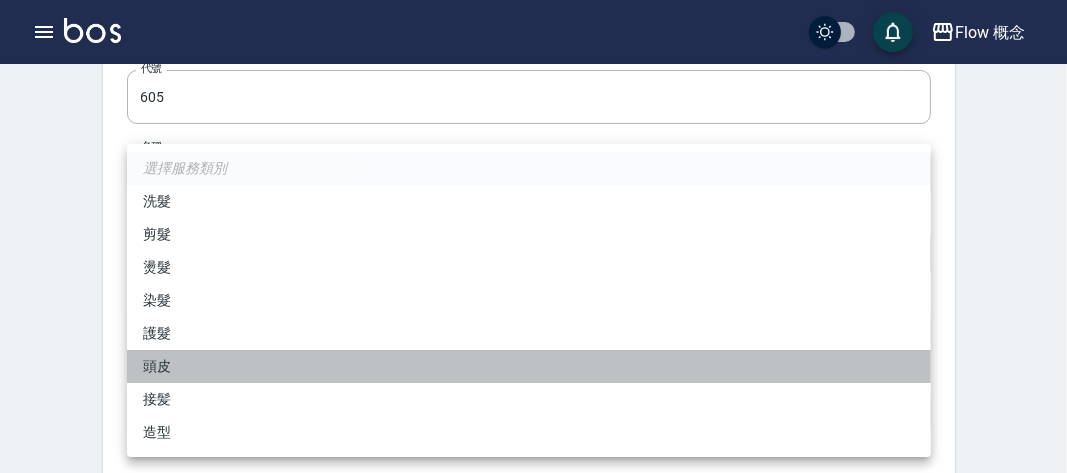 click on "頭皮" at bounding box center [529, 366] 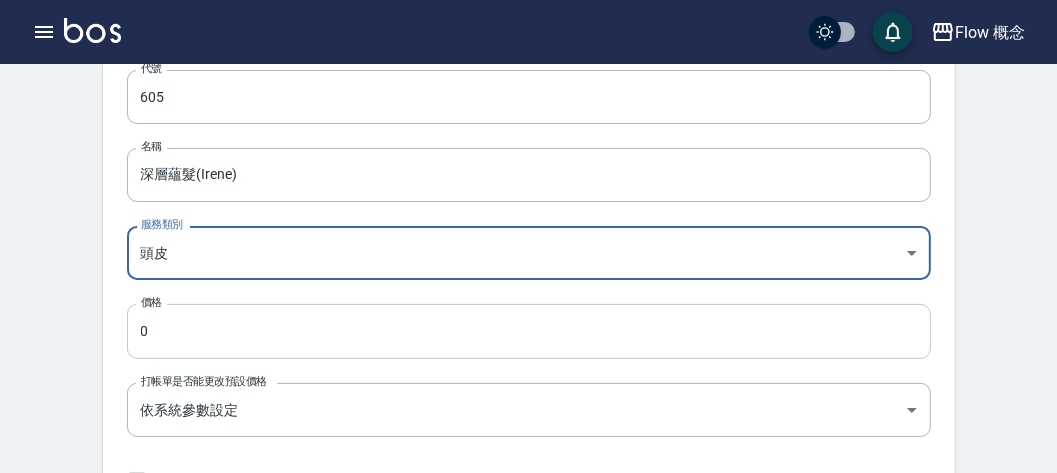 click on "0" at bounding box center (529, 331) 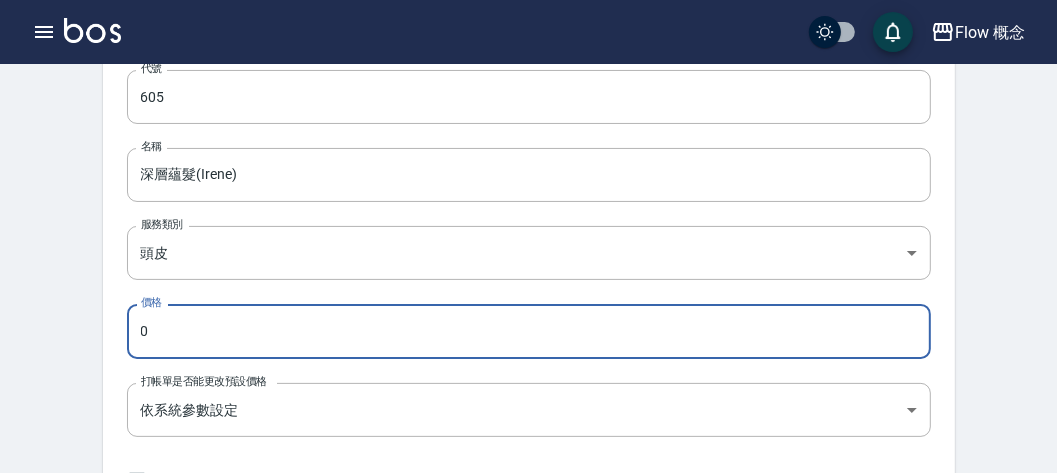 click on "0" at bounding box center [529, 331] 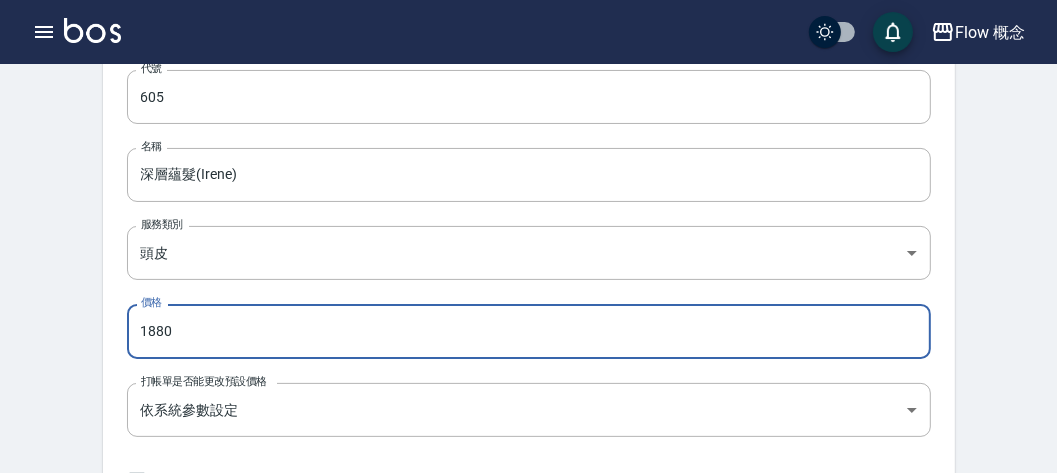 type on "1880" 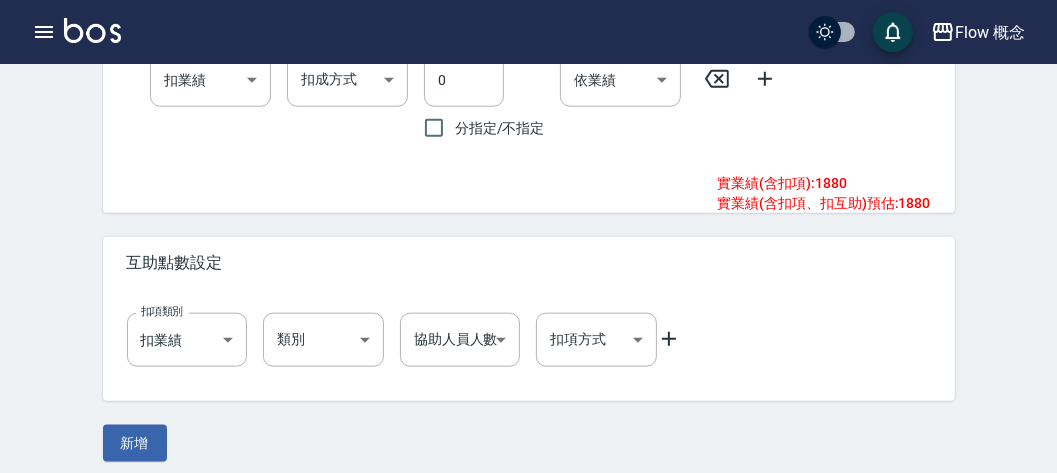 scroll, scrollTop: 1373, scrollLeft: 0, axis: vertical 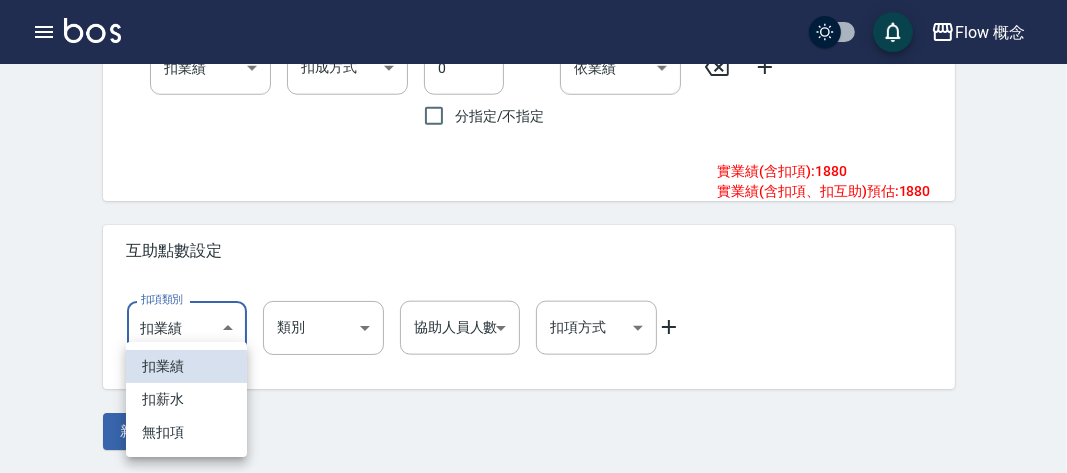 click on "Flow 概念 登出 櫃檯作業 打帳單 帳單列表 掛單列表 座位開單 營業儀表板 現金收支登錄 高階收支登錄 材料自購登錄 每日結帳 排班表 現場電腦打卡 掃碼打卡 預約管理 預約管理 單日預約紀錄 單週預約紀錄 報表及分析 報表目錄 消費分析儀表板 店家區間累計表 店家日報表 店家排行榜 互助日報表 互助月報表 互助排行榜 互助點數明細 互助業績報表 全店業績分析表 每日業績分析表 營業統計分析表 營業項目月分析表 設計師業績表 設計師日報表 設計師業績分析表 設計師業績月報表 設計師抽成報表 設計師排行榜 商品銷售排行榜 商品消耗明細 商品進銷貨報表 商品庫存表 商品庫存盤點表 會員卡報表 服務扣項明細表 單一服務項目查詢 店販抽成明細 店販分類抽成明細 顧客入金餘額表 顧客卡券餘額表 每日非現金明細 每日收支明細 收支分類明細表 收支匯款表 [NUMBER]" at bounding box center (533, -450) 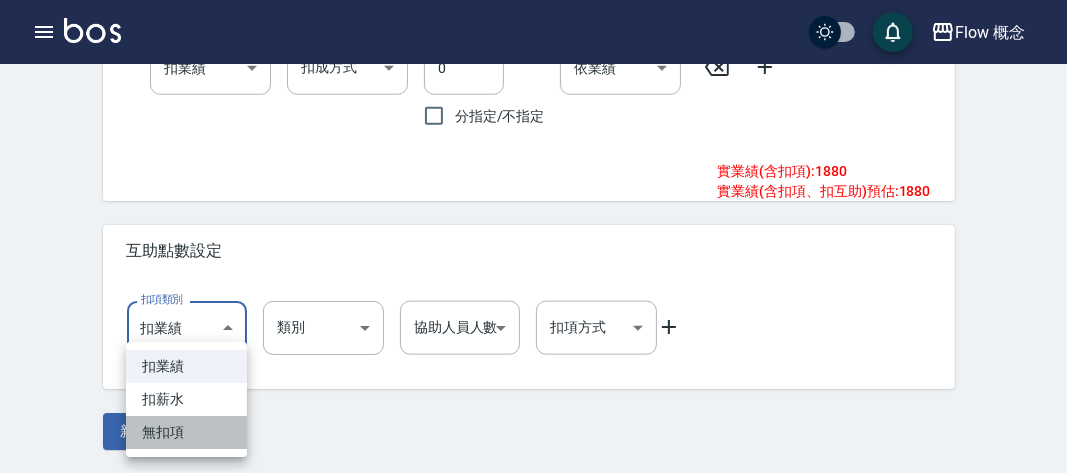 click on "無扣項" at bounding box center [186, 432] 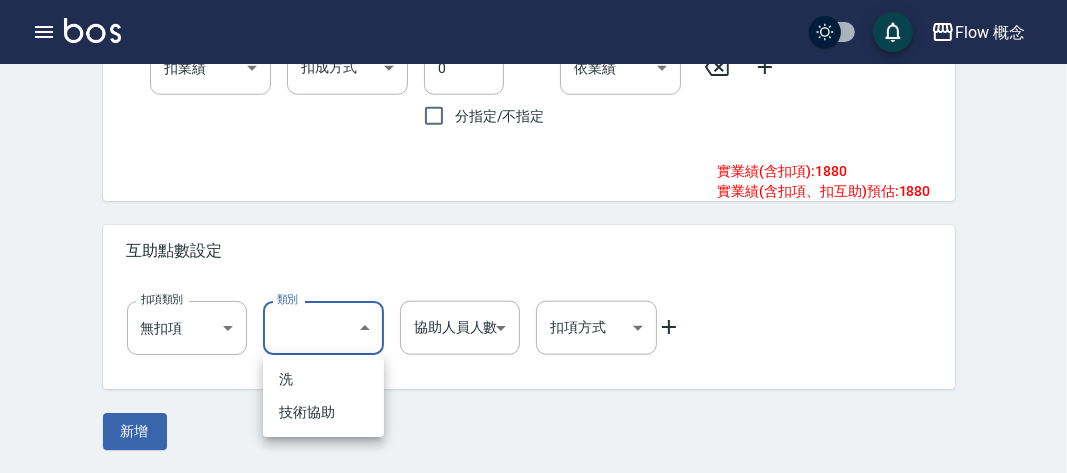 click on "Flow 概念 登出 櫃檯作業 打帳單 帳單列表 掛單列表 座位開單 營業儀表板 現金收支登錄 高階收支登錄 材料自購登錄 每日結帳 排班表 現場電腦打卡 掃碼打卡 預約管理 預約管理 單日預約紀錄 單週預約紀錄 報表及分析 報表目錄 消費分析儀表板 店家區間累計表 店家日報表 店家排行榜 互助日報表 互助月報表 互助排行榜 互助點數明細 互助業績報表 全店業績分析表 每日業績分析表 營業統計分析表 營業項目月分析表 設計師業績表 設計師日報表 設計師業績分析表 設計師業績月報表 設計師抽成報表 設計師排行榜 商品銷售排行榜 商品消耗明細 商品進銷貨報表 商品庫存表 商品庫存盤點表 會員卡報表 服務扣項明細表 單一服務項目查詢 店販抽成明細 店販分類抽成明細 顧客入金餘額表 顧客卡券餘額表 每日非現金明細 每日收支明細 收支分類明細表 收支匯款表 [NUMBER]" at bounding box center [533, -450] 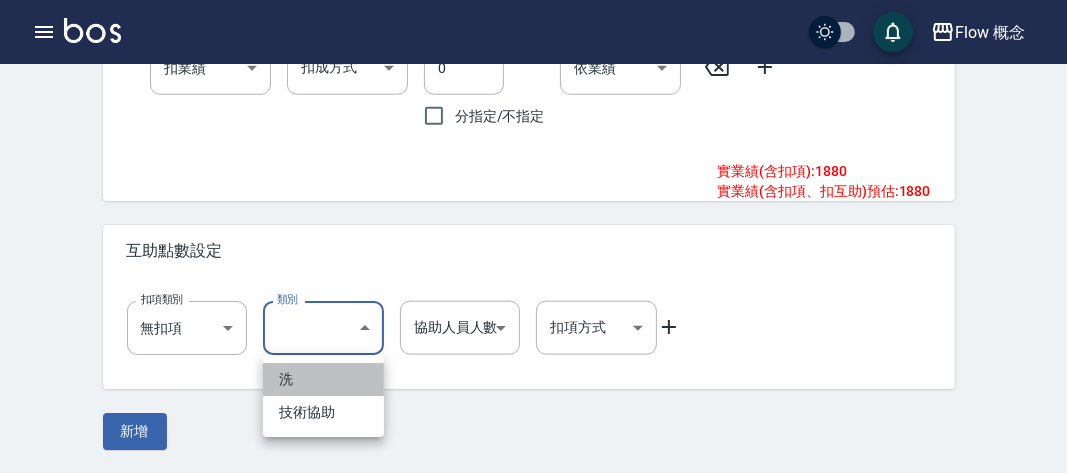 click on "洗" at bounding box center (323, 379) 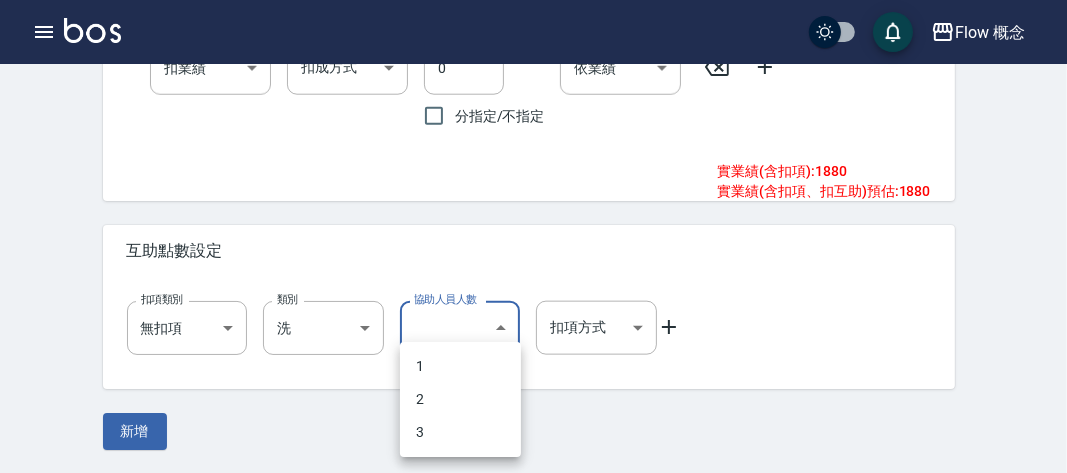 click on "Flow 概念 登出 櫃檯作業 打帳單 帳單列表 掛單列表 座位開單 營業儀表板 現金收支登錄 高階收支登錄 材料自購登錄 每日結帳 排班表 現場電腦打卡 掃碼打卡 預約管理 預約管理 單日預約紀錄 單週預約紀錄 報表及分析 報表目錄 消費分析儀表板 店家區間累計表 店家日報表 店家排行榜 互助日報表 互助月報表 互助排行榜 互助點數明細 互助業績報表 全店業績分析表 每日業績分析表 營業統計分析表 營業項目月分析表 設計師業績表 設計師日報表 設計師業績分析表 設計師業績月報表 設計師抽成報表 設計師排行榜 商品銷售排行榜 商品消耗明細 商品進銷貨報表 商品庫存表 商品庫存盤點表 會員卡報表 服務扣項明細表 單一服務項目查詢 店販抽成明細 店販分類抽成明細 顧客入金餘額表 顧客卡券餘額表 每日非現金明細 每日收支明細 收支分類明細表 收支匯款表 [NUMBER]" at bounding box center [533, -450] 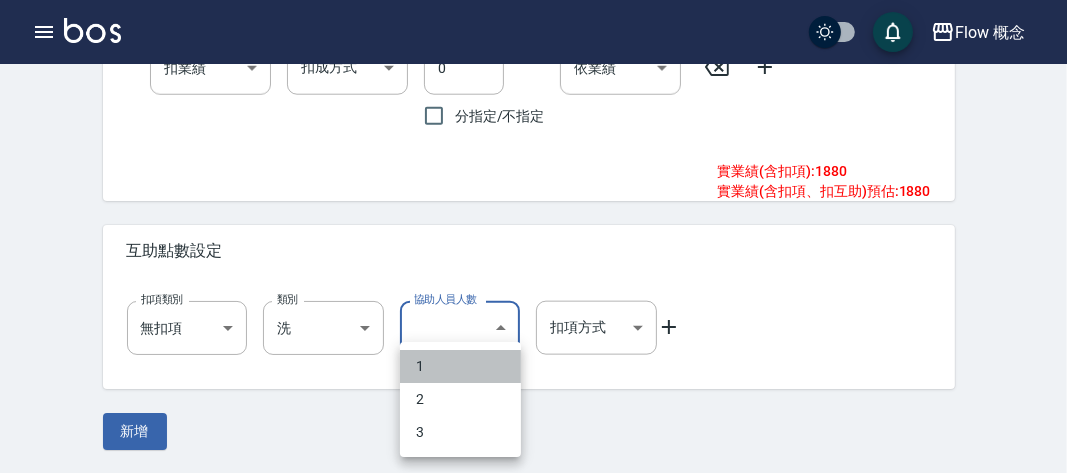 click on "1" at bounding box center [460, 366] 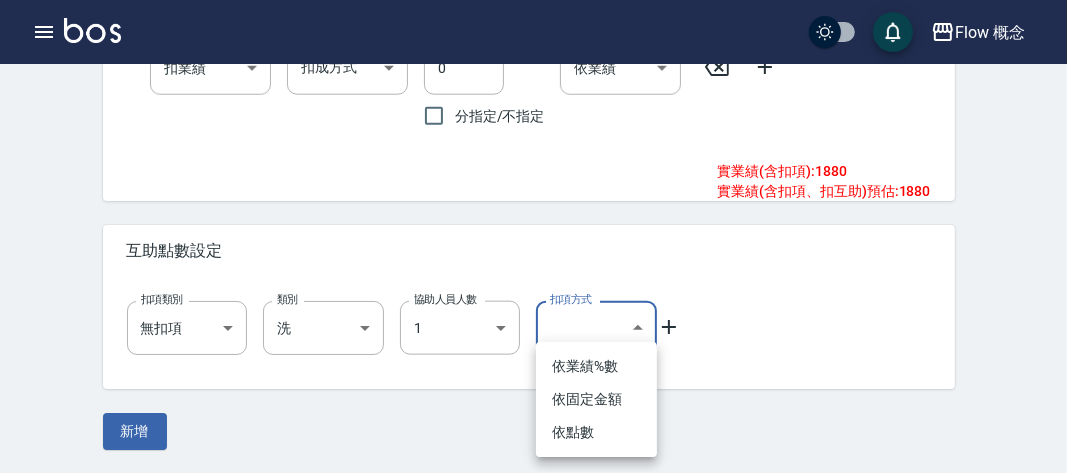 click on "Flow 概念 登出 櫃檯作業 打帳單 帳單列表 掛單列表 座位開單 營業儀表板 現金收支登錄 高階收支登錄 材料自購登錄 每日結帳 排班表 現場電腦打卡 掃碼打卡 預約管理 預約管理 單日預約紀錄 單週預約紀錄 報表及分析 報表目錄 消費分析儀表板 店家區間累計表 店家日報表 店家排行榜 互助日報表 互助月報表 互助排行榜 互助點數明細 互助業績報表 全店業績分析表 每日業績分析表 營業統計分析表 營業項目月分析表 設計師業績表 設計師日報表 設計師業績分析表 設計師業績月報表 設計師抽成報表 設計師排行榜 商品銷售排行榜 商品消耗明細 商品進銷貨報表 商品庫存表 商品庫存盤點表 會員卡報表 服務扣項明細表 單一服務項目查詢 店販抽成明細 店販分類抽成明細 顧客入金餘額表 顧客卡券餘額表 每日非現金明細 每日收支明細 收支分類明細表 收支匯款表 [NUMBER]" at bounding box center [533, -450] 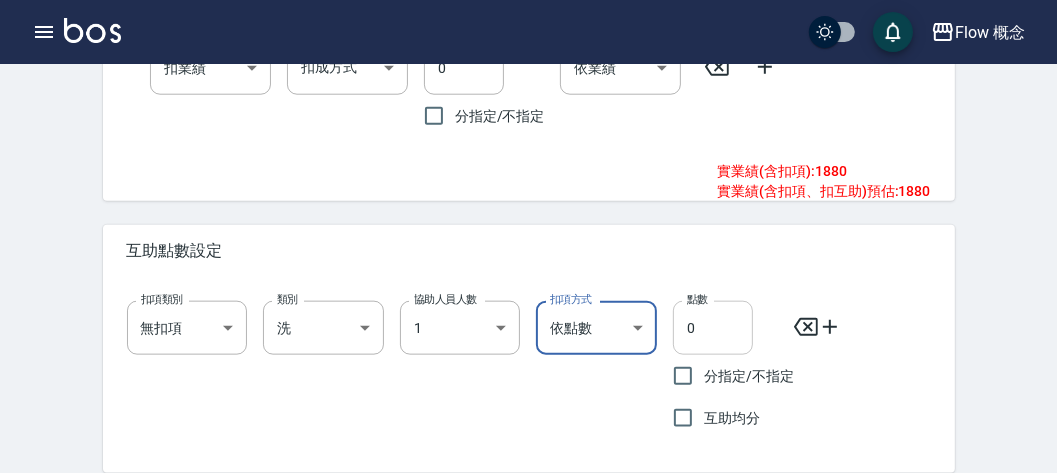 click on "0" at bounding box center [713, 328] 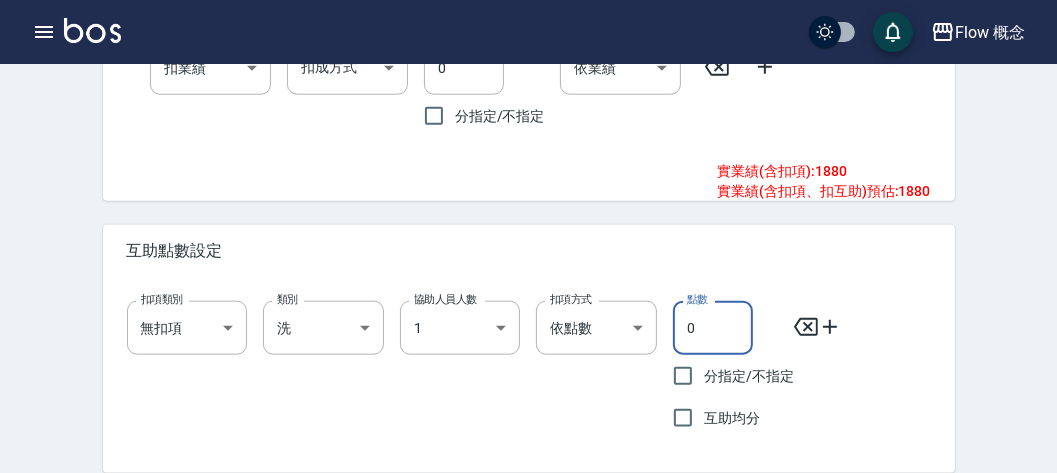 click on "0" at bounding box center [713, 328] 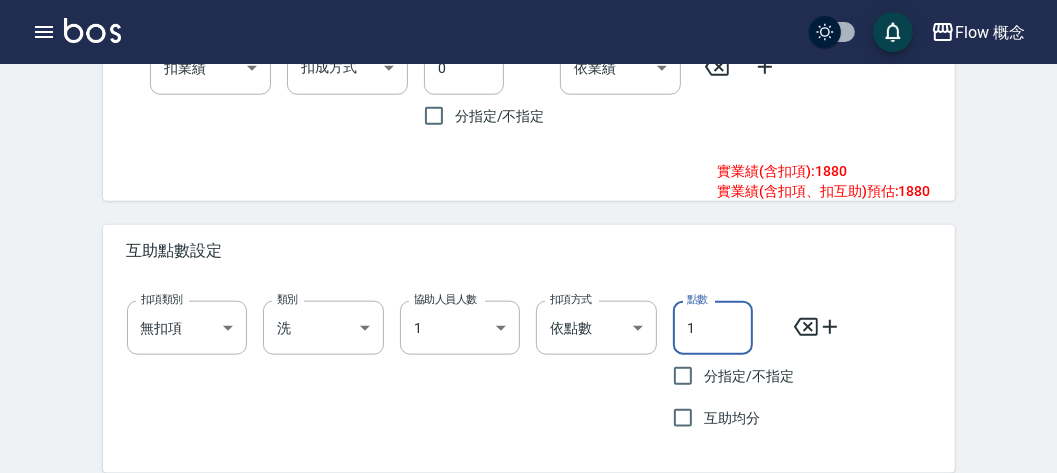 type on "1" 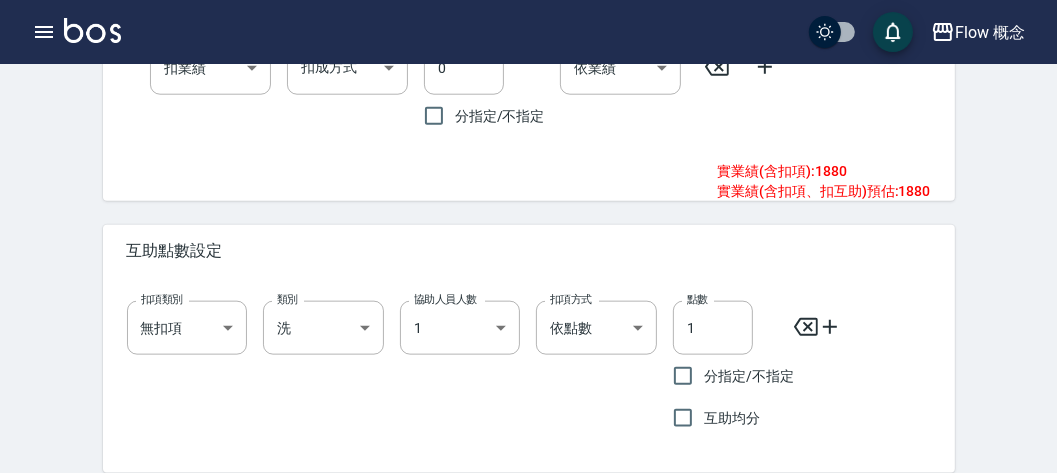 click 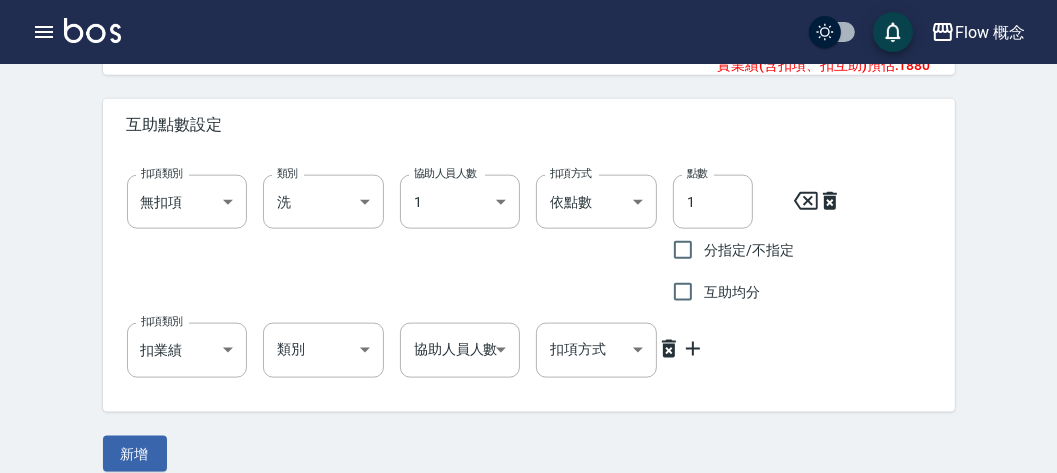 scroll, scrollTop: 1500, scrollLeft: 0, axis: vertical 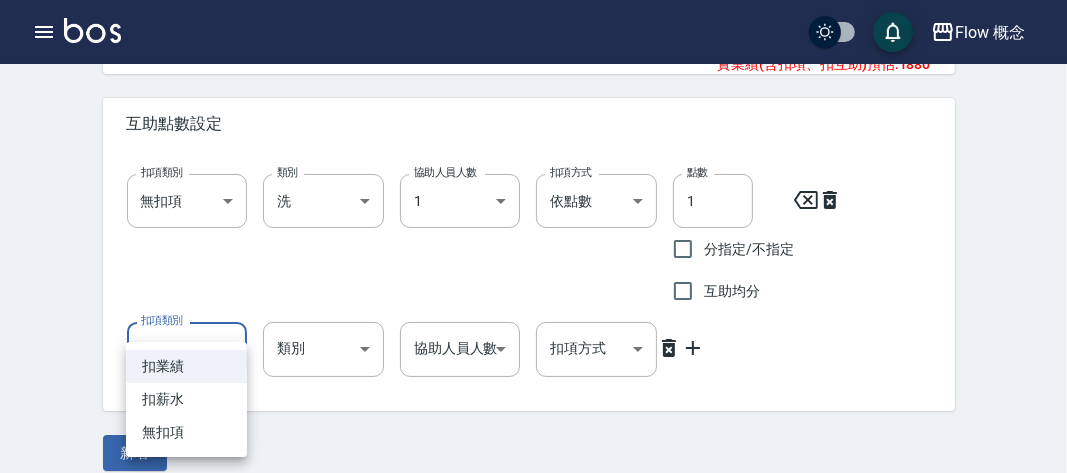 click on "Flow 概念 登出 櫃檯作業 打帳單 帳單列表 掛單列表 座位開單 營業儀表板 現金收支登錄 高階收支登錄 材料自購登錄 每日結帳 排班表 現場電腦打卡 掃碼打卡 預約管理 預約管理 單日預約紀錄 單週預約紀錄 報表及分析 報表目錄 消費分析儀表板 店家區間累計表 店家日報表 店家排行榜 互助日報表 互助月報表 互助排行榜 互助點數明細 互助業績報表 全店業績分析表 每日業績分析表 營業統計分析表 營業項目月分析表 設計師業績表 設計師日報表 設計師業績分析表 設計師業績月報表 設計師抽成報表 設計師排行榜 商品銷售排行榜 商品消耗明細 商品進銷貨報表 商品庫存表 商品庫存盤點表 會員卡報表 服務扣項明細表 單一服務項目查詢 店販抽成明細 店販分類抽成明細 顧客入金餘額表 顧客卡券餘額表 每日非現金明細 每日收支明細 收支分類明細表 收支匯款表 [NUMBER]" at bounding box center [533, -503] 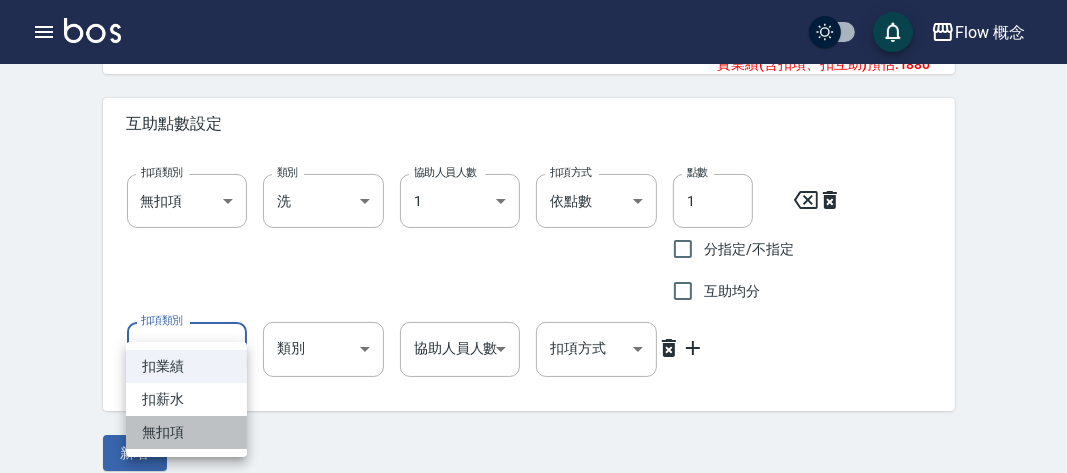 click on "無扣項" at bounding box center (186, 432) 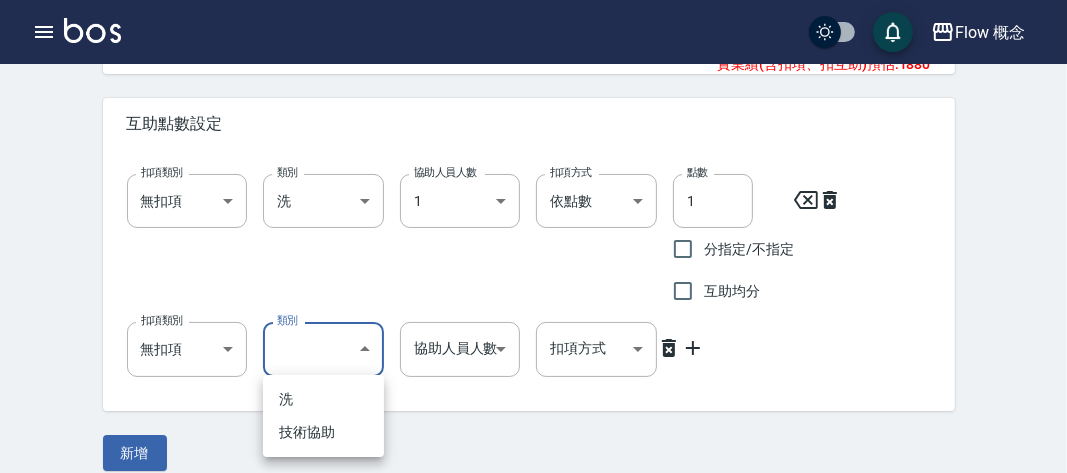 click on "Flow 概念 登出 櫃檯作業 打帳單 帳單列表 掛單列表 座位開單 營業儀表板 現金收支登錄 高階收支登錄 材料自購登錄 每日結帳 排班表 現場電腦打卡 掃碼打卡 預約管理 預約管理 單日預約紀錄 單週預約紀錄 報表及分析 報表目錄 消費分析儀表板 店家區間累計表 店家日報表 店家排行榜 互助日報表 互助月報表 互助排行榜 互助點數明細 互助業績報表 全店業績分析表 每日業績分析表 營業統計分析表 營業項目月分析表 設計師業績表 設計師日報表 設計師業績分析表 設計師業績月報表 設計師抽成報表 設計師排行榜 商品銷售排行榜 商品消耗明細 商品進銷貨報表 商品庫存表 商品庫存盤點表 會員卡報表 服務扣項明細表 單一服務項目查詢 店販抽成明細 店販分類抽成明細 顧客入金餘額表 顧客卡券餘額表 每日非現金明細 每日收支明細 收支分類明細表 收支匯款表 [NUMBER]" at bounding box center [533, -503] 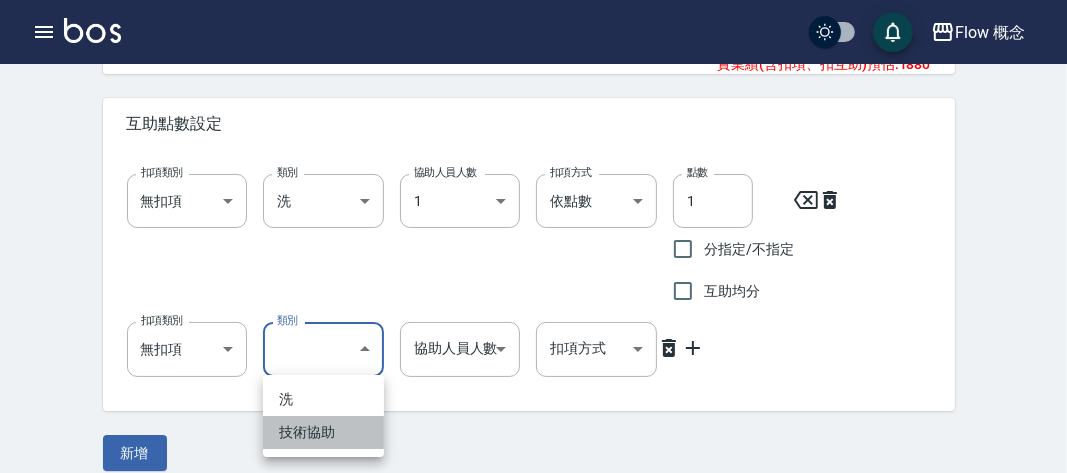 click on "技術協助" at bounding box center [323, 432] 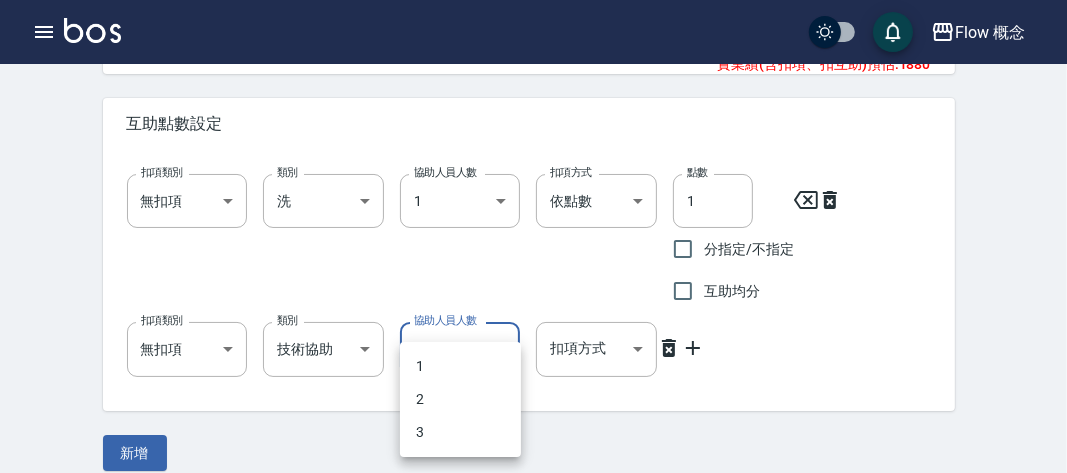 click on "Flow 概念 登出 櫃檯作業 打帳單 帳單列表 掛單列表 座位開單 營業儀表板 現金收支登錄 高階收支登錄 材料自購登錄 每日結帳 排班表 現場電腦打卡 掃碼打卡 預約管理 預約管理 單日預約紀錄 單週預約紀錄 報表及分析 報表目錄 消費分析儀表板 店家區間累計表 店家日報表 店家排行榜 互助日報表 互助月報表 互助排行榜 互助點數明細 互助業績報表 全店業績分析表 每日業績分析表 營業統計分析表 營業項目月分析表 設計師業績表 設計師日報表 設計師業績分析表 設計師業績月報表 設計師抽成報表 設計師排行榜 商品銷售排行榜 商品消耗明細 商品進銷貨報表 商品庫存表 商品庫存盤點表 會員卡報表 服務扣項明細表 單一服務項目查詢 店販抽成明細 店販分類抽成明細 顧客入金餘額表 顧客卡券餘額表 每日非現金明細 每日收支明細 收支分類明細表 收支匯款表 [NUMBER]" at bounding box center (533, -503) 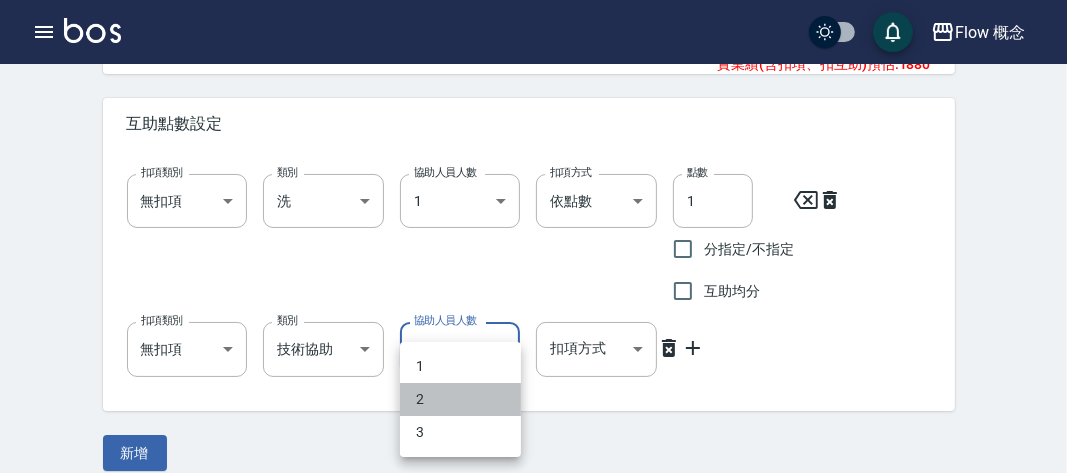 click on "2" at bounding box center [460, 399] 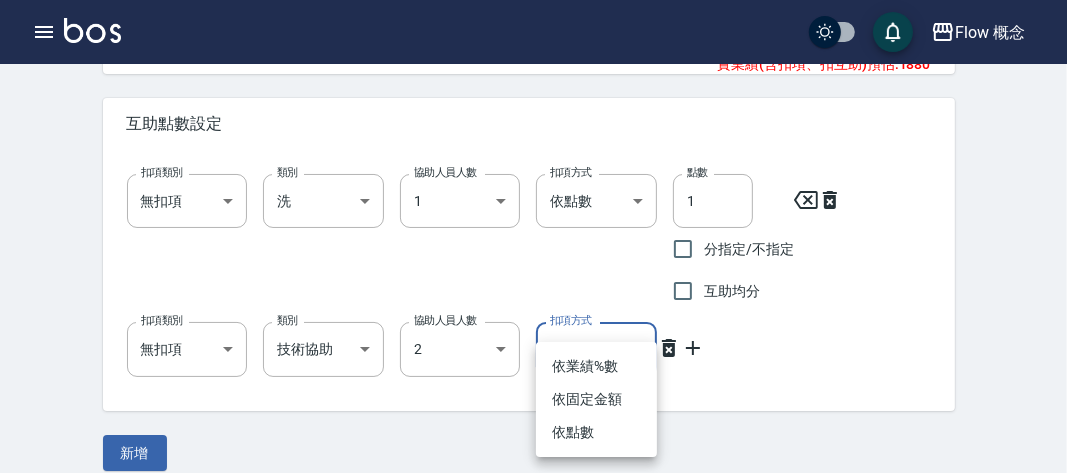 click on "Flow 概念 登出 櫃檯作業 打帳單 帳單列表 掛單列表 座位開單 營業儀表板 現金收支登錄 高階收支登錄 材料自購登錄 每日結帳 排班表 現場電腦打卡 掃碼打卡 預約管理 預約管理 單日預約紀錄 單週預約紀錄 報表及分析 報表目錄 消費分析儀表板 店家區間累計表 店家日報表 店家排行榜 互助日報表 互助月報表 互助排行榜 互助點數明細 互助業績報表 全店業績分析表 每日業績分析表 營業統計分析表 營業項目月分析表 設計師業績表 設計師日報表 設計師業績分析表 設計師業績月報表 設計師抽成報表 設計師排行榜 商品銷售排行榜 商品消耗明細 商品進銷貨報表 商品庫存表 商品庫存盤點表 會員卡報表 服務扣項明細表 單一服務項目查詢 店販抽成明細 店販分類抽成明細 顧客入金餘額表 顧客卡券餘額表 每日非現金明細 每日收支明細 收支分類明細表 收支匯款表 [NUMBER]" at bounding box center [533, -503] 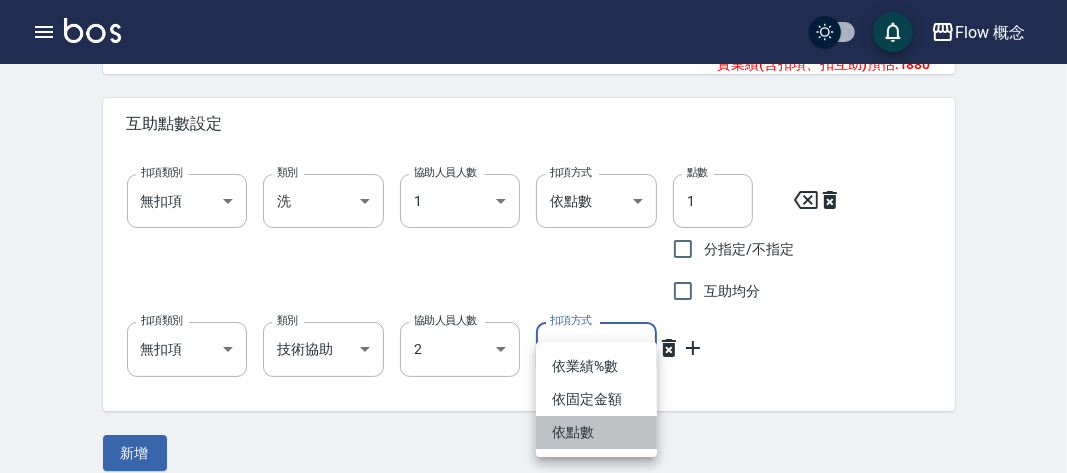 click on "依點數" at bounding box center (596, 432) 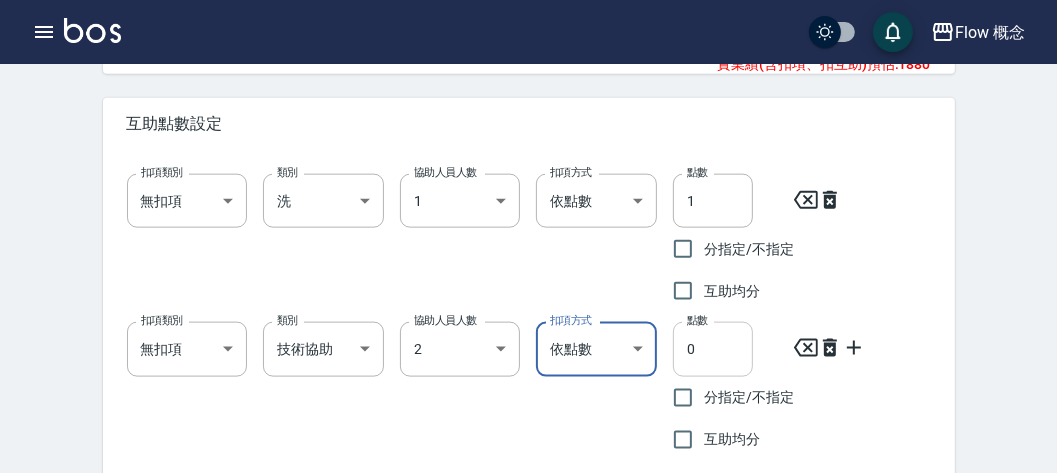 click on "0" at bounding box center (713, 349) 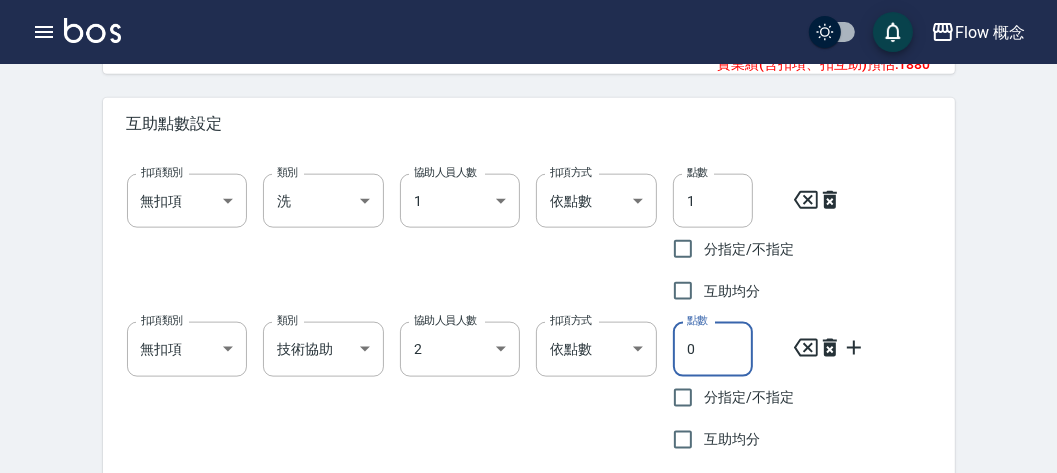 click on "0" at bounding box center [713, 349] 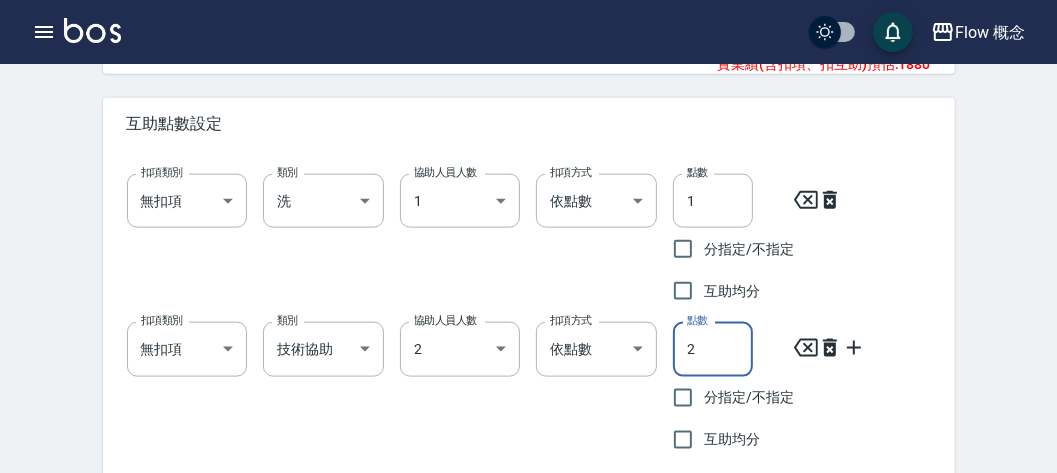 type on "2" 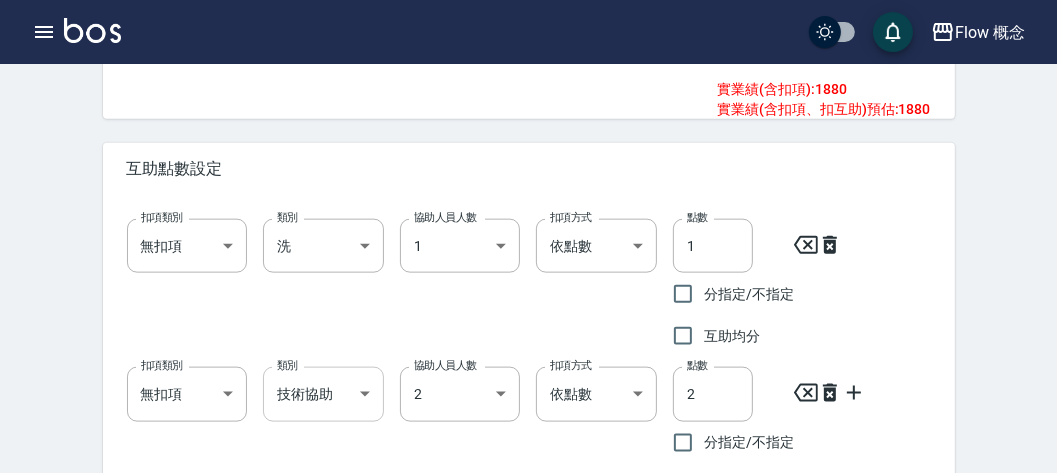 scroll, scrollTop: 1604, scrollLeft: 0, axis: vertical 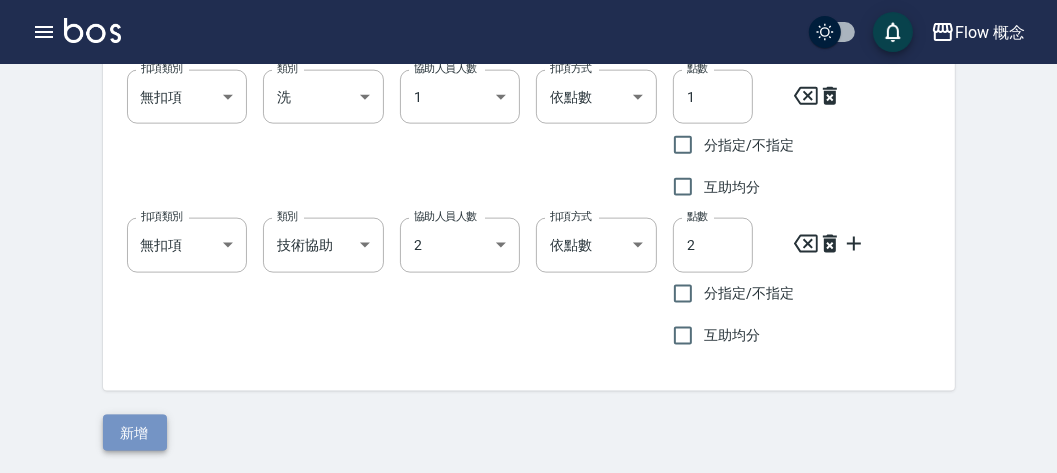 click on "新增" at bounding box center (135, 433) 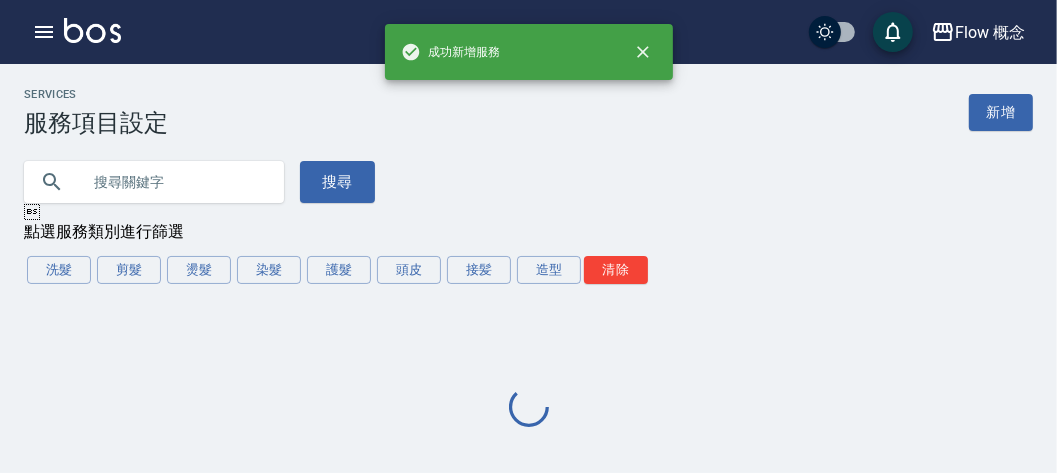 scroll, scrollTop: 0, scrollLeft: 0, axis: both 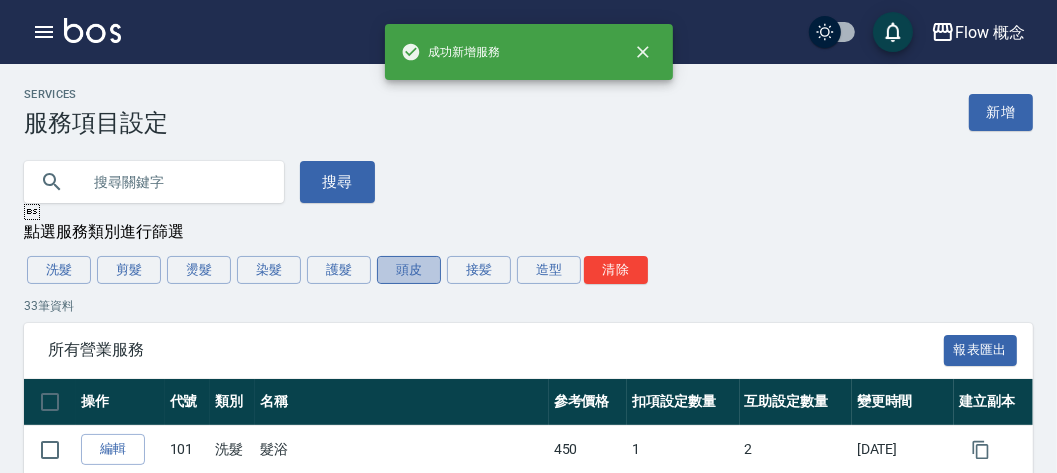 click on "頭皮" at bounding box center [409, 270] 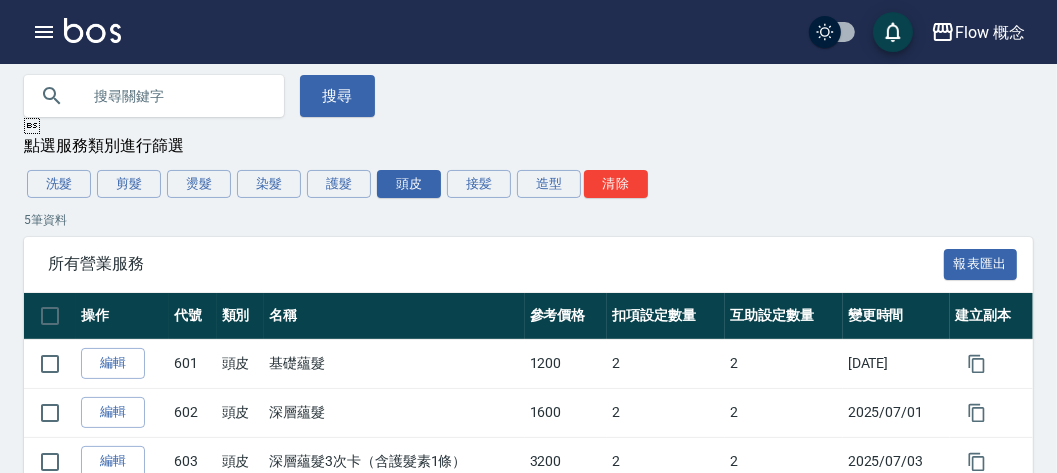 scroll, scrollTop: 0, scrollLeft: 0, axis: both 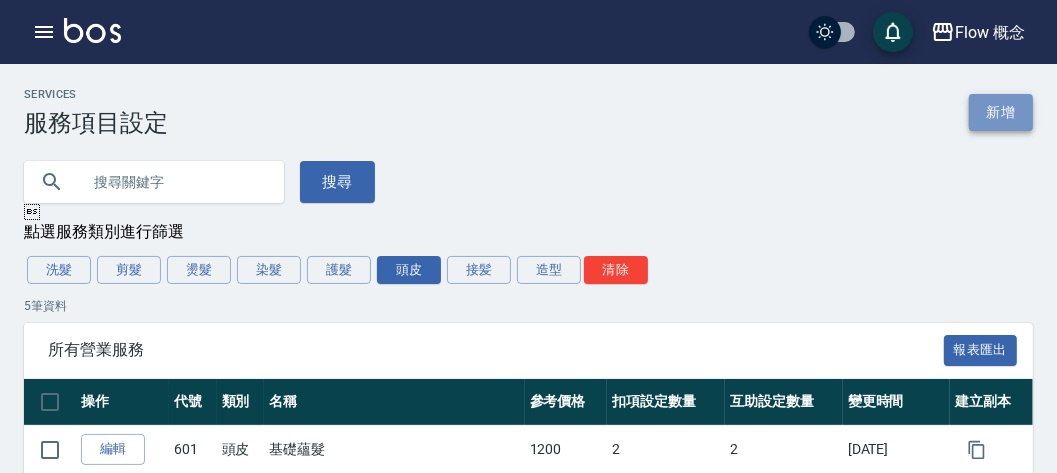 click on "新增" at bounding box center [1001, 112] 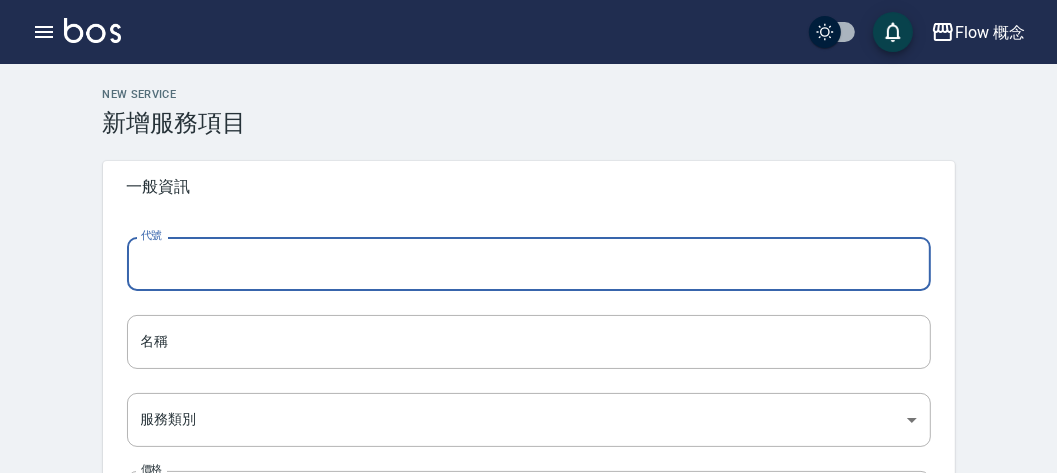 click on "代號" at bounding box center [529, 264] 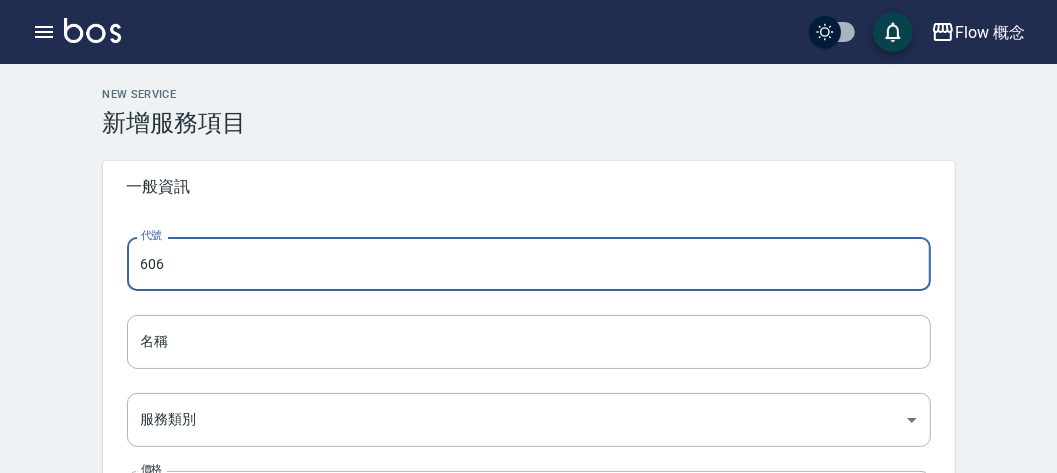 type on "606" 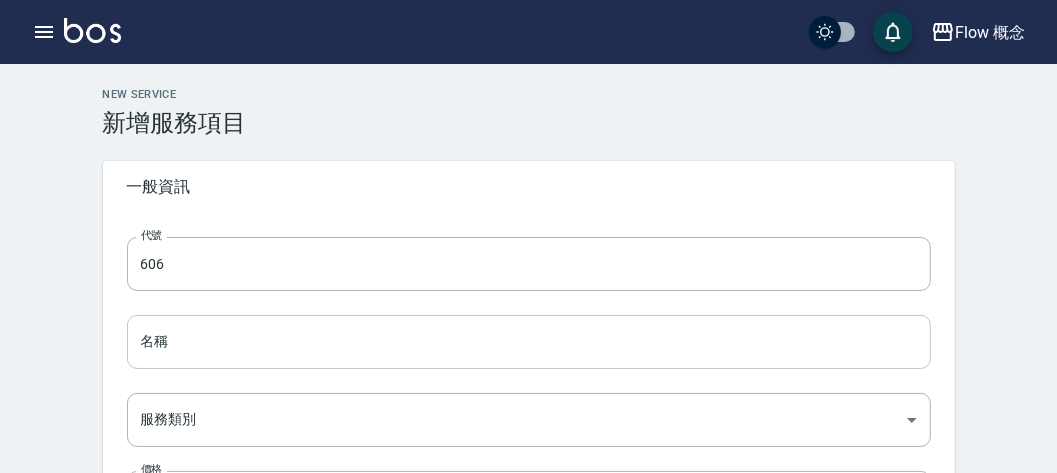 drag, startPoint x: 197, startPoint y: 374, endPoint x: 187, endPoint y: 349, distance: 26.925823 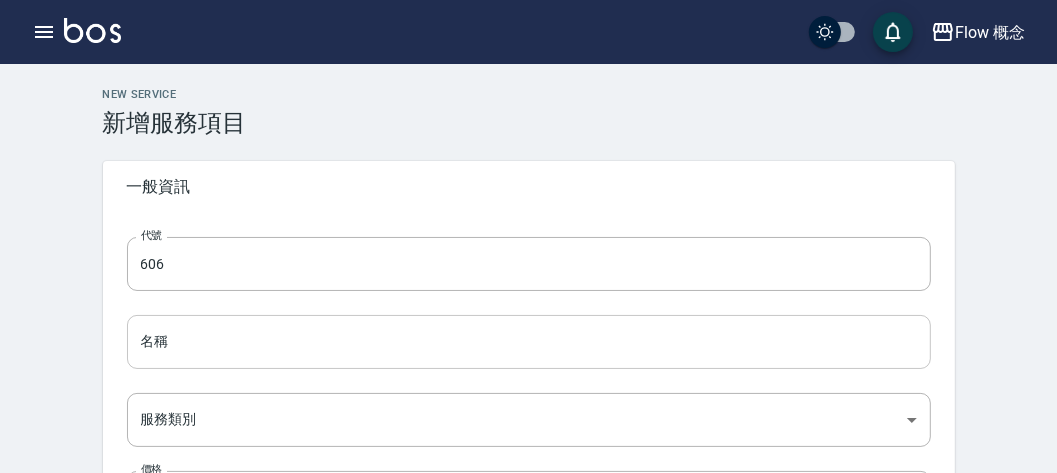click on "代號 [NUMBER] 代號 名稱 名稱 服務類別 ​ 服務類別 價格 [NUMBER] 價格 打帳單是否能更改預設價格 依系統參數設定 UNSET 打帳單是否能更改預設價格 特殊抽成 綁定第三方卡券 無 none 綁定第三方卡券 是否鎖定第三方卡券 依系統參數設定 UNSET 是否鎖定第三方卡券" at bounding box center (529, 543) 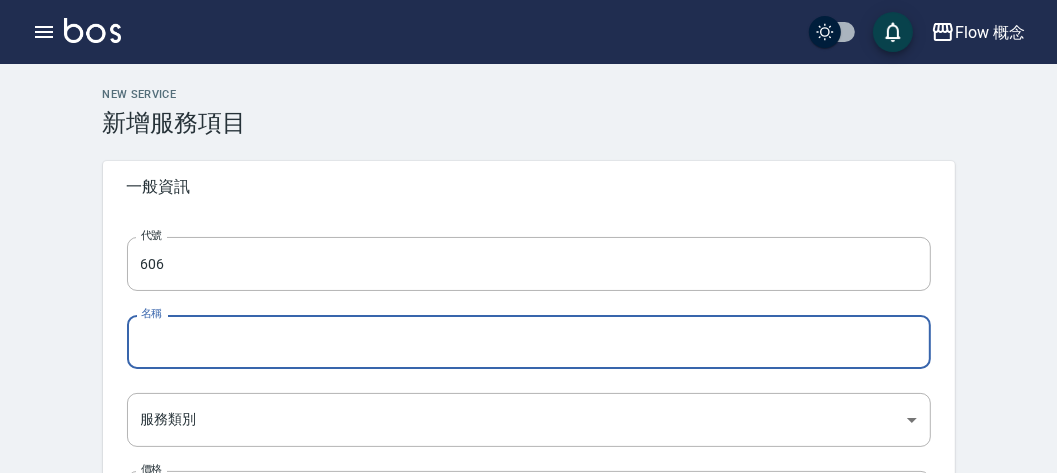 click on "名稱" at bounding box center (529, 342) 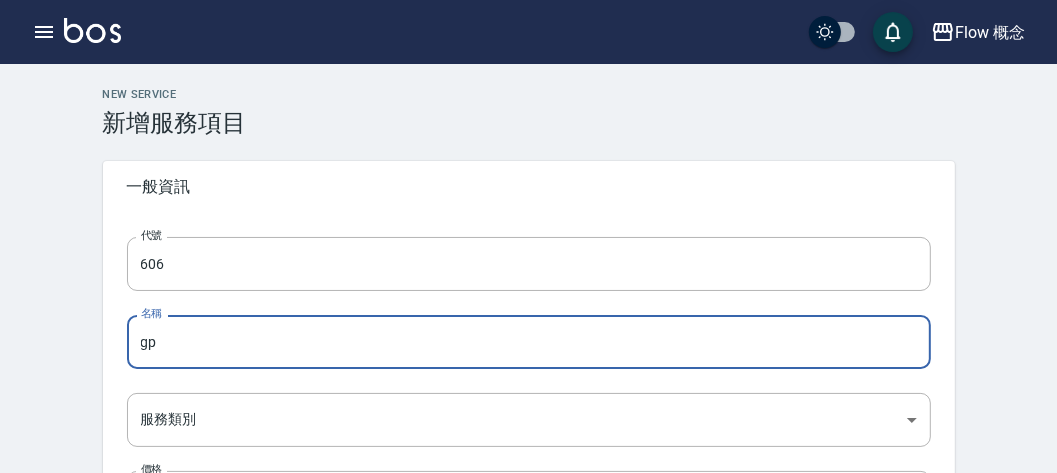 type on "g" 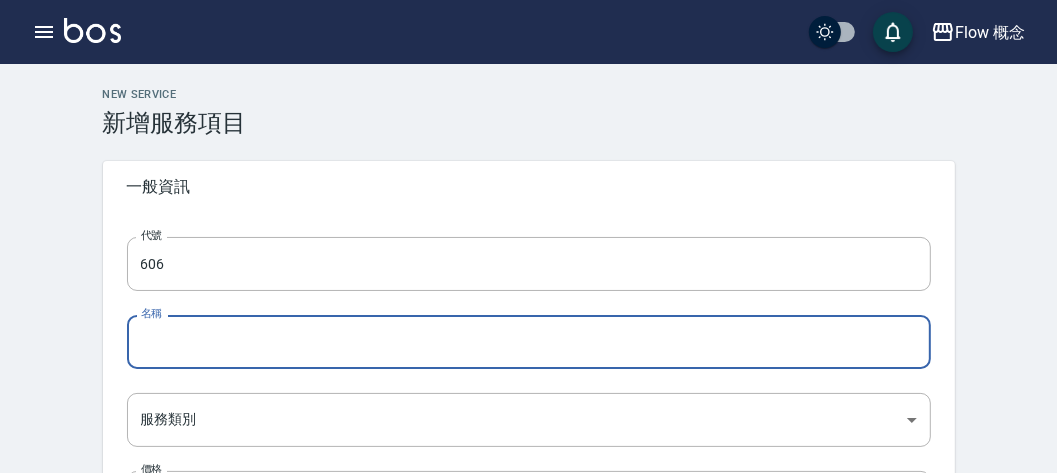 type on "ㄎ" 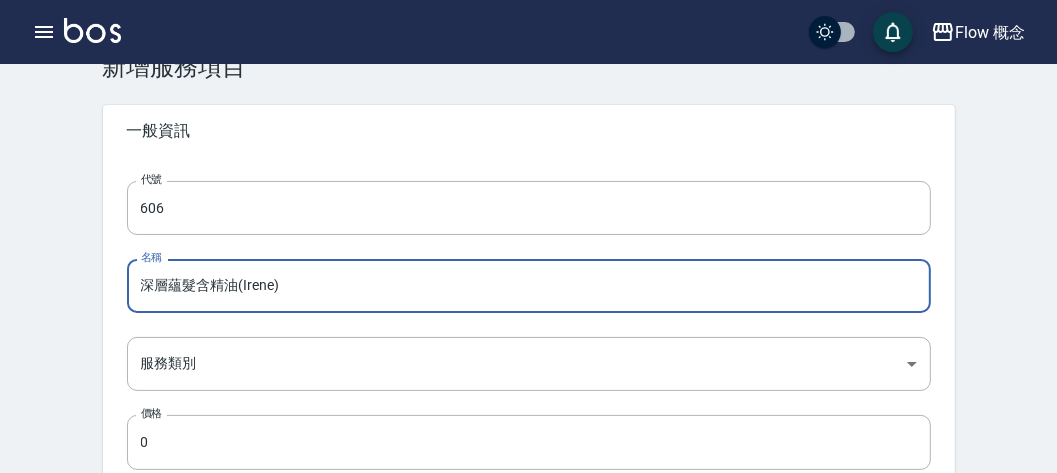 scroll, scrollTop: 98, scrollLeft: 0, axis: vertical 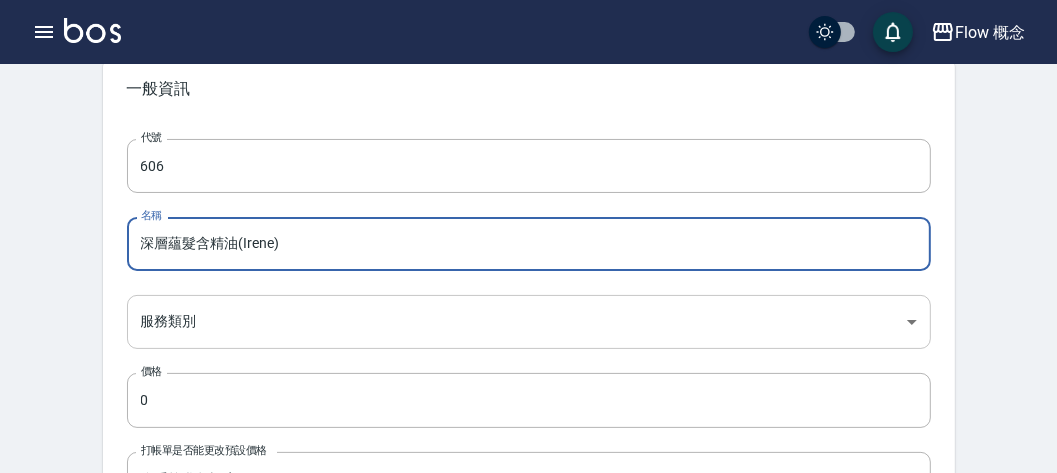 type on "深層蘊髮含精油(Irene)" 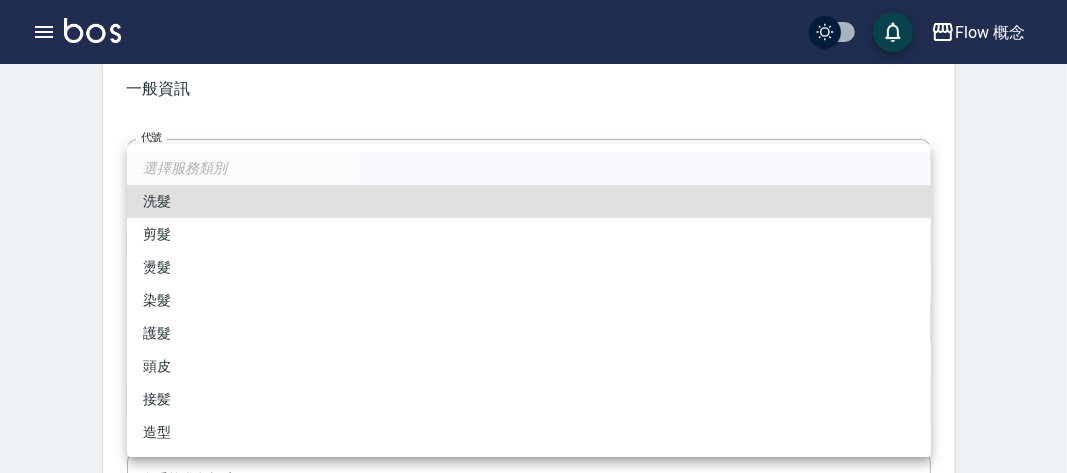 click on "Flow 概念 登出 櫃檯作業 打帳單 帳單列表 掛單列表 座位開單 營業儀表板 現金收支登錄 高階收支登錄 材料自購登錄 每日結帳 排班表 現場電腦打卡 掃碼打卡 預約管理 預約管理 單日預約紀錄 單週預約紀錄 報表及分析 報表目錄 消費分析儀表板 店家區間累計表 店家日報表 店家排行榜 互助日報表 互助月報表 互助排行榜 互助點數明細 互助業績報表 全店業績分析表 每日業績分析表 營業統計分析表 營業項目月分析表 設計師業績表 設計師日報表 設計師業績分析表 設計師業績月報表 設計師抽成報表 設計師排行榜 商品銷售排行榜 商品消耗明細 商品進銷貨報表 商品庫存表 商品庫存盤點表 會員卡報表 服務扣項明細表 單一服務項目查詢 店販抽成明細 店販分類抽成明細 顧客入金餘額表 顧客卡券餘額表 每日非現金明細 每日收支明細 收支分類明細表 收支匯款表 [NUMBER]" at bounding box center [533, 825] 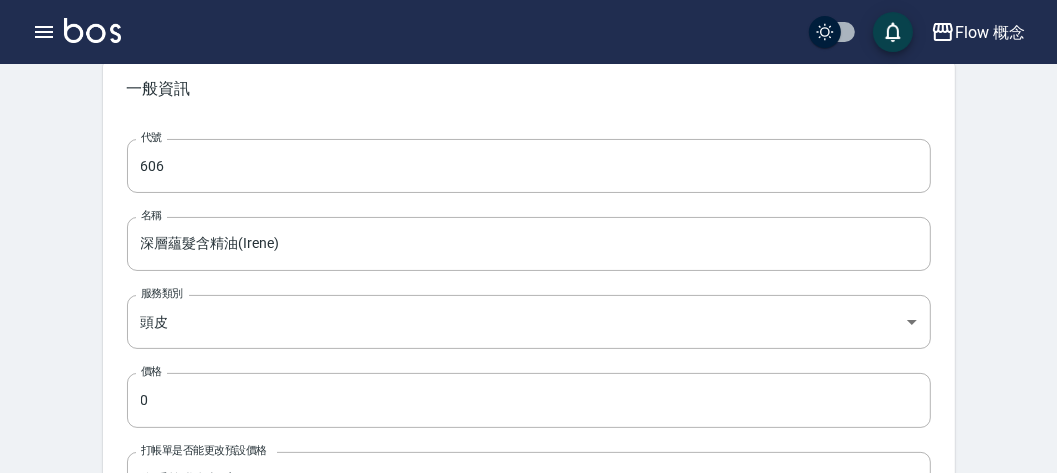 scroll, scrollTop: 222, scrollLeft: 0, axis: vertical 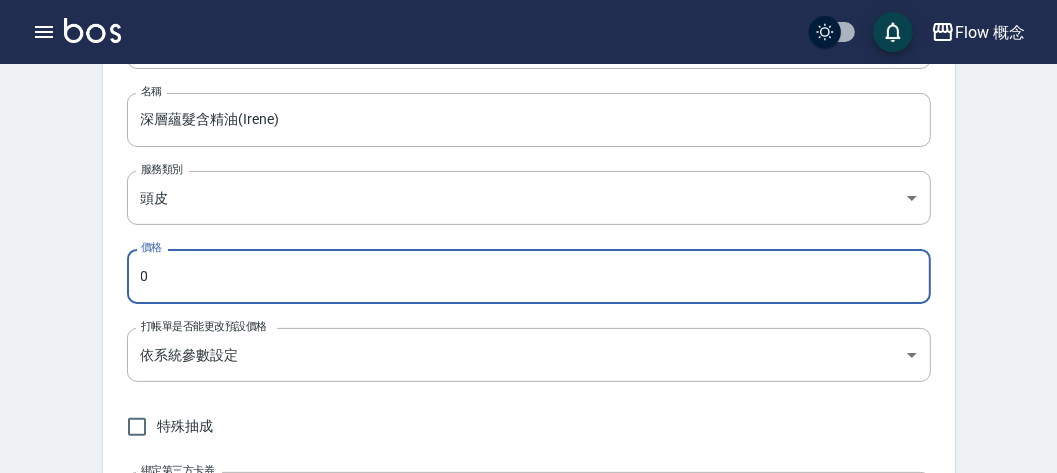 click on "0" at bounding box center [529, 276] 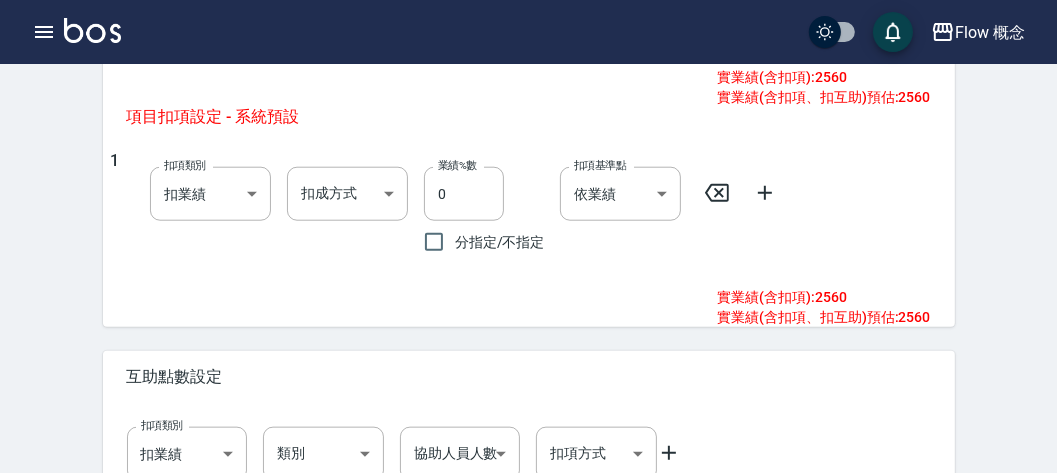 scroll, scrollTop: 1373, scrollLeft: 0, axis: vertical 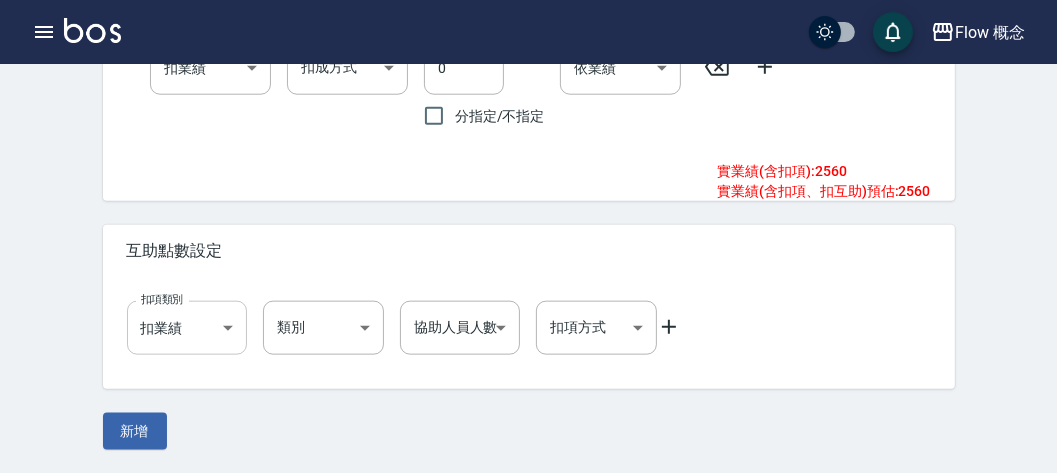 type on "2560" 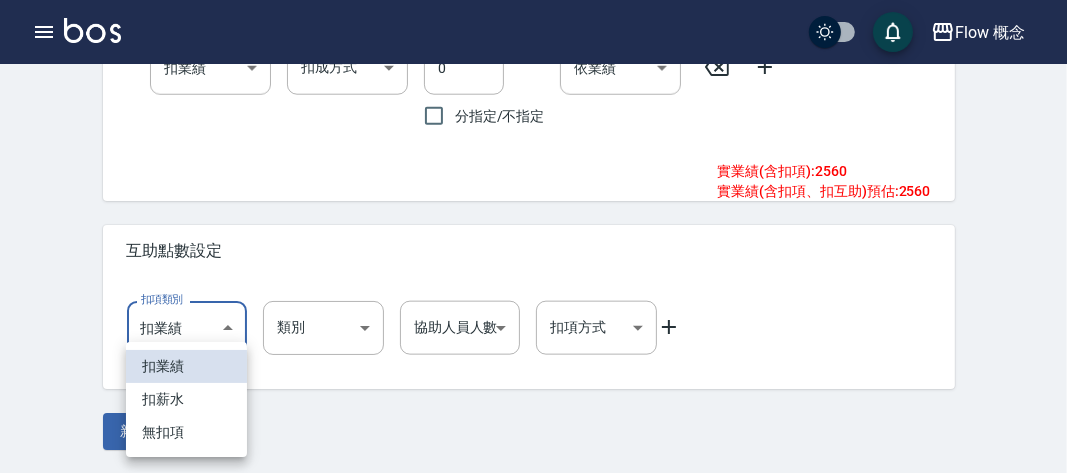 click on "Flow 概念 登出 櫃檯作業 打帳單 帳單列表 掛單列表 座位開單 營業儀表板 現金收支登錄 高階收支登錄 材料自購登錄 每日結帳 排班表 現場電腦打卡 掃碼打卡 預約管理 預約管理 單日預約紀錄 單週預約紀錄 報表及分析 報表目錄 消費分析儀表板 店家區間累計表 店家日報表 店家排行榜 互助日報表 互助月報表 互助排行榜 互助點數明細 互助業績報表 全店業績分析表 每日業績分析表 營業統計分析表 營業項目月分析表 設計師業績表 設計師日報表 設計師業績分析表 設計師業績月報表 設計師抽成報表 設計師排行榜 商品銷售排行榜 商品消耗明細 商品進銷貨報表 商品庫存表 商品庫存盤點表 會員卡報表 服務扣項明細表 單一服務項目查詢 店販抽成明細 店販分類抽成明細 顧客入金餘額表 顧客卡券餘額表 每日非現金明細 每日收支明細 收支分類明細表 收支匯款表 [NUMBER]" at bounding box center (533, -450) 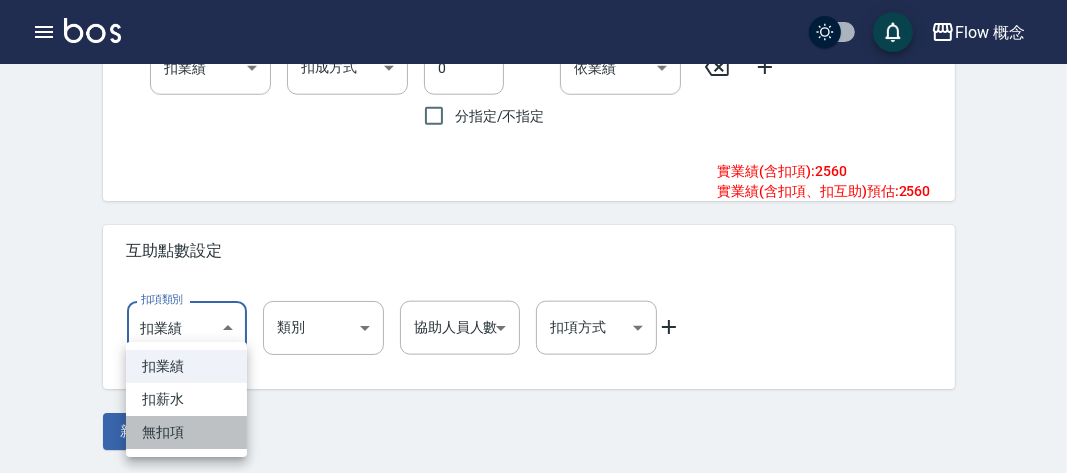 click on "無扣項" at bounding box center [186, 432] 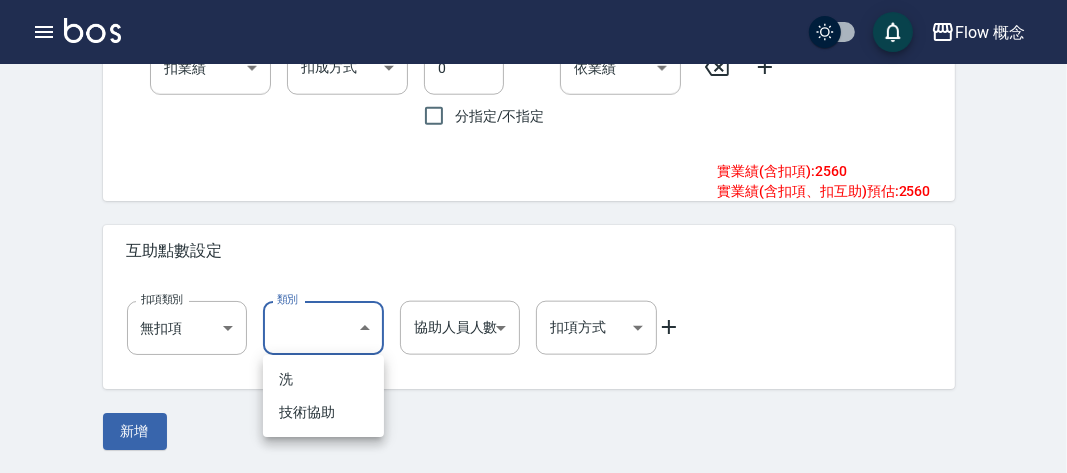 click on "Flow 概念 登出 櫃檯作業 打帳單 帳單列表 掛單列表 座位開單 營業儀表板 現金收支登錄 高階收支登錄 材料自購登錄 每日結帳 排班表 現場電腦打卡 掃碼打卡 預約管理 預約管理 單日預約紀錄 單週預約紀錄 報表及分析 報表目錄 消費分析儀表板 店家區間累計表 店家日報表 店家排行榜 互助日報表 互助月報表 互助排行榜 互助點數明細 互助業績報表 全店業績分析表 每日業績分析表 營業統計分析表 營業項目月分析表 設計師業績表 設計師日報表 設計師業績分析表 設計師業績月報表 設計師抽成報表 設計師排行榜 商品銷售排行榜 商品消耗明細 商品進銷貨報表 商品庫存表 商品庫存盤點表 會員卡報表 服務扣項明細表 單一服務項目查詢 店販抽成明細 店販分類抽成明細 顧客入金餘額表 顧客卡券餘額表 每日非現金明細 每日收支明細 收支分類明細表 收支匯款表 [NUMBER]" at bounding box center (533, -450) 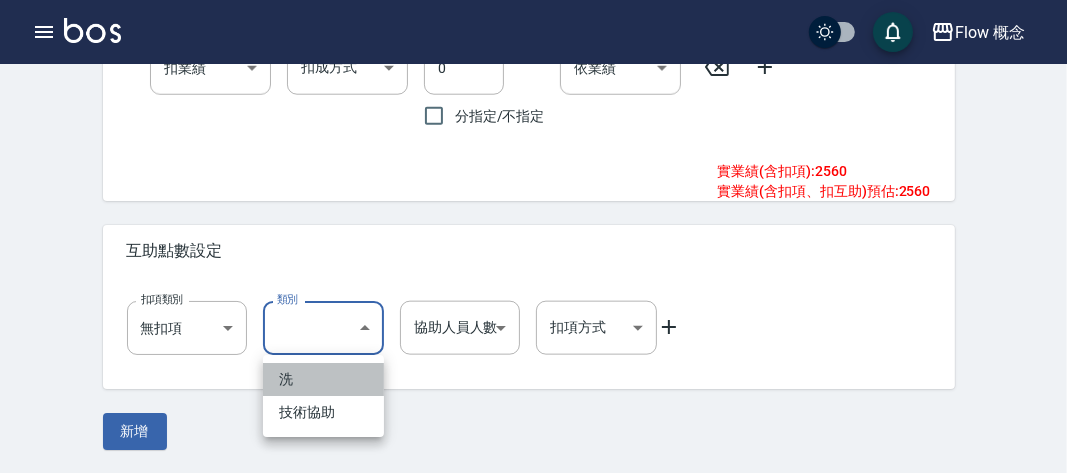 click on "洗" at bounding box center (323, 379) 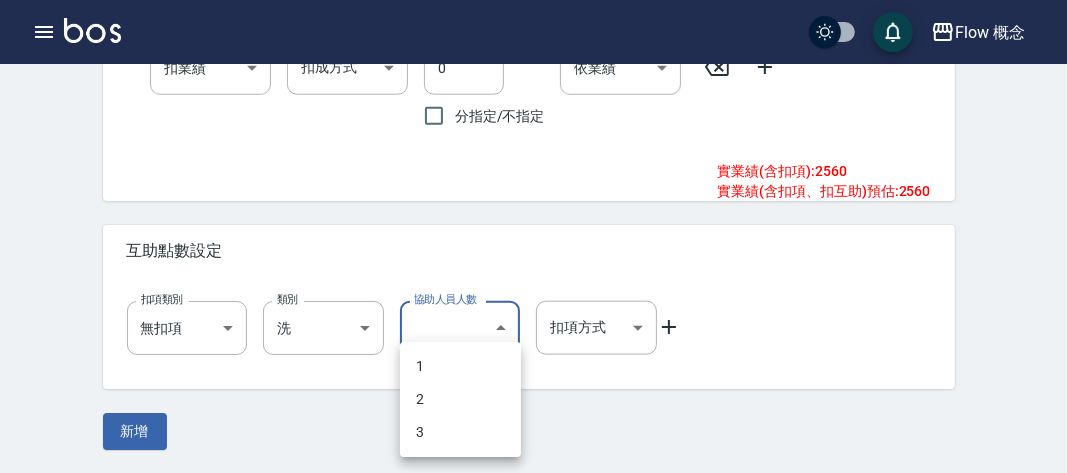 click on "Flow 概念 登出 櫃檯作業 打帳單 帳單列表 掛單列表 座位開單 營業儀表板 現金收支登錄 高階收支登錄 材料自購登錄 每日結帳 排班表 現場電腦打卡 掃碼打卡 預約管理 預約管理 單日預約紀錄 單週預約紀錄 報表及分析 報表目錄 消費分析儀表板 店家區間累計表 店家日報表 店家排行榜 互助日報表 互助月報表 互助排行榜 互助點數明細 互助業績報表 全店業績分析表 每日業績分析表 營業統計分析表 營業項目月分析表 設計師業績表 設計師日報表 設計師業績分析表 設計師業績月報表 設計師抽成報表 設計師排行榜 商品銷售排行榜 商品消耗明細 商品進銷貨報表 商品庫存表 商品庫存盤點表 會員卡報表 服務扣項明細表 單一服務項目查詢 店販抽成明細 店販分類抽成明細 顧客入金餘額表 顧客卡券餘額表 每日非現金明細 每日收支明細 收支分類明細表 收支匯款表 [NUMBER]" at bounding box center [533, -450] 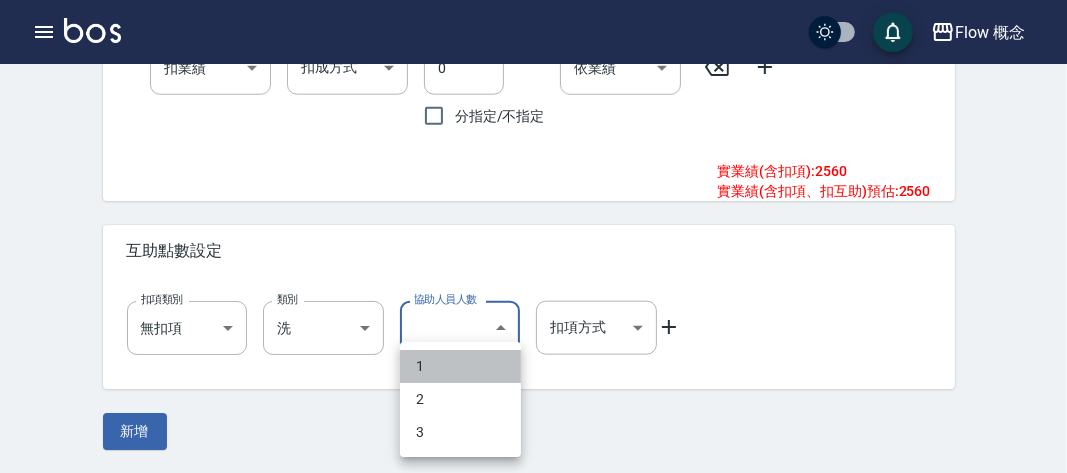 click on "1" at bounding box center [460, 366] 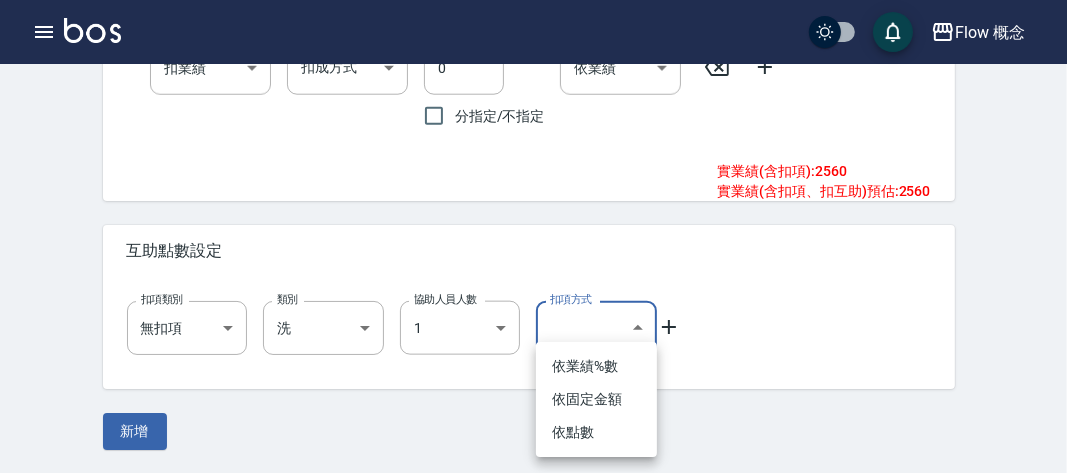 click on "Flow 概念 登出 櫃檯作業 打帳單 帳單列表 掛單列表 座位開單 營業儀表板 現金收支登錄 高階收支登錄 材料自購登錄 每日結帳 排班表 現場電腦打卡 掃碼打卡 預約管理 預約管理 單日預約紀錄 單週預約紀錄 報表及分析 報表目錄 消費分析儀表板 店家區間累計表 店家日報表 店家排行榜 互助日報表 互助月報表 互助排行榜 互助點數明細 互助業績報表 全店業績分析表 每日業績分析表 營業統計分析表 營業項目月分析表 設計師業績表 設計師日報表 設計師業績分析表 設計師業績月報表 設計師抽成報表 設計師排行榜 商品銷售排行榜 商品消耗明細 商品進銷貨報表 商品庫存表 商品庫存盤點表 會員卡報表 服務扣項明細表 單一服務項目查詢 店販抽成明細 店販分類抽成明細 顧客入金餘額表 顧客卡券餘額表 每日非現金明細 每日收支明細 收支分類明細表 收支匯款表 [NUMBER]" at bounding box center (533, -450) 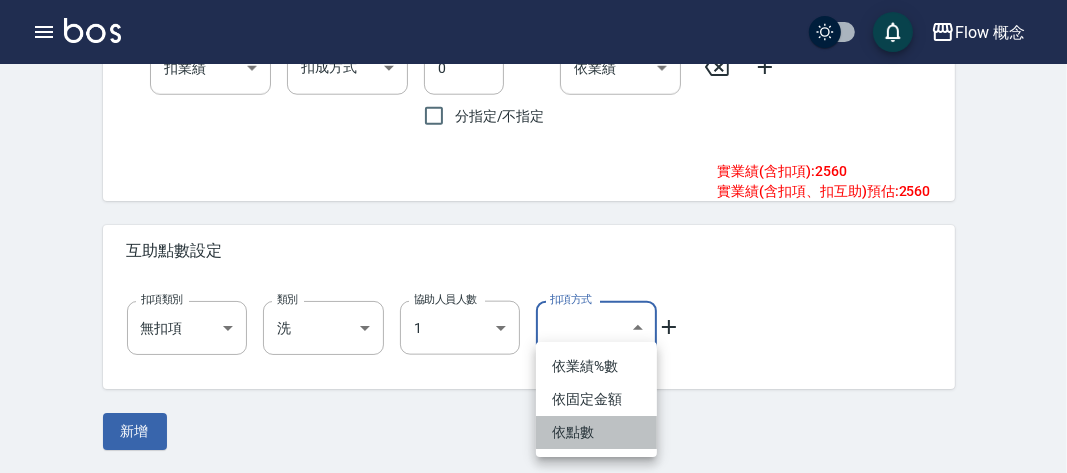 click on "依點數" at bounding box center (596, 432) 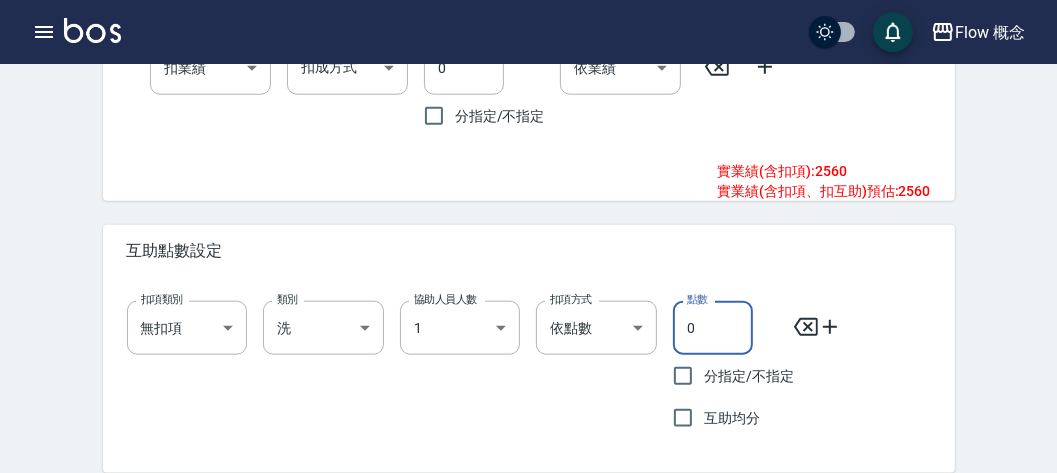 click on "0" at bounding box center [713, 328] 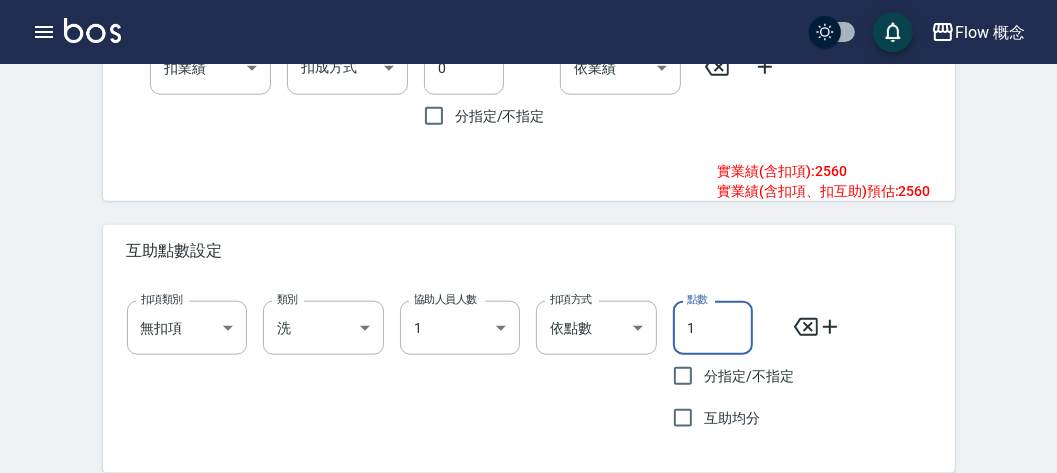 type on "1" 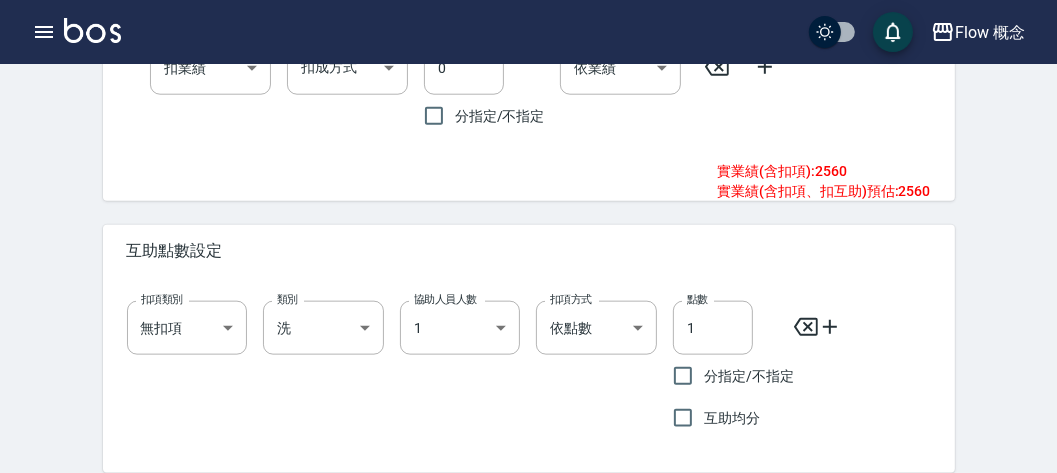 click 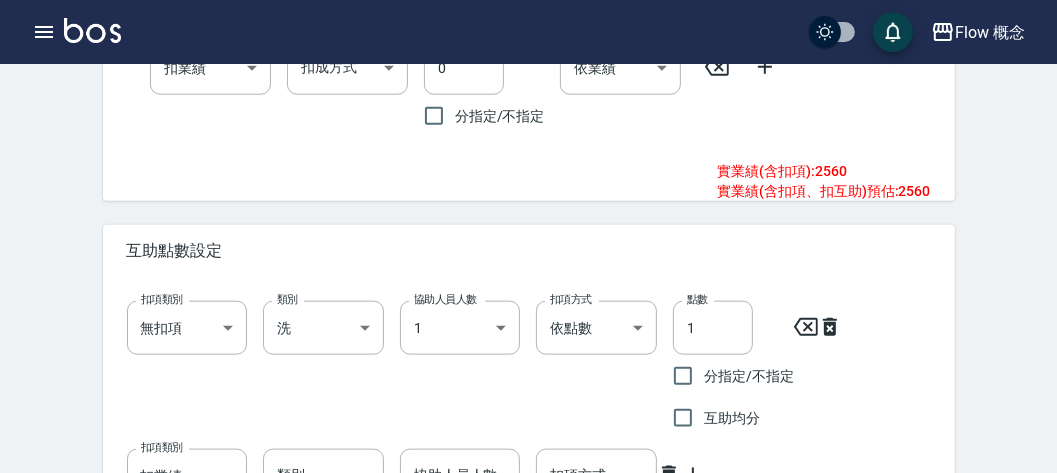scroll, scrollTop: 1521, scrollLeft: 0, axis: vertical 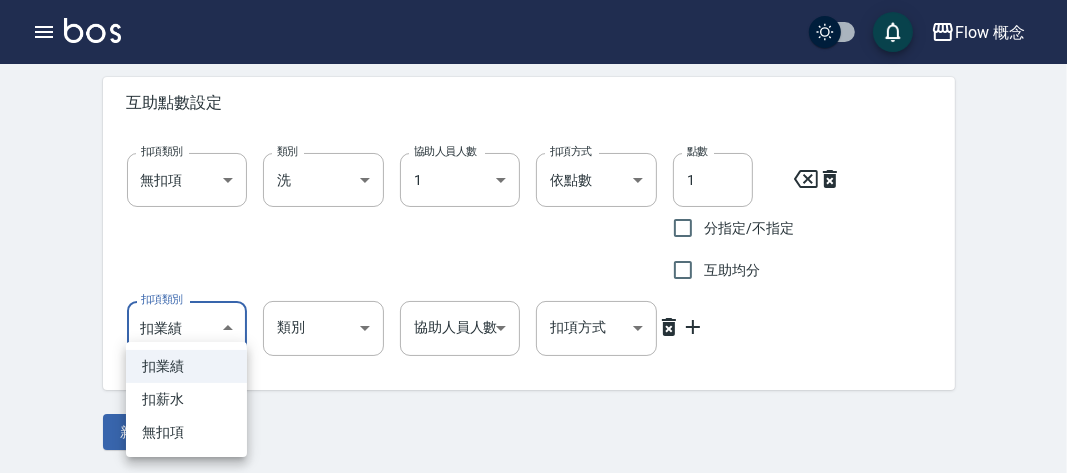 click on "Flow 概念 登出 櫃檯作業 打帳單 帳單列表 掛單列表 座位開單 營業儀表板 現金收支登錄 高階收支登錄 材料自購登錄 每日結帳 排班表 現場電腦打卡 掃碼打卡 預約管理 預約管理 單日預約紀錄 單週預約紀錄 報表及分析 報表目錄 消費分析儀表板 店家區間累計表 店家日報表 店家排行榜 互助日報表 互助月報表 互助排行榜 互助點數明細 互助業績報表 全店業績分析表 每日業績分析表 營業統計分析表 營業項目月分析表 設計師業績表 設計師日報表 設計師業績分析表 設計師業績月報表 設計師抽成報表 設計師排行榜 商品銷售排行榜 商品消耗明細 商品進銷貨報表 商品庫存表 商品庫存盤點表 會員卡報表 服務扣項明細表 單一服務項目查詢 店販抽成明細 店販分類抽成明細 顧客入金餘額表 顧客卡券餘額表 每日非現金明細 每日收支明細 收支分類明細表 收支匯款表 [NUMBER]" at bounding box center [533, -524] 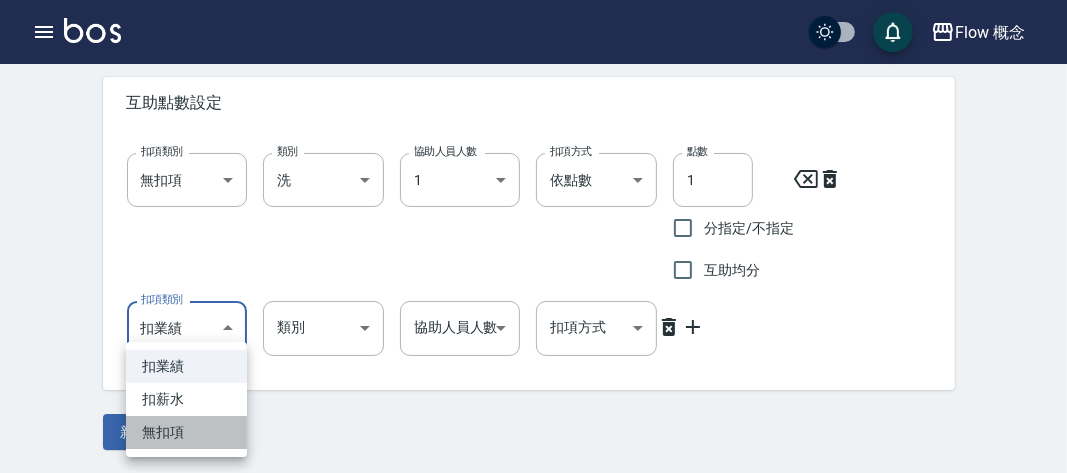 click on "無扣項" at bounding box center [186, 432] 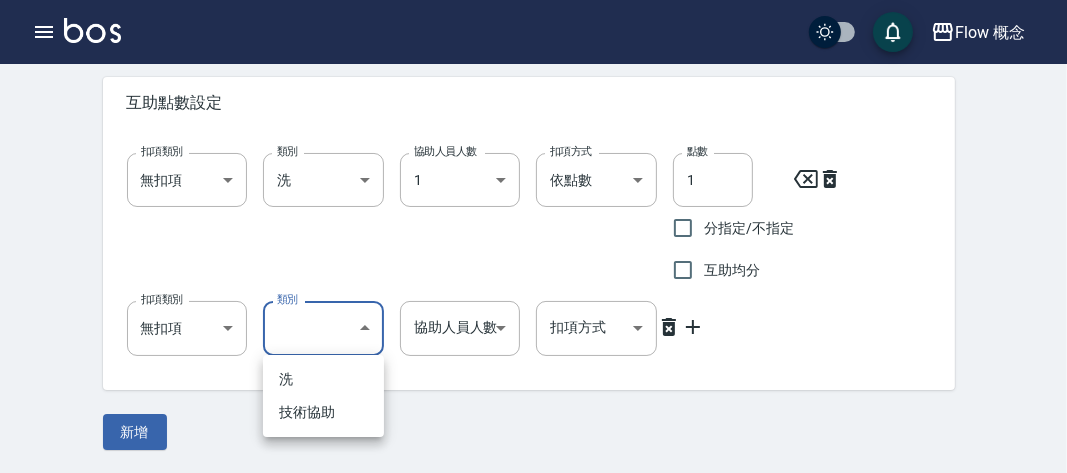 click on "Flow 概念 登出 櫃檯作業 打帳單 帳單列表 掛單列表 座位開單 營業儀表板 現金收支登錄 高階收支登錄 材料自購登錄 每日結帳 排班表 現場電腦打卡 掃碼打卡 預約管理 預約管理 單日預約紀錄 單週預約紀錄 報表及分析 報表目錄 消費分析儀表板 店家區間累計表 店家日報表 店家排行榜 互助日報表 互助月報表 互助排行榜 互助點數明細 互助業績報表 全店業績分析表 每日業績分析表 營業統計分析表 營業項目月分析表 設計師業績表 設計師日報表 設計師業績分析表 設計師業績月報表 設計師抽成報表 設計師排行榜 商品銷售排行榜 商品消耗明細 商品進銷貨報表 商品庫存表 商品庫存盤點表 會員卡報表 服務扣項明細表 單一服務項目查詢 店販抽成明細 店販分類抽成明細 顧客入金餘額表 顧客卡券餘額表 每日非現金明細 每日收支明細 收支分類明細表 收支匯款表 [NUMBER]" at bounding box center [533, -524] 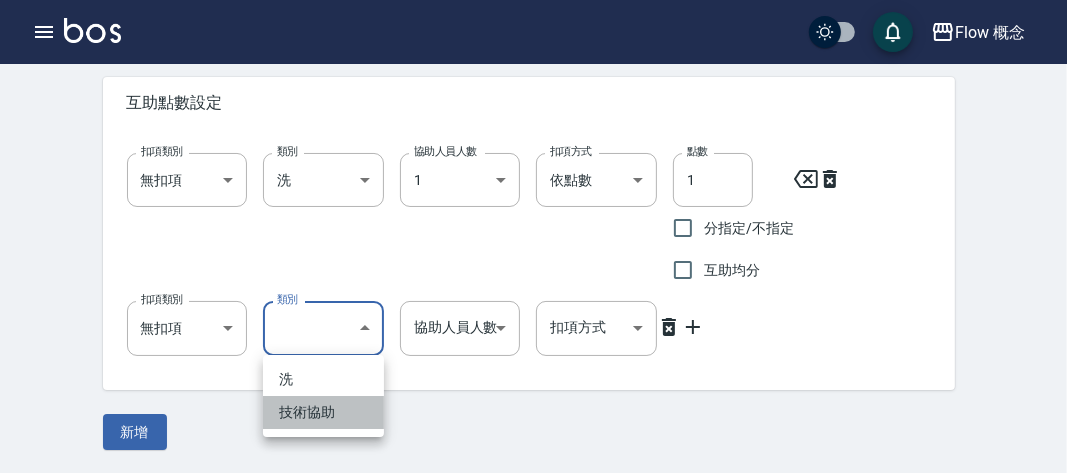 click on "技術協助" at bounding box center [323, 412] 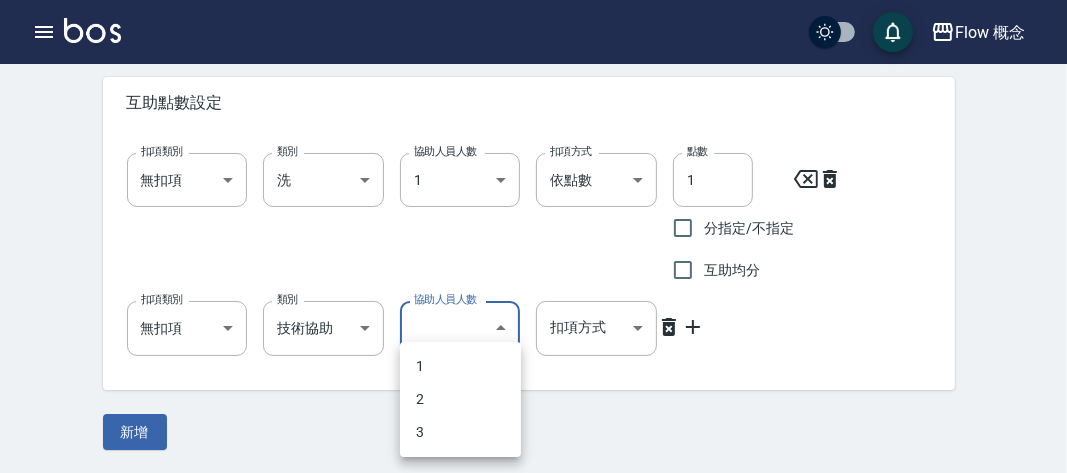 click on "Flow 概念 登出 櫃檯作業 打帳單 帳單列表 掛單列表 座位開單 營業儀表板 現金收支登錄 高階收支登錄 材料自購登錄 每日結帳 排班表 現場電腦打卡 掃碼打卡 預約管理 預約管理 單日預約紀錄 單週預約紀錄 報表及分析 報表目錄 消費分析儀表板 店家區間累計表 店家日報表 店家排行榜 互助日報表 互助月報表 互助排行榜 互助點數明細 互助業績報表 全店業績分析表 每日業績分析表 營業統計分析表 營業項目月分析表 設計師業績表 設計師日報表 設計師業績分析表 設計師業績月報表 設計師抽成報表 設計師排行榜 商品銷售排行榜 商品消耗明細 商品進銷貨報表 商品庫存表 商品庫存盤點表 會員卡報表 服務扣項明細表 單一服務項目查詢 店販抽成明細 店販分類抽成明細 顧客入金餘額表 顧客卡券餘額表 每日非現金明細 每日收支明細 收支分類明細表 收支匯款表 [NUMBER]" at bounding box center [533, -524] 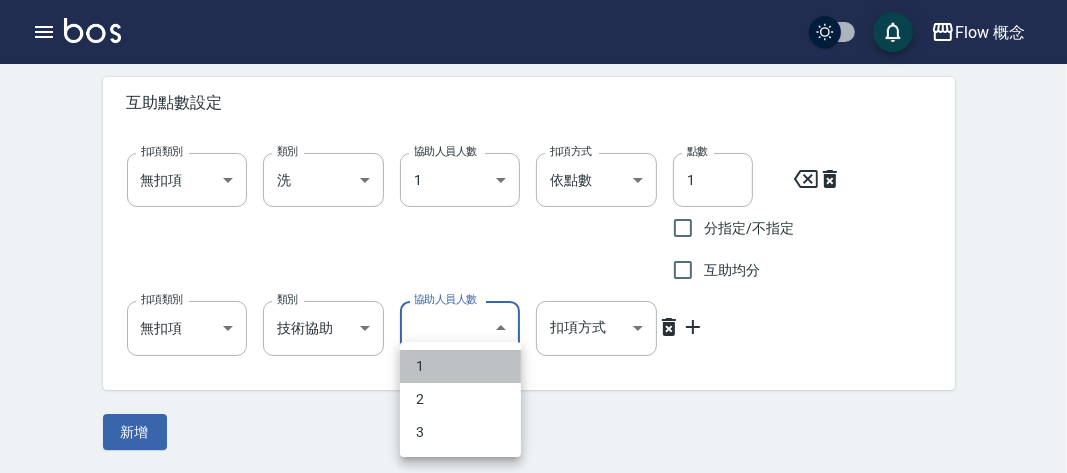 click on "1" at bounding box center (460, 366) 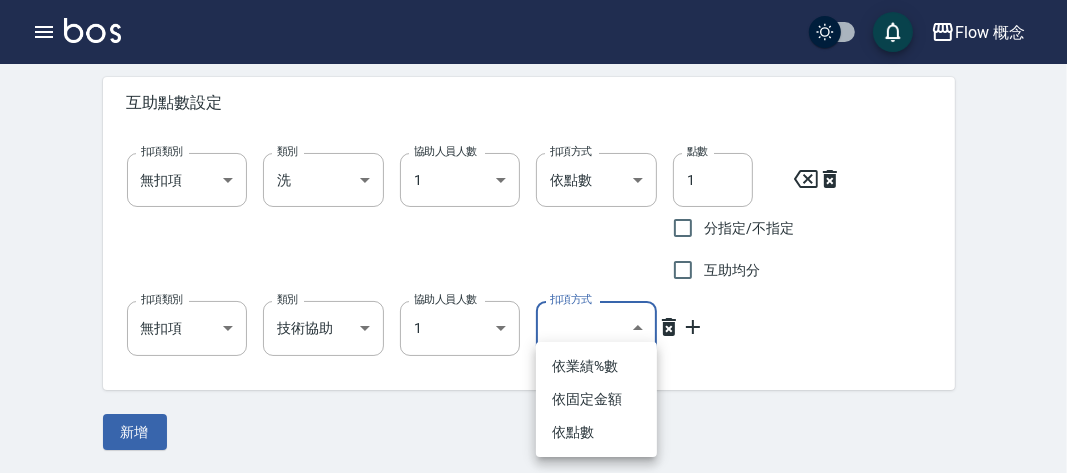 click on "Flow 概念 登出 櫃檯作業 打帳單 帳單列表 掛單列表 座位開單 營業儀表板 現金收支登錄 高階收支登錄 材料自購登錄 每日結帳 排班表 現場電腦打卡 掃碼打卡 預約管理 預約管理 單日預約紀錄 單週預約紀錄 報表及分析 報表目錄 消費分析儀表板 店家區間累計表 店家日報表 店家排行榜 互助日報表 互助月報表 互助排行榜 互助點數明細 互助業績報表 全店業績分析表 每日業績分析表 營業統計分析表 營業項目月分析表 設計師業績表 設計師日報表 設計師業績分析表 設計師業績月報表 設計師抽成報表 設計師排行榜 商品銷售排行榜 商品消耗明細 商品進銷貨報表 商品庫存表 商品庫存盤點表 會員卡報表 服務扣項明細表 單一服務項目查詢 店販抽成明細 店販分類抽成明細 顧客入金餘額表 顧客卡券餘額表 每日非現金明細 每日收支明細 收支分類明細表 收支匯款表 [NUMBER]" at bounding box center [533, -524] 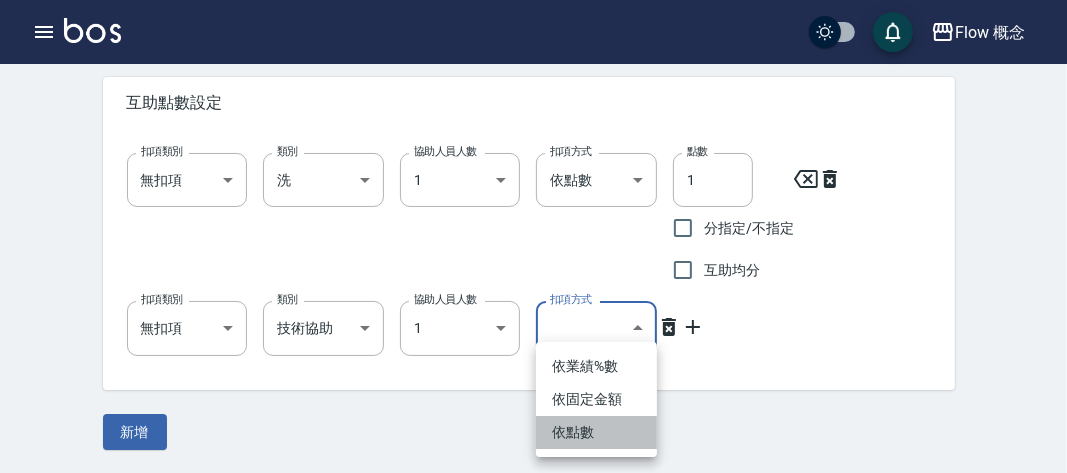 click on "依點數" at bounding box center [596, 432] 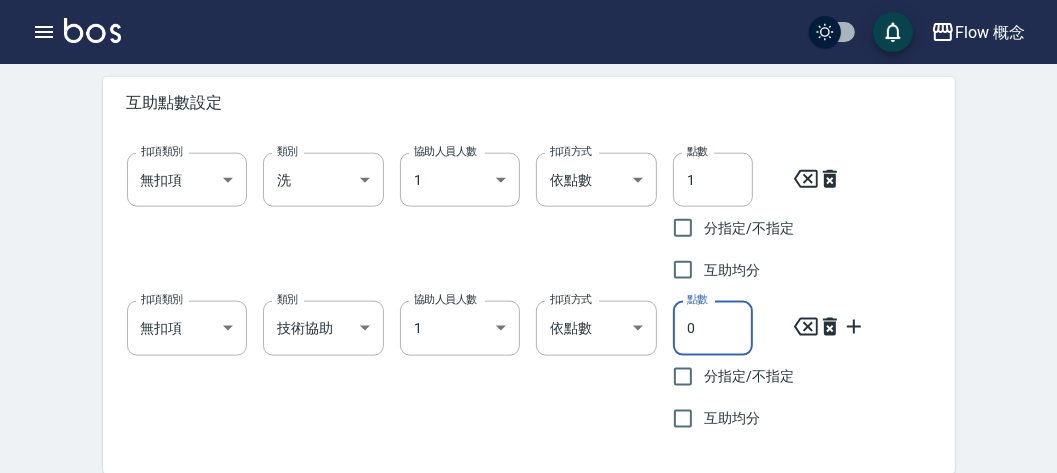 click on "0" at bounding box center [713, 328] 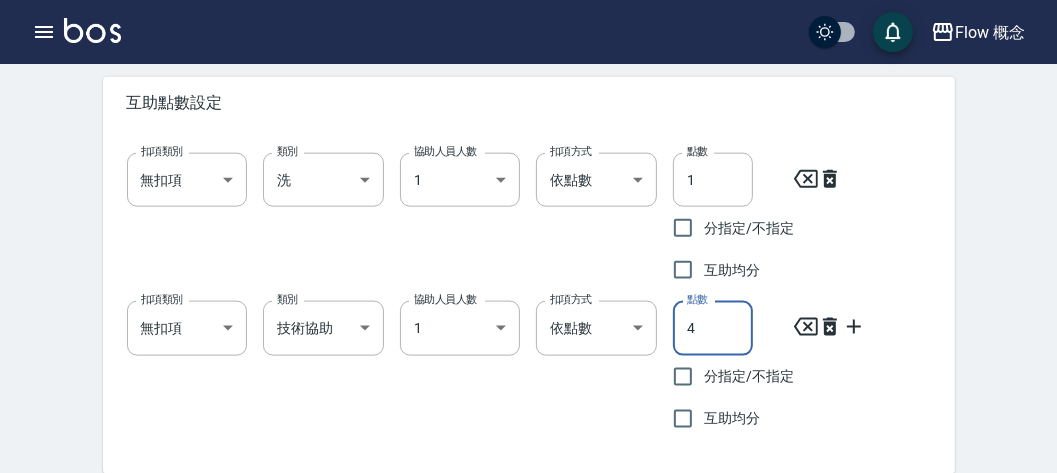 scroll, scrollTop: 1604, scrollLeft: 0, axis: vertical 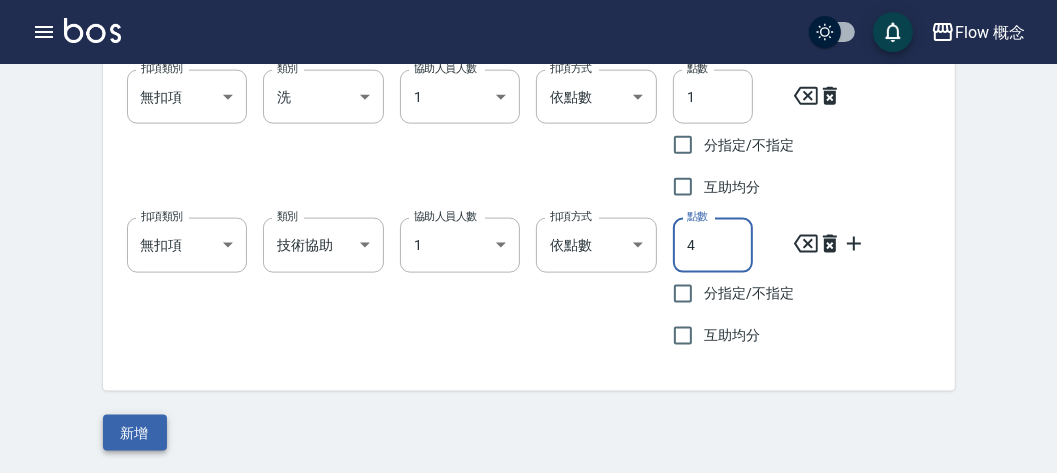 type on "4" 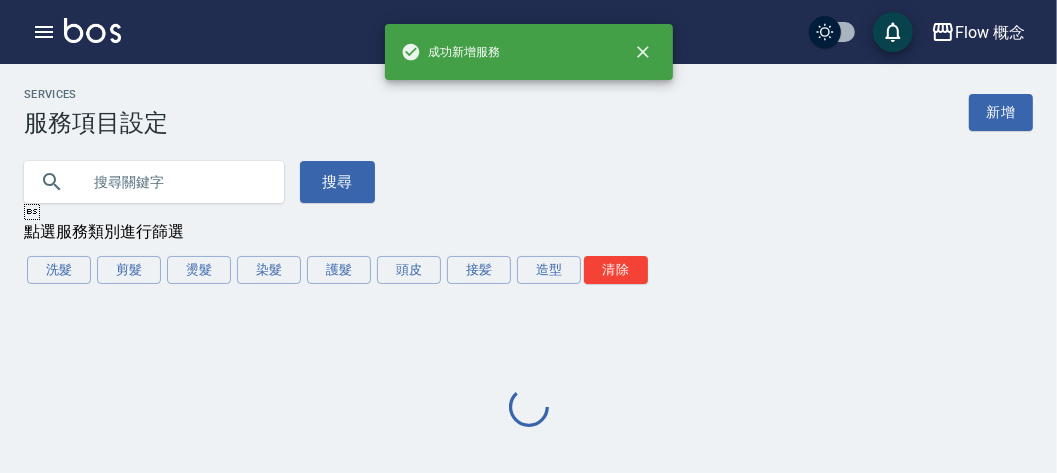 scroll, scrollTop: 0, scrollLeft: 0, axis: both 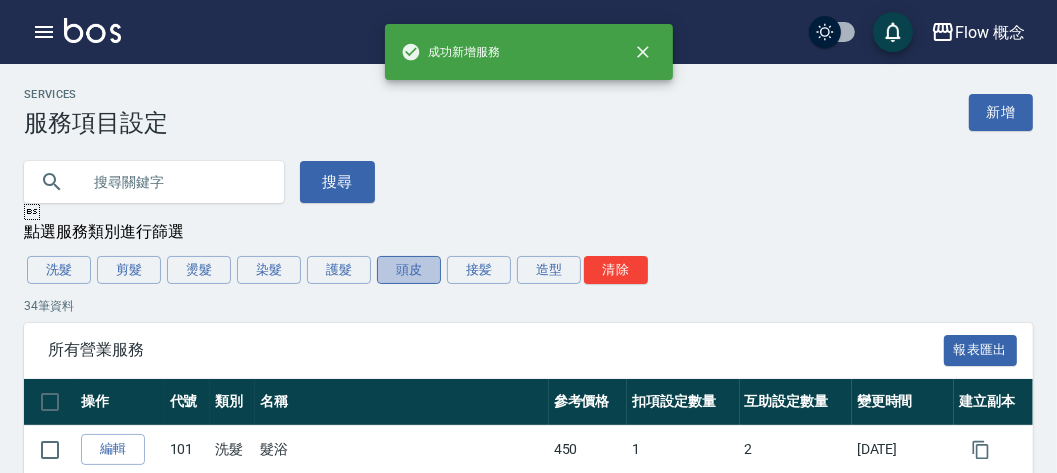 click on "頭皮" at bounding box center (409, 270) 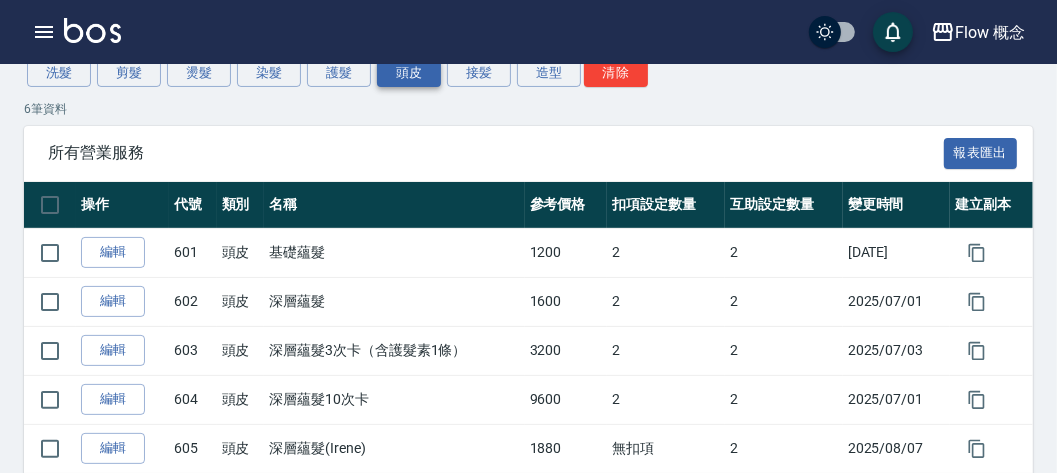 scroll, scrollTop: 186, scrollLeft: 0, axis: vertical 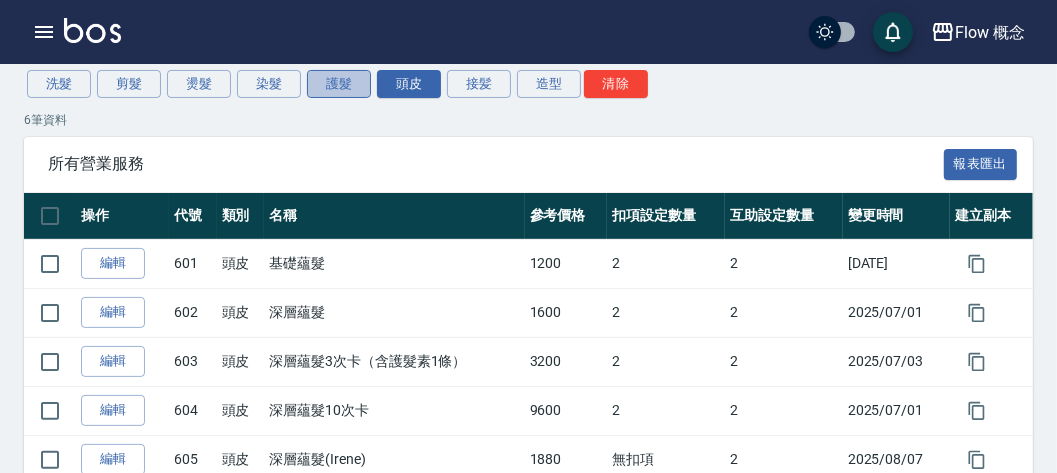 click on "護髮" at bounding box center [339, 84] 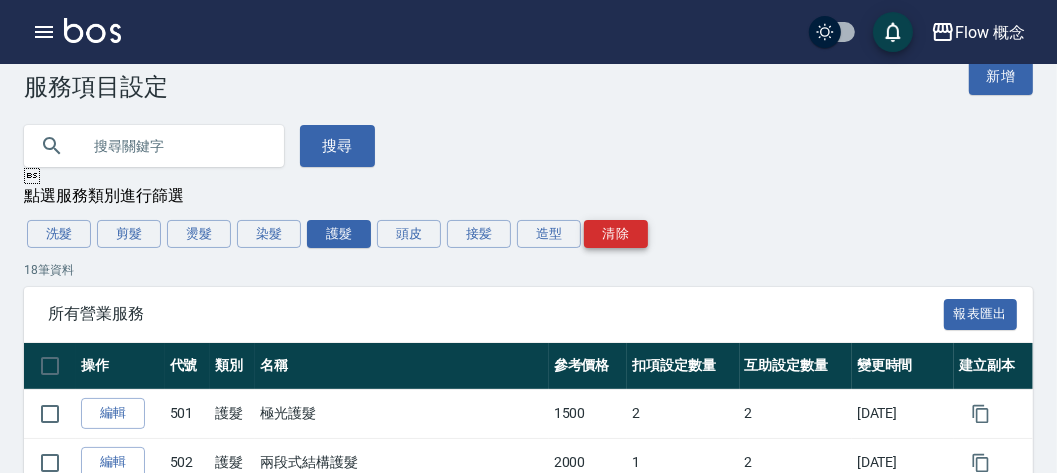 scroll, scrollTop: 0, scrollLeft: 0, axis: both 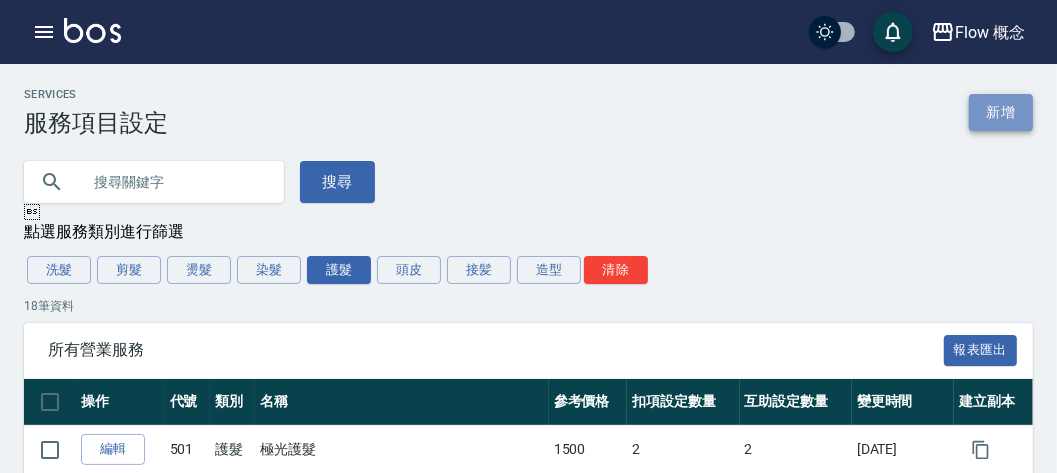 click on "新增" at bounding box center (1001, 112) 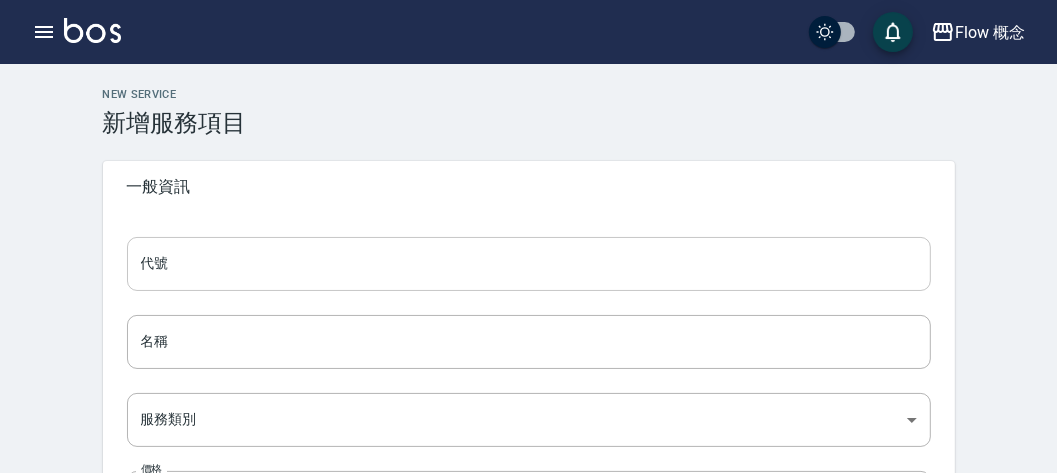 click on "代號" at bounding box center [529, 264] 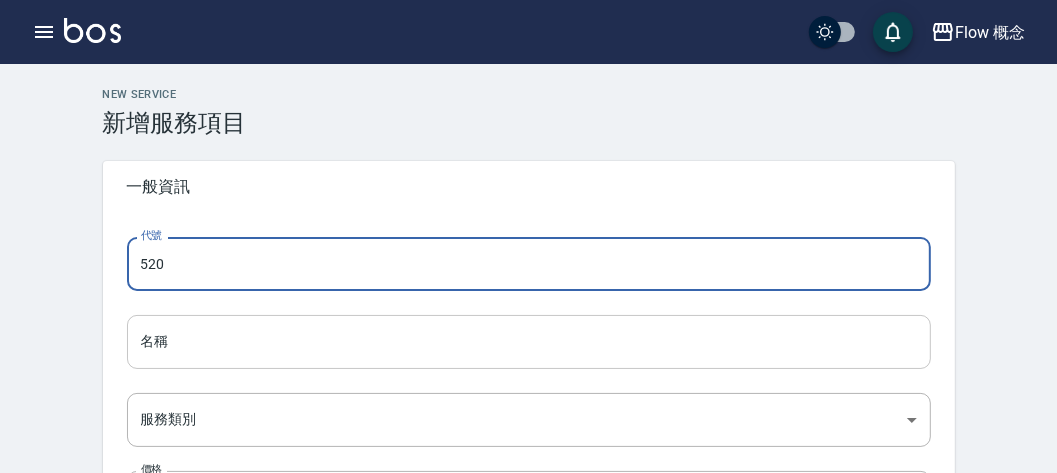 type on "520" 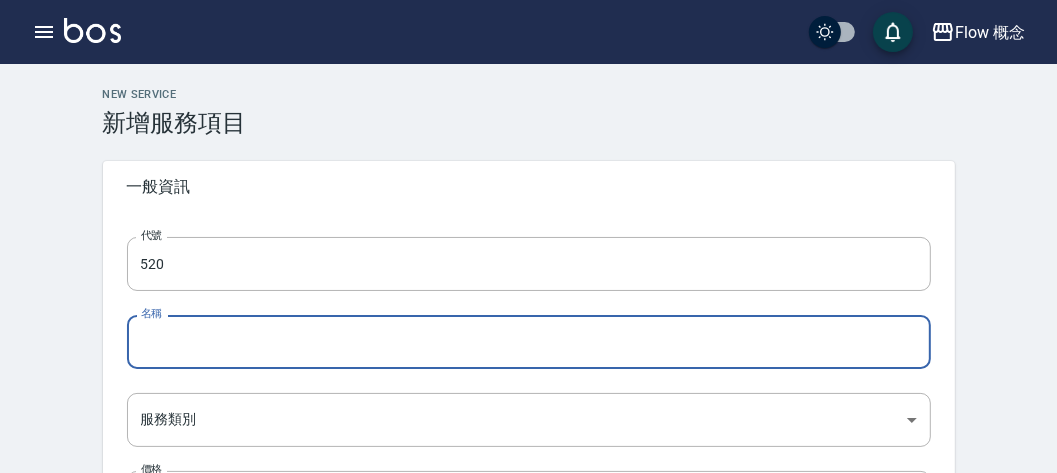 click on "名稱" at bounding box center [529, 342] 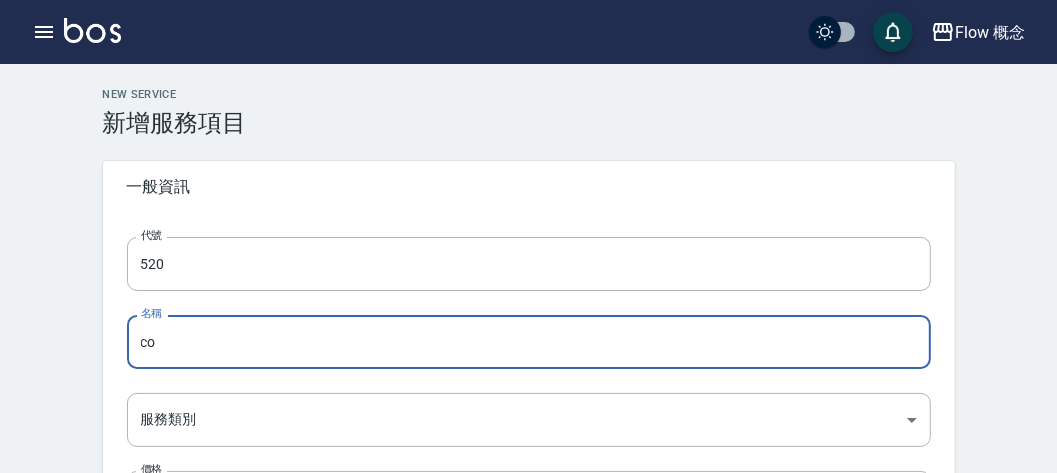 type on "c" 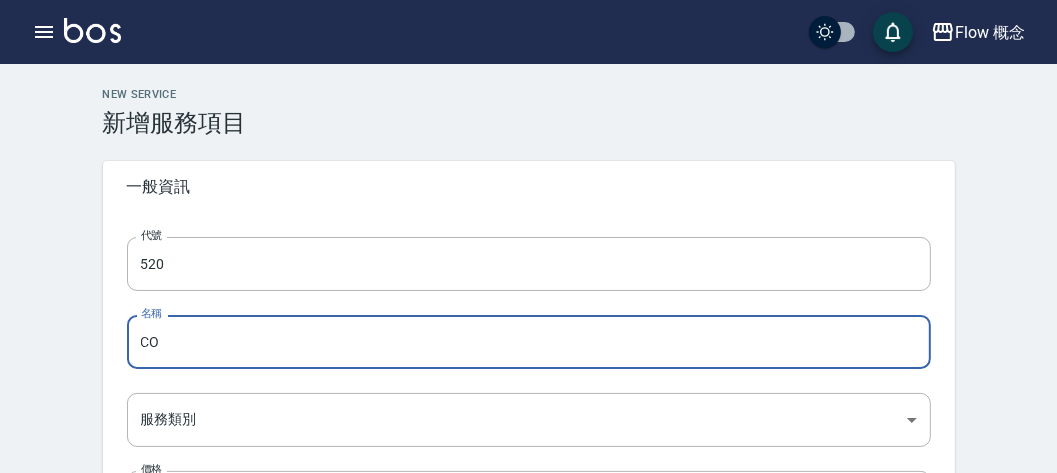 type on "C" 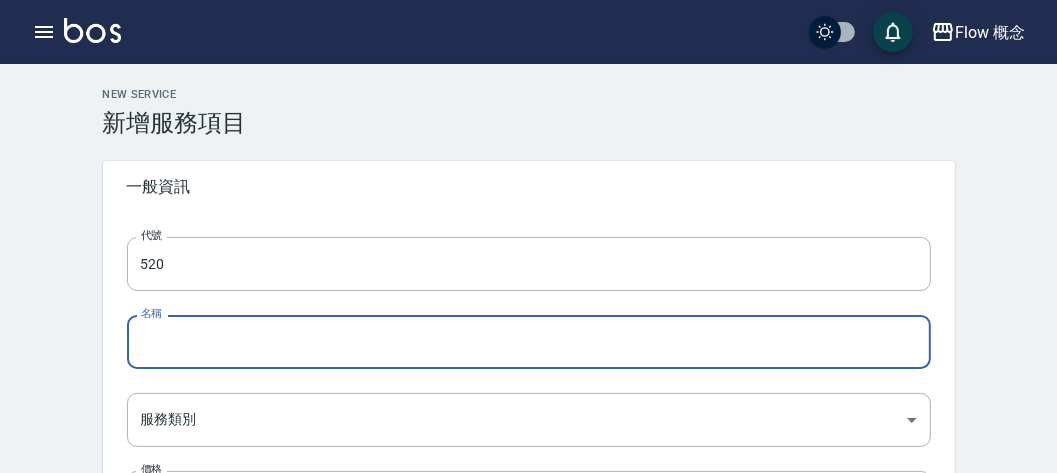 type on "ㄋ" 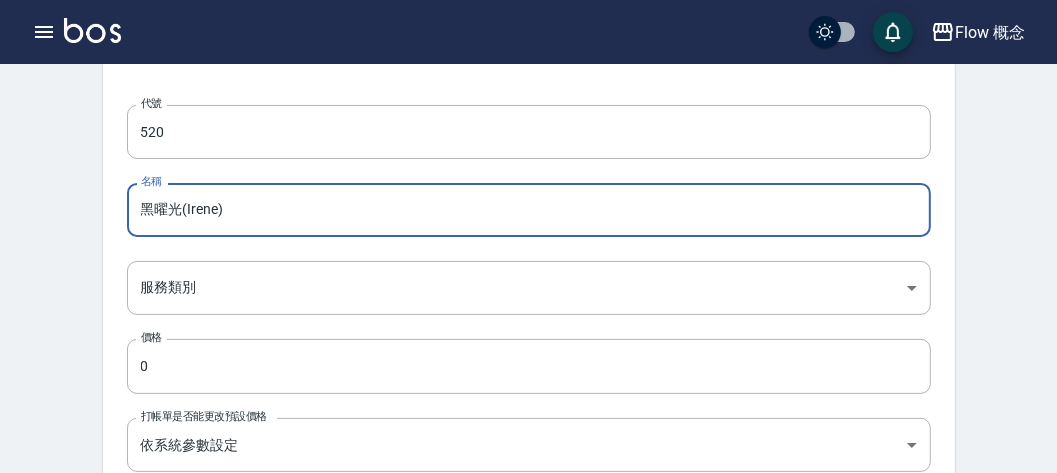 scroll, scrollTop: 209, scrollLeft: 0, axis: vertical 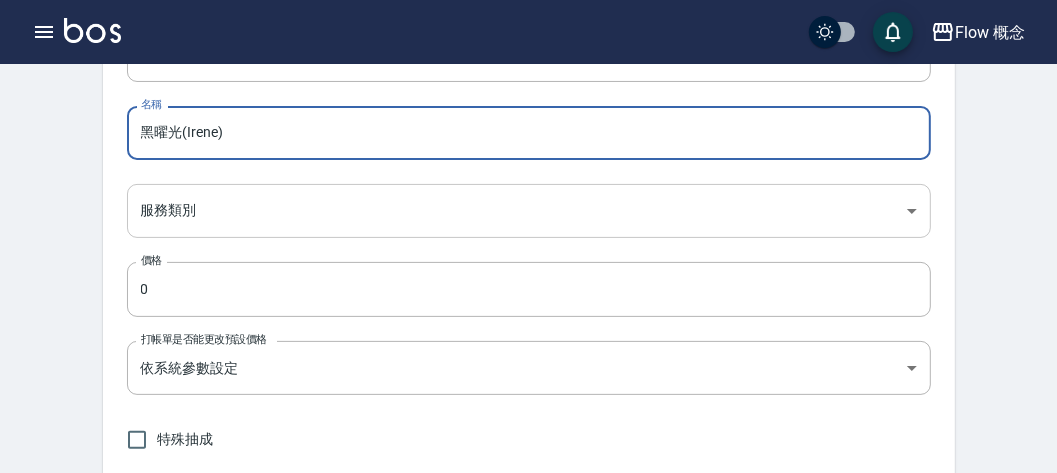 type on "黑曜光(Irene)" 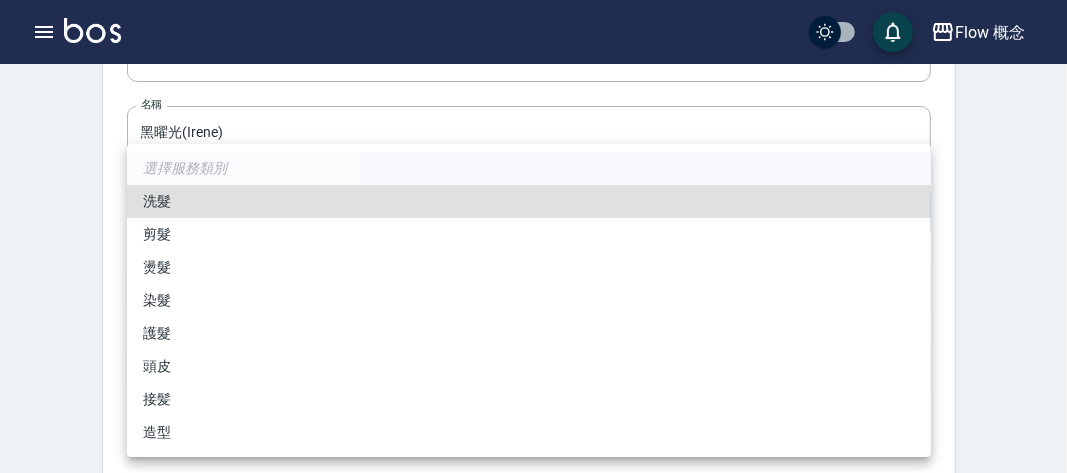 click on "Flow 概念 登出 櫃檯作業 打帳單 帳單列表 掛單列表 座位開單 營業儀表板 現金收支登錄 高階收支登錄 材料自購登錄 每日結帳 排班表 現場電腦打卡 掃碼打卡 預約管理 預約管理 單日預約紀錄 單週預約紀錄 報表及分析 報表目錄 消費分析儀表板 店家區間累計表 店家日報表 店家排行榜 互助日報表 互助月報表 互助排行榜 互助點數明細 互助業績報表 全店業績分析表 每日業績分析表 營業統計分析表 營業項目月分析表 設計師業績表 設計師日報表 設計師業績分析表 設計師業績月報表 設計師抽成報表 設計師排行榜 商品銷售排行榜 商品消耗明細 商品進銷貨報表 商品庫存表 商品庫存盤點表 會員卡報表 服務扣項明細表 單一服務項目查詢 店販抽成明細 店販分類抽成明細 顧客入金餘額表 顧客卡券餘額表 每日非現金明細 每日收支明細 收支分類明細表 收支匯款表 [NUMBER]" at bounding box center [533, 714] 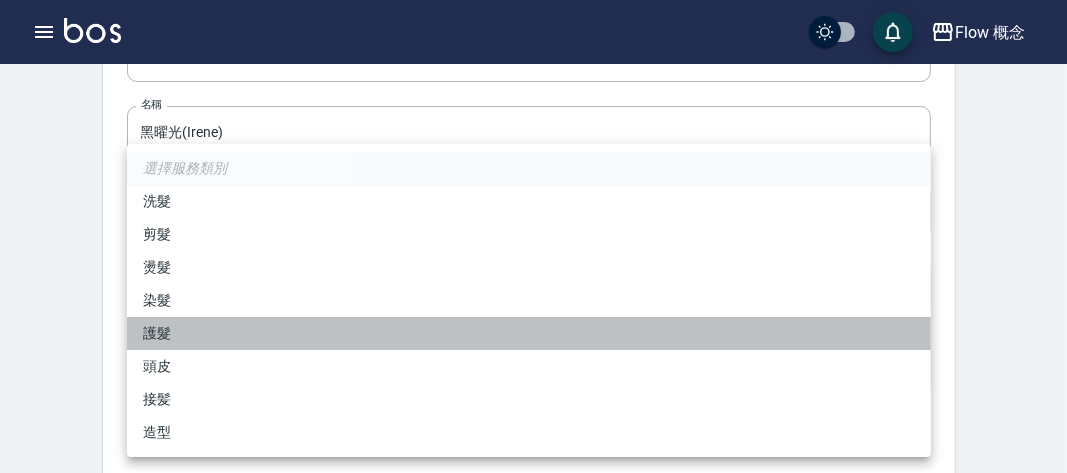 click on "護髮" at bounding box center [529, 333] 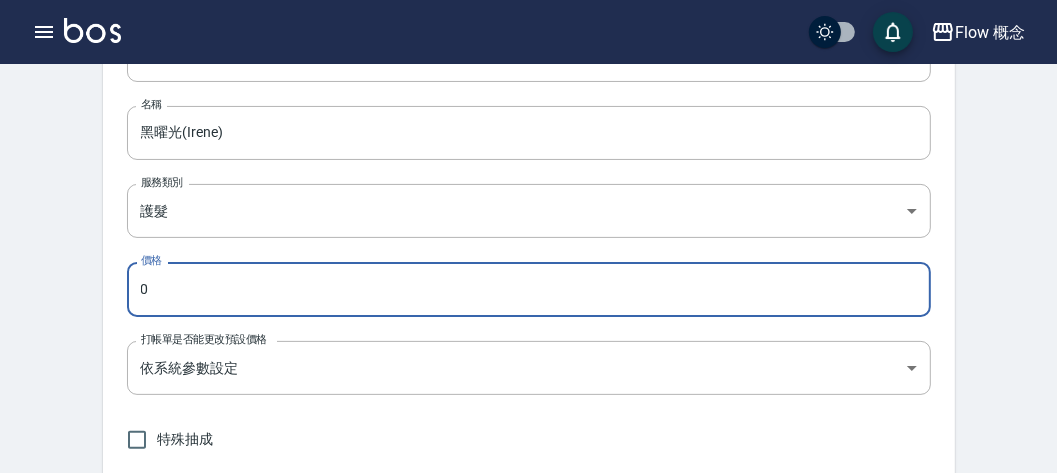 click on "0" at bounding box center [529, 289] 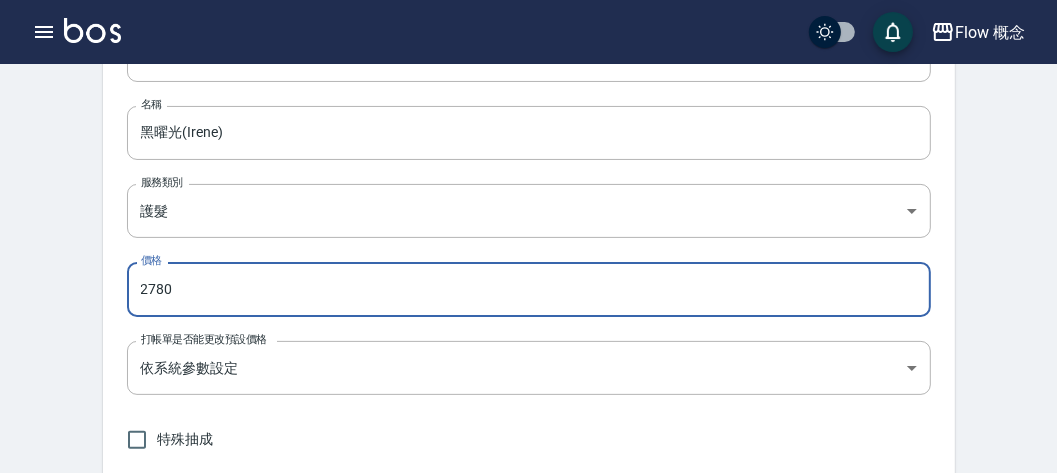 type on "2780" 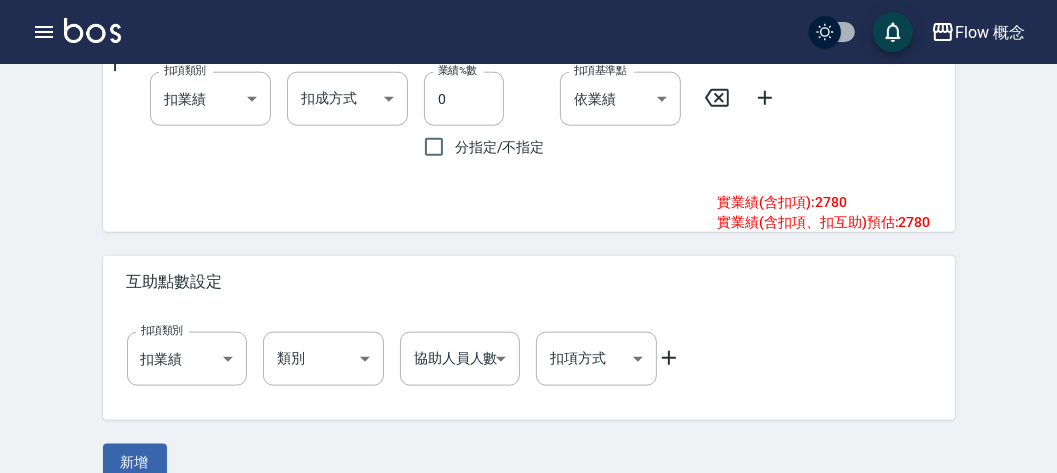 scroll, scrollTop: 1373, scrollLeft: 0, axis: vertical 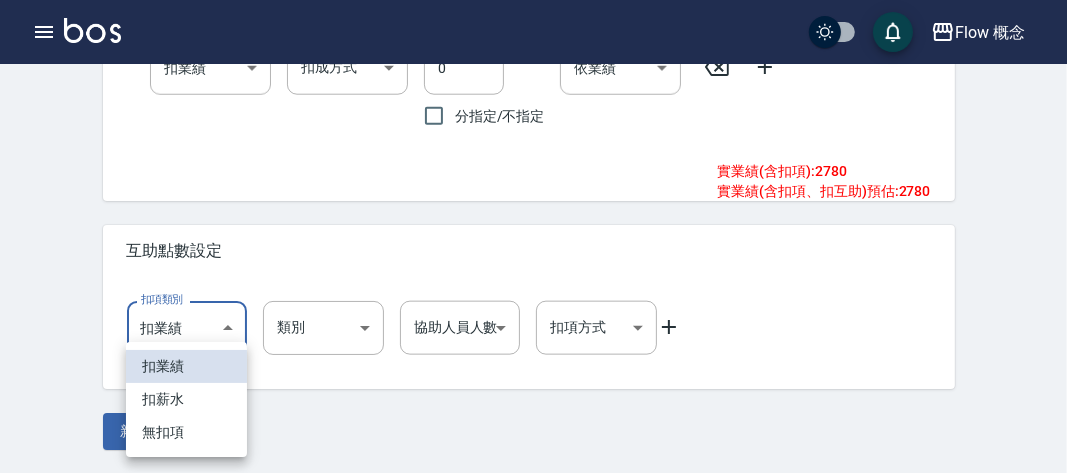 click on "Flow 概念 登出 櫃檯作業 打帳單 帳單列表 掛單列表 座位開單 營業儀表板 現金收支登錄 高階收支登錄 材料自購登錄 每日結帳 排班表 現場電腦打卡 掃碼打卡 預約管理 預約管理 單日預約紀錄 單週預約紀錄 報表及分析 報表目錄 消費分析儀表板 店家區間累計表 店家日報表 店家排行榜 互助日報表 互助月報表 互助排行榜 互助點數明細 互助業績報表 全店業績分析表 每日業績分析表 營業統計分析表 營業項目月分析表 設計師業績表 設計師日報表 設計師業績分析表 設計師業績月報表 設計師抽成報表 設計師排行榜 商品銷售排行榜 商品消耗明細 商品進銷貨報表 商品庫存表 商品庫存盤點表 會員卡報表 服務扣項明細表 單一服務項目查詢 店販抽成明細 店販分類抽成明細 顧客入金餘額表 顧客卡券餘額表 每日非現金明細 每日收支明細 收支分類明細表 收支匯款表 [NUMBER]" at bounding box center [533, -450] 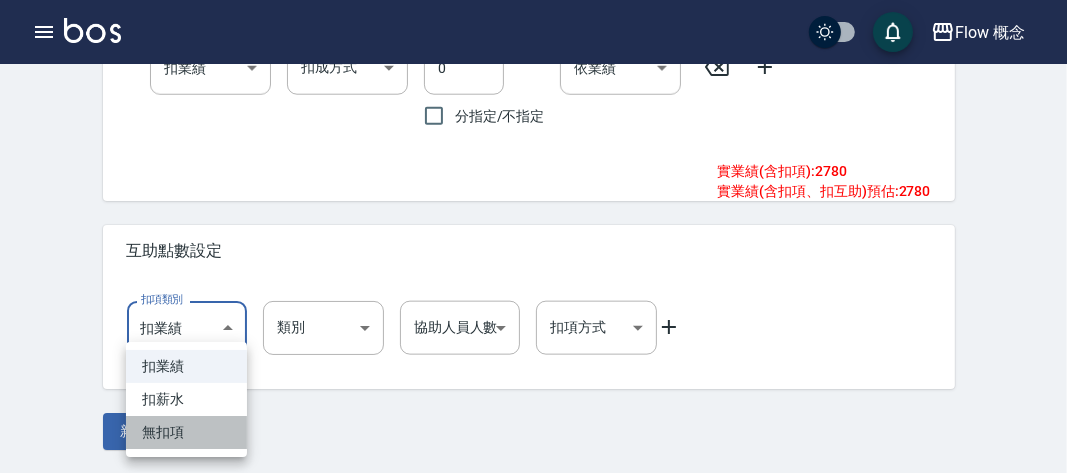 click on "無扣項" at bounding box center (186, 432) 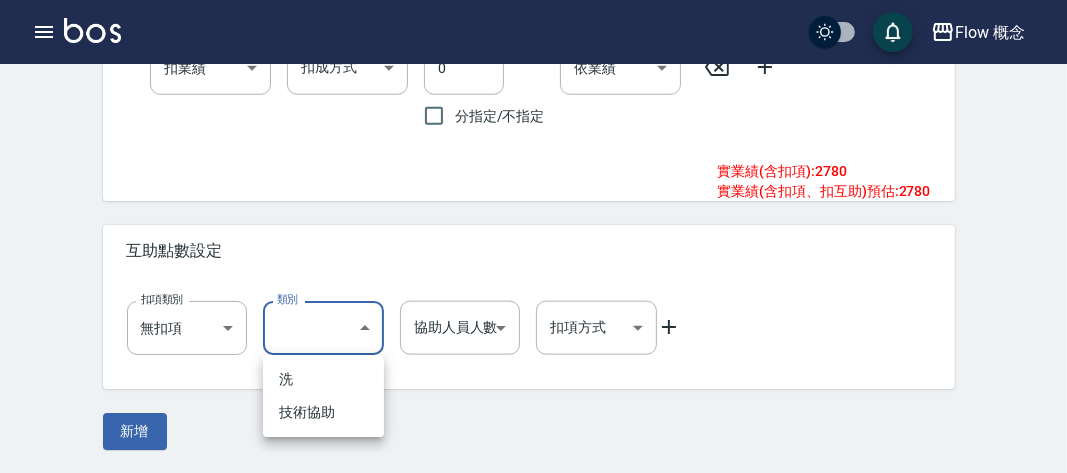 click on "Flow 概念 登出 櫃檯作業 打帳單 帳單列表 掛單列表 座位開單 營業儀表板 現金收支登錄 高階收支登錄 材料自購登錄 每日結帳 排班表 現場電腦打卡 掃碼打卡 預約管理 預約管理 單日預約紀錄 單週預約紀錄 報表及分析 報表目錄 消費分析儀表板 店家區間累計表 店家日報表 店家排行榜 互助日報表 互助月報表 互助排行榜 互助點數明細 互助業績報表 全店業績分析表 每日業績分析表 營業統計分析表 營業項目月分析表 設計師業績表 設計師日報表 設計師業績分析表 設計師業績月報表 設計師抽成報表 設計師排行榜 商品銷售排行榜 商品消耗明細 商品進銷貨報表 商品庫存表 商品庫存盤點表 會員卡報表 服務扣項明細表 單一服務項目查詢 店販抽成明細 店販分類抽成明細 顧客入金餘額表 顧客卡券餘額表 每日非現金明細 每日收支明細 收支分類明細表 收支匯款表 [NUMBER]" at bounding box center [533, -450] 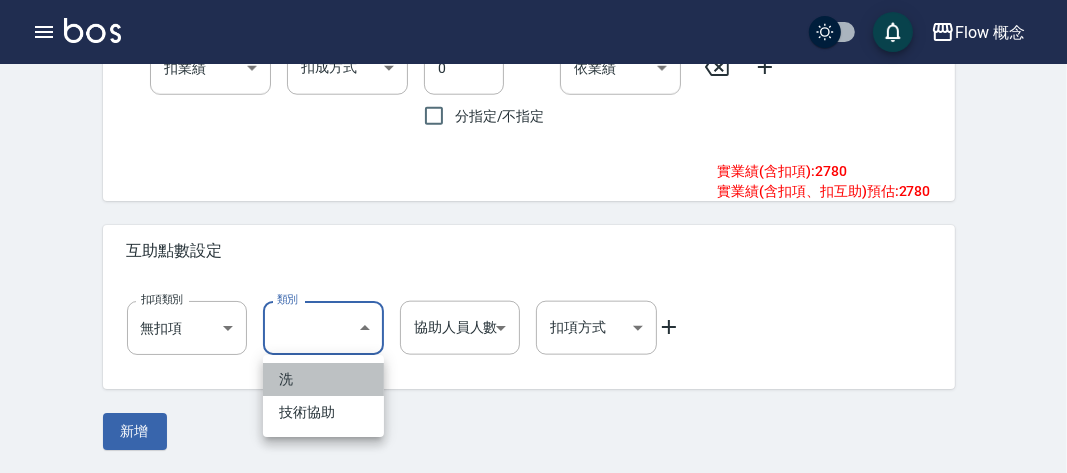 click on "洗" at bounding box center [323, 379] 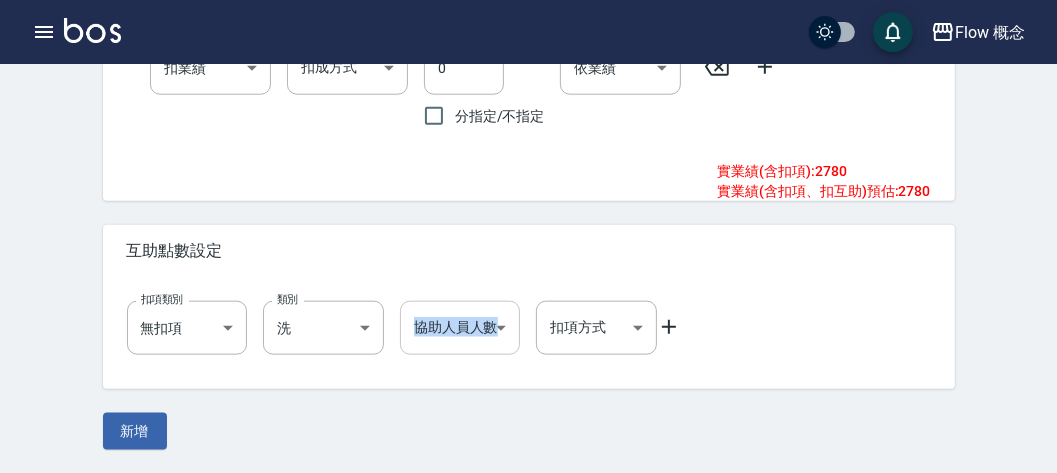 drag, startPoint x: 466, startPoint y: 292, endPoint x: 443, endPoint y: 336, distance: 49.648766 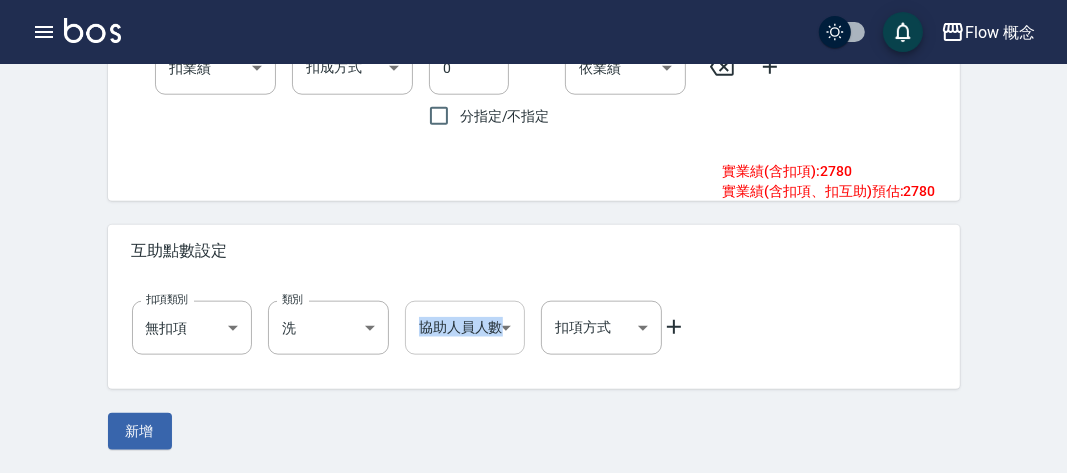 click on "Flow 概念 登出 櫃檯作業 打帳單 帳單列表 掛單列表 座位開單 營業儀表板 現金收支登錄 高階收支登錄 材料自購登錄 每日結帳 排班表 現場電腦打卡 掃碼打卡 預約管理 預約管理 單日預約紀錄 單週預約紀錄 報表及分析 報表目錄 消費分析儀表板 店家區間累計表 店家日報表 店家排行榜 互助日報表 互助月報表 互助排行榜 互助點數明細 互助業績報表 全店業績分析表 每日業績分析表 營業統計分析表 營業項目月分析表 設計師業績表 設計師日報表 設計師業績分析表 設計師業績月報表 設計師抽成報表 設計師排行榜 商品銷售排行榜 商品消耗明細 商品進銷貨報表 商品庫存表 商品庫存盤點表 會員卡報表 服務扣項明細表 單一服務項目查詢 店販抽成明細 店販分類抽成明細 顧客入金餘額表 顧客卡券餘額表 每日非現金明細 每日收支明細 收支分類明細表 收支匯款表 [NUMBER]" at bounding box center [533, -450] 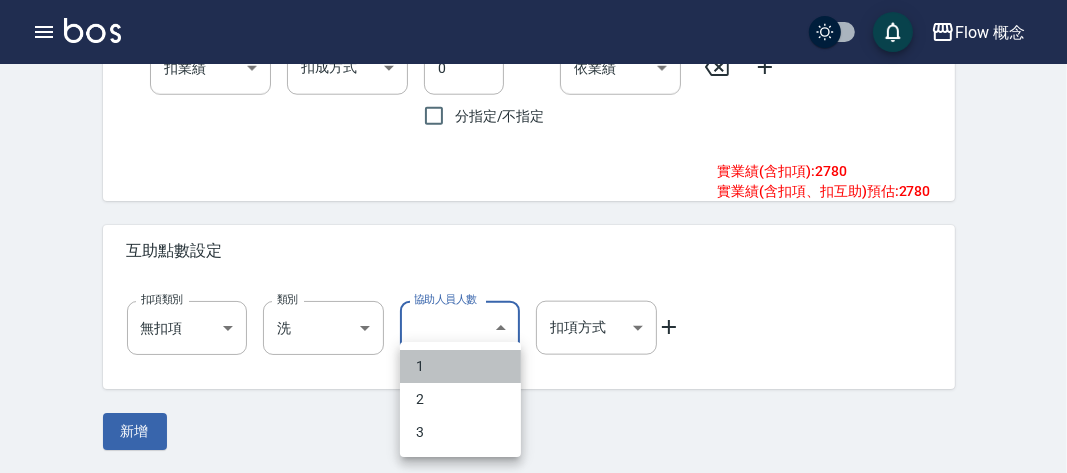 click on "1" at bounding box center [460, 366] 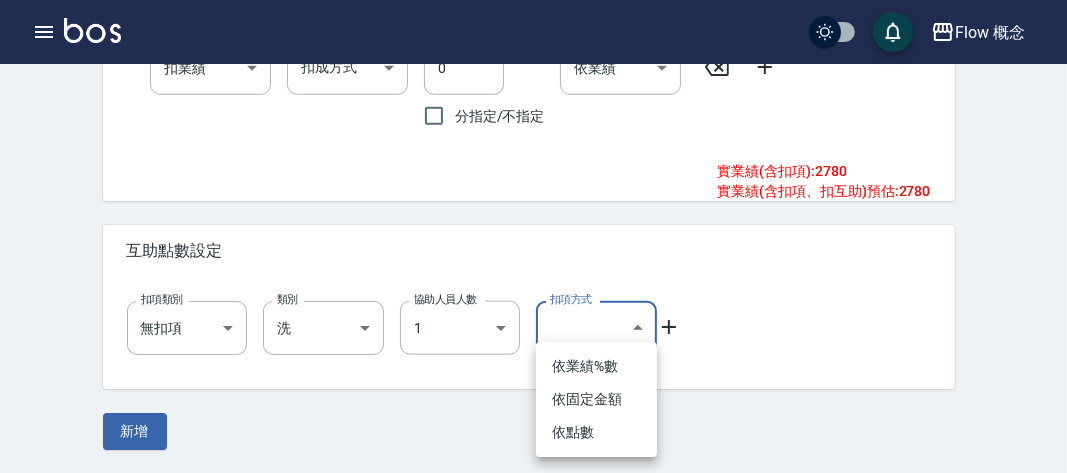 click on "Flow 概念 登出 櫃檯作業 打帳單 帳單列表 掛單列表 座位開單 營業儀表板 現金收支登錄 高階收支登錄 材料自購登錄 每日結帳 排班表 現場電腦打卡 掃碼打卡 預約管理 預約管理 單日預約紀錄 單週預約紀錄 報表及分析 報表目錄 消費分析儀表板 店家區間累計表 店家日報表 店家排行榜 互助日報表 互助月報表 互助排行榜 互助點數明細 互助業績報表 全店業績分析表 每日業績分析表 營業統計分析表 營業項目月分析表 設計師業績表 設計師日報表 設計師業績分析表 設計師業績月報表 設計師抽成報表 設計師排行榜 商品銷售排行榜 商品消耗明細 商品進銷貨報表 商品庫存表 商品庫存盤點表 會員卡報表 服務扣項明細表 單一服務項目查詢 店販抽成明細 店販分類抽成明細 顧客入金餘額表 顧客卡券餘額表 每日非現金明細 每日收支明細 收支分類明細表 收支匯款表 [NUMBER]" at bounding box center [533, -450] 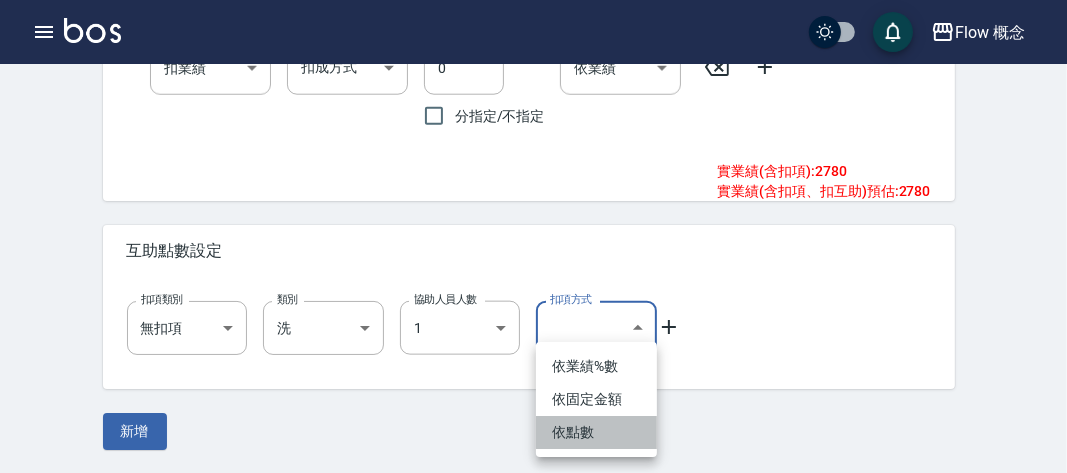 click on "依點數" at bounding box center [596, 432] 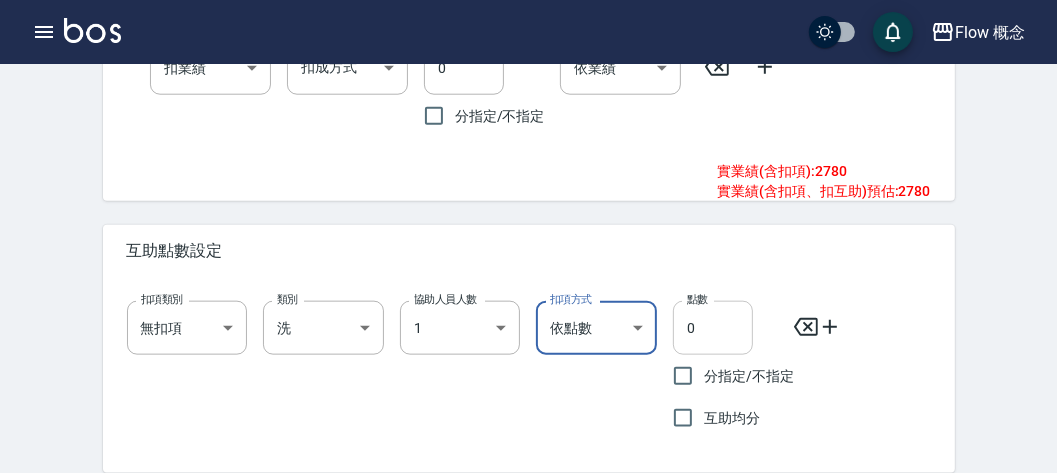 click on "0" at bounding box center [713, 328] 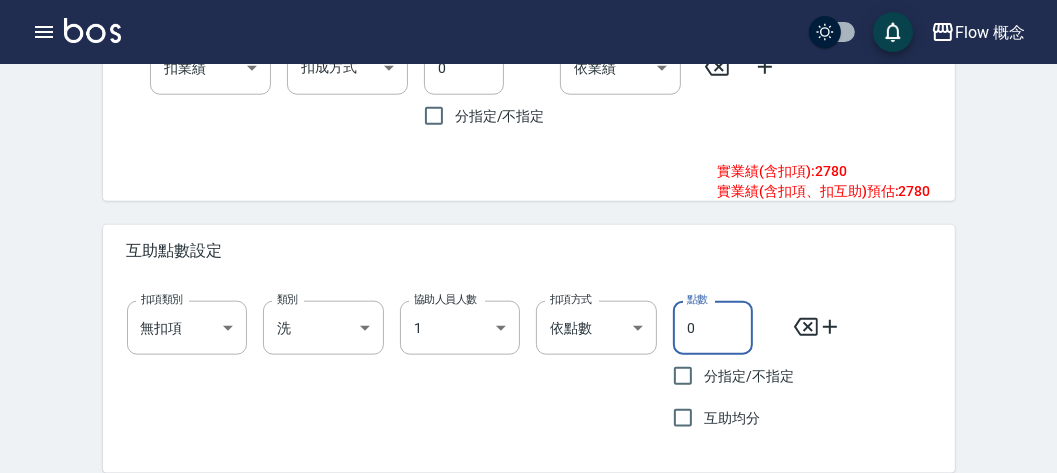 click on "0" at bounding box center (713, 328) 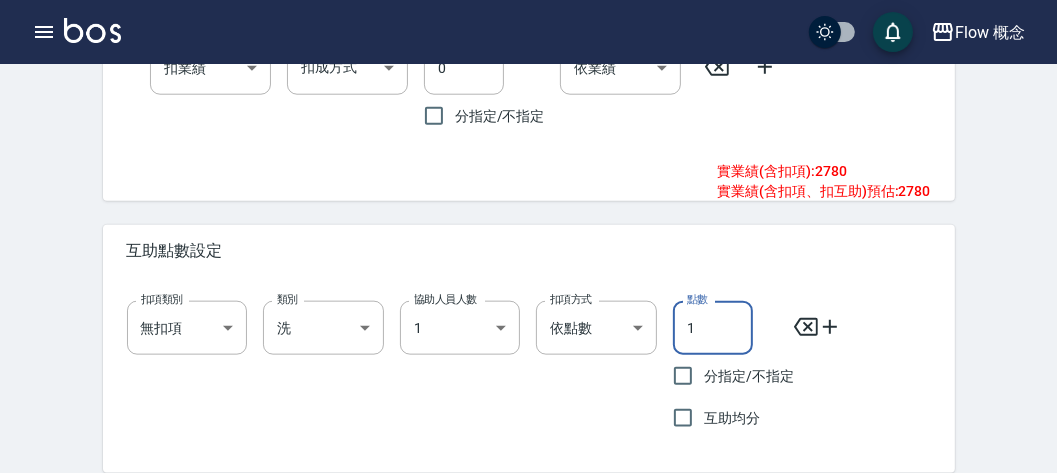 type on "1" 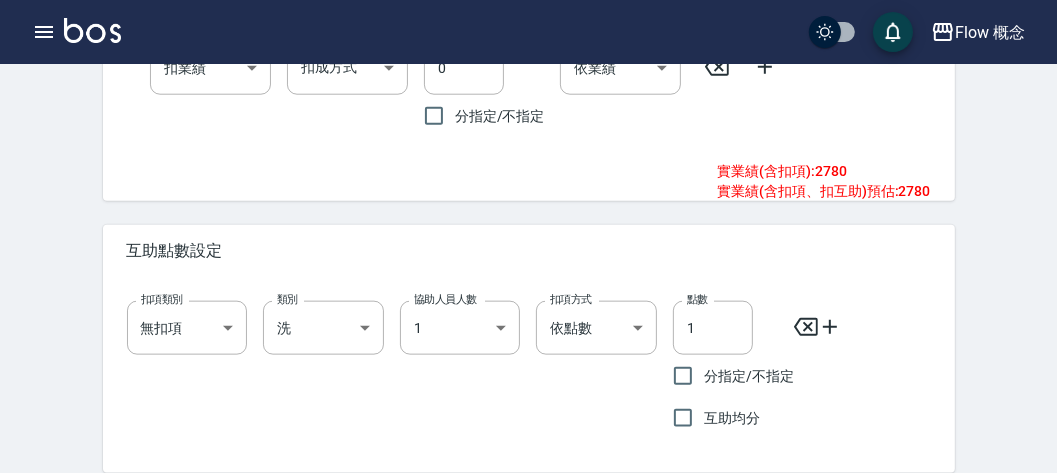 click 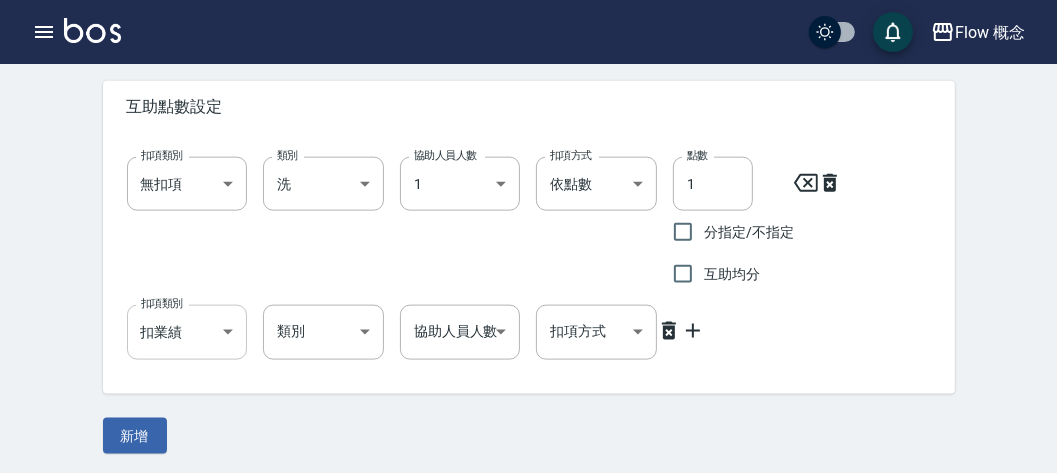 scroll, scrollTop: 1518, scrollLeft: 0, axis: vertical 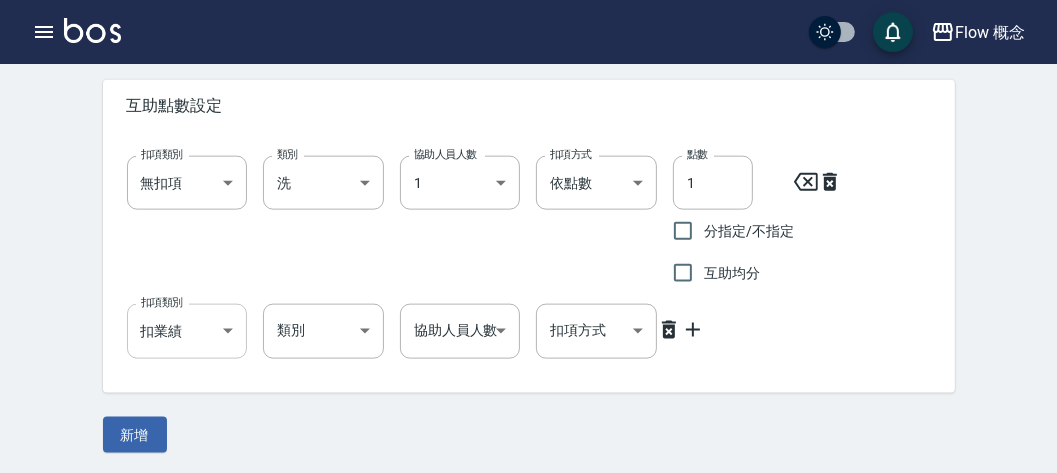 drag, startPoint x: 159, startPoint y: 305, endPoint x: 168, endPoint y: 355, distance: 50.803543 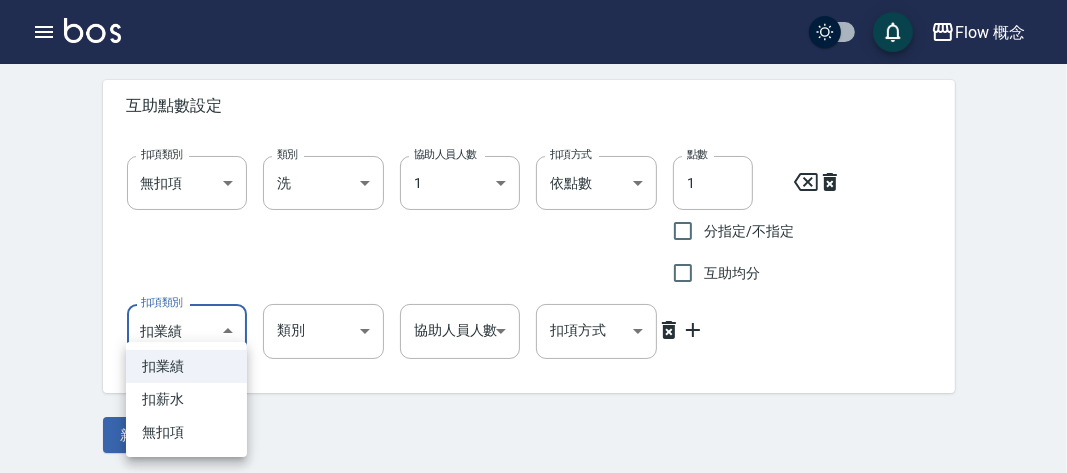 click on "Flow 概念 登出 櫃檯作業 打帳單 帳單列表 掛單列表 座位開單 營業儀表板 現金收支登錄 高階收支登錄 材料自購登錄 每日結帳 排班表 現場電腦打卡 掃碼打卡 預約管理 預約管理 單日預約紀錄 單週預約紀錄 報表及分析 報表目錄 消費分析儀表板 店家區間累計表 店家日報表 店家排行榜 互助日報表 互助月報表 互助排行榜 互助點數明細 互助業績報表 全店業績分析表 每日業績分析表 營業統計分析表 營業項目月分析表 設計師業績表 設計師日報表 設計師業績分析表 設計師業績月報表 設計師抽成報表 設計師排行榜 商品銷售排行榜 商品消耗明細 商品進銷貨報表 商品庫存表 商品庫存盤點表 會員卡報表 服務扣項明細表 單一服務項目查詢 店販抽成明細 店販分類抽成明細 顧客入金餘額表 顧客卡券餘額表 每日非現金明細 每日收支明細 收支分類明細表 收支匯款表 [NUMBER]" at bounding box center [533, -521] 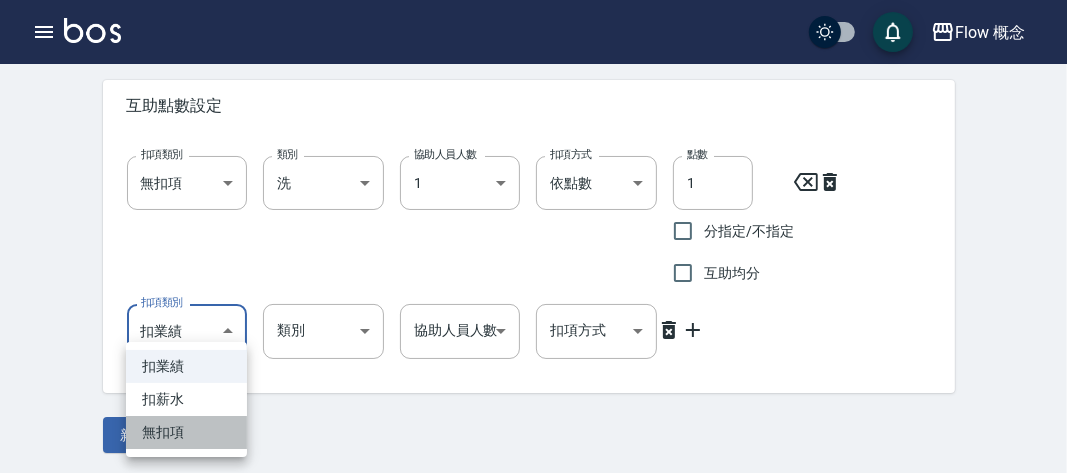 click on "無扣項" at bounding box center [186, 432] 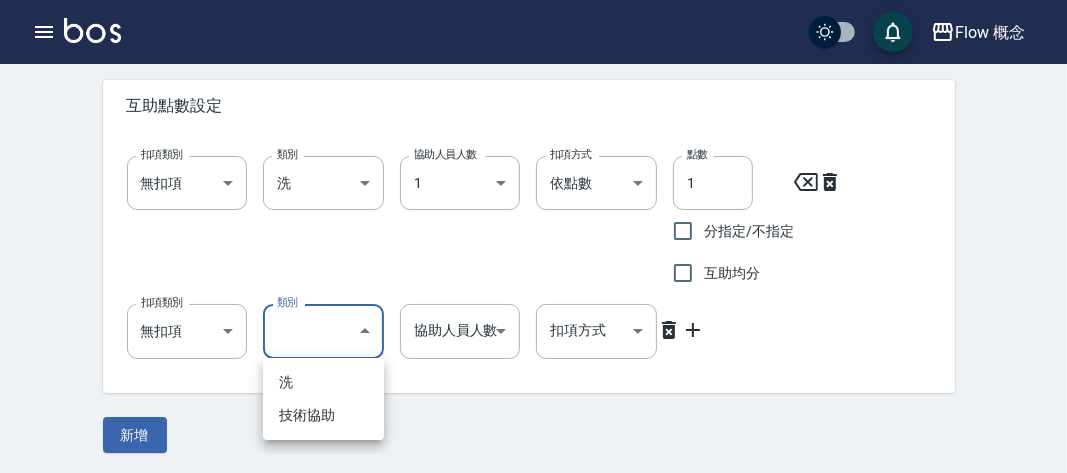 click on "Flow 概念 登出 櫃檯作業 打帳單 帳單列表 掛單列表 座位開單 營業儀表板 現金收支登錄 高階收支登錄 材料自購登錄 每日結帳 排班表 現場電腦打卡 掃碼打卡 預約管理 預約管理 單日預約紀錄 單週預約紀錄 報表及分析 報表目錄 消費分析儀表板 店家區間累計表 店家日報表 店家排行榜 互助日報表 互助月報表 互助排行榜 互助點數明細 互助業績報表 全店業績分析表 每日業績分析表 營業統計分析表 營業項目月分析表 設計師業績表 設計師日報表 設計師業績分析表 設計師業績月報表 設計師抽成報表 設計師排行榜 商品銷售排行榜 商品消耗明細 商品進銷貨報表 商品庫存表 商品庫存盤點表 會員卡報表 服務扣項明細表 單一服務項目查詢 店販抽成明細 店販分類抽成明細 顧客入金餘額表 顧客卡券餘額表 每日非現金明細 每日收支明細 收支分類明細表 收支匯款表 [NUMBER]" at bounding box center [533, -521] 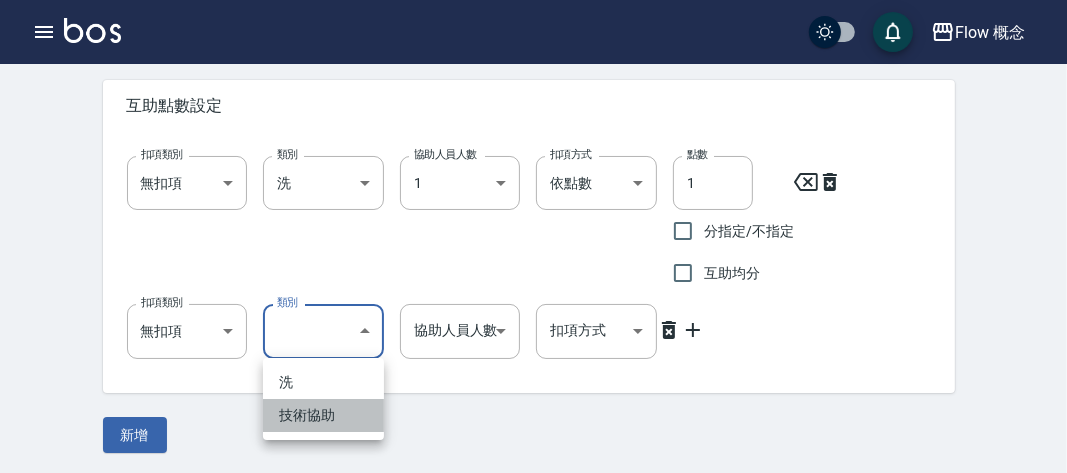 click on "技術協助" at bounding box center [323, 415] 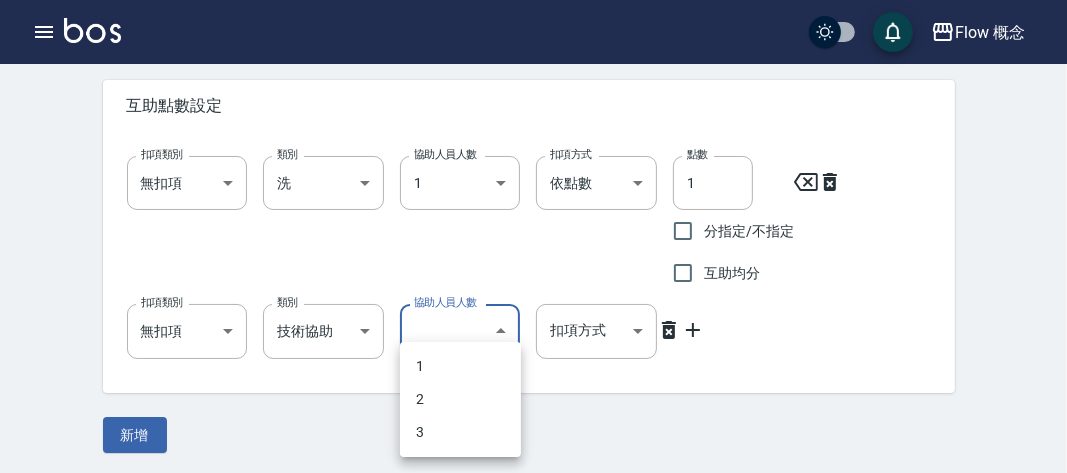 click on "Flow 概念 登出 櫃檯作業 打帳單 帳單列表 掛單列表 座位開單 營業儀表板 現金收支登錄 高階收支登錄 材料自購登錄 每日結帳 排班表 現場電腦打卡 掃碼打卡 預約管理 預約管理 單日預約紀錄 單週預約紀錄 報表及分析 報表目錄 消費分析儀表板 店家區間累計表 店家日報表 店家排行榜 互助日報表 互助月報表 互助排行榜 互助點數明細 互助業績報表 全店業績分析表 每日業績分析表 營業統計分析表 營業項目月分析表 設計師業績表 設計師日報表 設計師業績分析表 設計師業績月報表 設計師抽成報表 設計師排行榜 商品銷售排行榜 商品消耗明細 商品進銷貨報表 商品庫存表 商品庫存盤點表 會員卡報表 服務扣項明細表 單一服務項目查詢 店販抽成明細 店販分類抽成明細 顧客入金餘額表 顧客卡券餘額表 每日非現金明細 每日收支明細 收支分類明細表 收支匯款表 [NUMBER]" at bounding box center (533, -521) 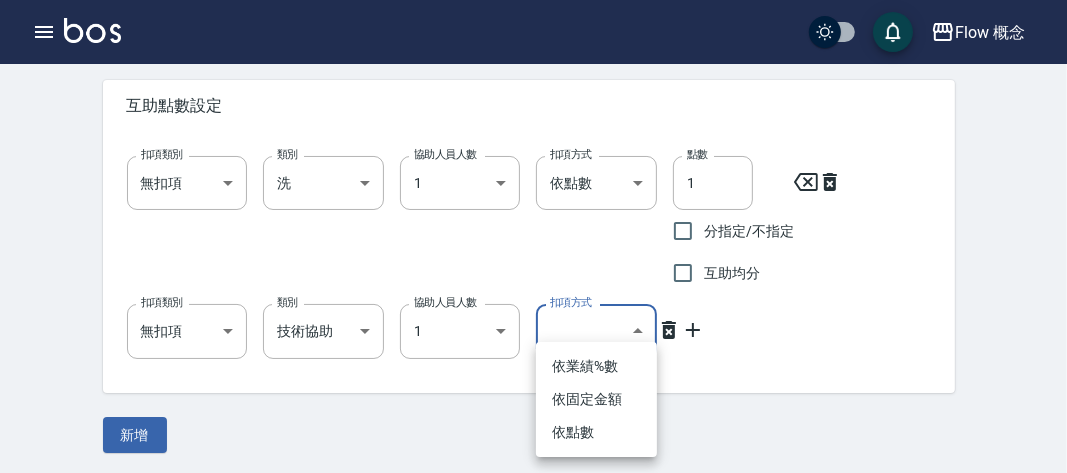 click on "Flow 概念 登出 櫃檯作業 打帳單 帳單列表 掛單列表 座位開單 營業儀表板 現金收支登錄 高階收支登錄 材料自購登錄 每日結帳 排班表 現場電腦打卡 掃碼打卡 預約管理 預約管理 單日預約紀錄 單週預約紀錄 報表及分析 報表目錄 消費分析儀表板 店家區間累計表 店家日報表 店家排行榜 互助日報表 互助月報表 互助排行榜 互助點數明細 互助業績報表 全店業績分析表 每日業績分析表 營業統計分析表 營業項目月分析表 設計師業績表 設計師日報表 設計師業績分析表 設計師業績月報表 設計師抽成報表 設計師排行榜 商品銷售排行榜 商品消耗明細 商品進銷貨報表 商品庫存表 商品庫存盤點表 會員卡報表 服務扣項明細表 單一服務項目查詢 店販抽成明細 店販分類抽成明細 顧客入金餘額表 顧客卡券餘額表 每日非現金明細 每日收支明細 收支分類明細表 收支匯款表 [NUMBER]" at bounding box center [533, -521] 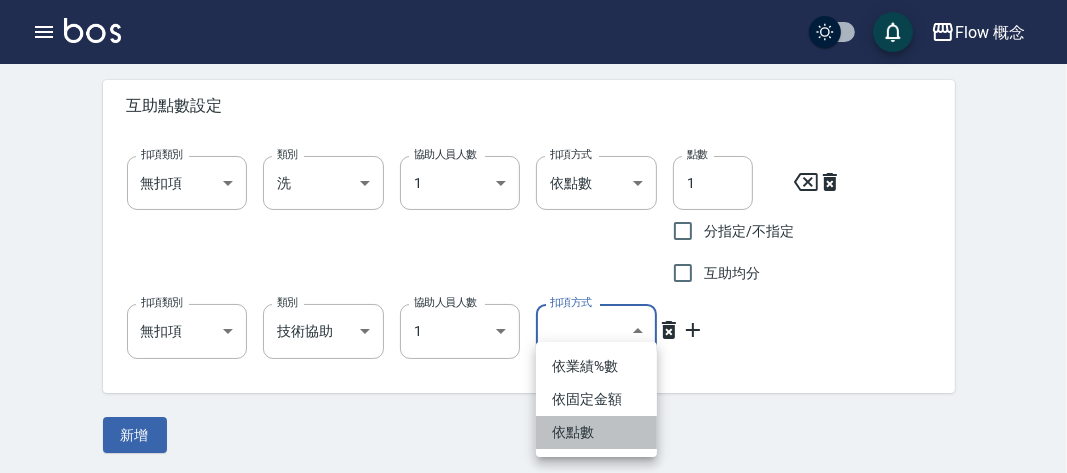 click on "依點數" at bounding box center [596, 432] 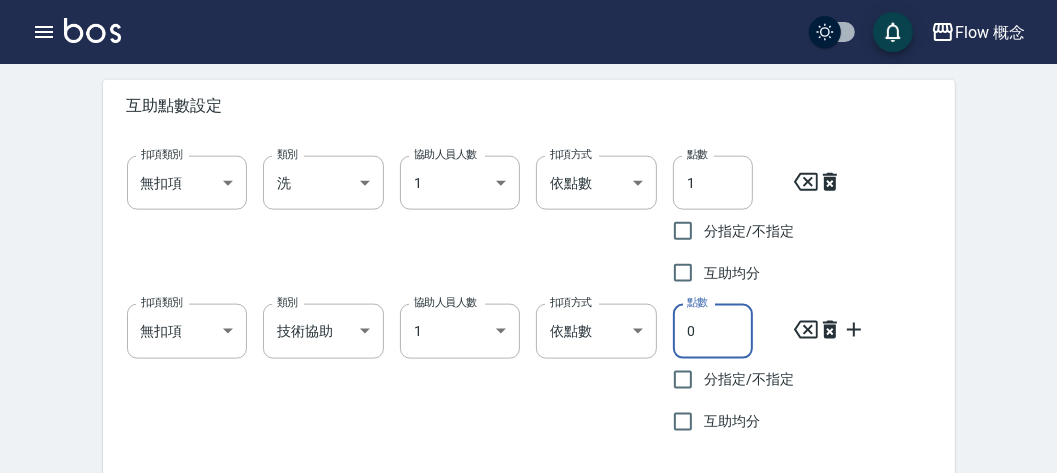 click on "0" at bounding box center (713, 331) 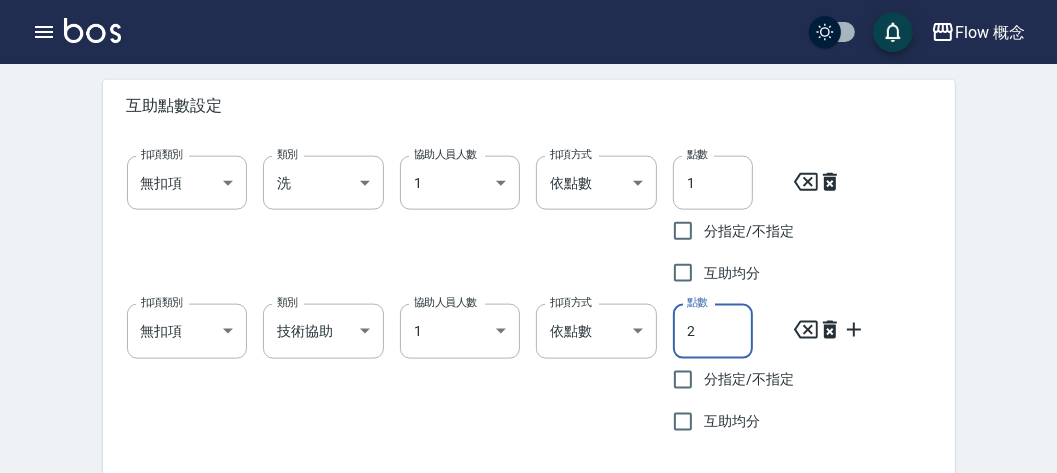 type on "2" 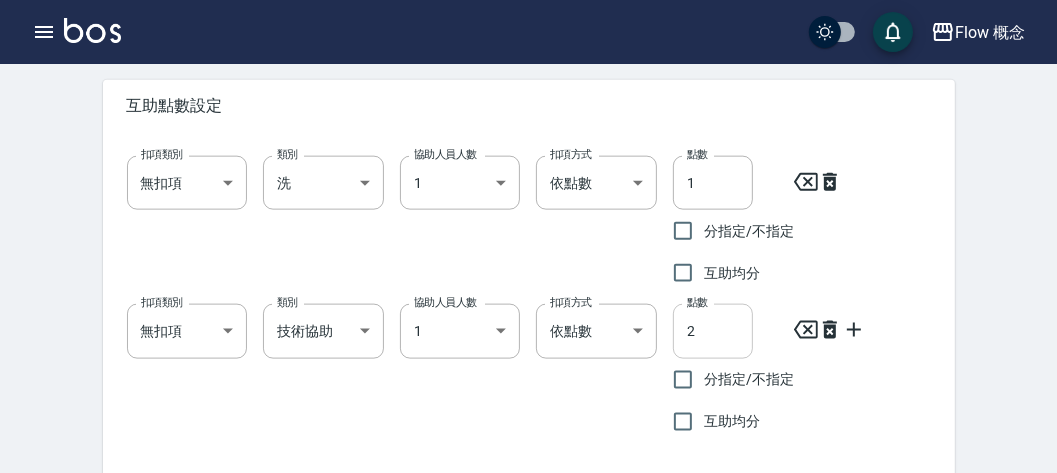 scroll, scrollTop: 1604, scrollLeft: 0, axis: vertical 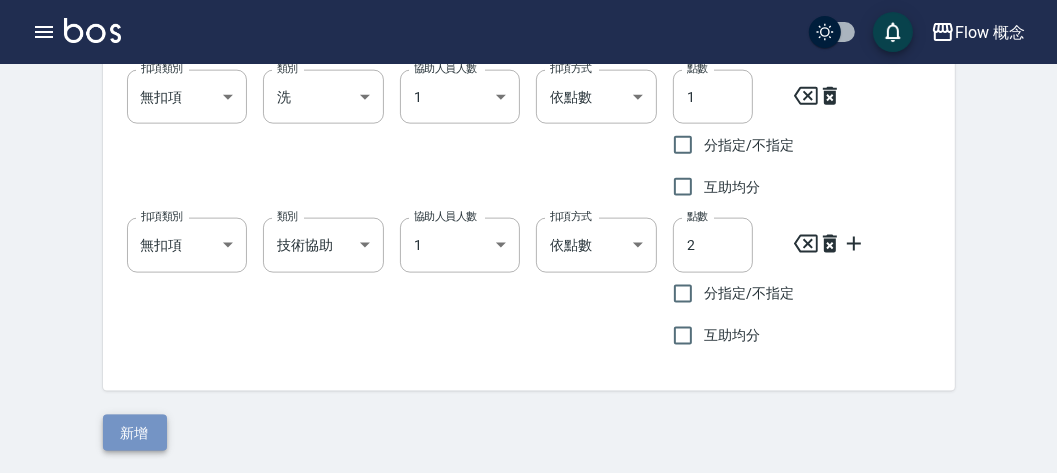 click on "新增" at bounding box center (135, 433) 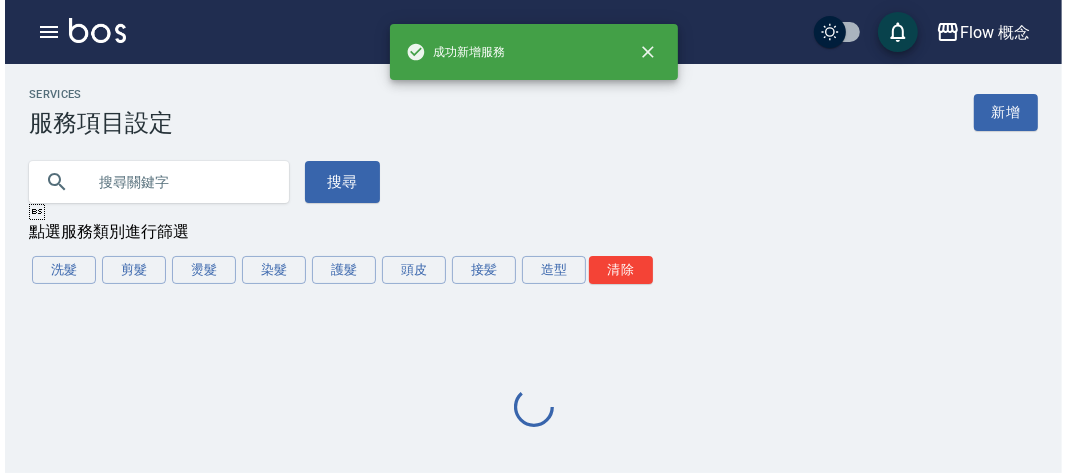 scroll, scrollTop: 0, scrollLeft: 0, axis: both 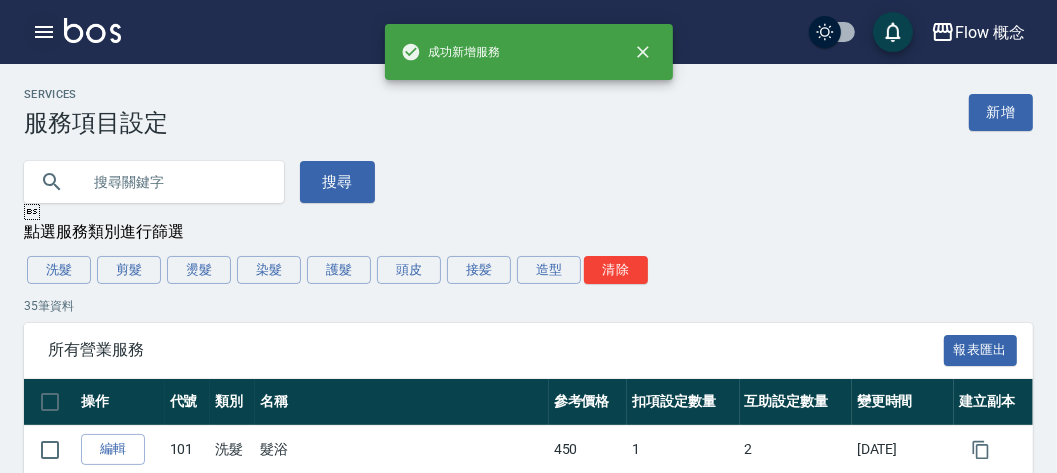click at bounding box center [44, 32] 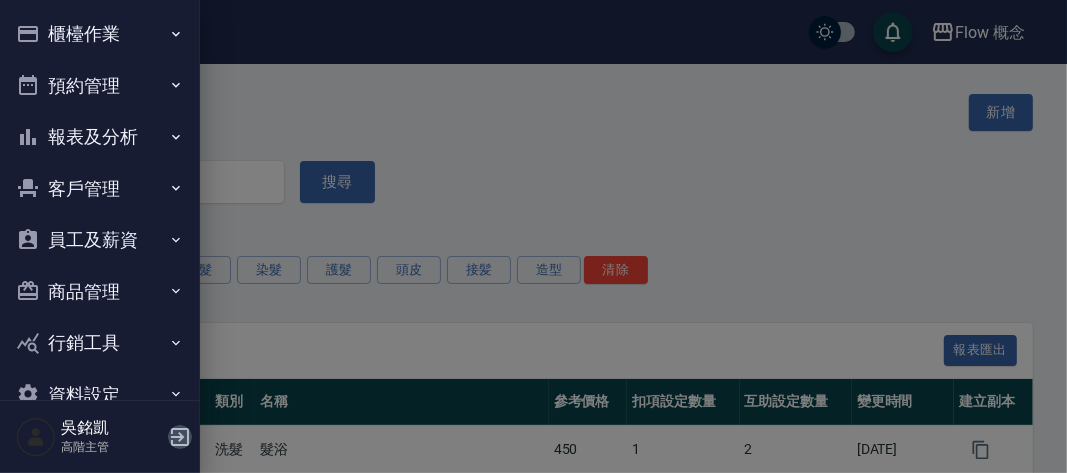click 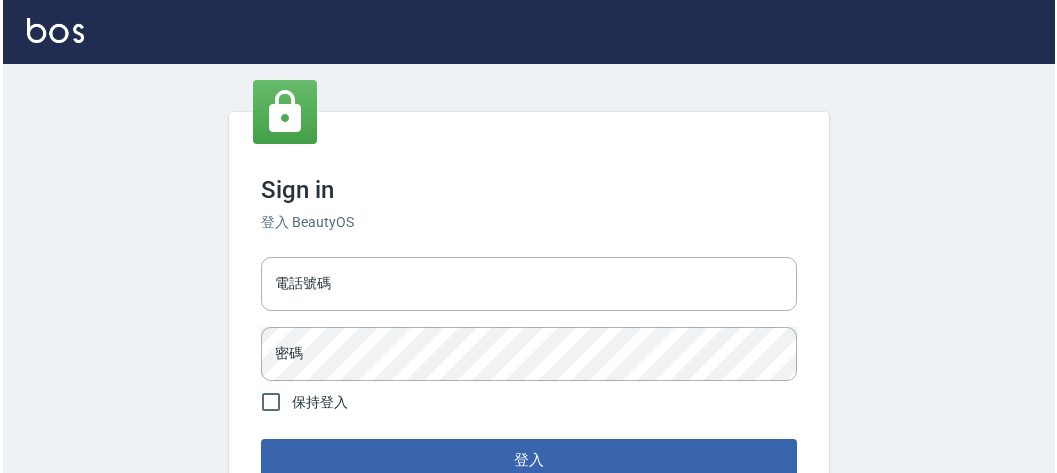 scroll, scrollTop: 0, scrollLeft: 0, axis: both 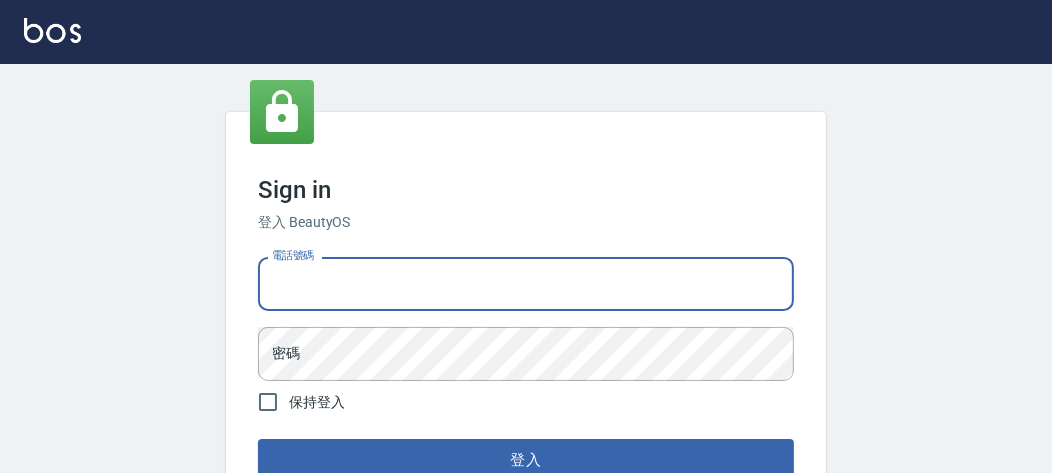 click on "電話號碼" at bounding box center [526, 284] 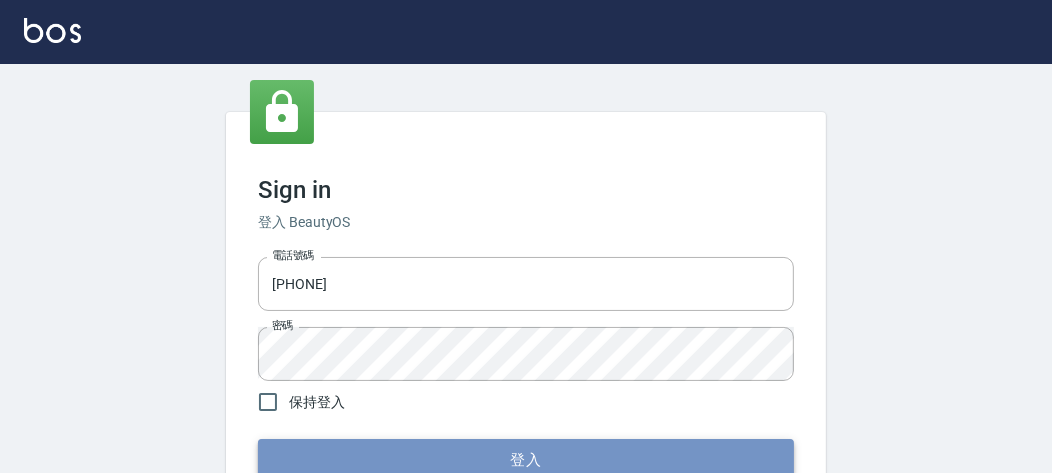 click on "登入" at bounding box center (526, 460) 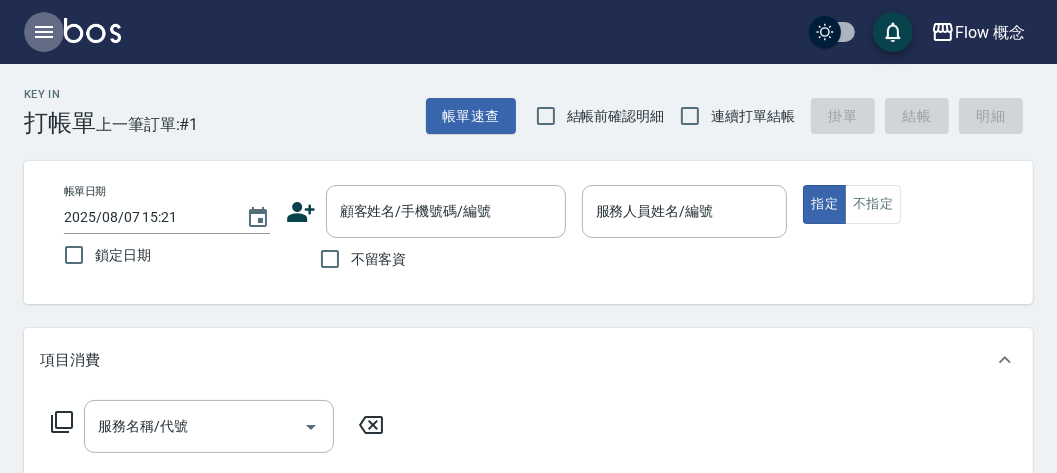 click 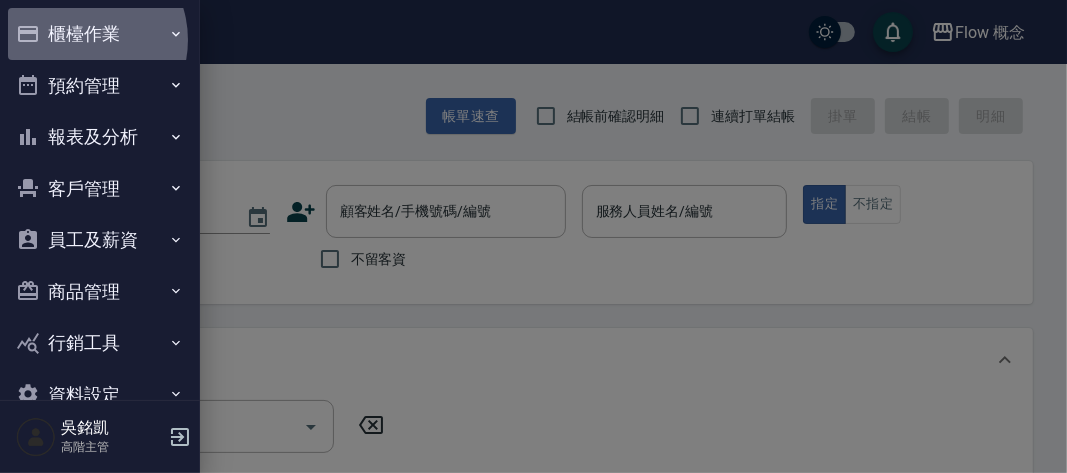 click on "櫃檯作業" at bounding box center (100, 34) 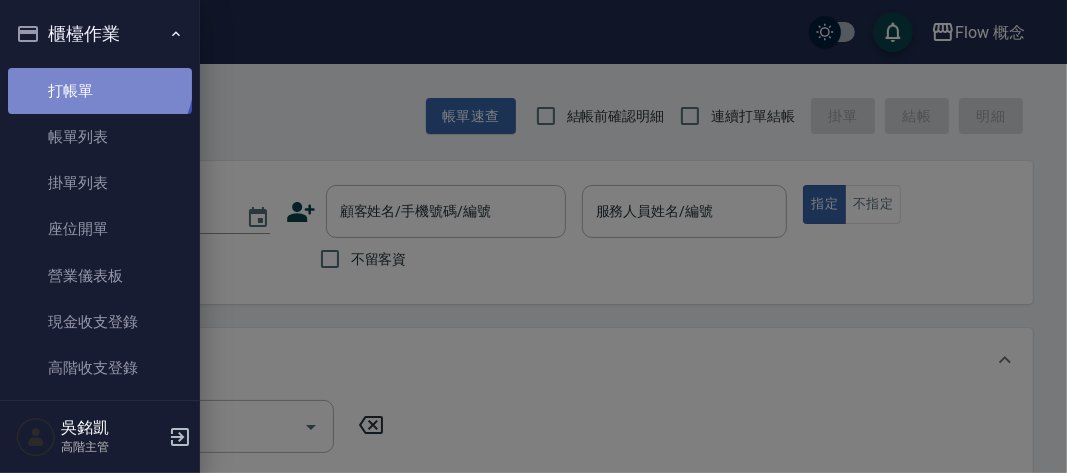 click on "打帳單" at bounding box center (100, 91) 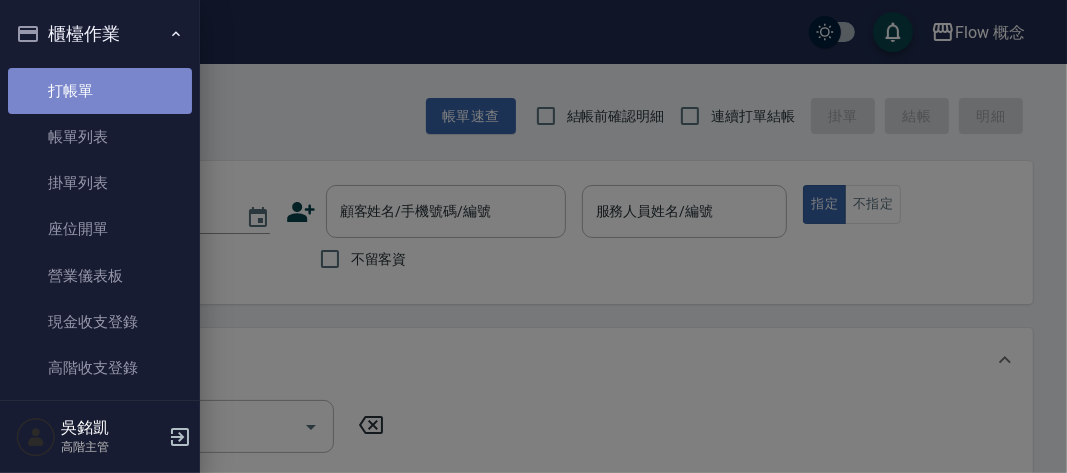 click on "打帳單" at bounding box center (100, 91) 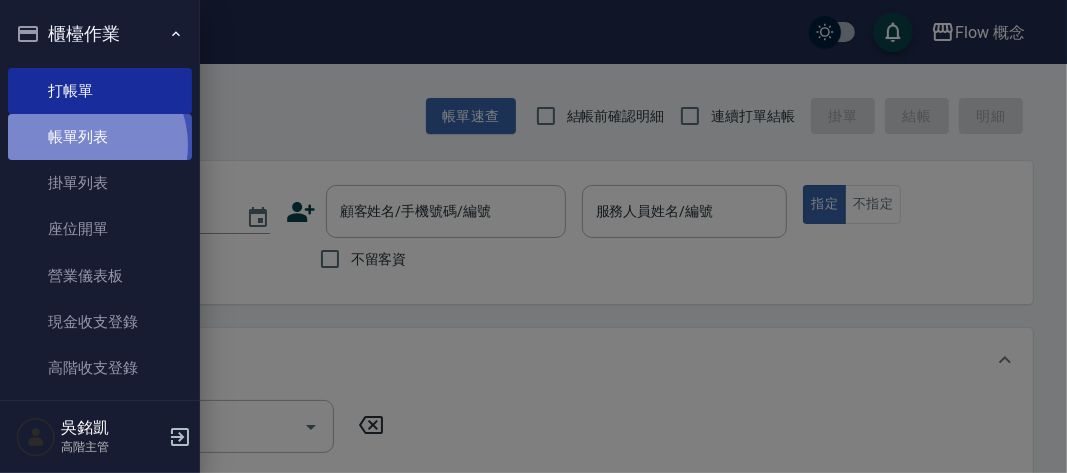 click on "帳單列表" at bounding box center (100, 137) 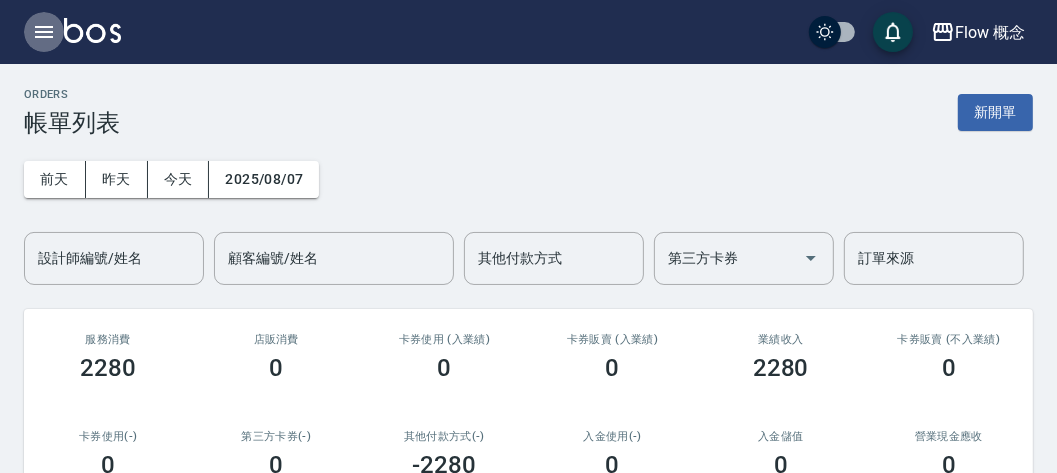 click 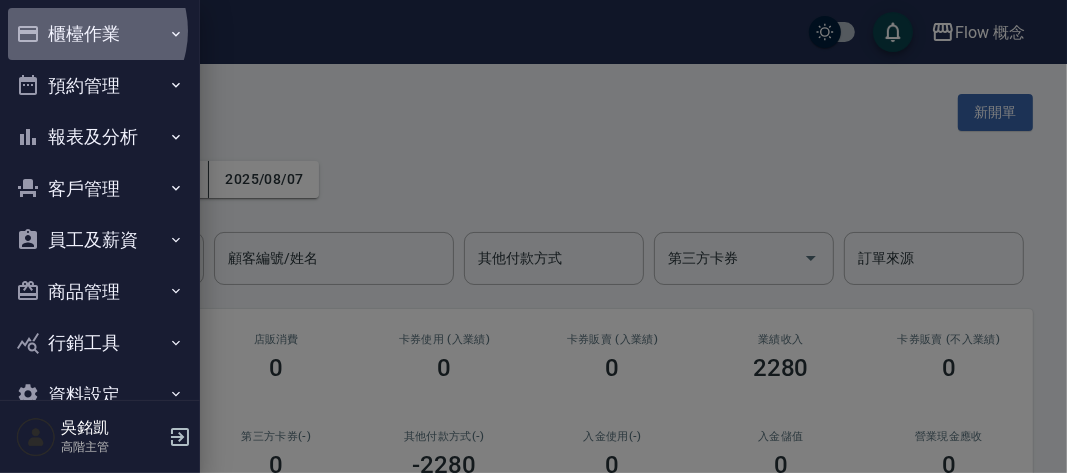 click on "櫃檯作業" at bounding box center [100, 34] 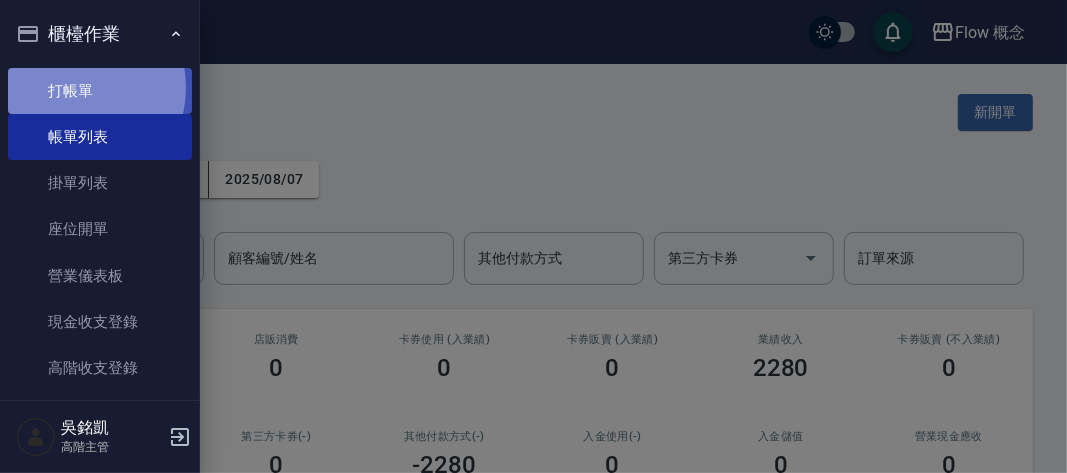 click on "打帳單" at bounding box center (100, 91) 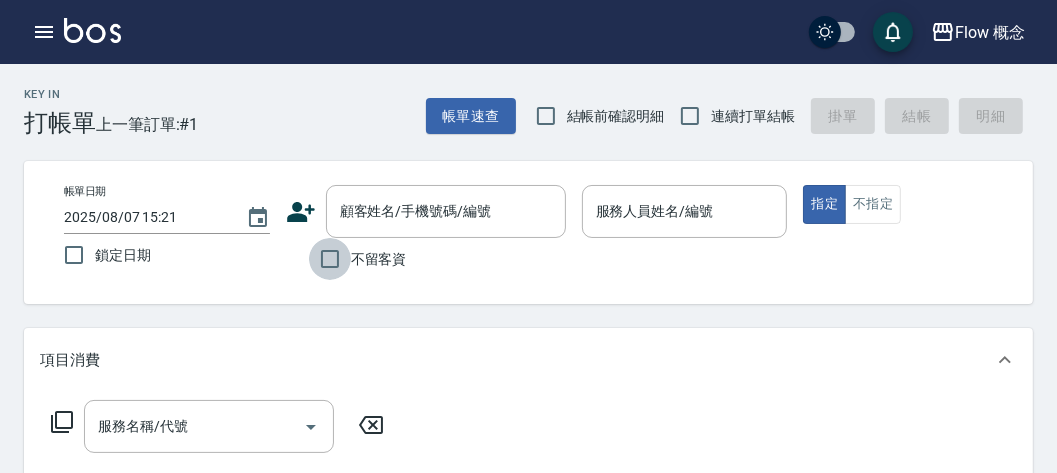 click on "不留客資" at bounding box center [330, 259] 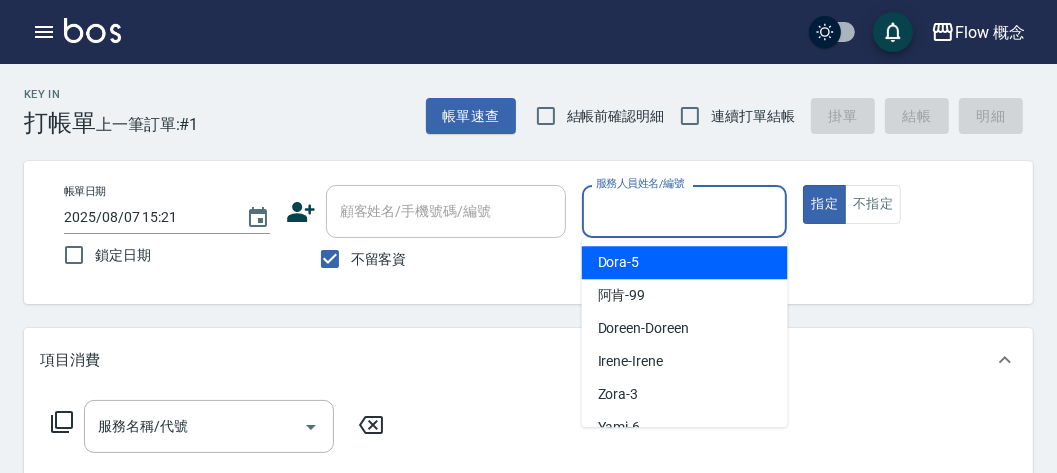 click on "服務人員姓名/編號" at bounding box center (685, 211) 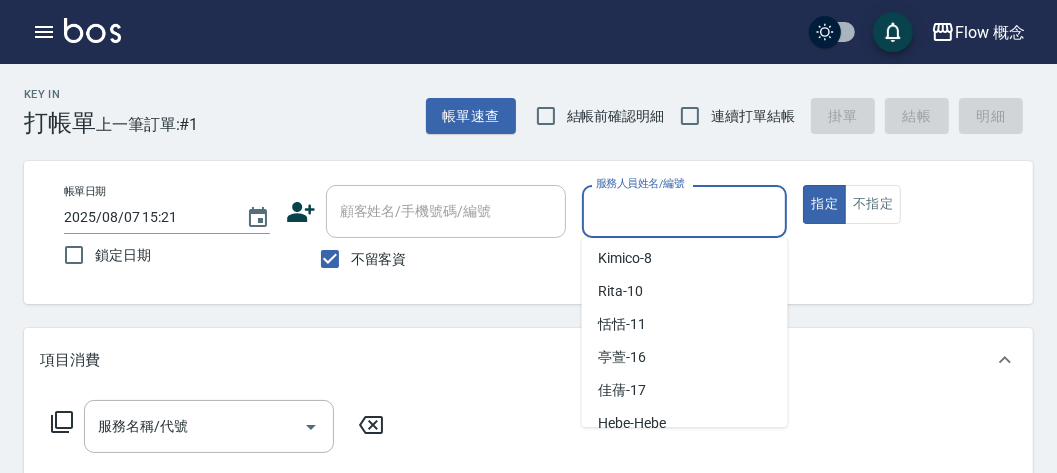 scroll, scrollTop: 222, scrollLeft: 0, axis: vertical 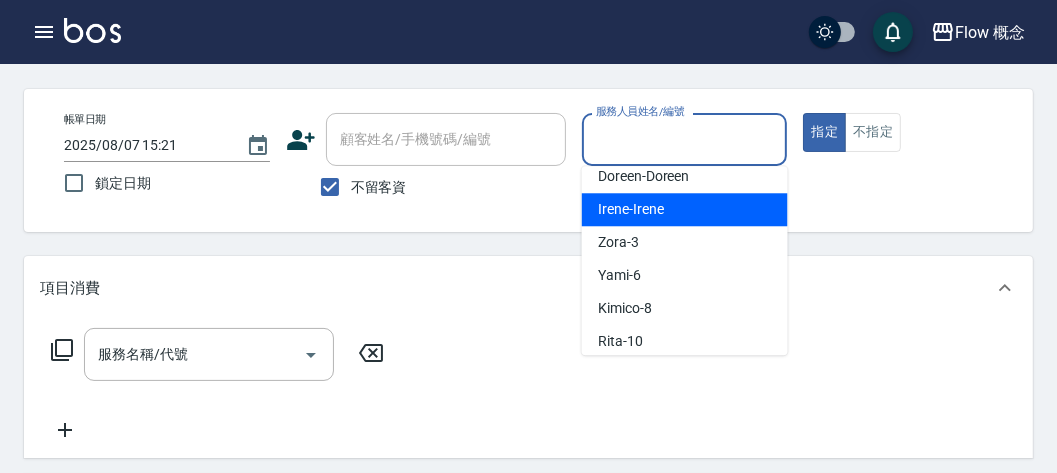 click on "[FIRST] -[FIRST]" at bounding box center [630, 209] 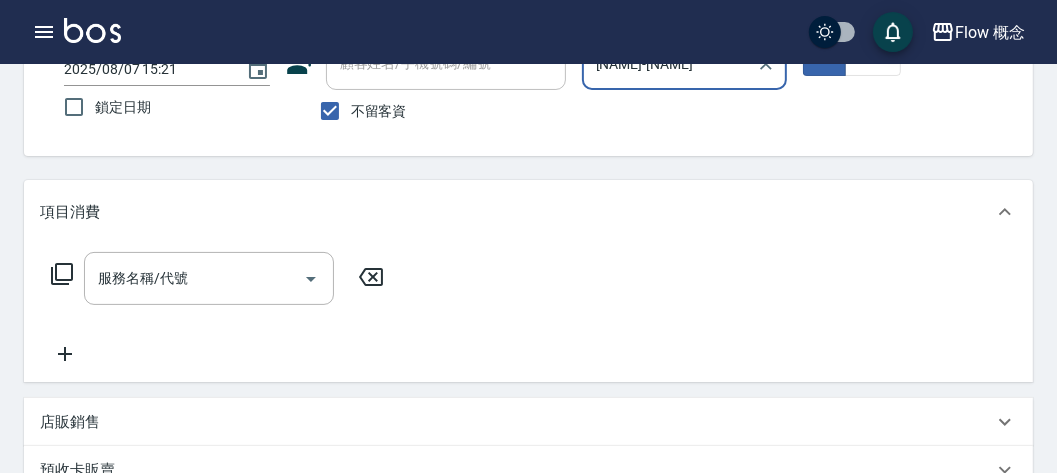 scroll, scrollTop: 152, scrollLeft: 0, axis: vertical 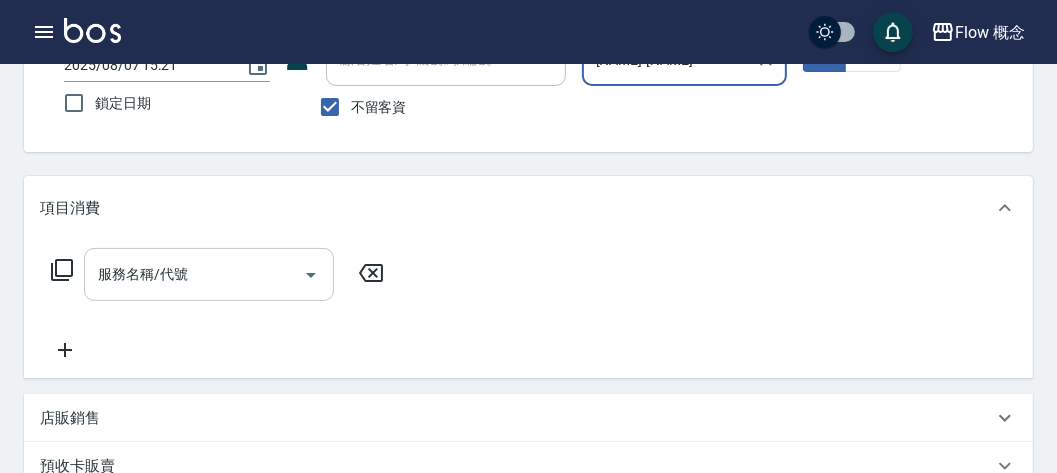 click on "服務名稱/代號" at bounding box center [194, 274] 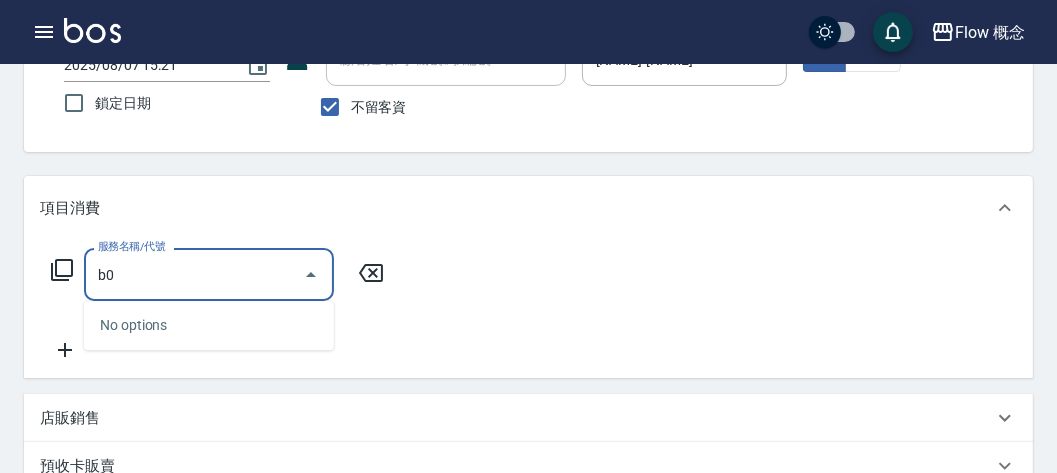 type on "b" 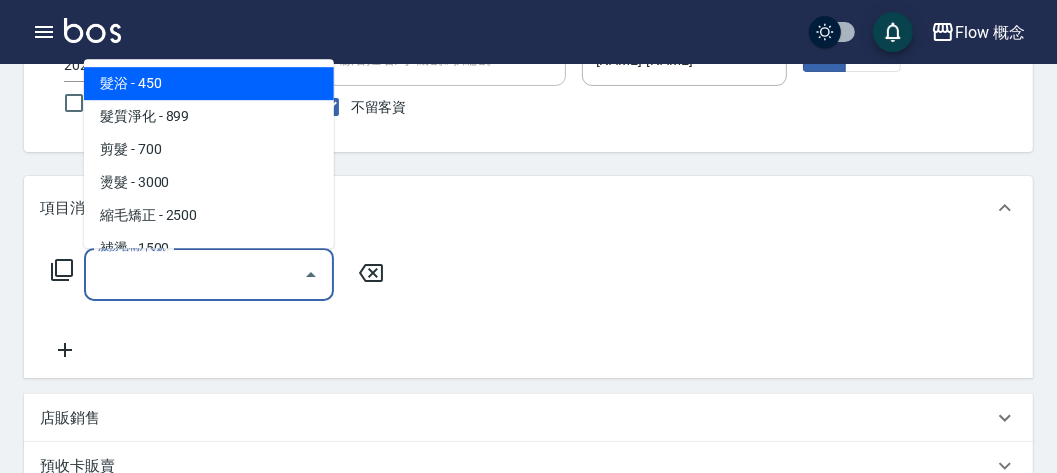 click on "服務名稱/代號" at bounding box center [194, 274] 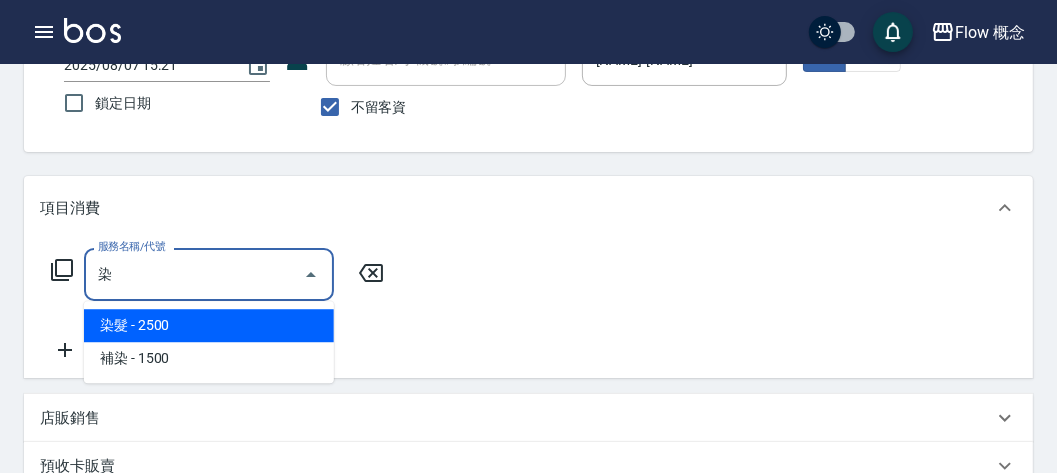 click on "染髮 - 2500" at bounding box center (209, 325) 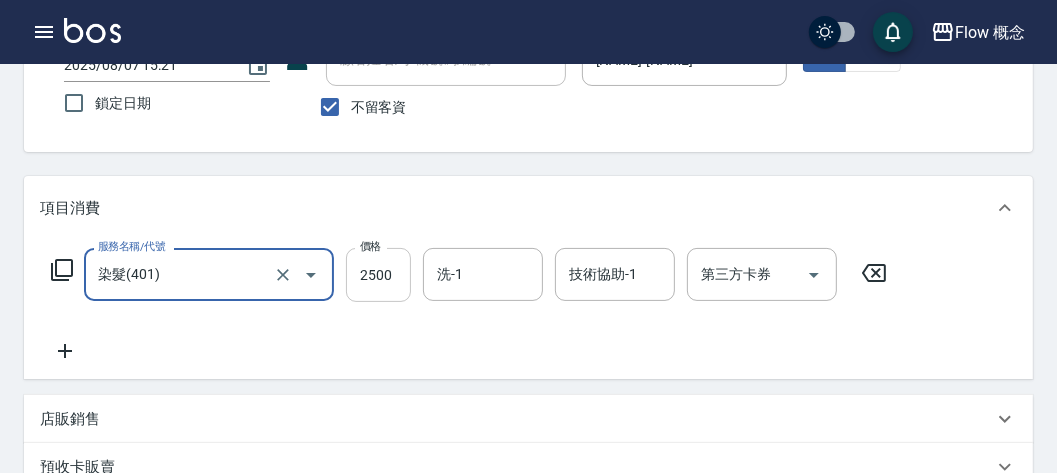 type on "染髮(401)" 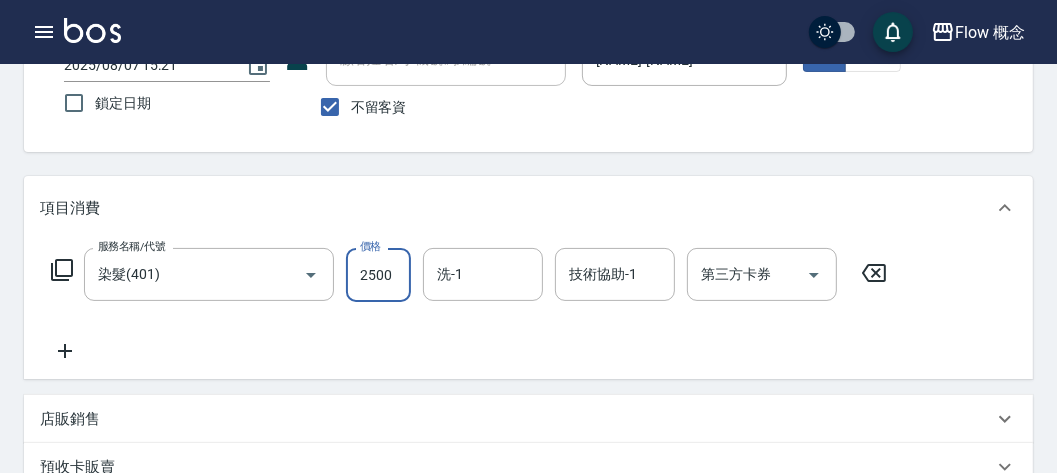 click on "2500" at bounding box center (378, 275) 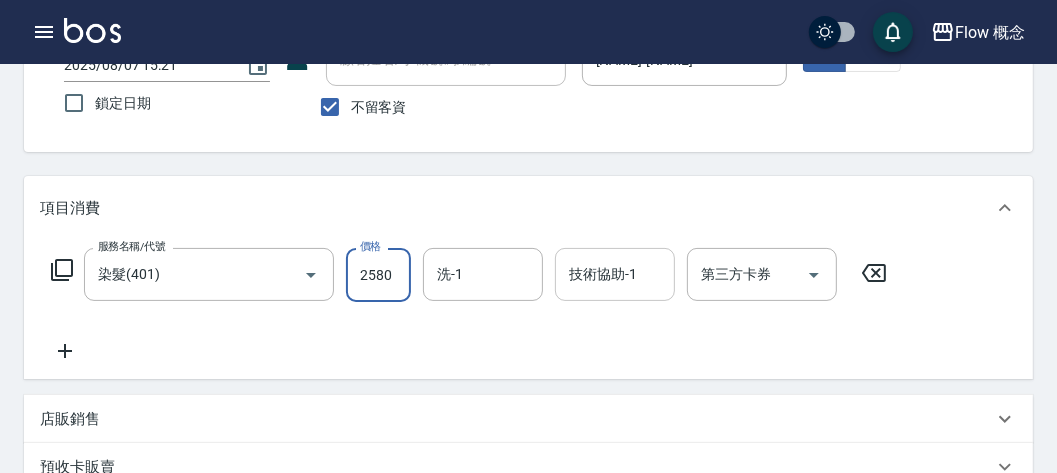 type on "2580" 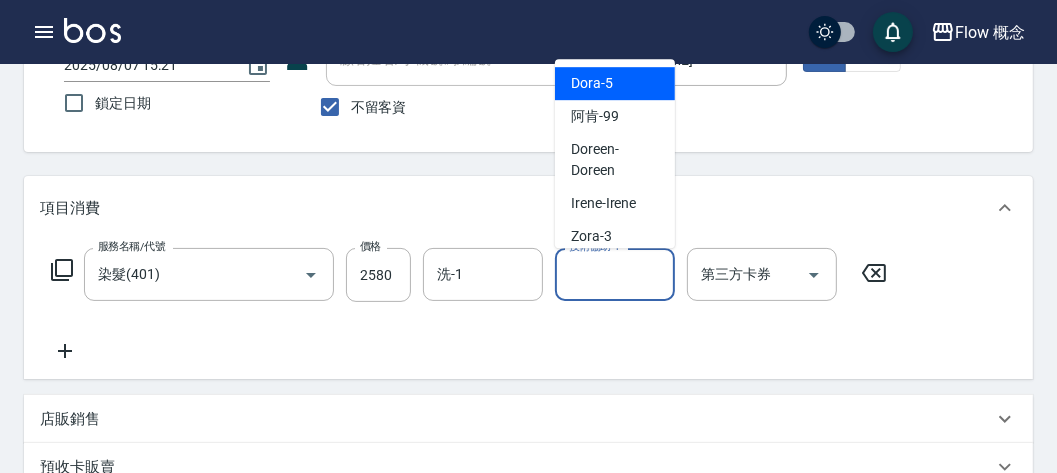 click on "技術協助-1" at bounding box center [615, 274] 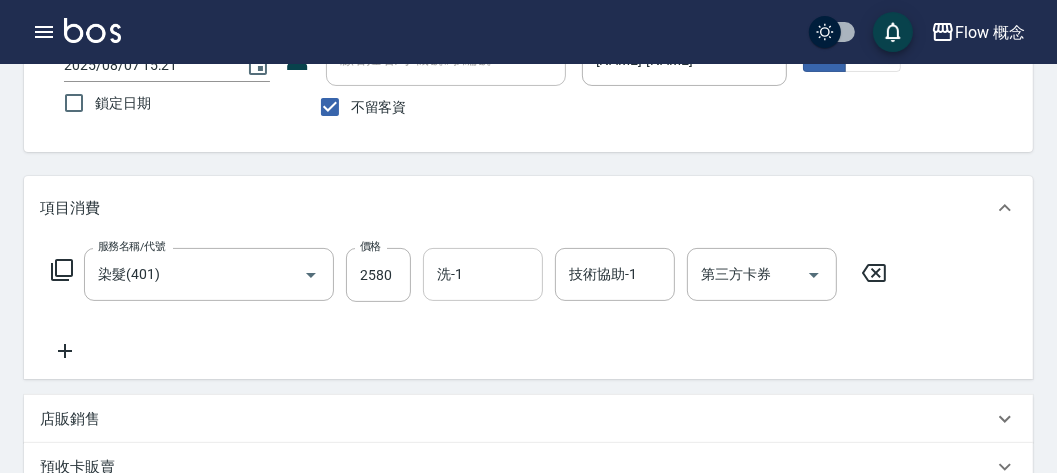 click on "服務名稱/代號 染髮(401) 服務名稱/代號 價格 2580 價格 洗-1 洗-1 技術協助-1 技術協助-1 第三方卡券 第三方卡券" at bounding box center (469, 305) 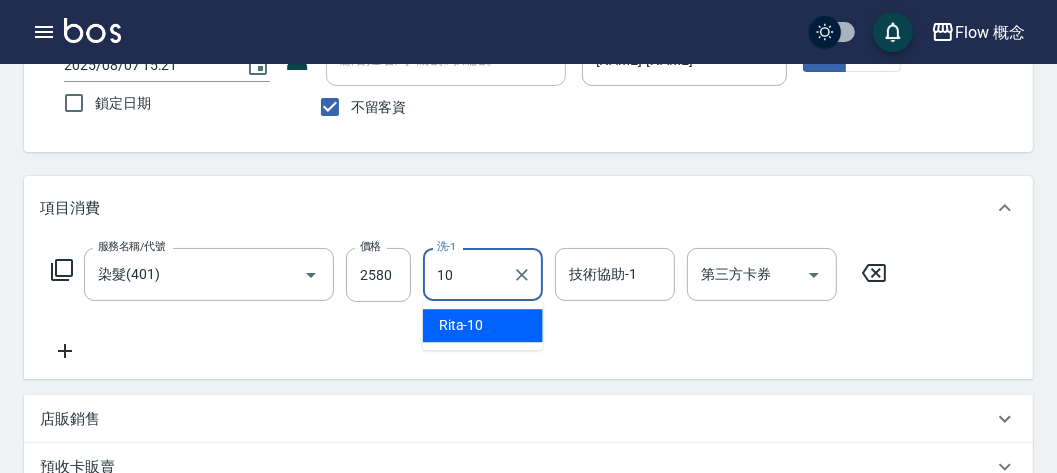 type on "Rita-10" 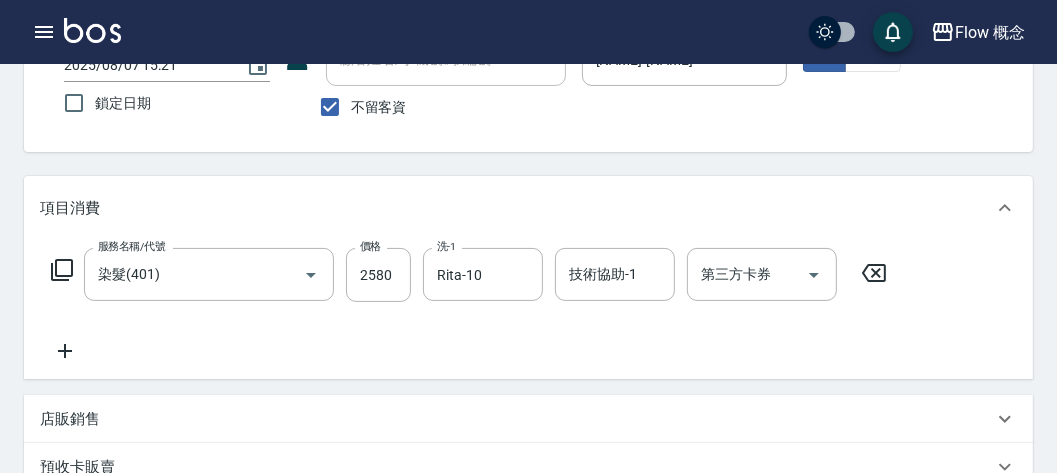 click 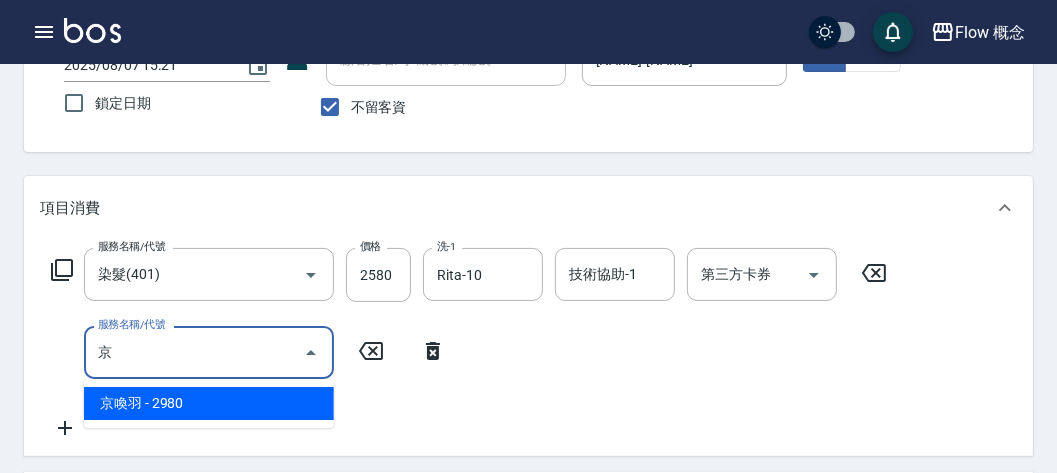 click on "京喚羽 - 2980" at bounding box center (209, 403) 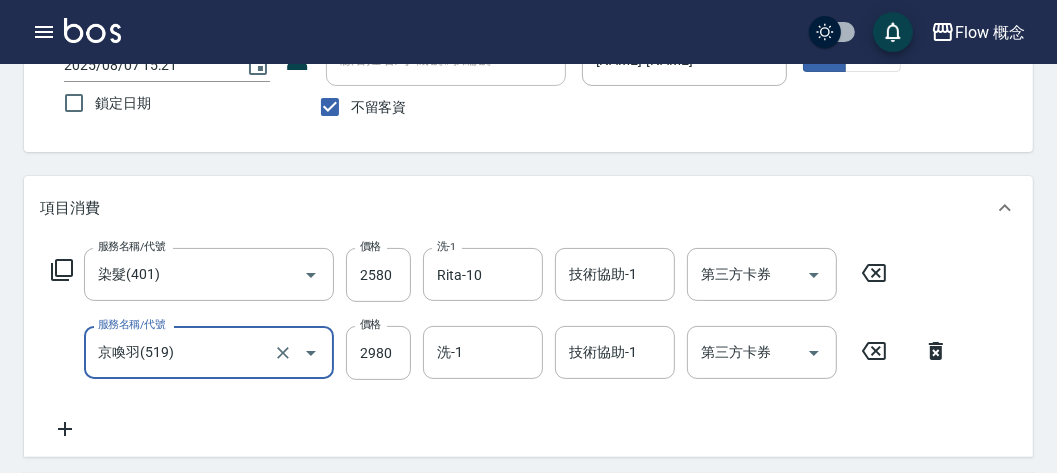 type on "京喚羽(519)" 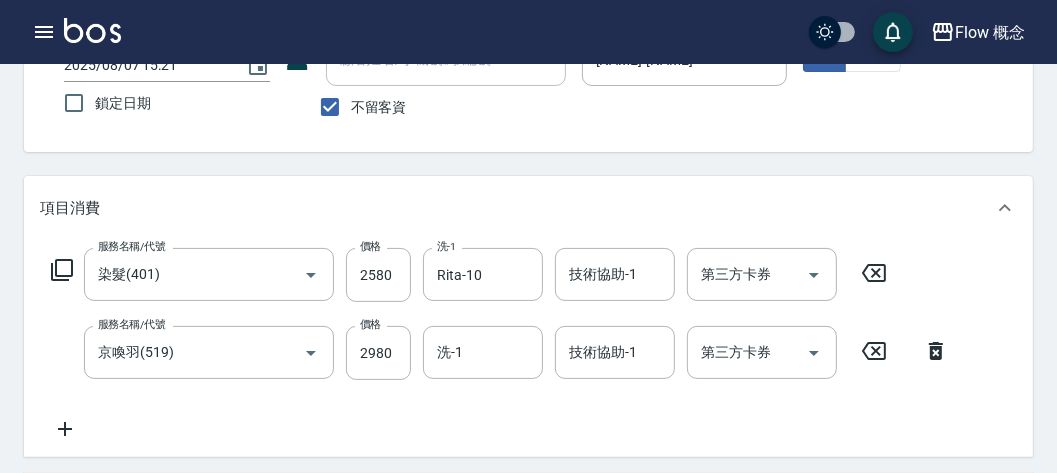 click 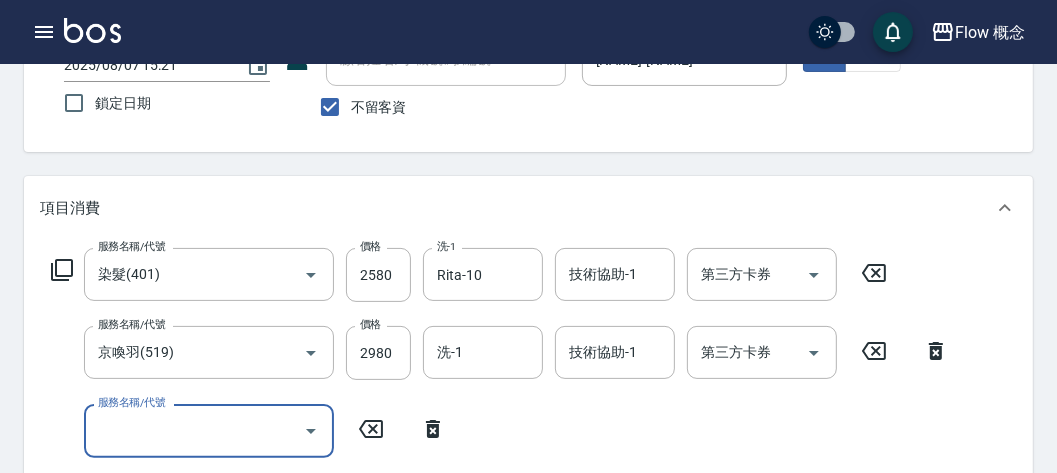click on "服務名稱/代號" at bounding box center [209, 430] 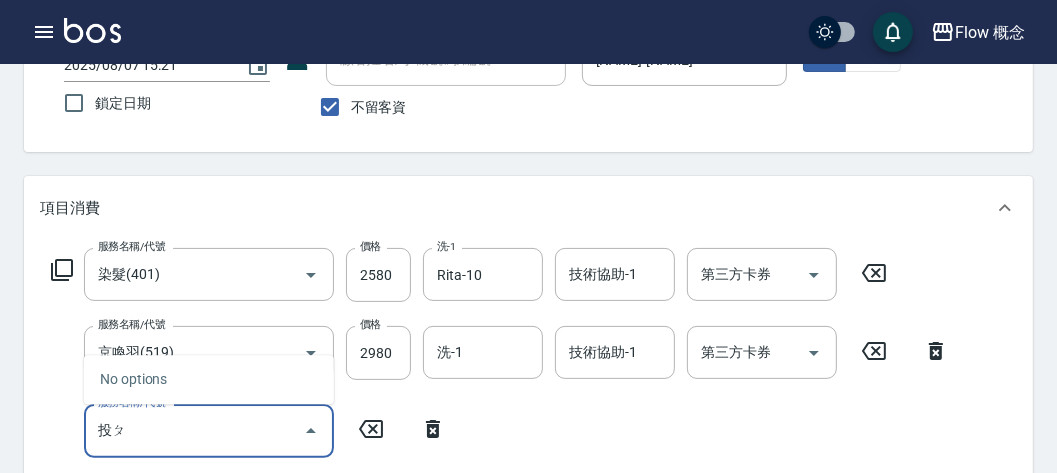 type on "投" 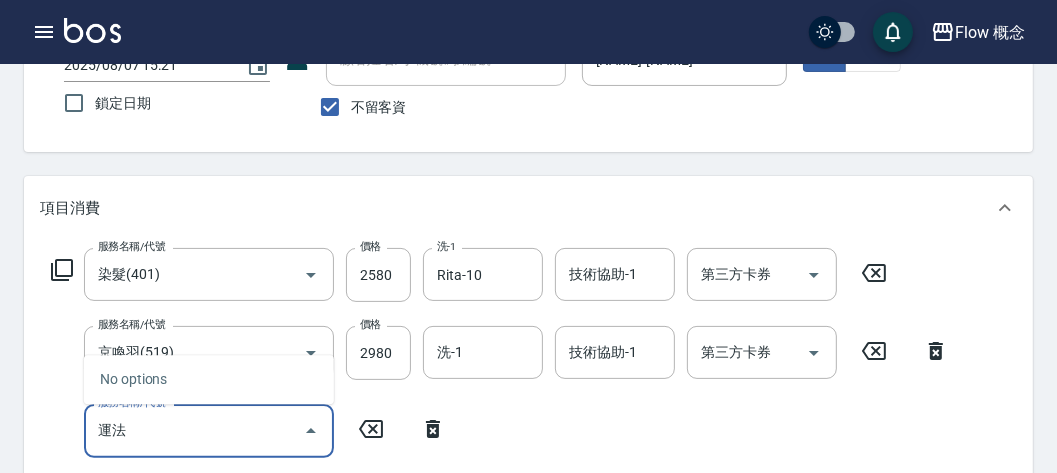 type on "運" 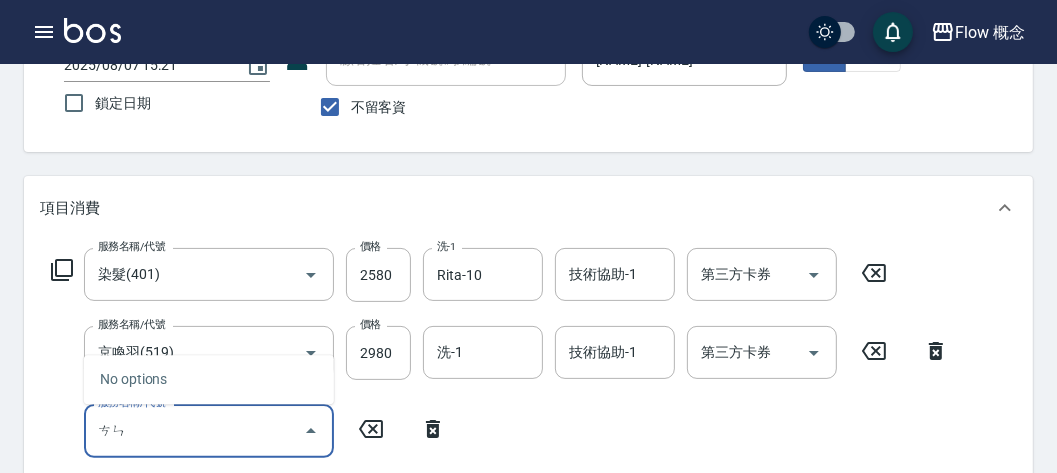 type on "參" 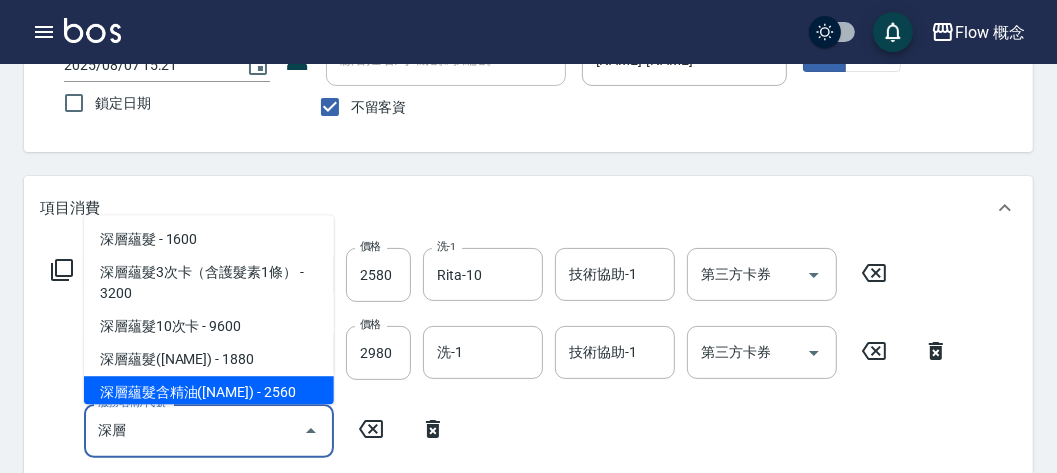 click on "深層蘊髮含精油(Irene) - 2560" at bounding box center (209, 392) 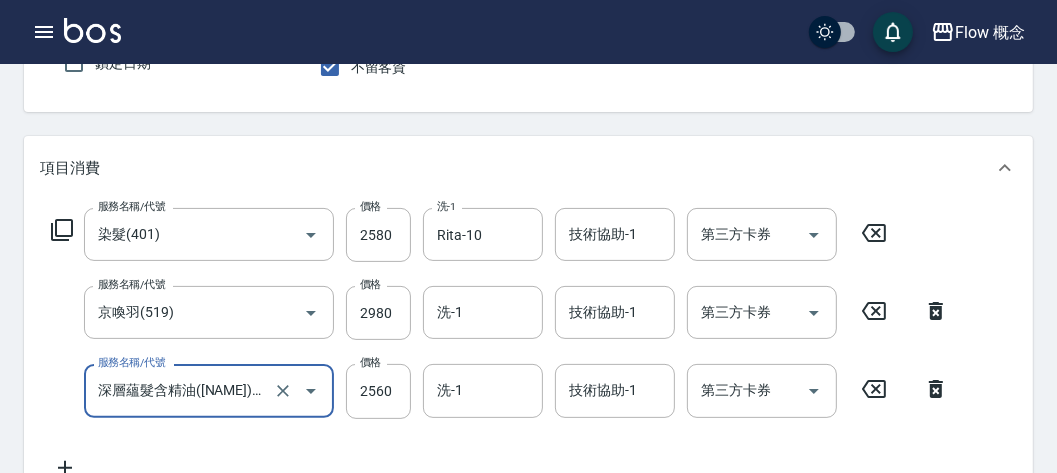 scroll, scrollTop: 246, scrollLeft: 0, axis: vertical 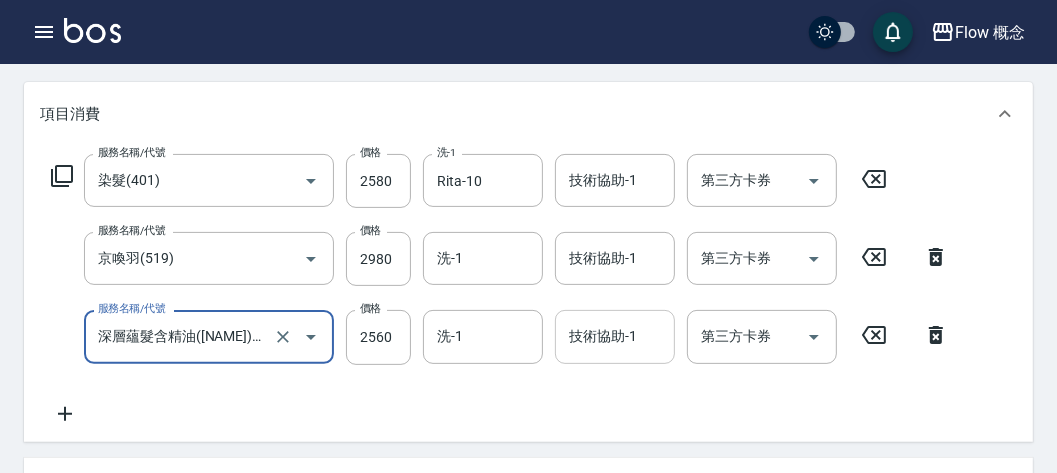 type on "深層蘊髮含精油(Irene)(606)" 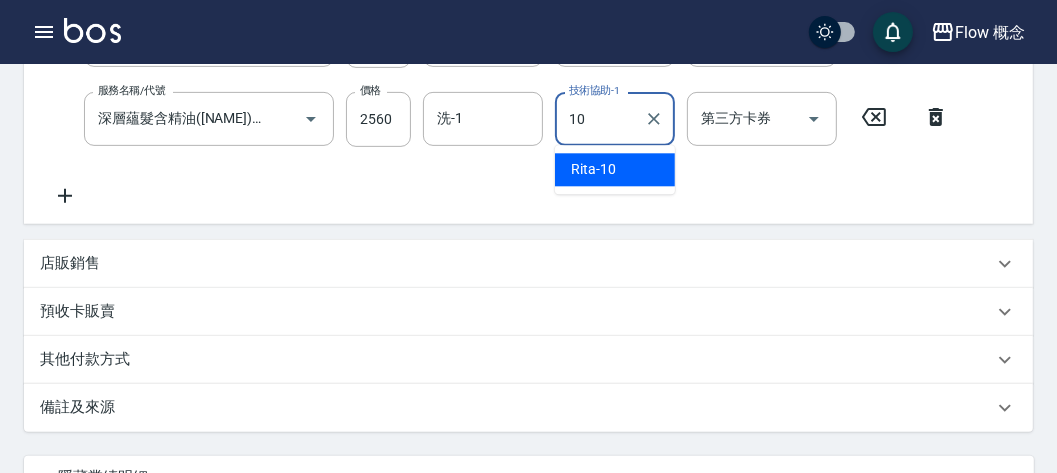 scroll, scrollTop: 332, scrollLeft: 0, axis: vertical 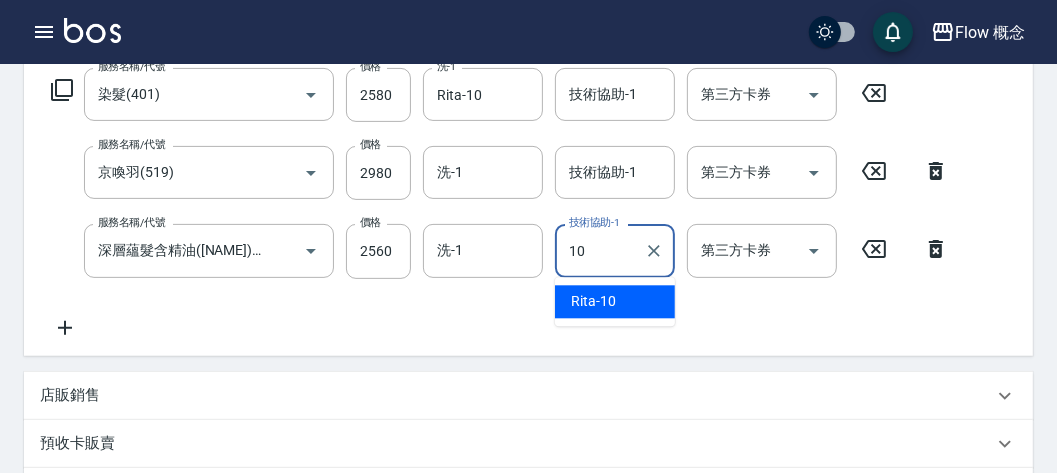 type on "10" 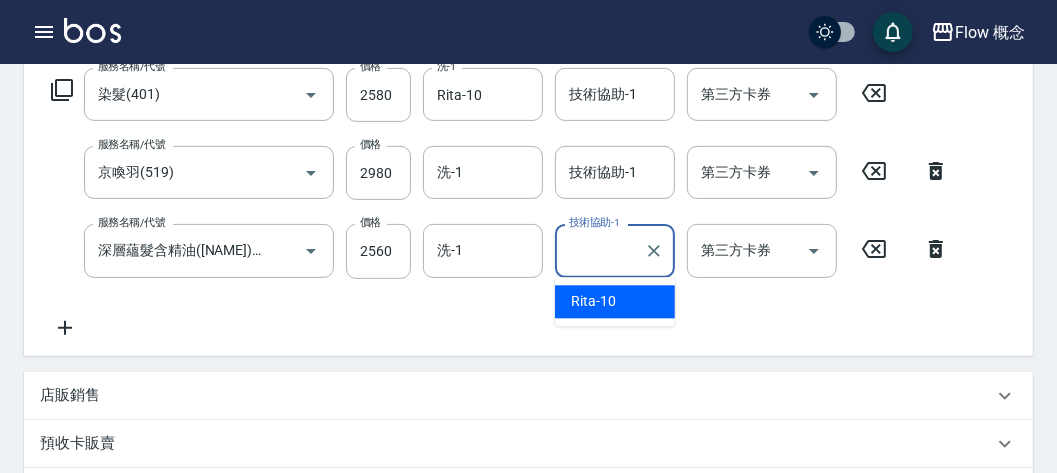 click 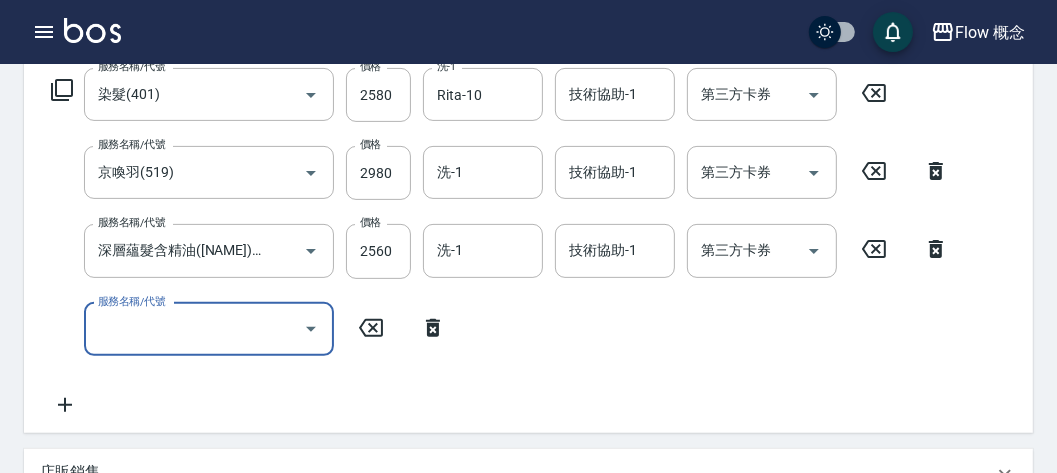 scroll, scrollTop: 0, scrollLeft: 0, axis: both 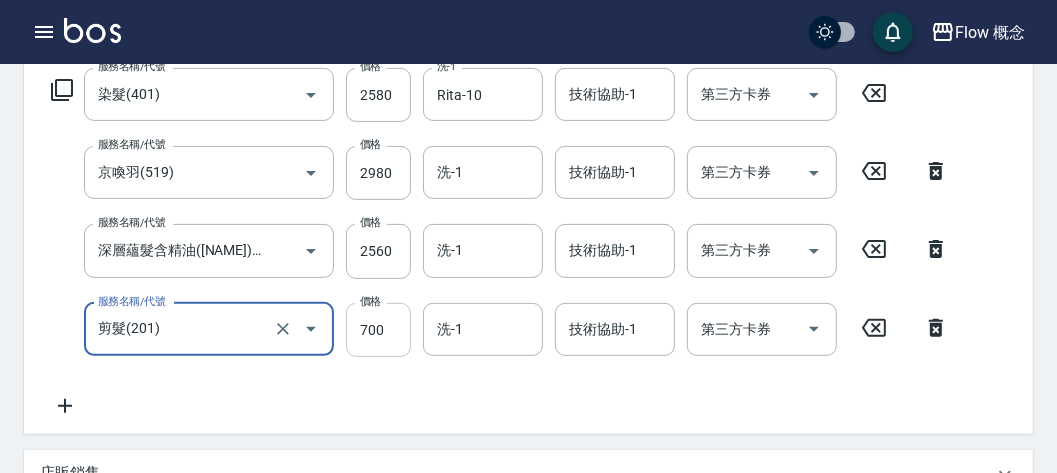 type on "剪髮(201)" 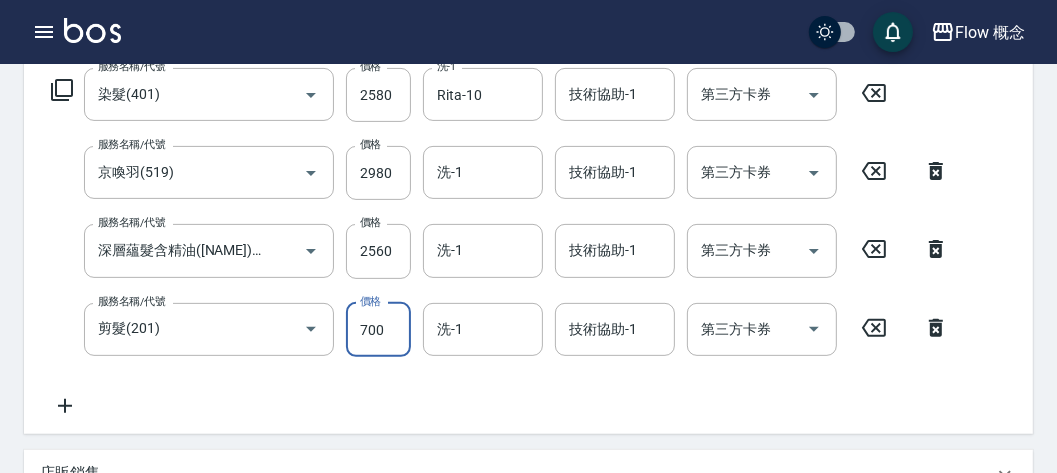 click on "700" at bounding box center [378, 330] 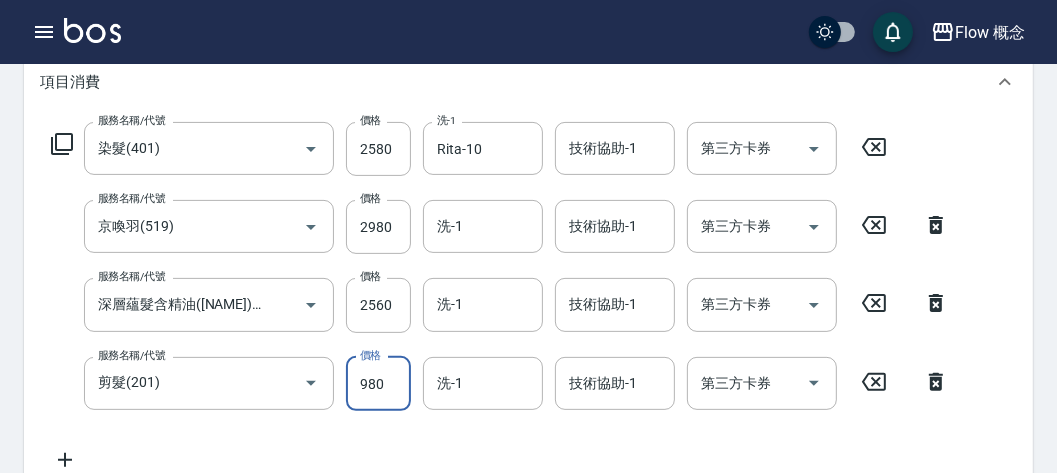 scroll, scrollTop: 252, scrollLeft: 0, axis: vertical 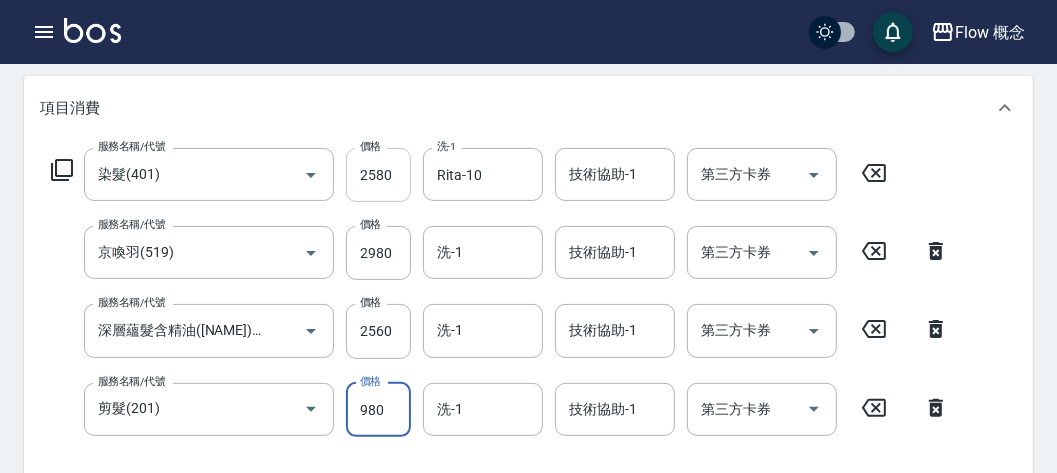 type on "980" 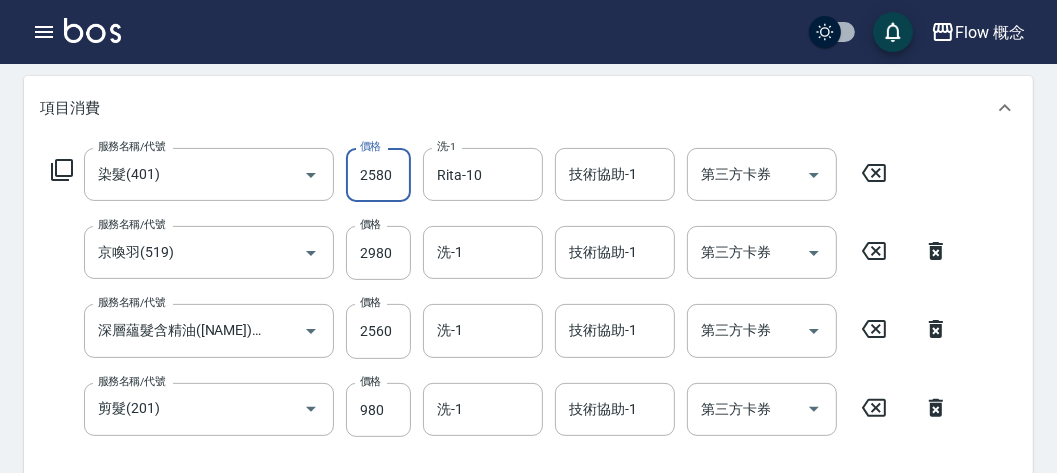 click on "2580" at bounding box center (378, 175) 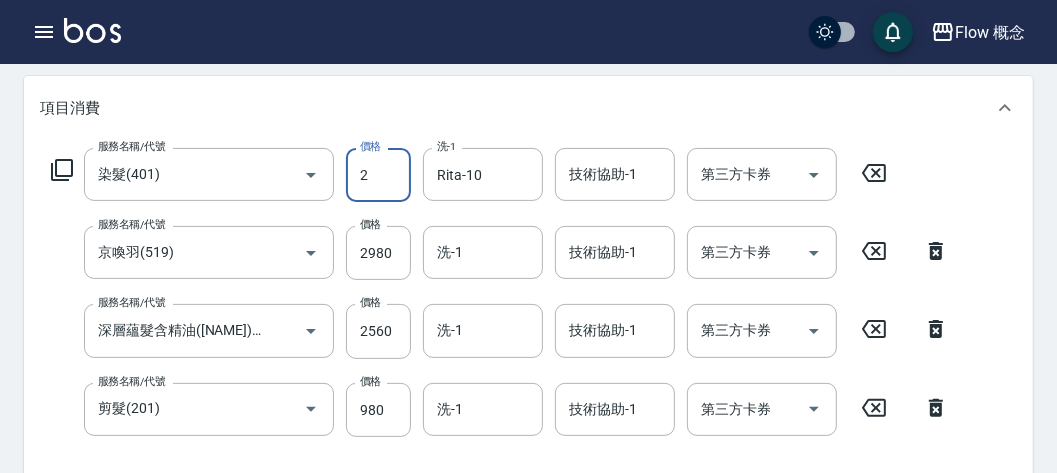 click on "2" at bounding box center [378, 175] 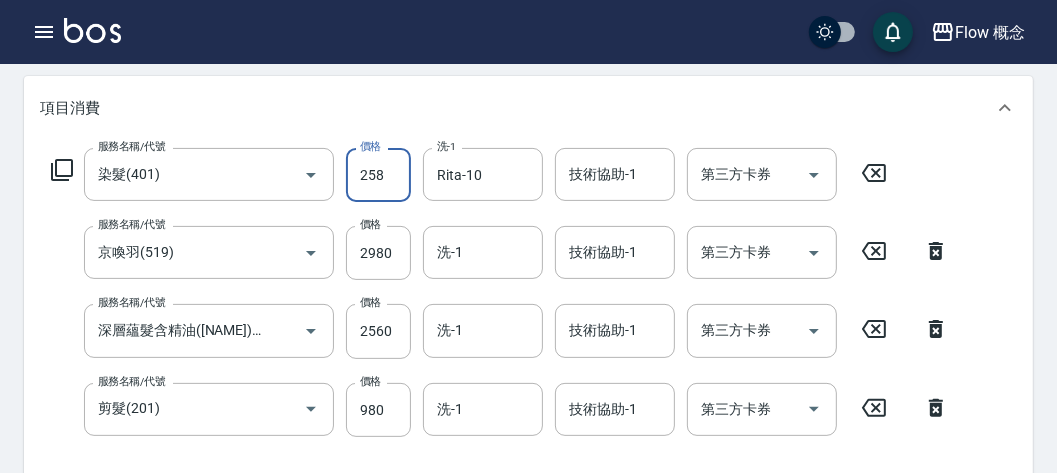 type on "2580" 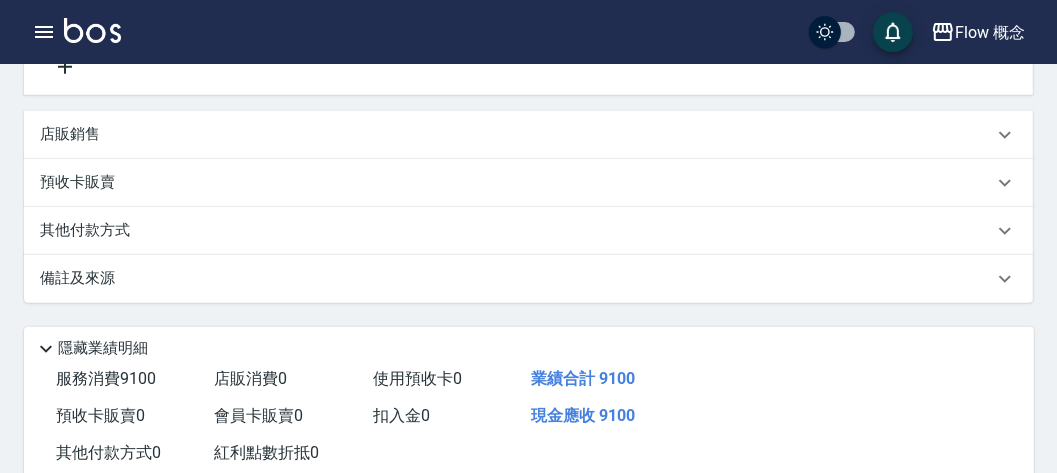 scroll, scrollTop: 679, scrollLeft: 0, axis: vertical 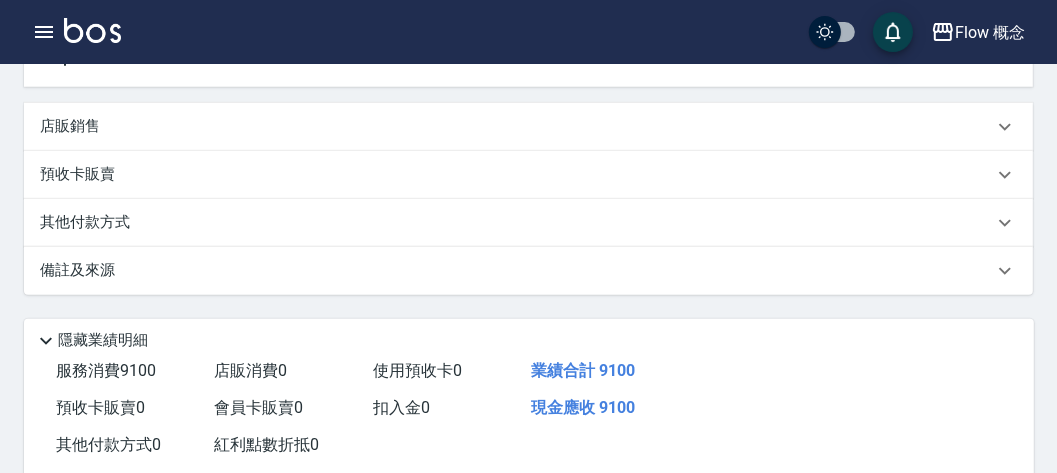 click on "其他付款方式" at bounding box center [90, 223] 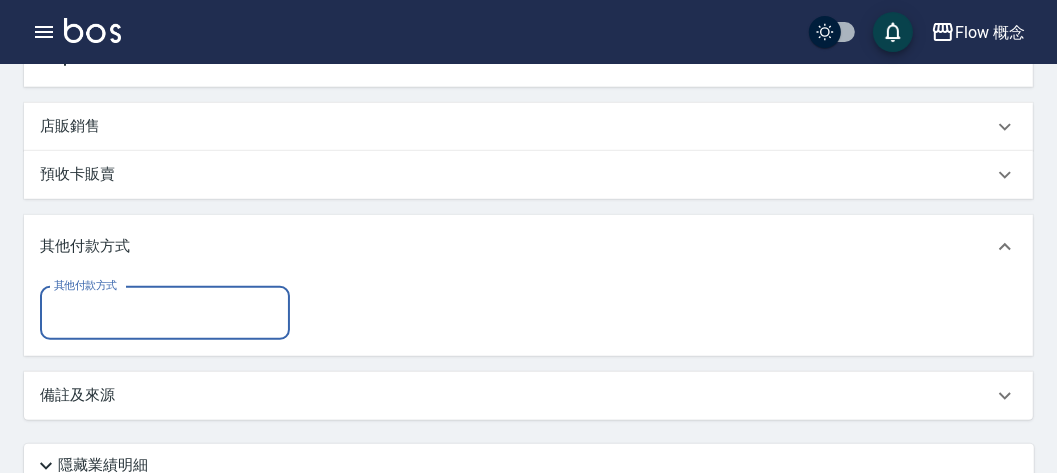 scroll, scrollTop: 0, scrollLeft: 0, axis: both 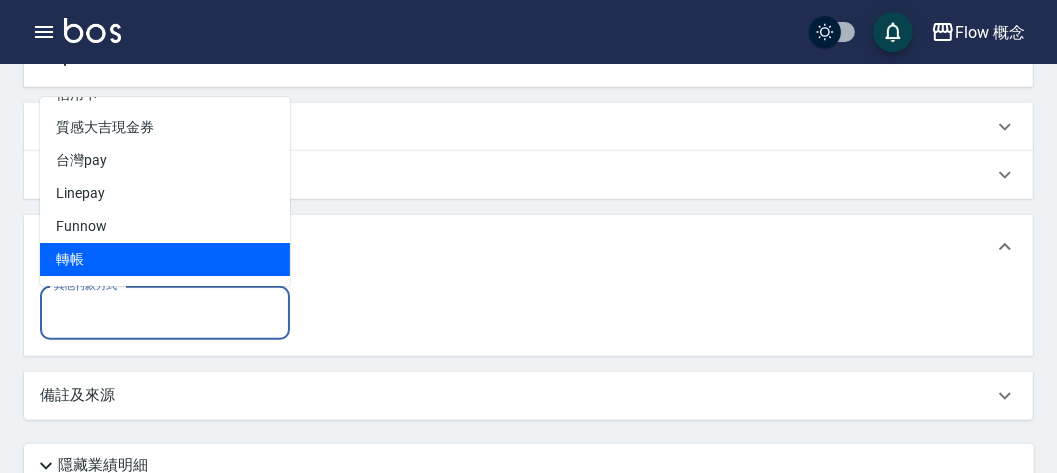 click on "轉帳" at bounding box center [165, 259] 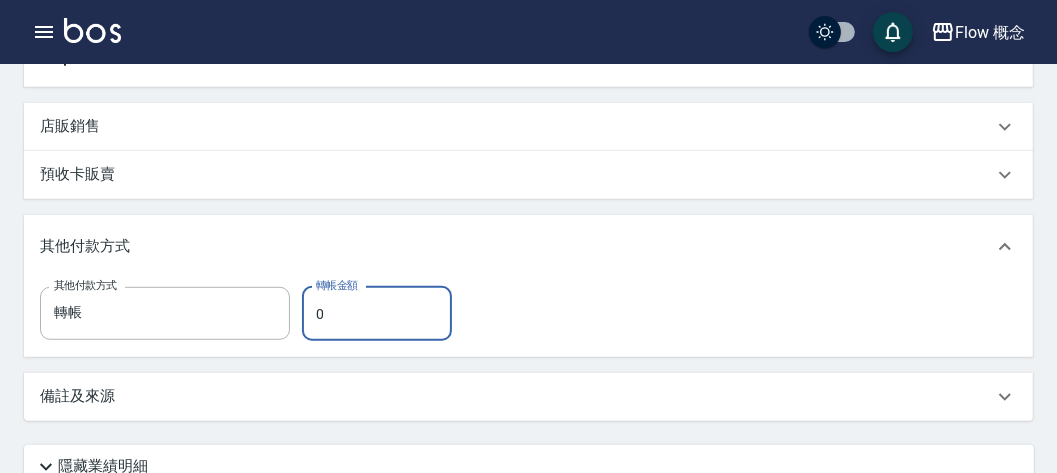 click on "0" at bounding box center [377, 314] 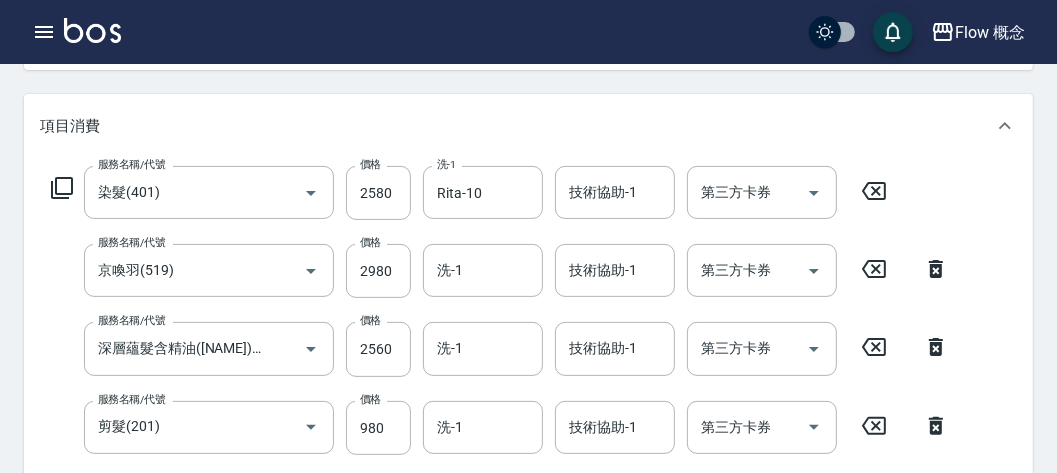 scroll, scrollTop: 236, scrollLeft: 0, axis: vertical 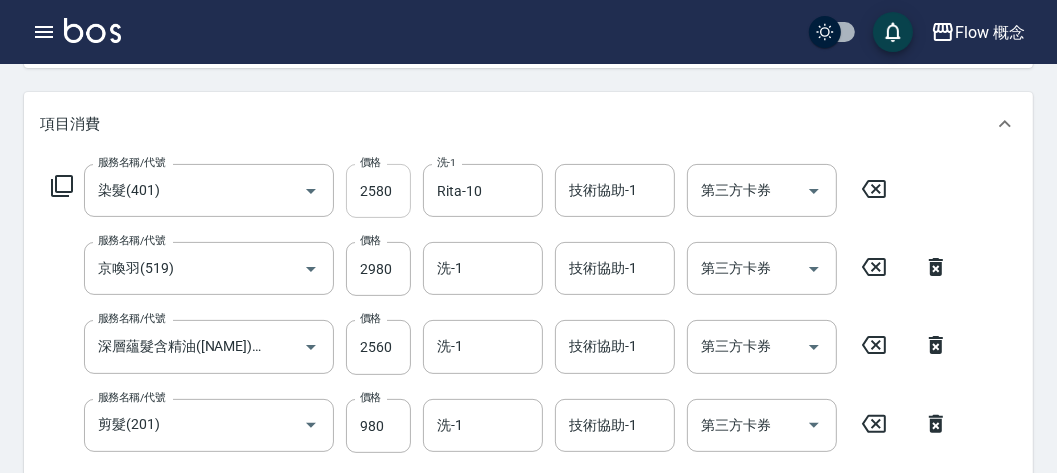 type on "9000" 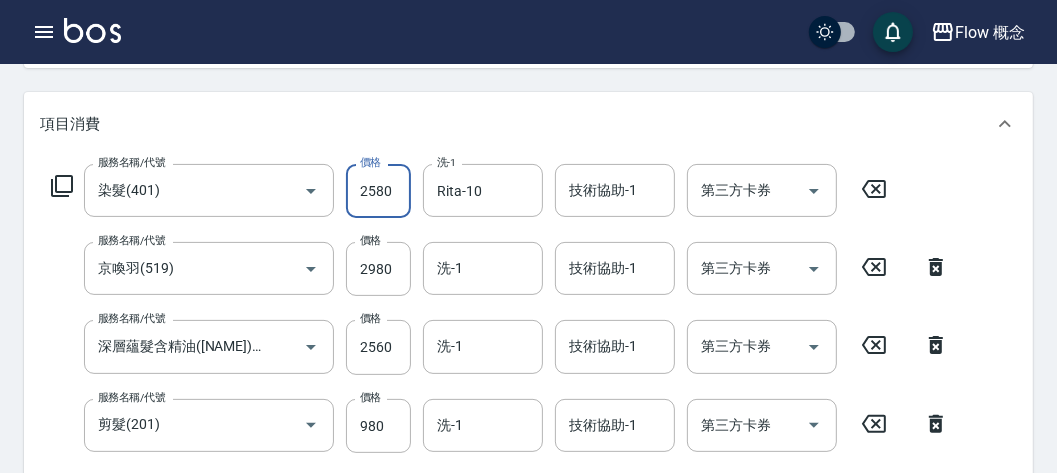 click on "2580" at bounding box center [378, 191] 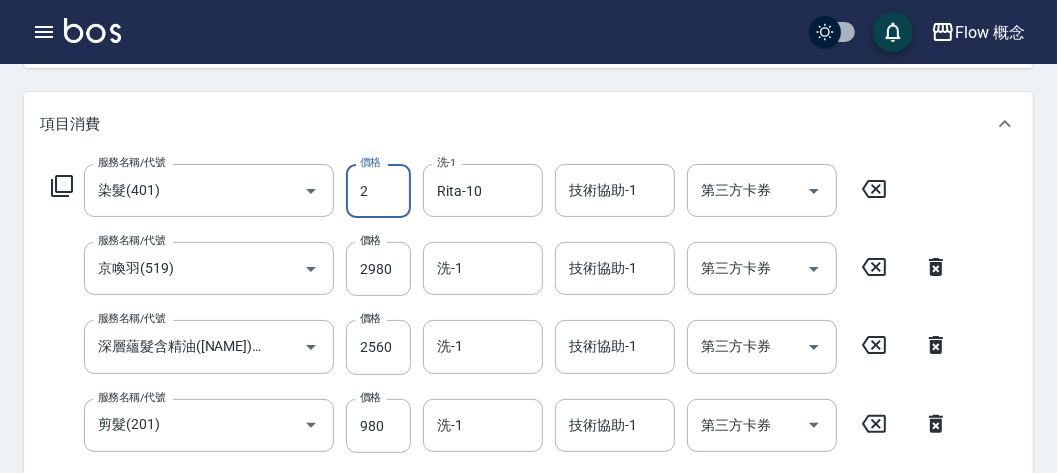 type on "0" 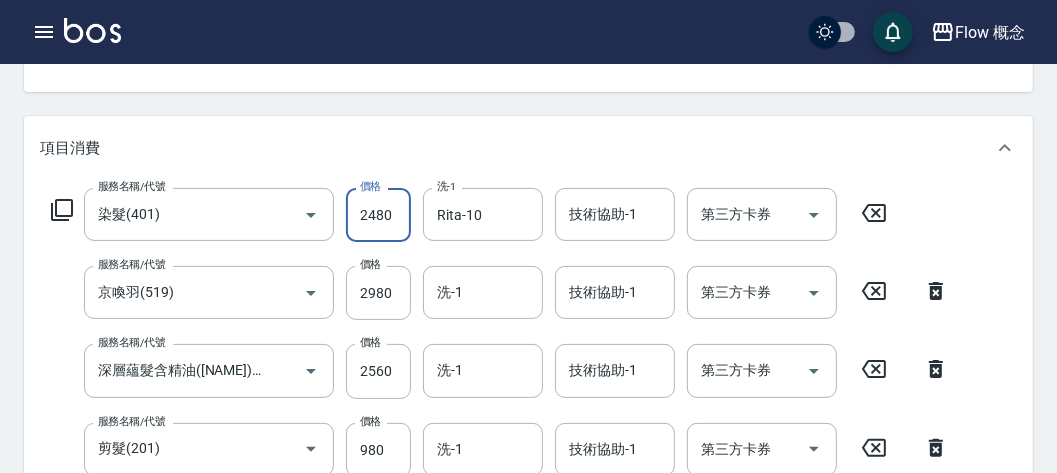 scroll, scrollTop: 227, scrollLeft: 0, axis: vertical 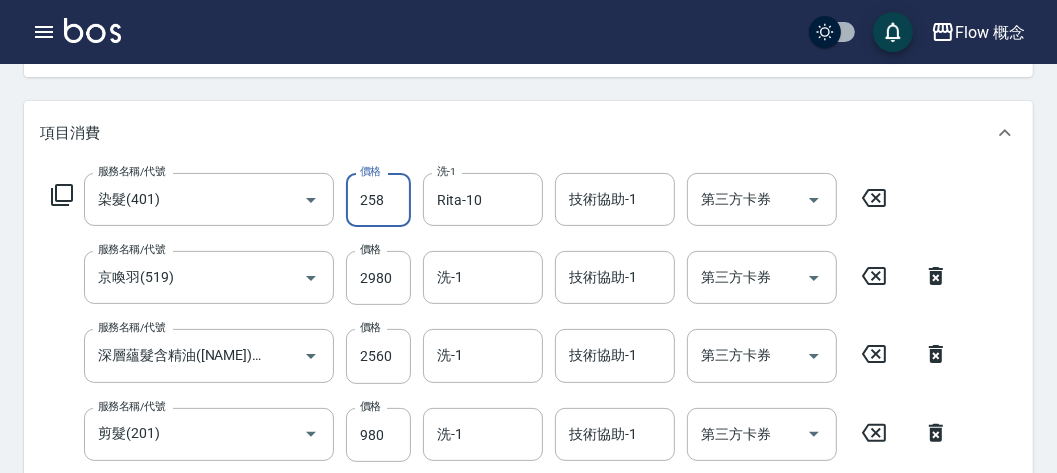 type on "2580" 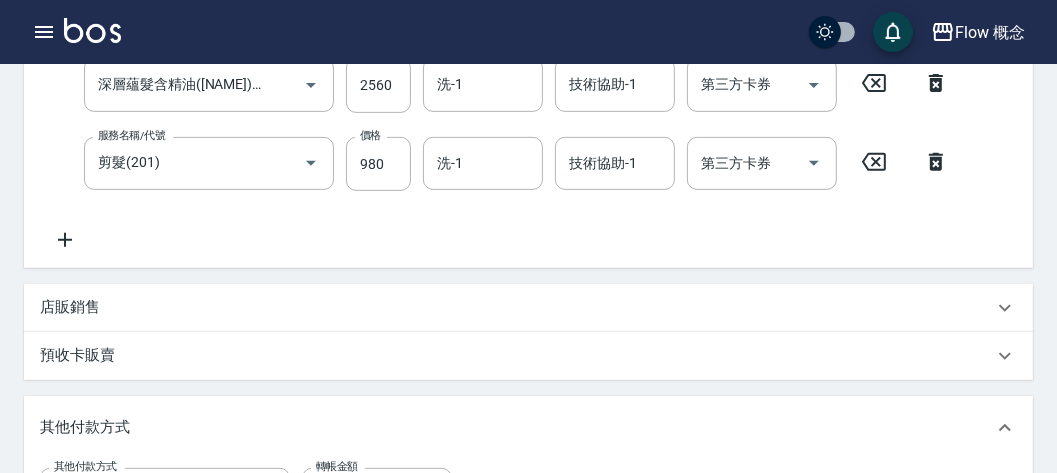 scroll, scrollTop: 502, scrollLeft: 0, axis: vertical 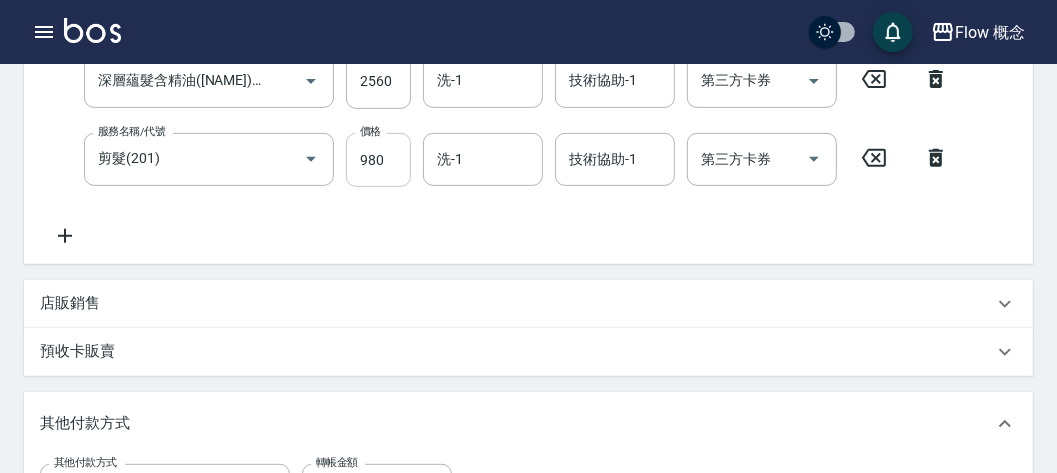 click on "980" at bounding box center [378, 160] 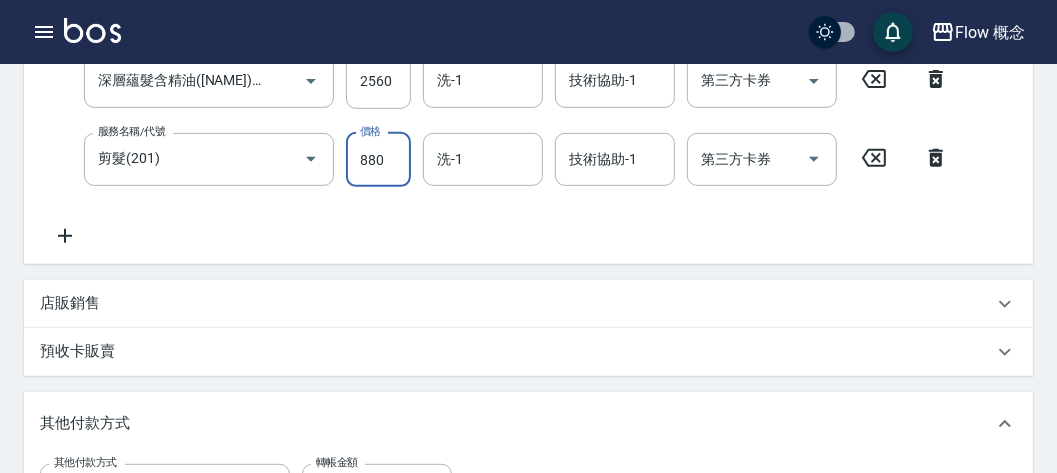 type on "880" 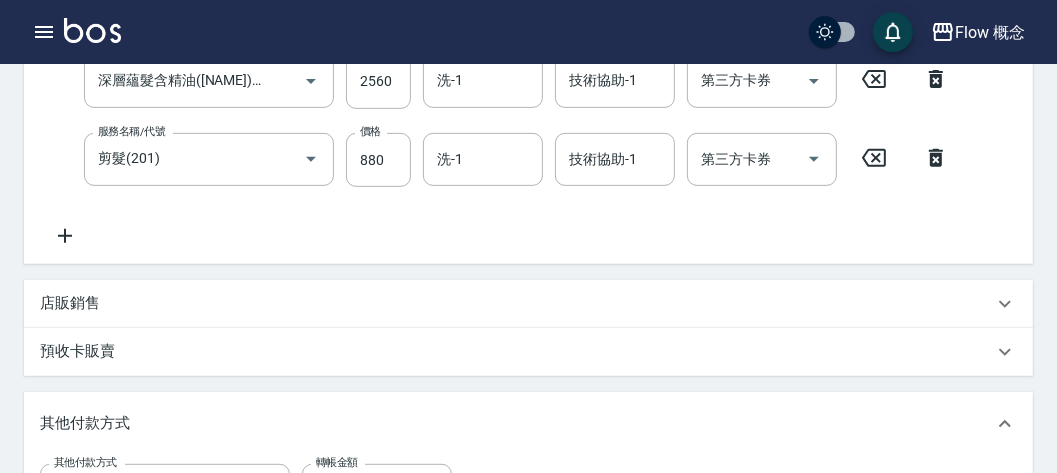 click 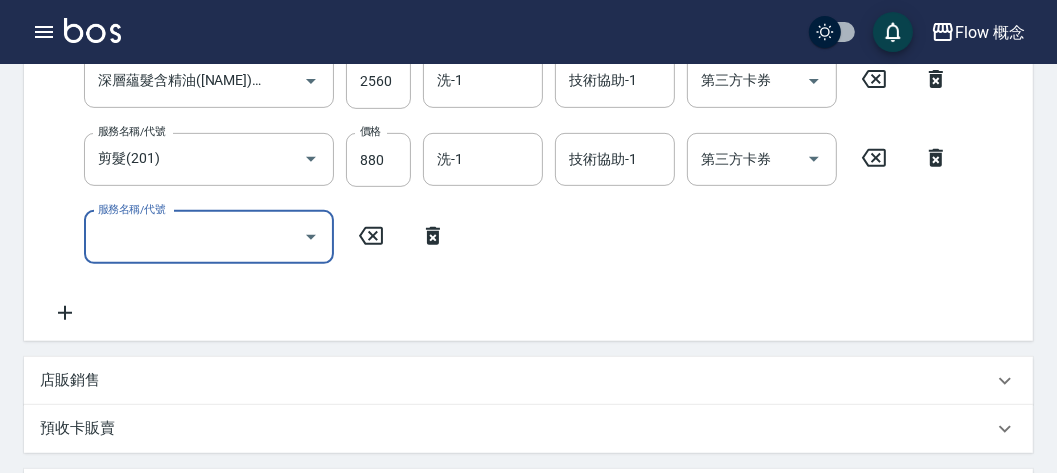 scroll, scrollTop: 502, scrollLeft: 0, axis: vertical 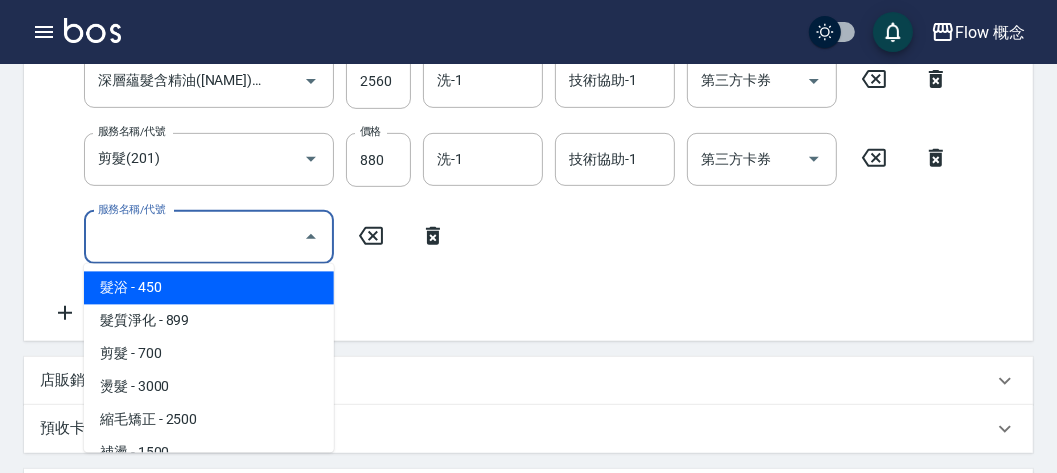 click on "服務名稱/代號" at bounding box center (194, 237) 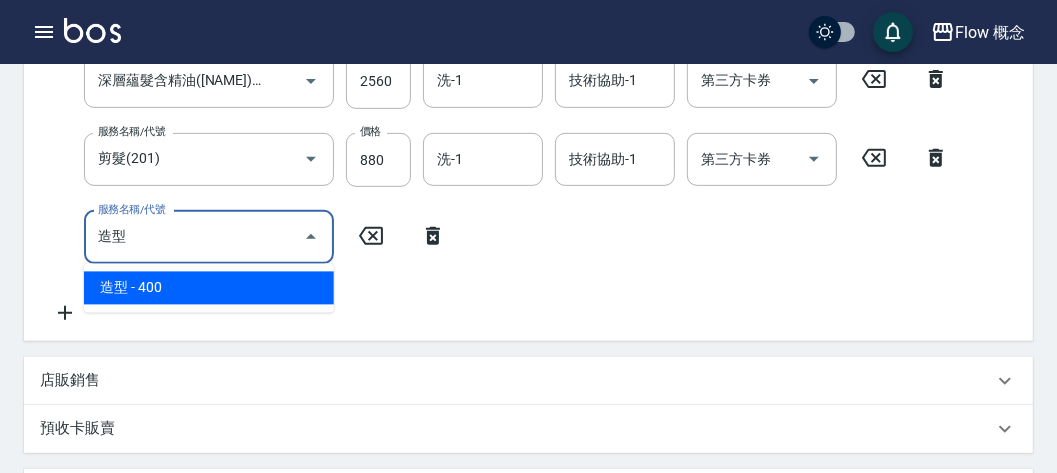 click on "造型 - 400" at bounding box center [209, 288] 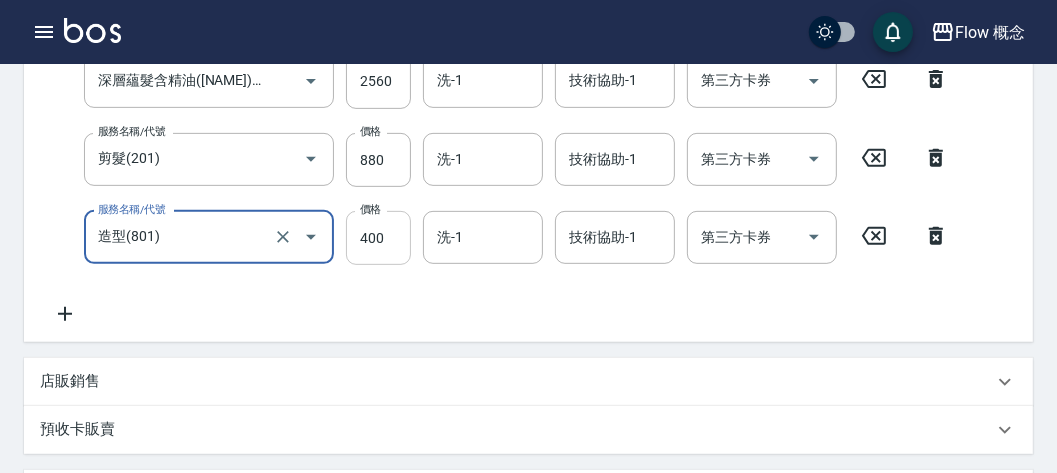 type on "造型(801)" 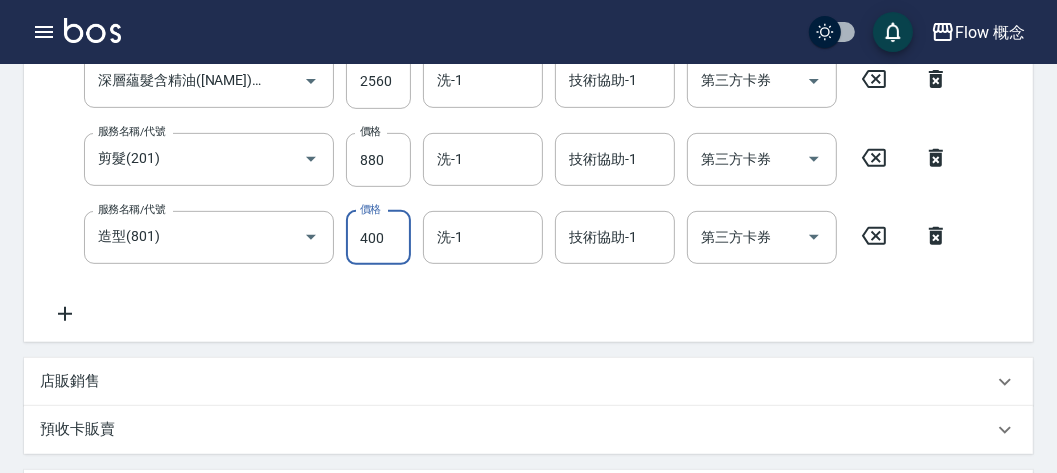 scroll, scrollTop: 502, scrollLeft: 0, axis: vertical 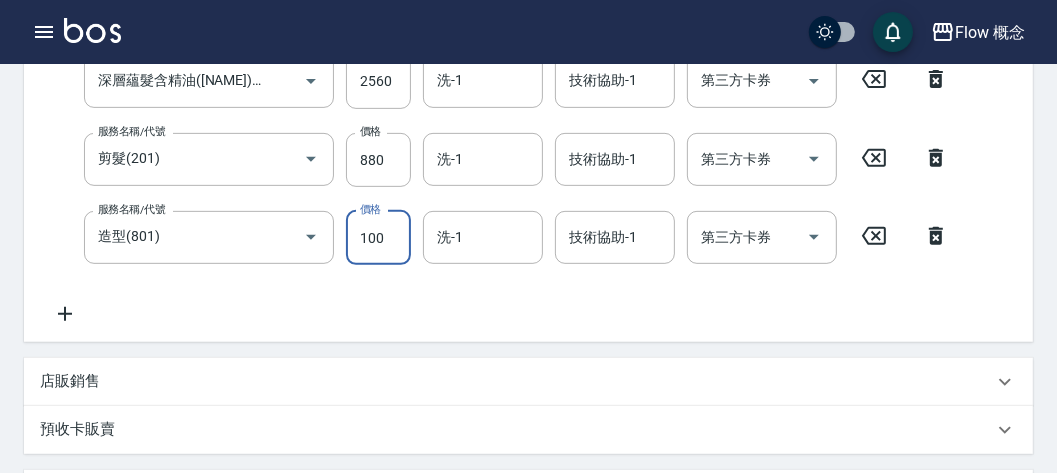 type on "100" 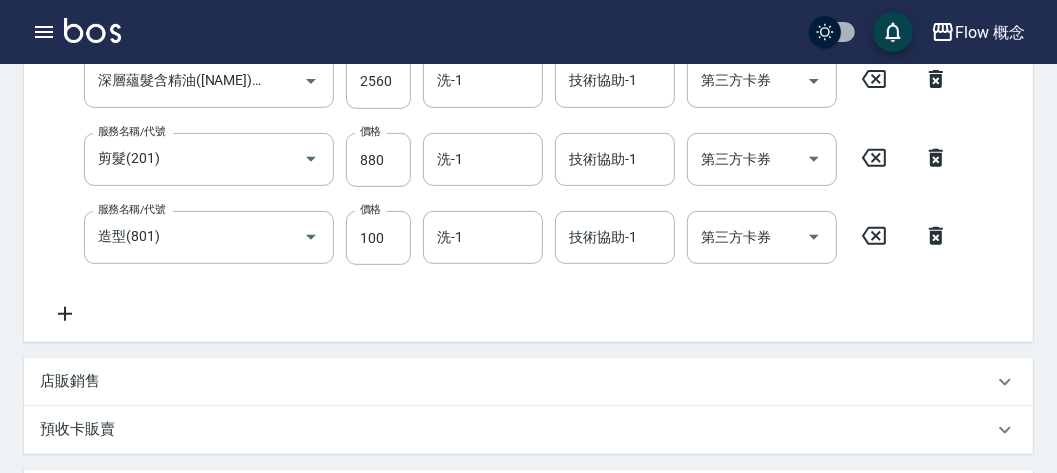 click on "服務名稱/代號 染髮(401) 服務名稱/代號 價格 2580 價格 洗-1 Rita-10 洗-1 技術協助-1 技術協助-1 第三方卡券 第三方卡券 服務名稱/代號 京喚羽(519) 服務名稱/代號 價格 2980 價格 洗-1 洗-1 技術協助-1 技術協助-1 第三方卡券 第三方卡券 服務名稱/代號 深層蘊髮含精油(Irene)(606) 服務名稱/代號 價格 2560 價格 洗-1 洗-1 技術協助-1 技術協助-1 第三方卡券 第三方卡券 服務名稱/代號 剪髮(201) 服務名稱/代號 價格 880 價格 洗-1 洗-1 技術協助-1 技術協助-1 第三方卡券 第三方卡券 服務名稱/代號 造型(801) 服務名稱/代號 價格 100 價格 洗-1 洗-1 技術協助-1 技術協助-1 第三方卡券 第三方卡券" at bounding box center (500, 112) 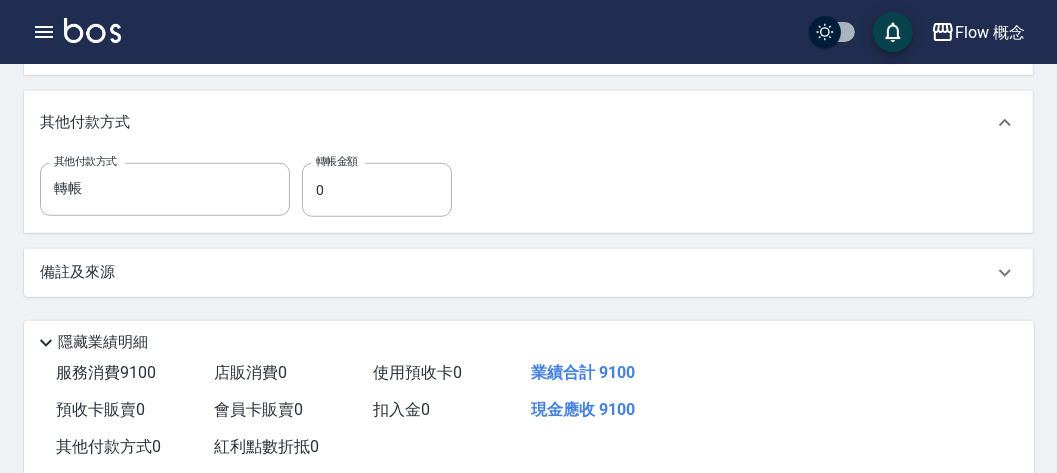 scroll, scrollTop: 879, scrollLeft: 0, axis: vertical 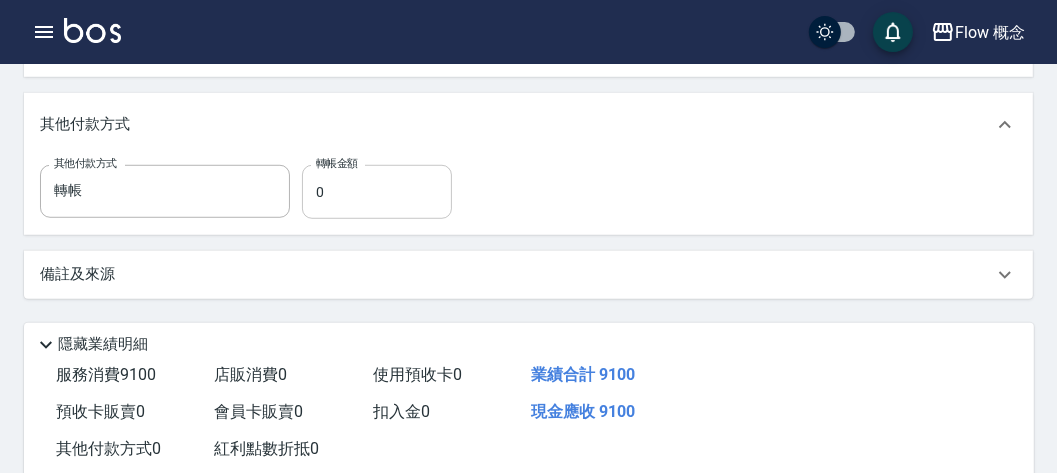 click on "0" at bounding box center (377, 192) 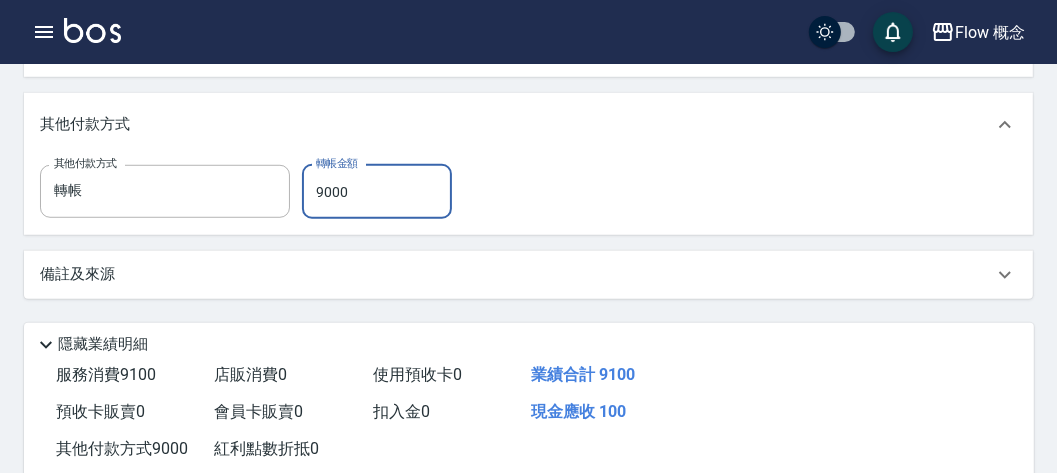 scroll, scrollTop: 1032, scrollLeft: 0, axis: vertical 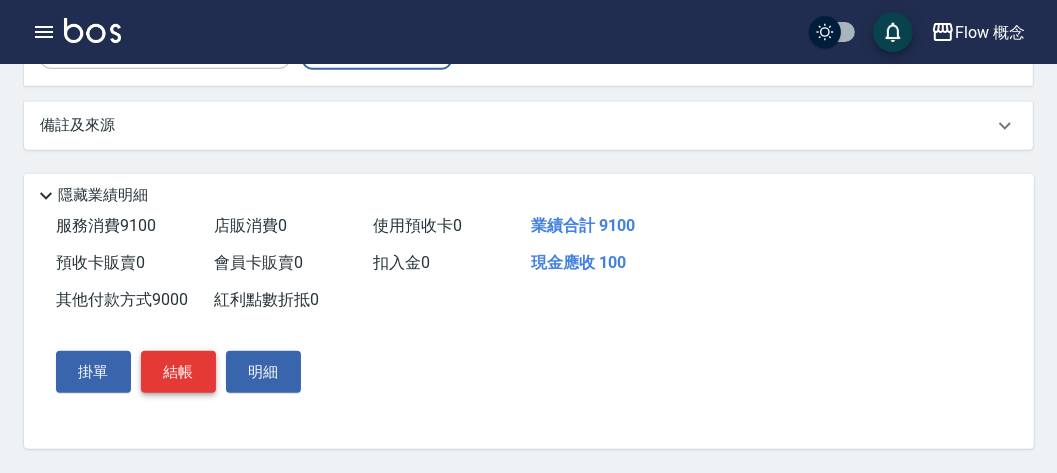 type on "9000" 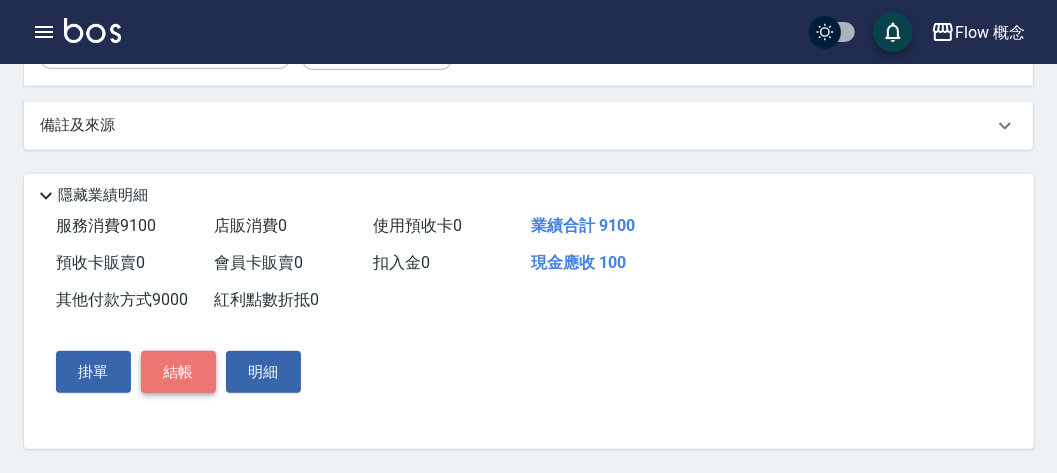 click on "結帳" at bounding box center (178, 372) 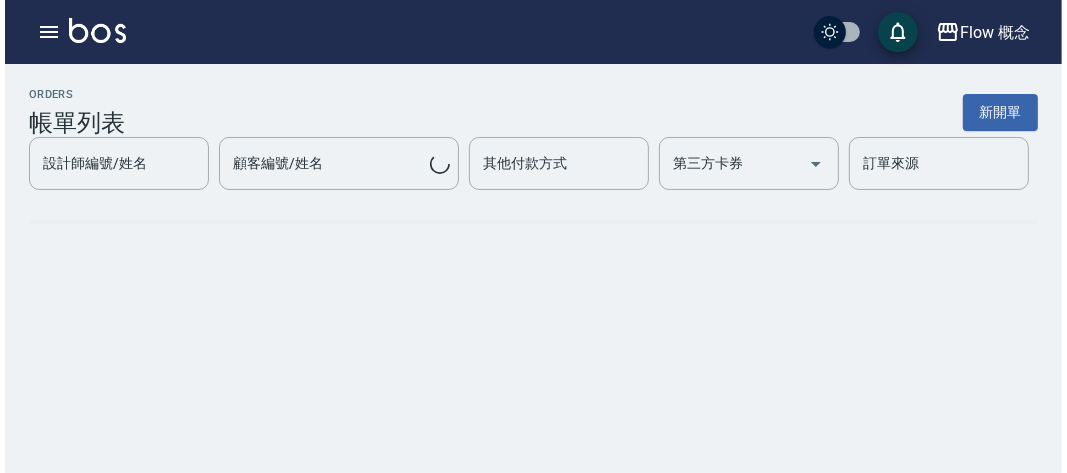 scroll, scrollTop: 0, scrollLeft: 0, axis: both 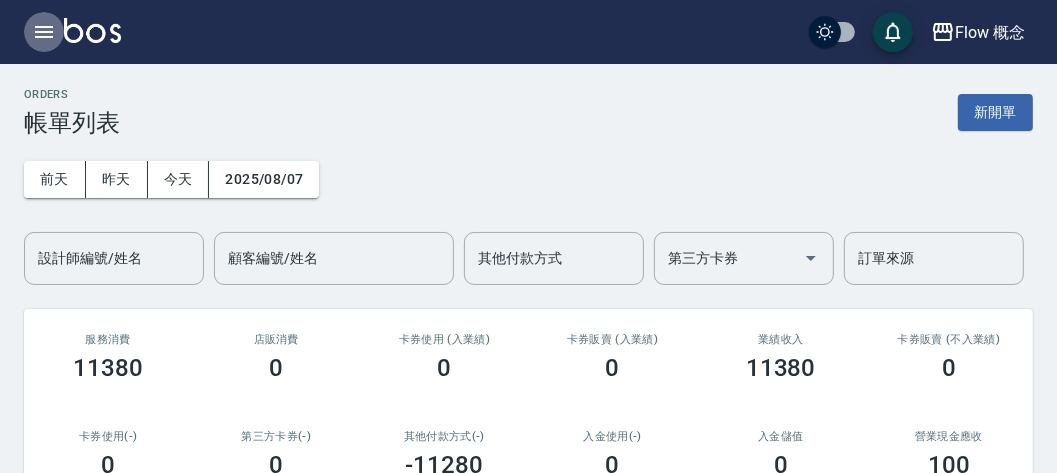 click 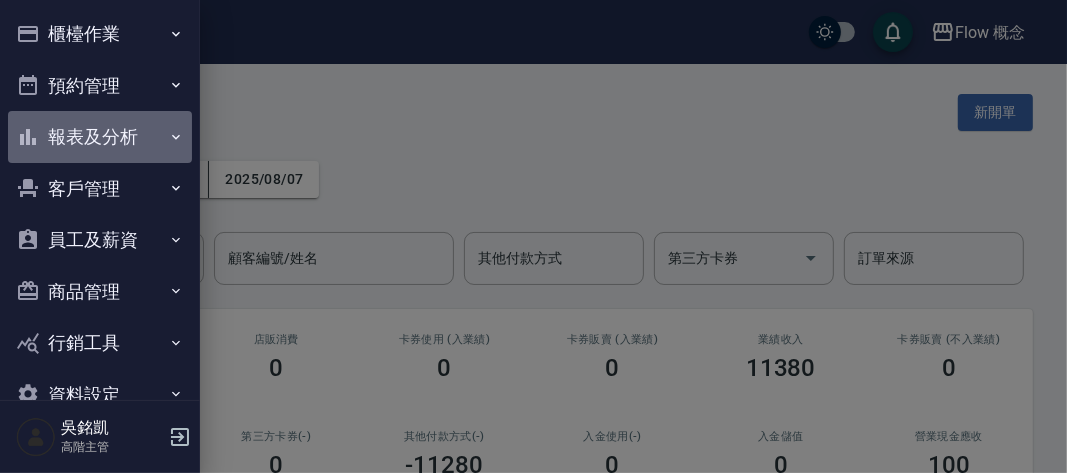 click on "報表及分析" at bounding box center [100, 137] 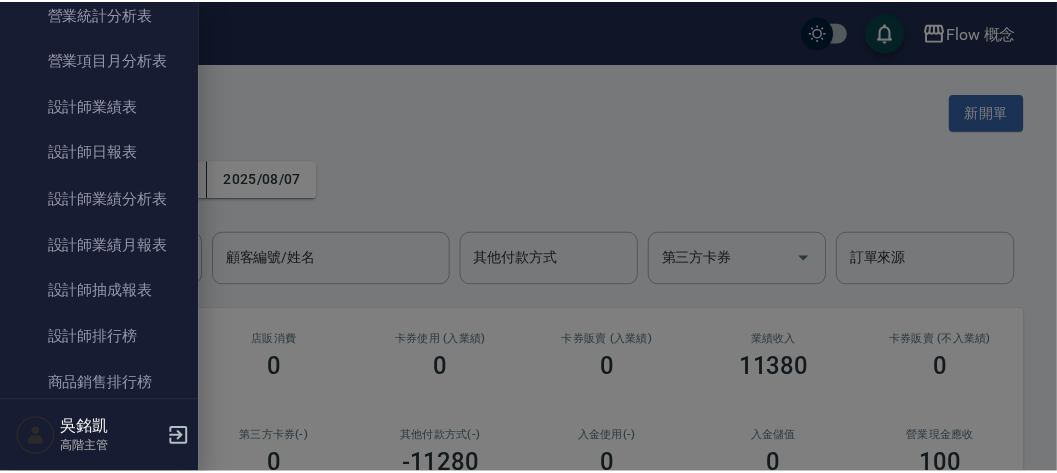 scroll, scrollTop: 736, scrollLeft: 0, axis: vertical 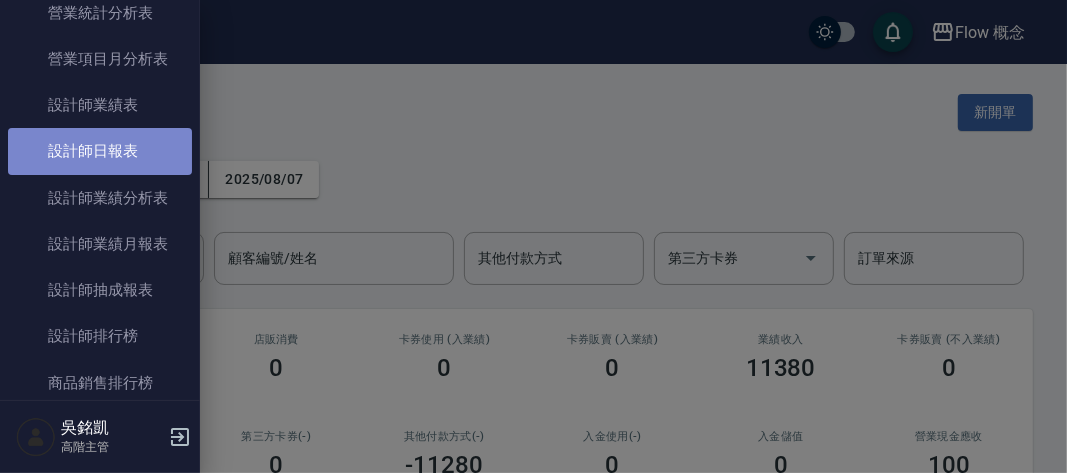 click on "設計師日報表" at bounding box center [100, 151] 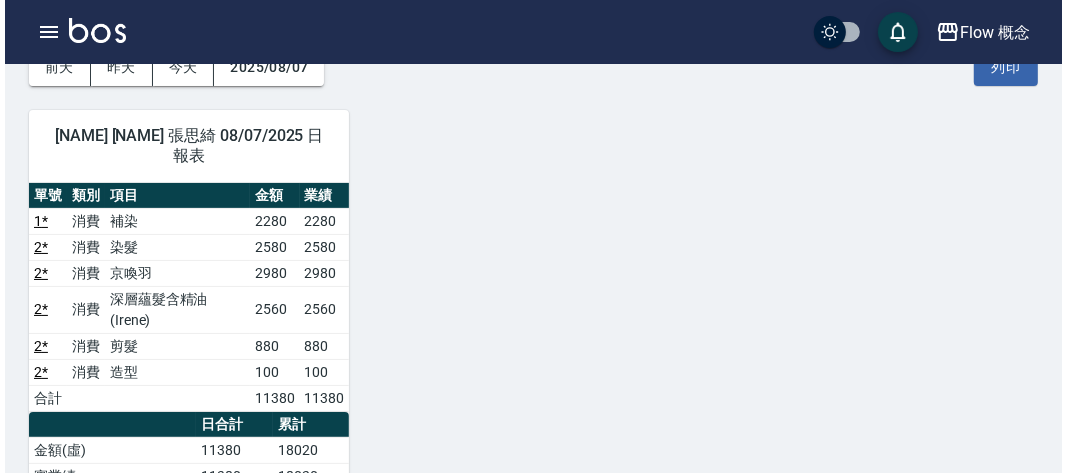 scroll, scrollTop: 0, scrollLeft: 0, axis: both 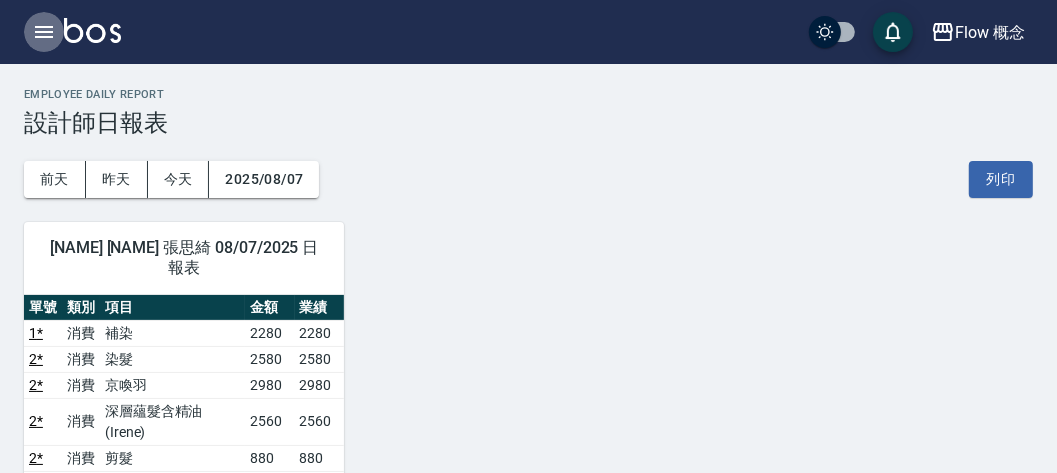 click 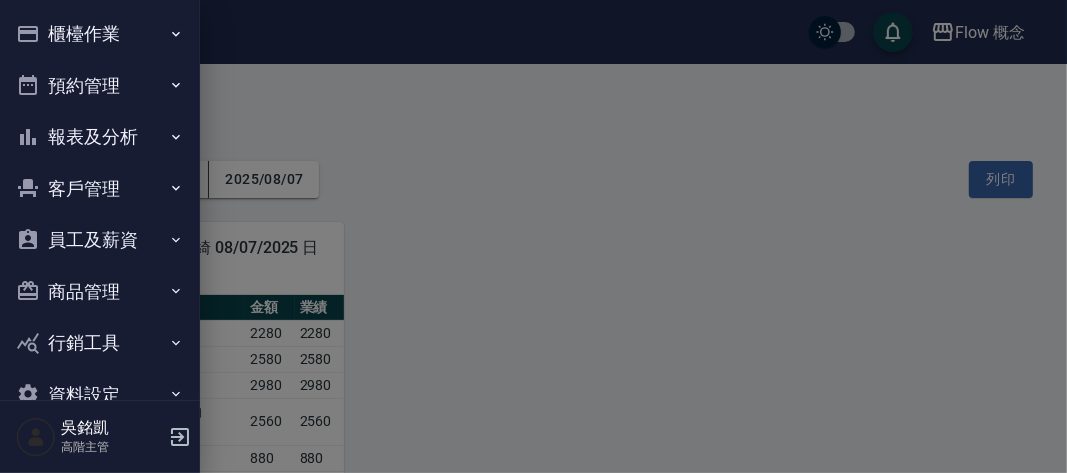click on "櫃檯作業" at bounding box center (100, 34) 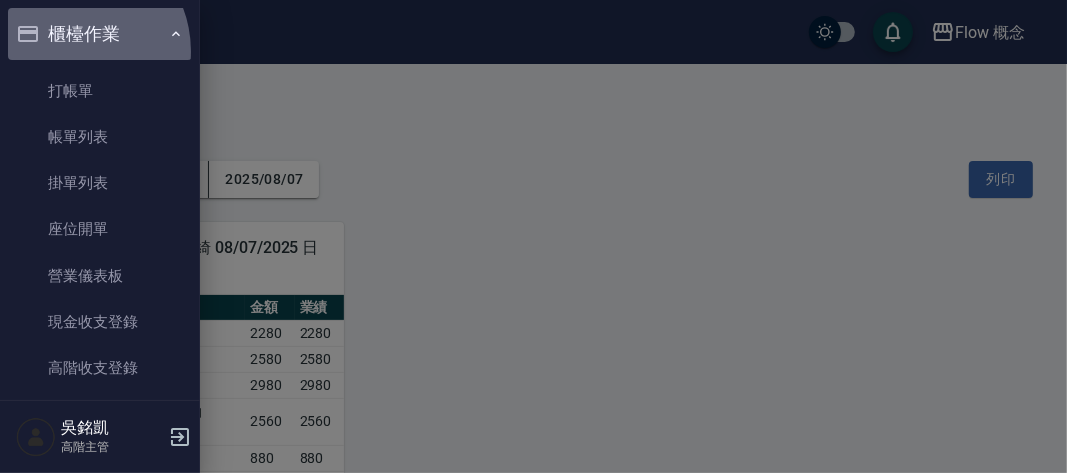 click on "櫃檯作業" at bounding box center [100, 34] 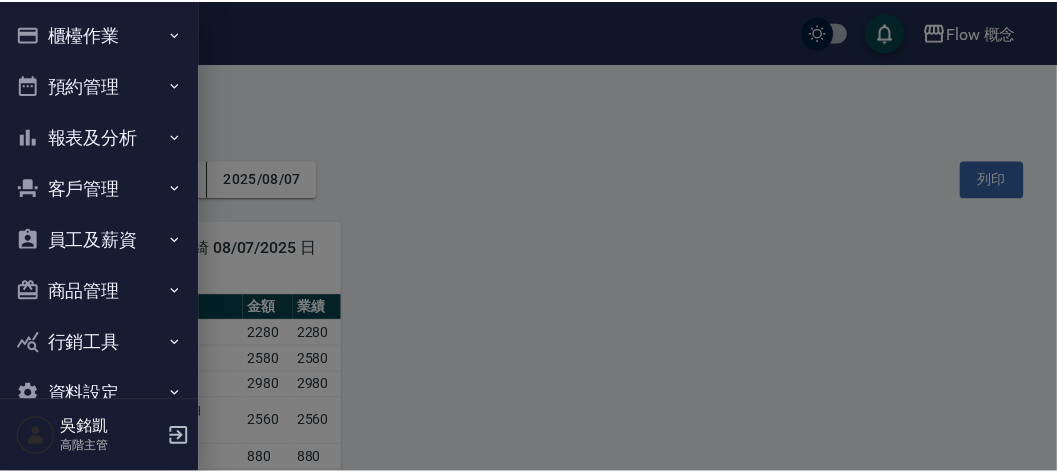 scroll, scrollTop: 43, scrollLeft: 0, axis: vertical 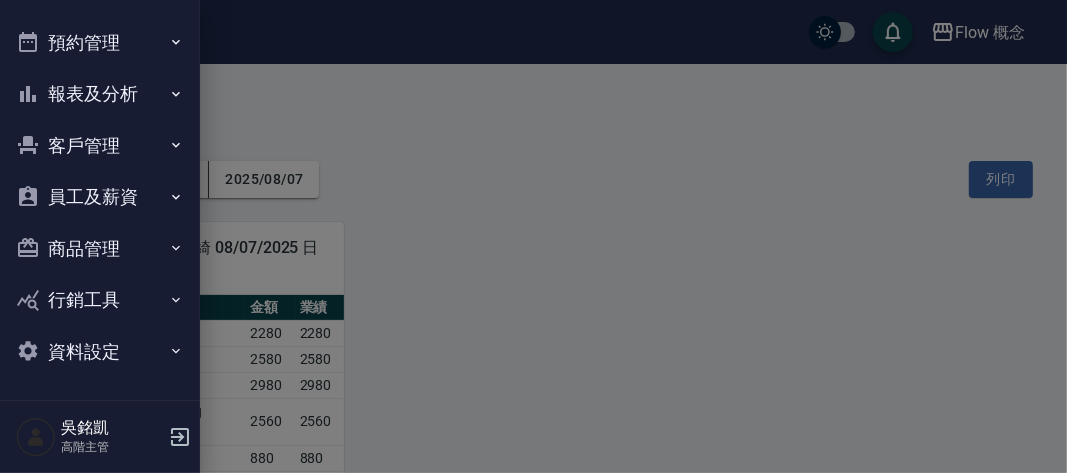 click at bounding box center (533, 236) 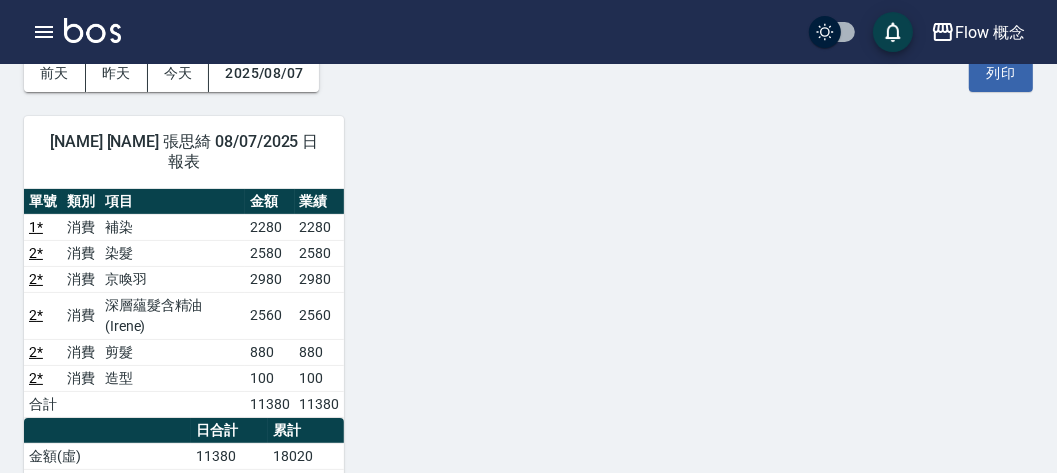 scroll, scrollTop: 0, scrollLeft: 0, axis: both 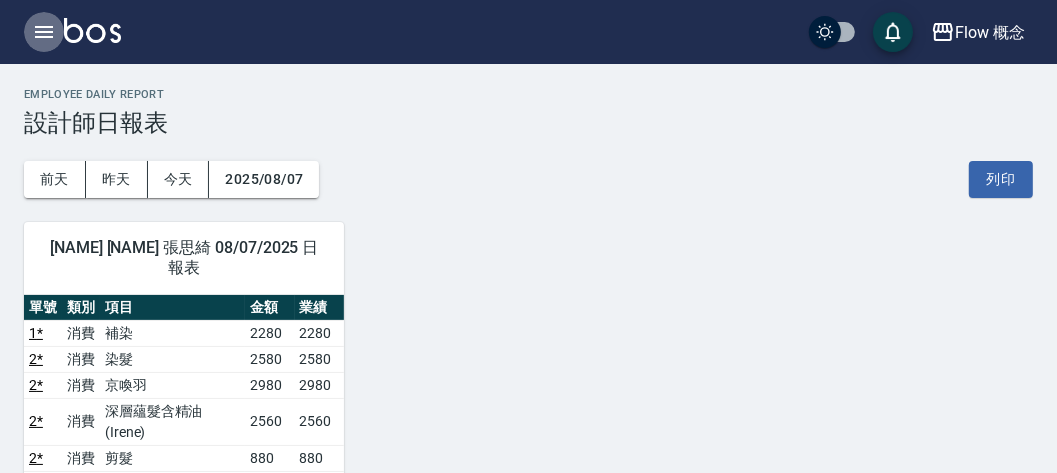 click at bounding box center (44, 32) 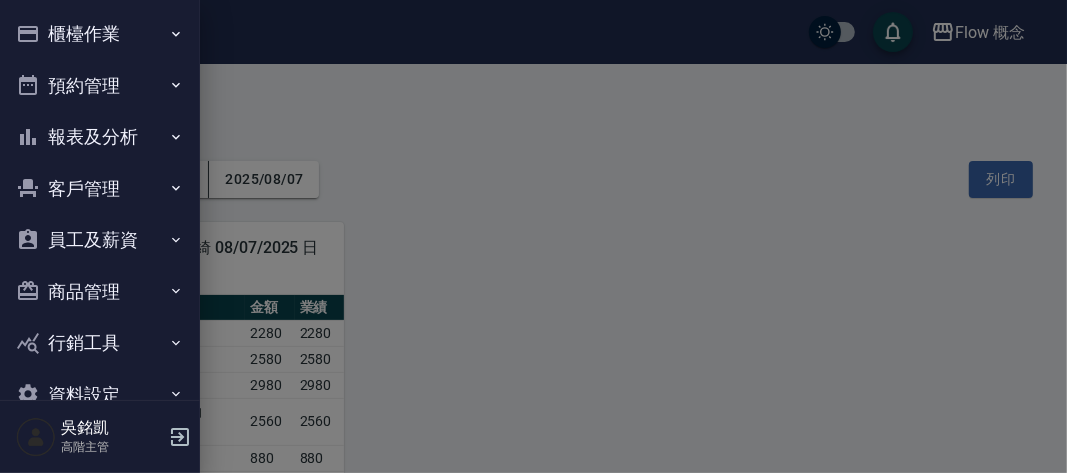 click on "櫃檯作業 打帳單 帳單列表 掛單列表 座位開單 營業儀表板 現金收支登錄 高階收支登錄 材料自購登錄 每日結帳 排班表 現場電腦打卡 掃碼打卡 預約管理 預約管理 單日預約紀錄 單週預約紀錄 報表及分析 報表目錄 消費分析儀表板 店家區間累計表 店家日報表 店家排行榜 互助日報表 互助月報表 互助排行榜 互助點數明細 互助業績報表 全店業績分析表 每日業績分析表 營業統計分析表 營業項目月分析表 設計師業績表 設計師日報表 設計師業績分析表 設計師業績月報表 設計師抽成報表 設計師排行榜 商品銷售排行榜 商品消耗明細 商品進銷貨報表 商品庫存表 商品庫存盤點表 會員卡銷售報表 服務扣項明細表 單一服務項目查詢 店販抽成明細 店販分類抽成明細 顧客入金餘額表 顧客卡券餘額表 每日非現金明細 每日收支明細 收支分類明細表 收支匯款表 費用分析表" at bounding box center [100, 236] 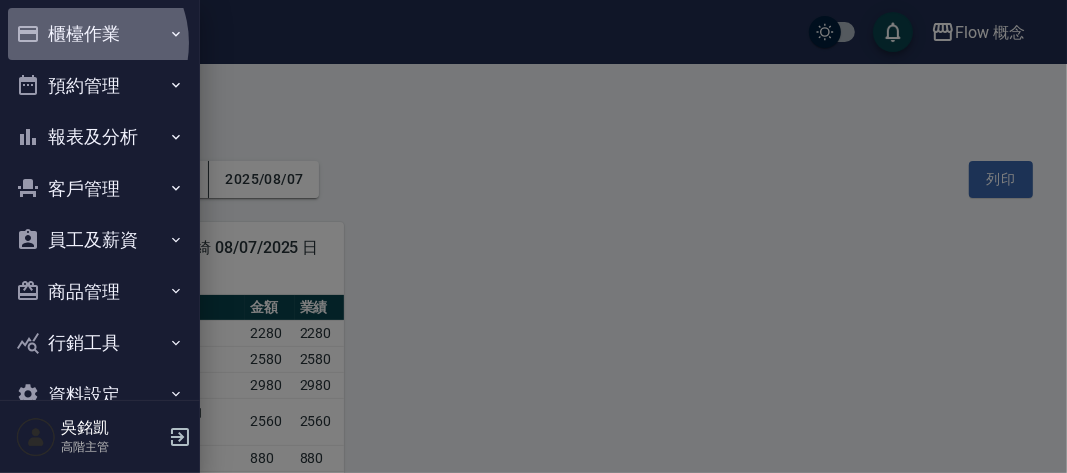 click on "櫃檯作業" at bounding box center [100, 34] 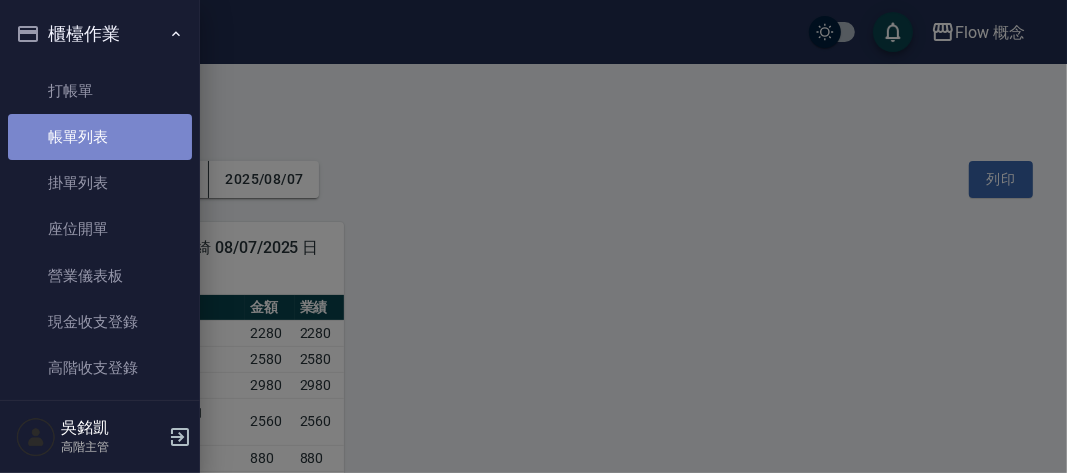 click on "帳單列表" at bounding box center (100, 137) 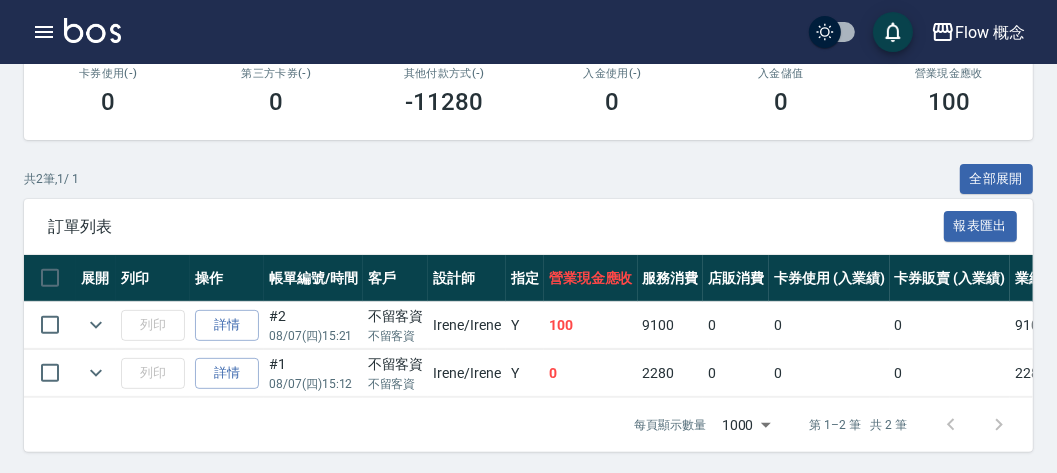 scroll, scrollTop: 377, scrollLeft: 0, axis: vertical 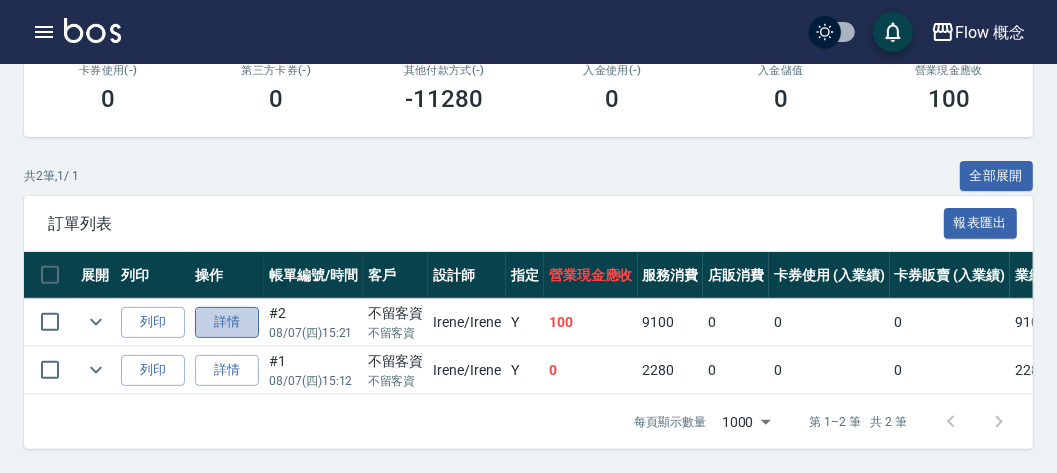 click on "詳情" at bounding box center [227, 322] 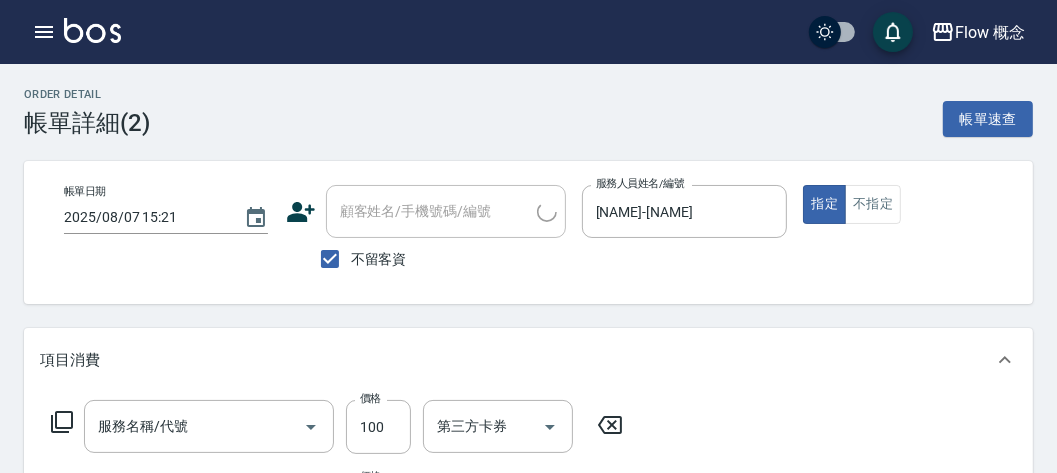 type on "2025/08/07 15:21" 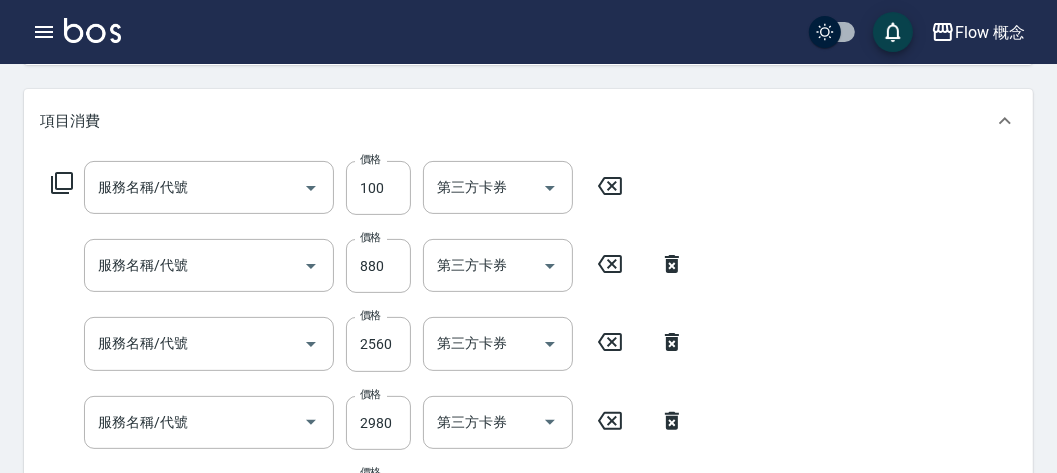 type on "造型(801)" 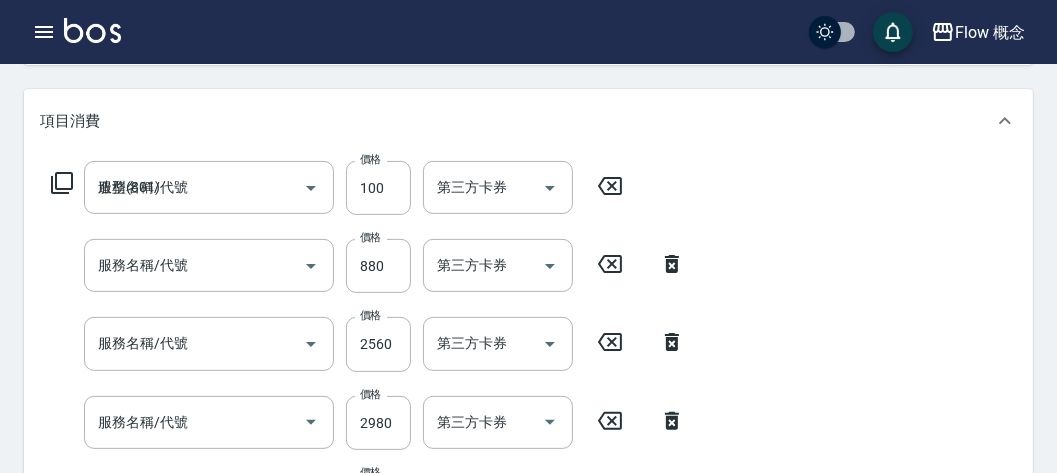 type on "剪髮(201)" 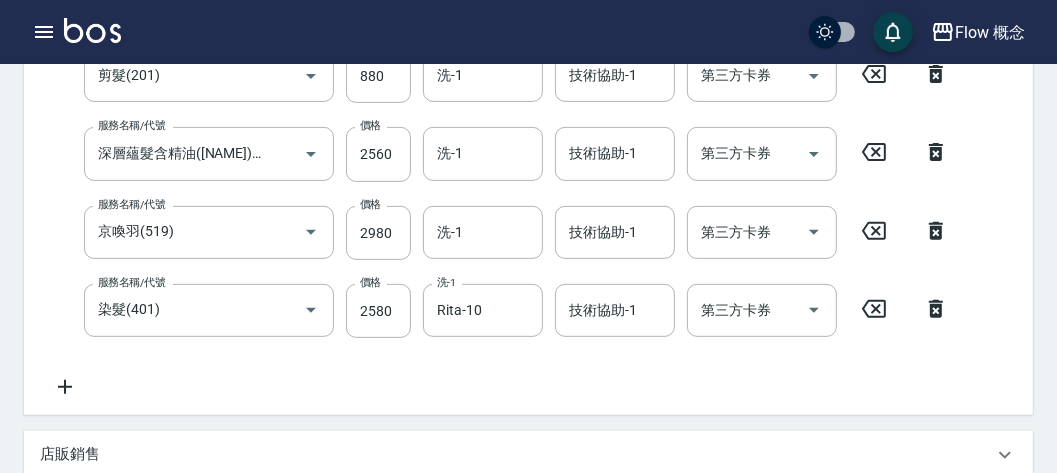 scroll, scrollTop: 426, scrollLeft: 0, axis: vertical 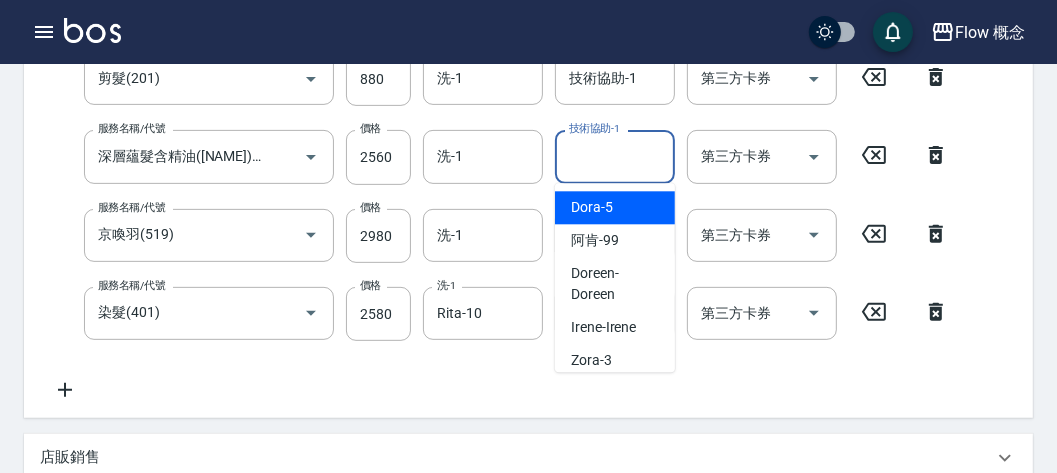 click on "技術協助-1" at bounding box center [615, 156] 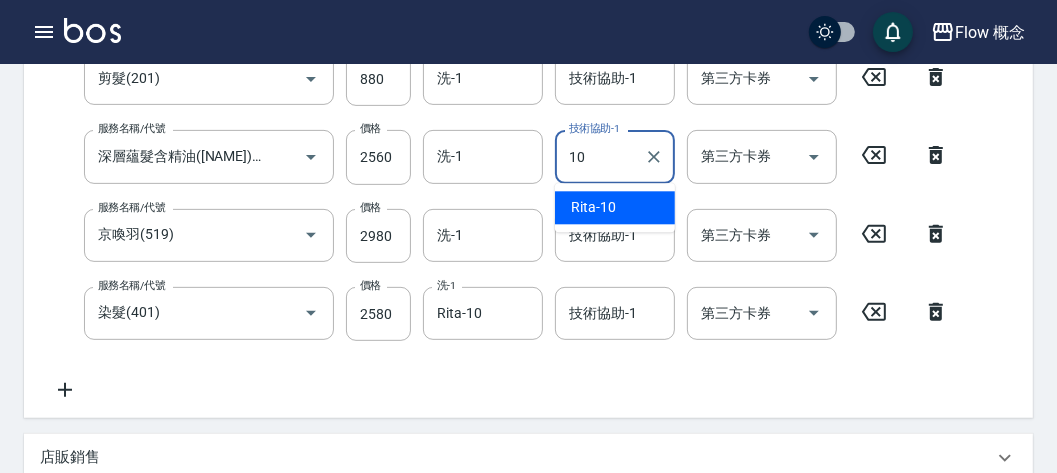 click on "Rita -10" at bounding box center (593, 207) 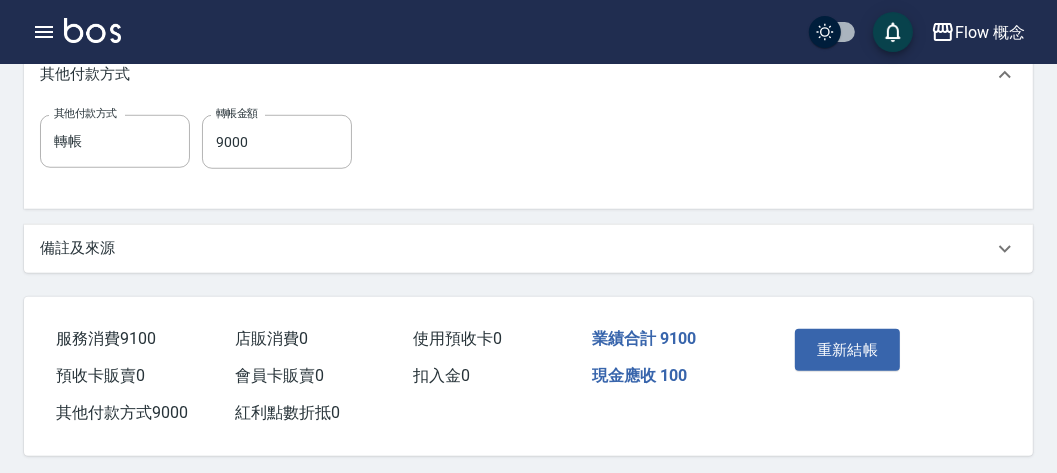 scroll, scrollTop: 988, scrollLeft: 0, axis: vertical 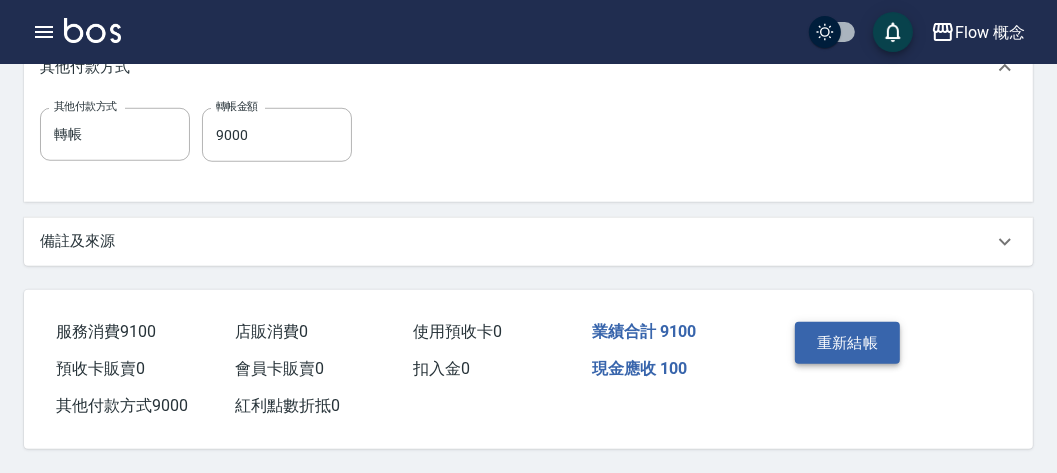 type on "Rita-10" 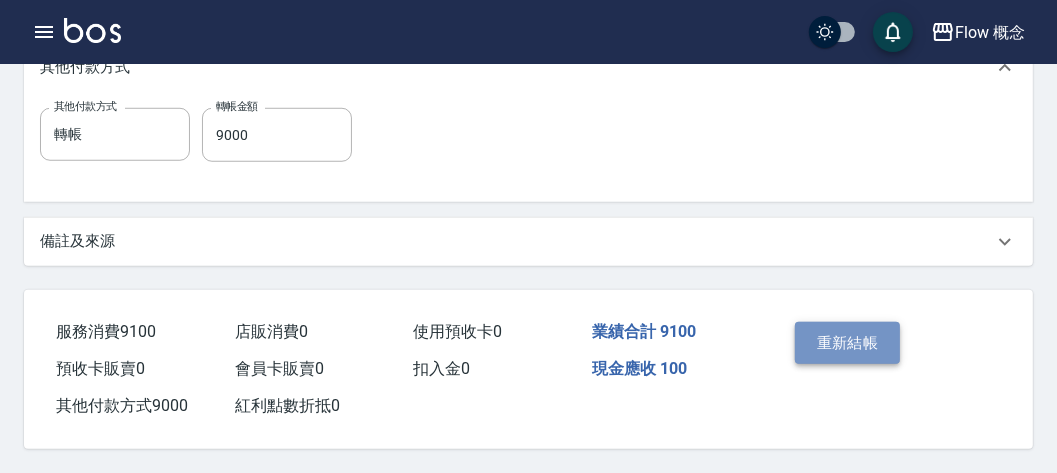 click on "重新結帳" at bounding box center (848, 343) 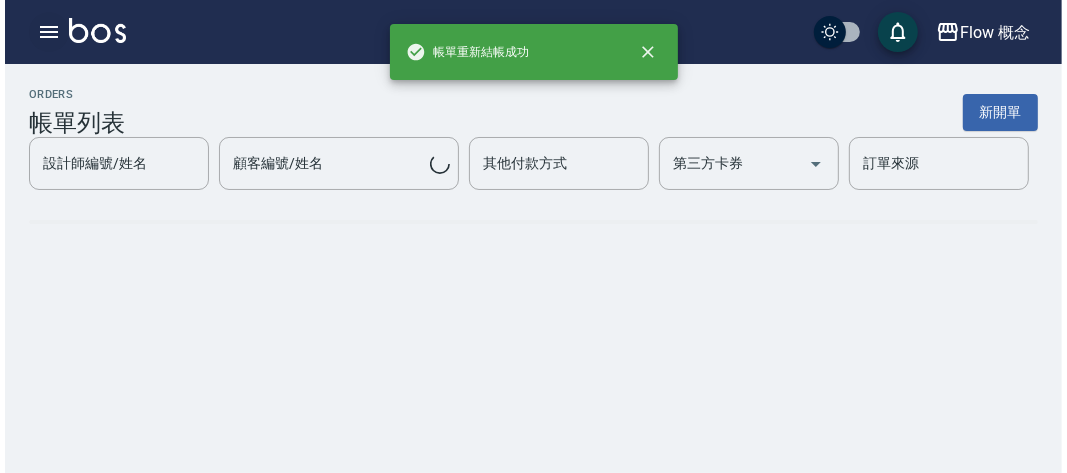 scroll, scrollTop: 0, scrollLeft: 0, axis: both 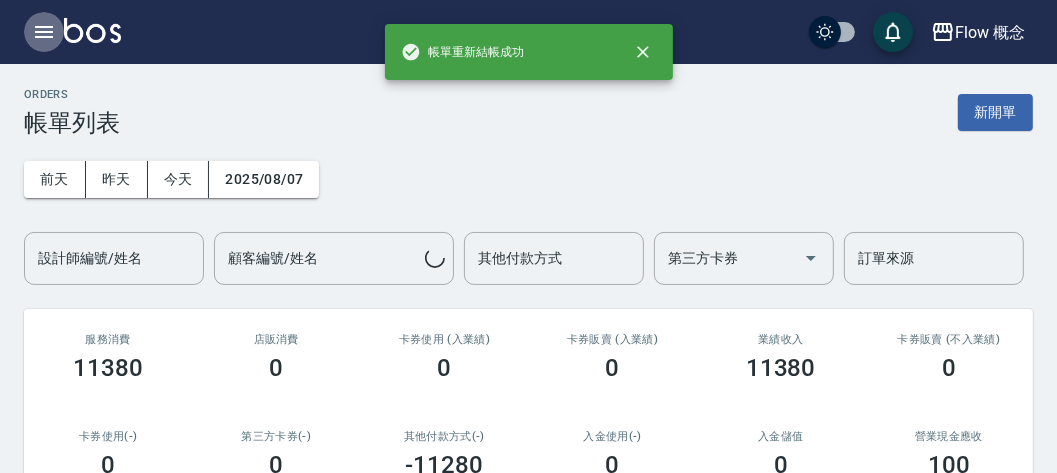 click 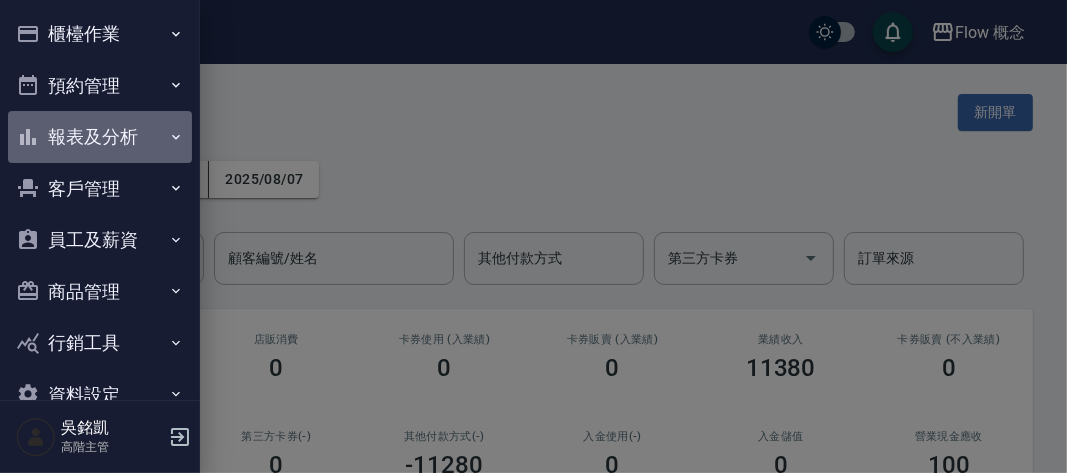 click on "報表及分析" at bounding box center (100, 137) 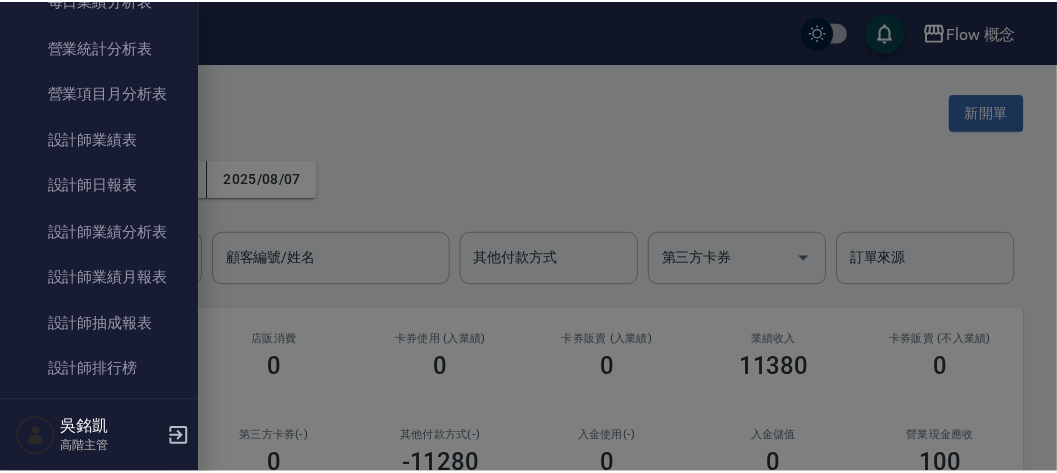 scroll, scrollTop: 703, scrollLeft: 0, axis: vertical 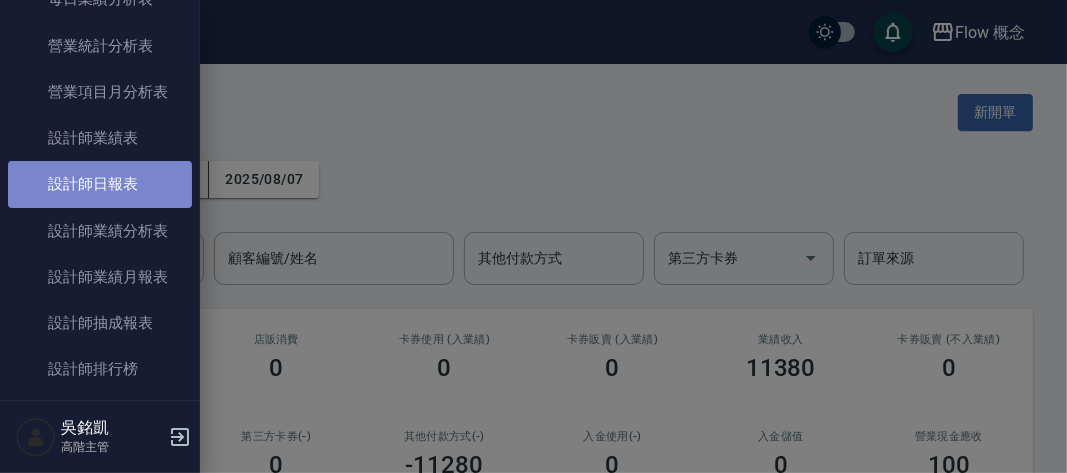 click on "設計師日報表" at bounding box center [100, 184] 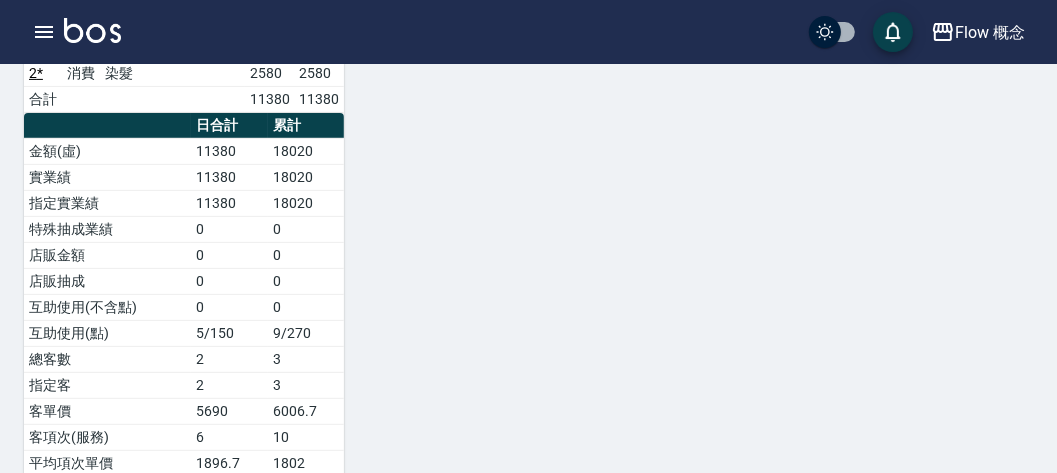 scroll, scrollTop: 0, scrollLeft: 0, axis: both 